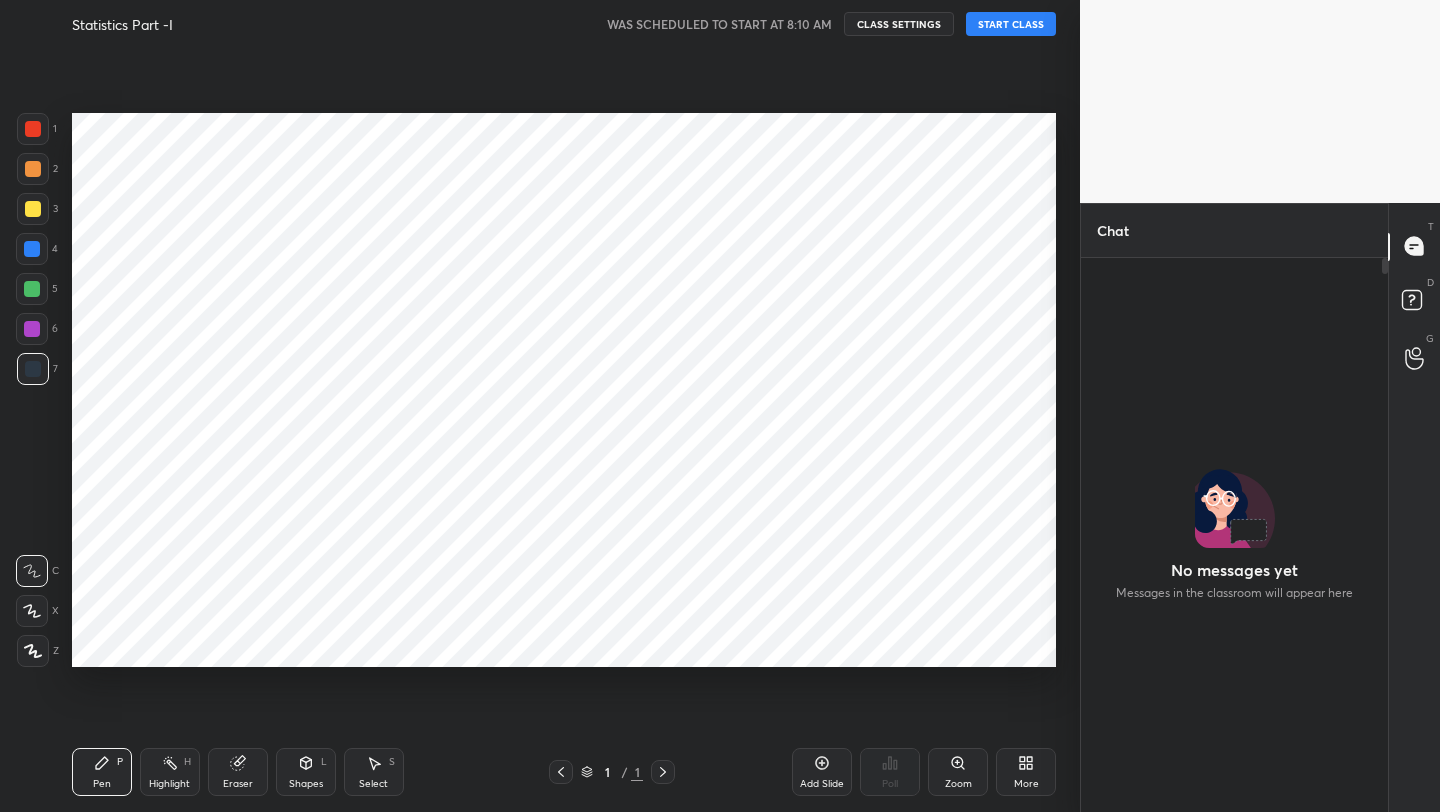 scroll, scrollTop: 0, scrollLeft: 0, axis: both 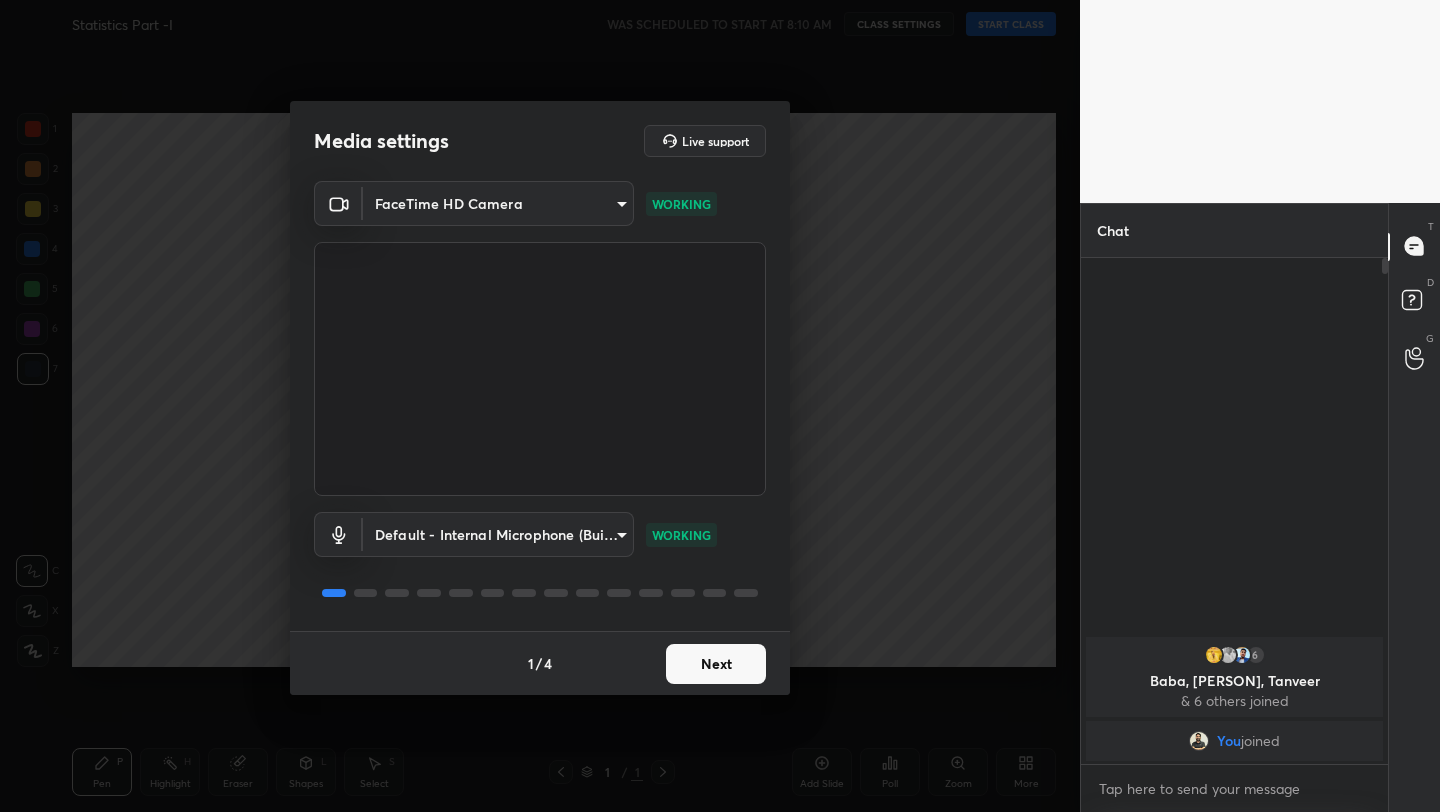 click on "Media settings Live support FaceTime HD Camera ae65eb530722979edc2e8f546cb792069f2a511645962d1a790aead470864be1 WORKING Default - Internal Microphone (Built-in) default WORKING 1 / 4 Next" at bounding box center (540, 406) 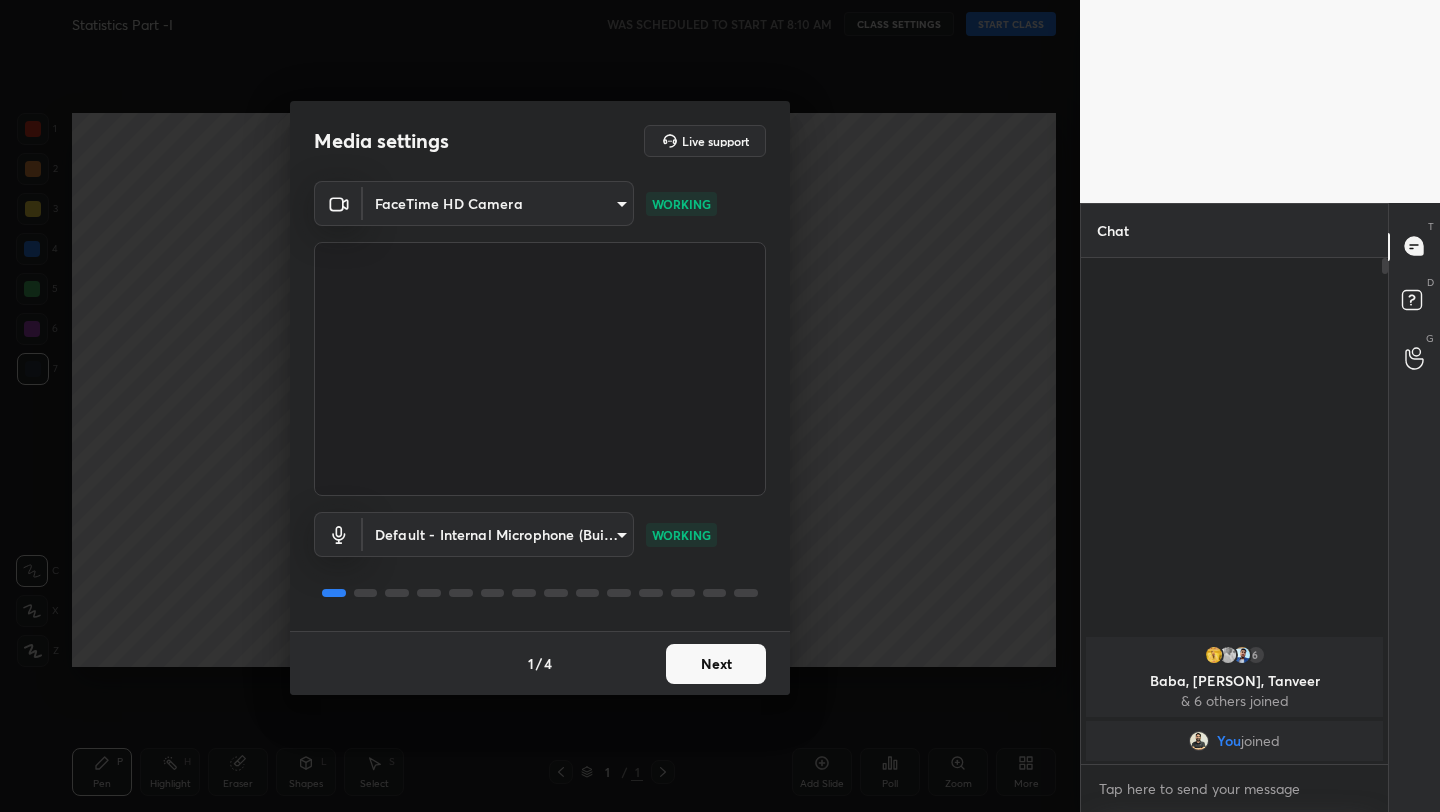 click on "Next" at bounding box center (716, 664) 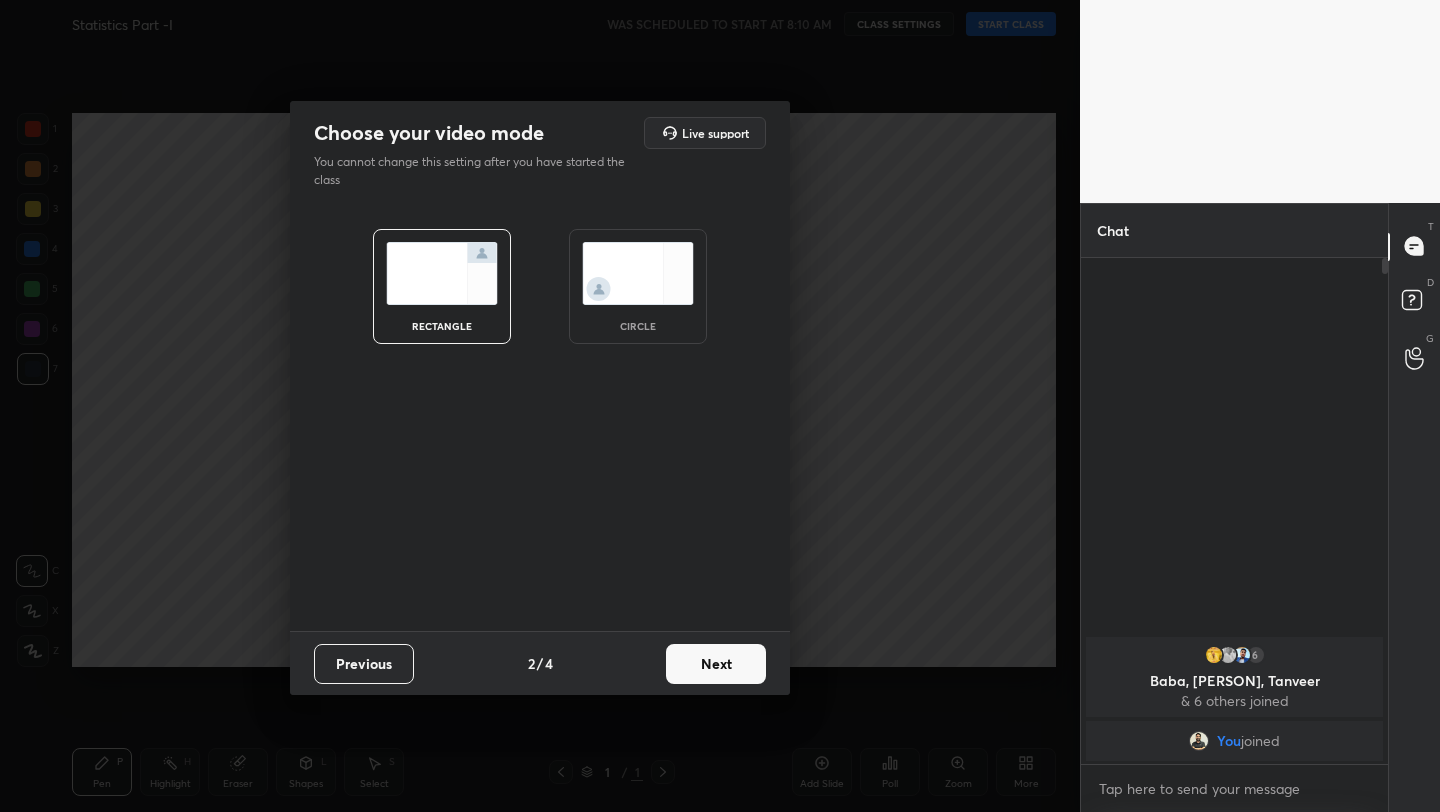click on "Next" at bounding box center (716, 664) 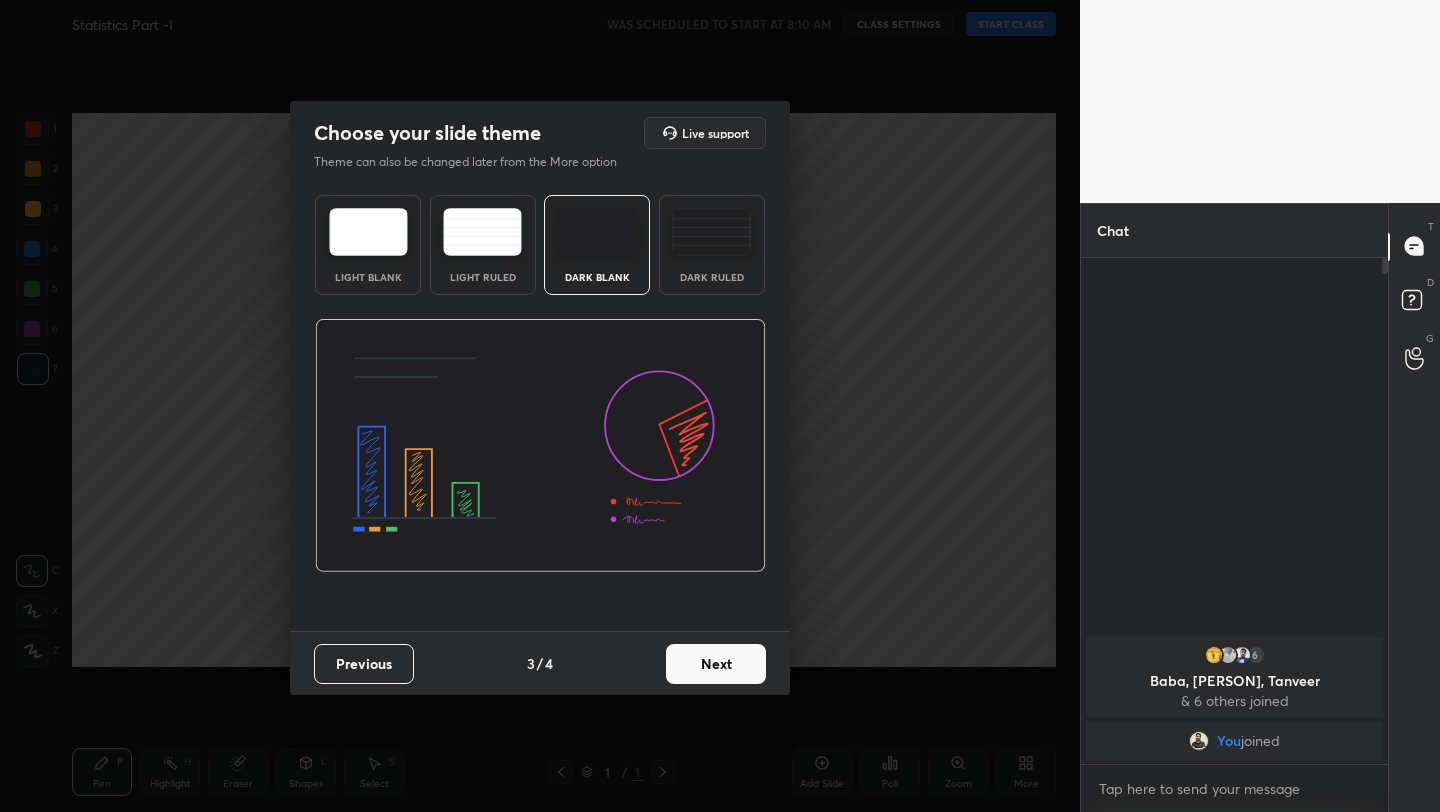 click on "Next" at bounding box center [716, 664] 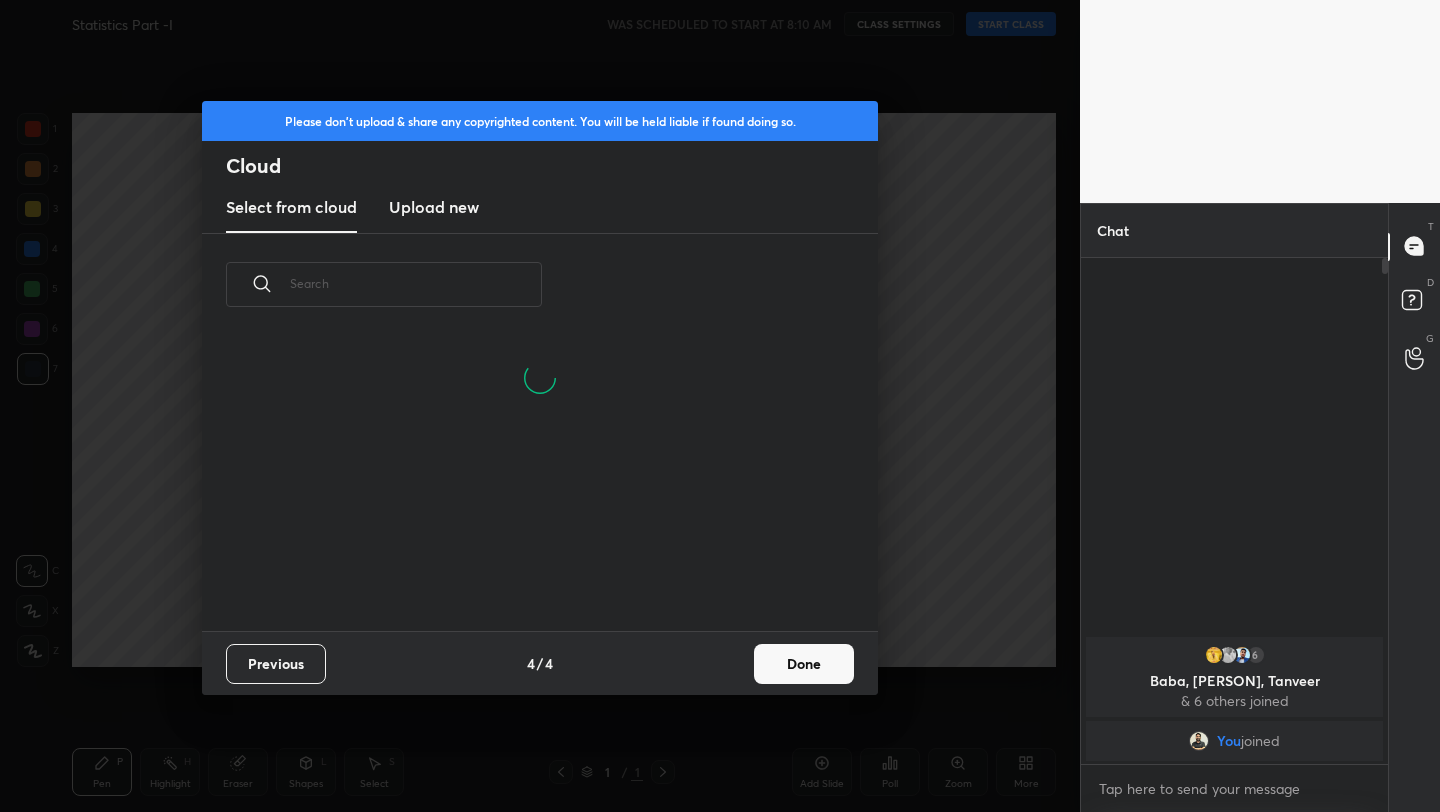 click on "Done" at bounding box center [804, 664] 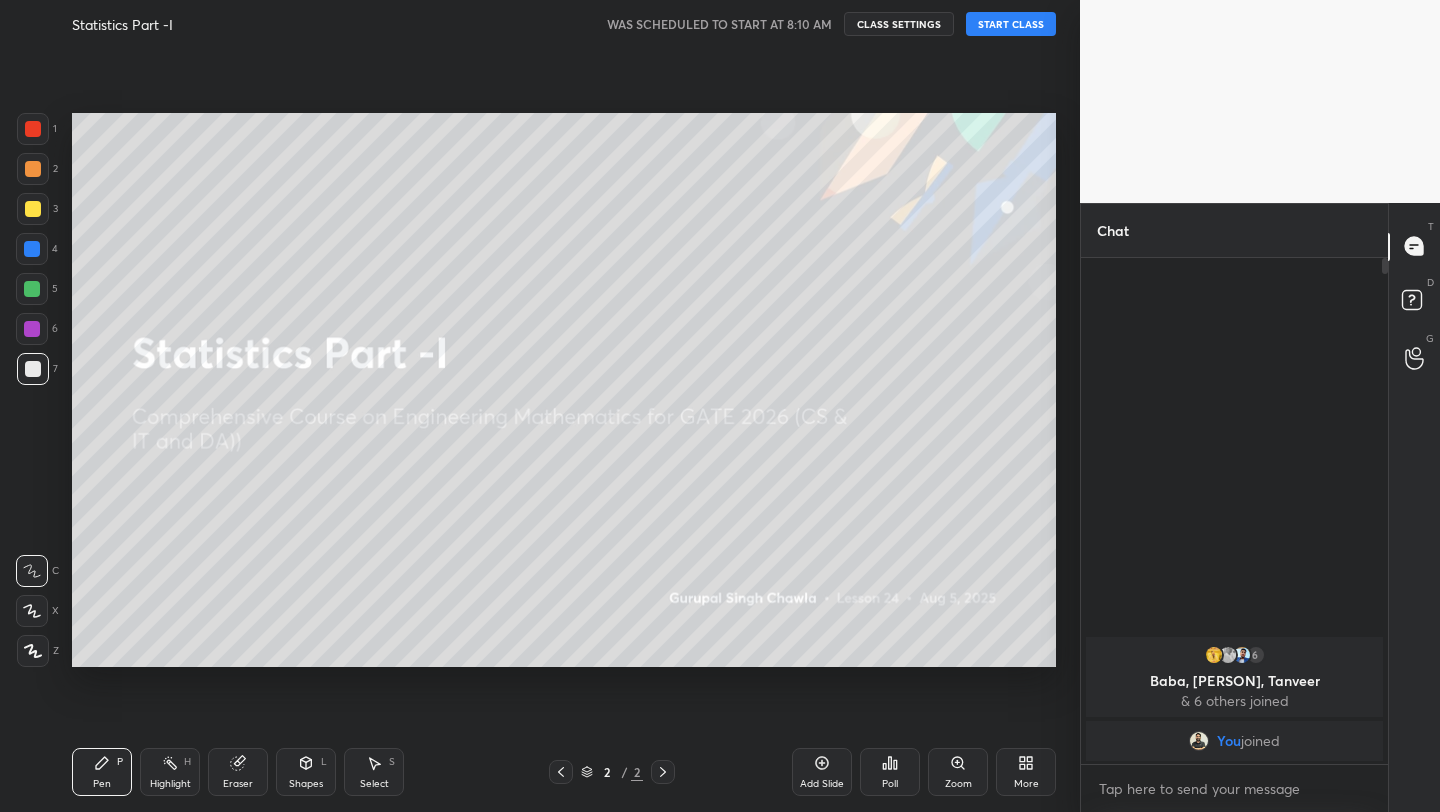 click on "START CLASS" at bounding box center (1011, 24) 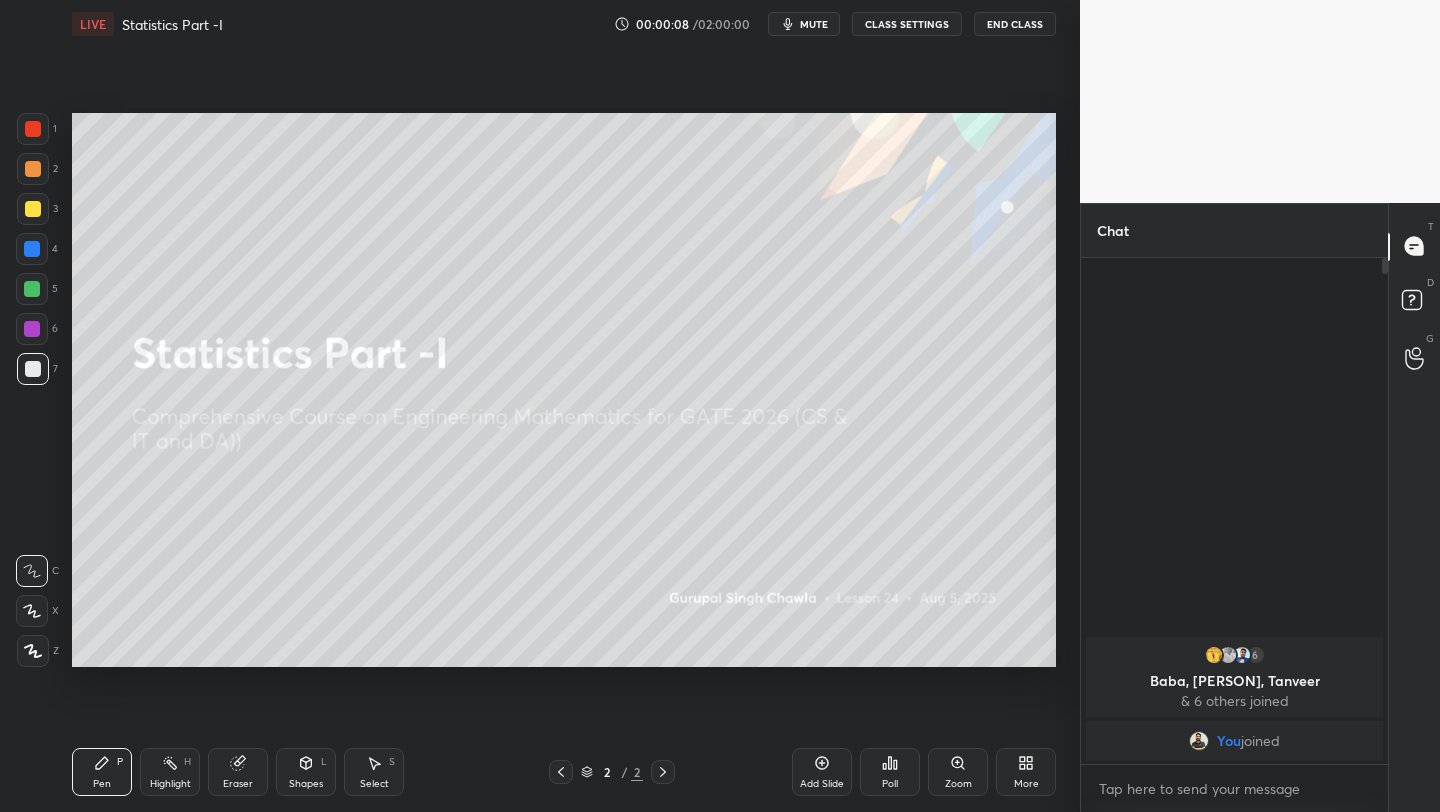 click 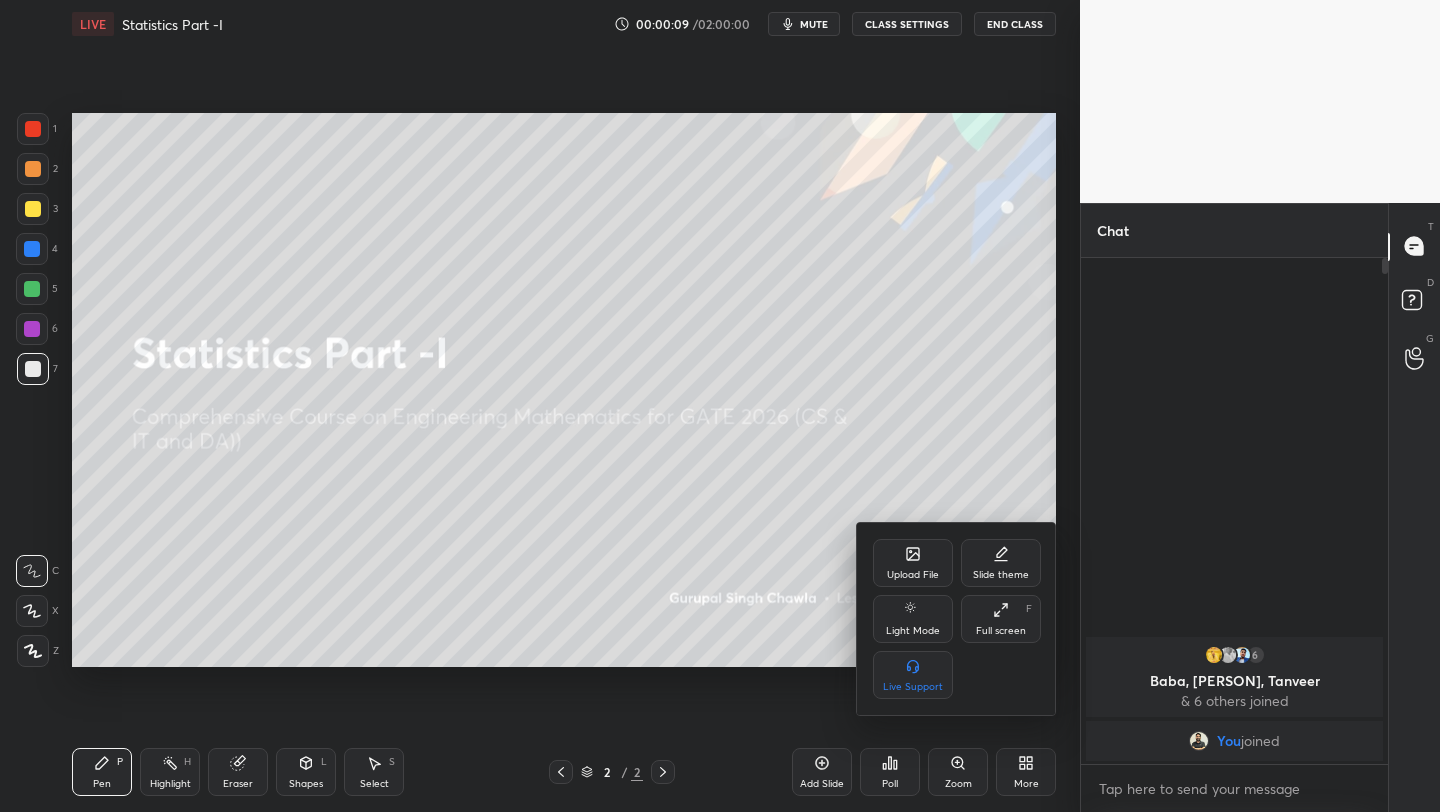 click on "Full screen F" at bounding box center (1001, 619) 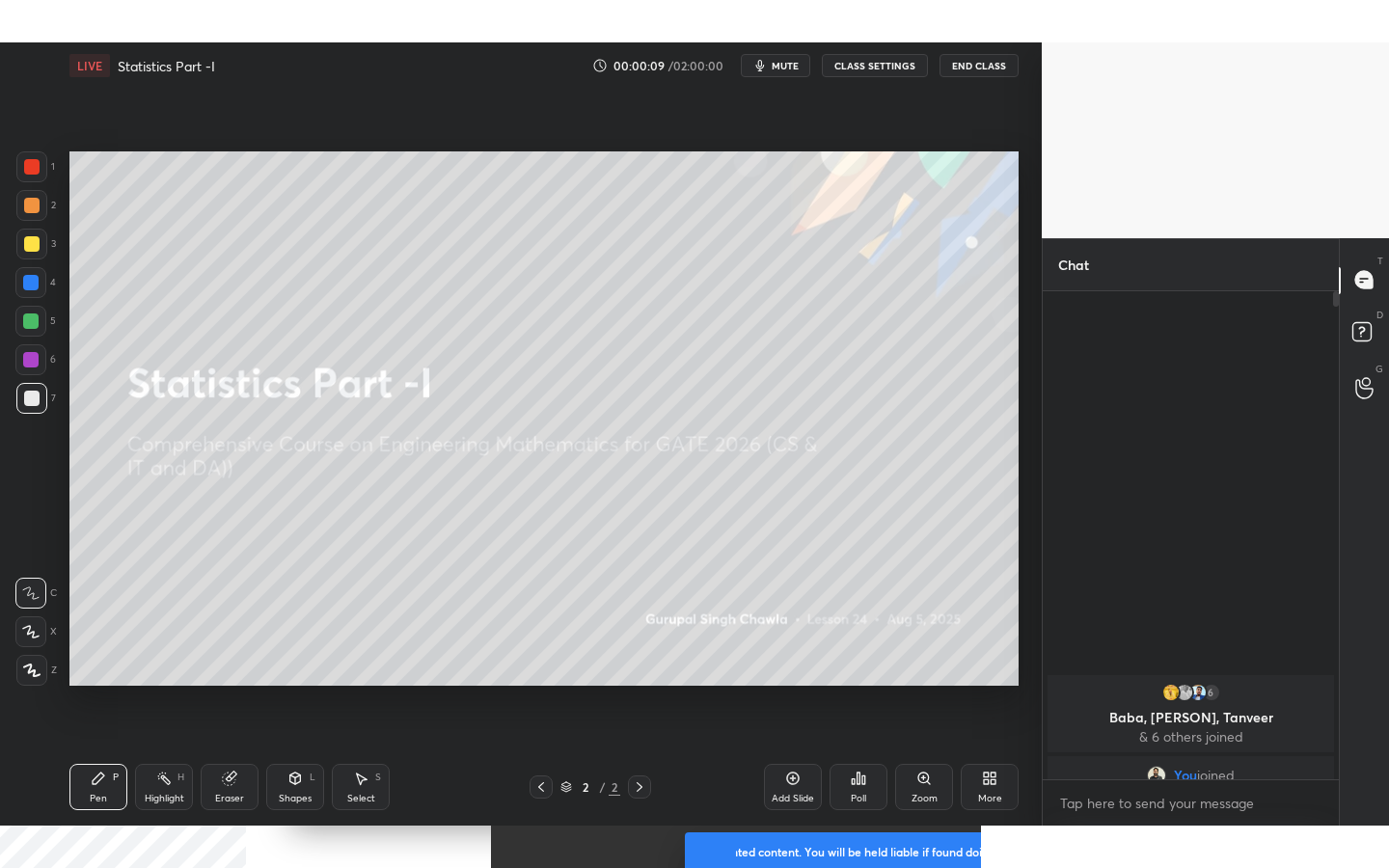 scroll, scrollTop: 95700, scrollLeft: 95494, axis: both 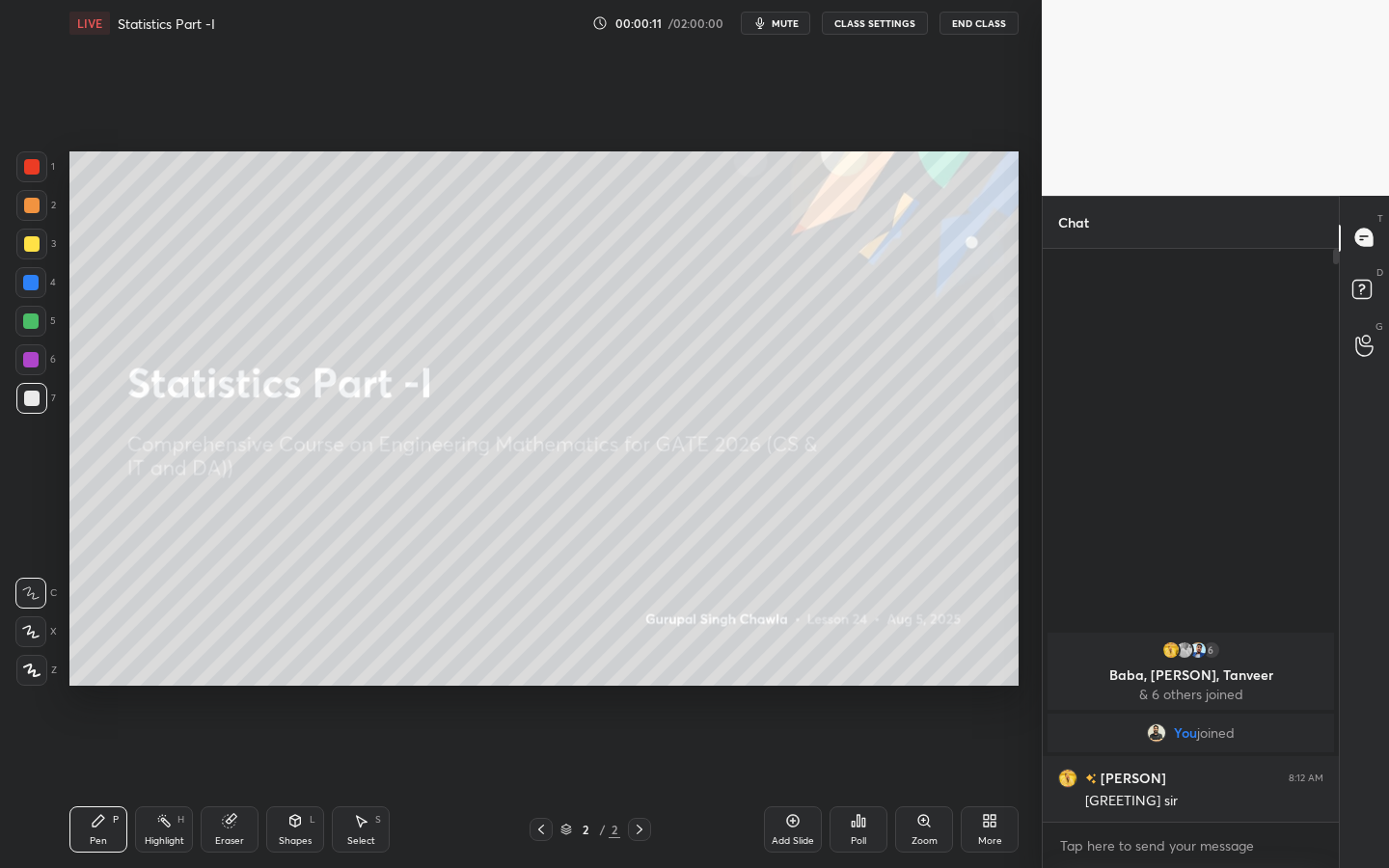click 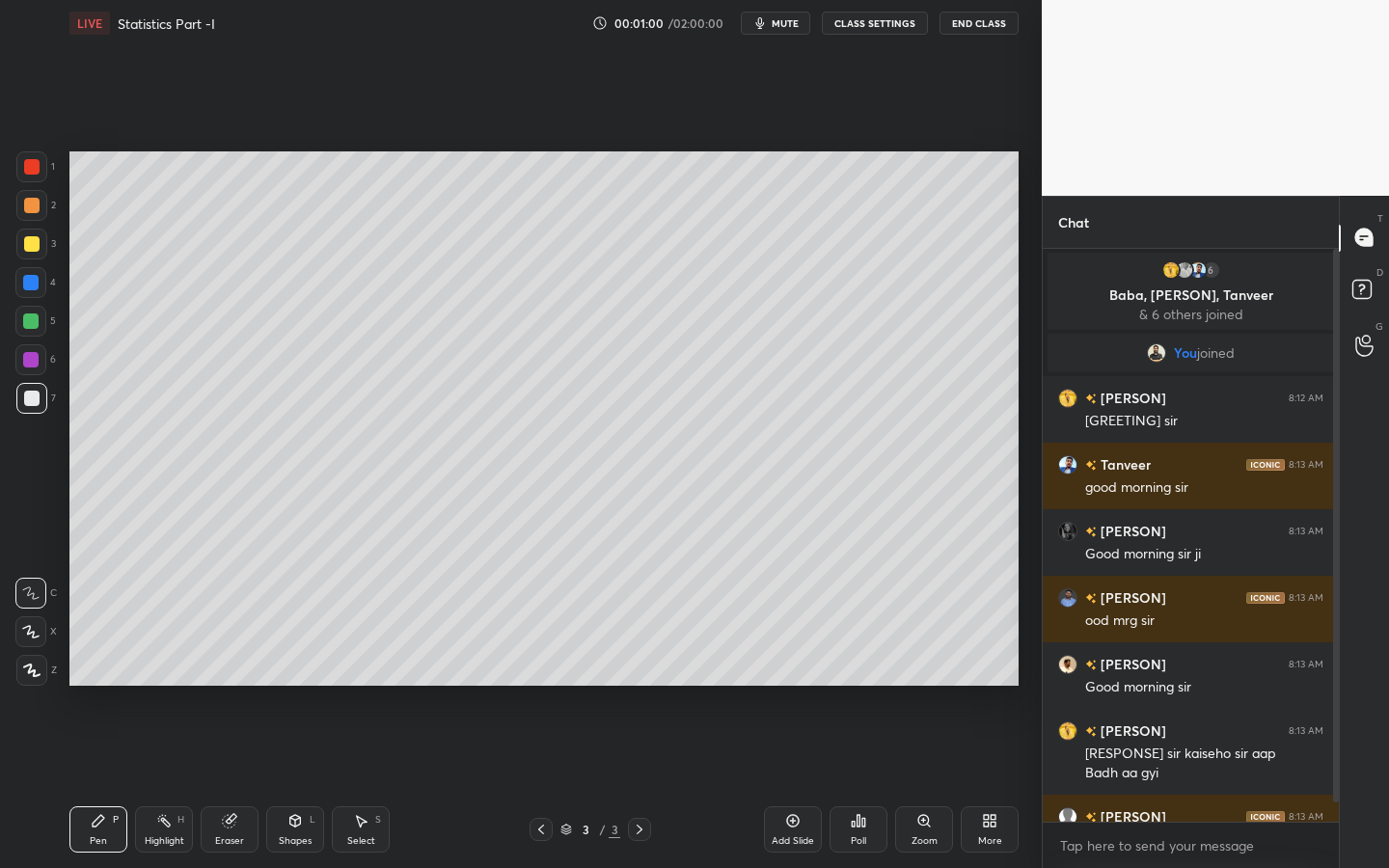 scroll, scrollTop: 39, scrollLeft: 0, axis: vertical 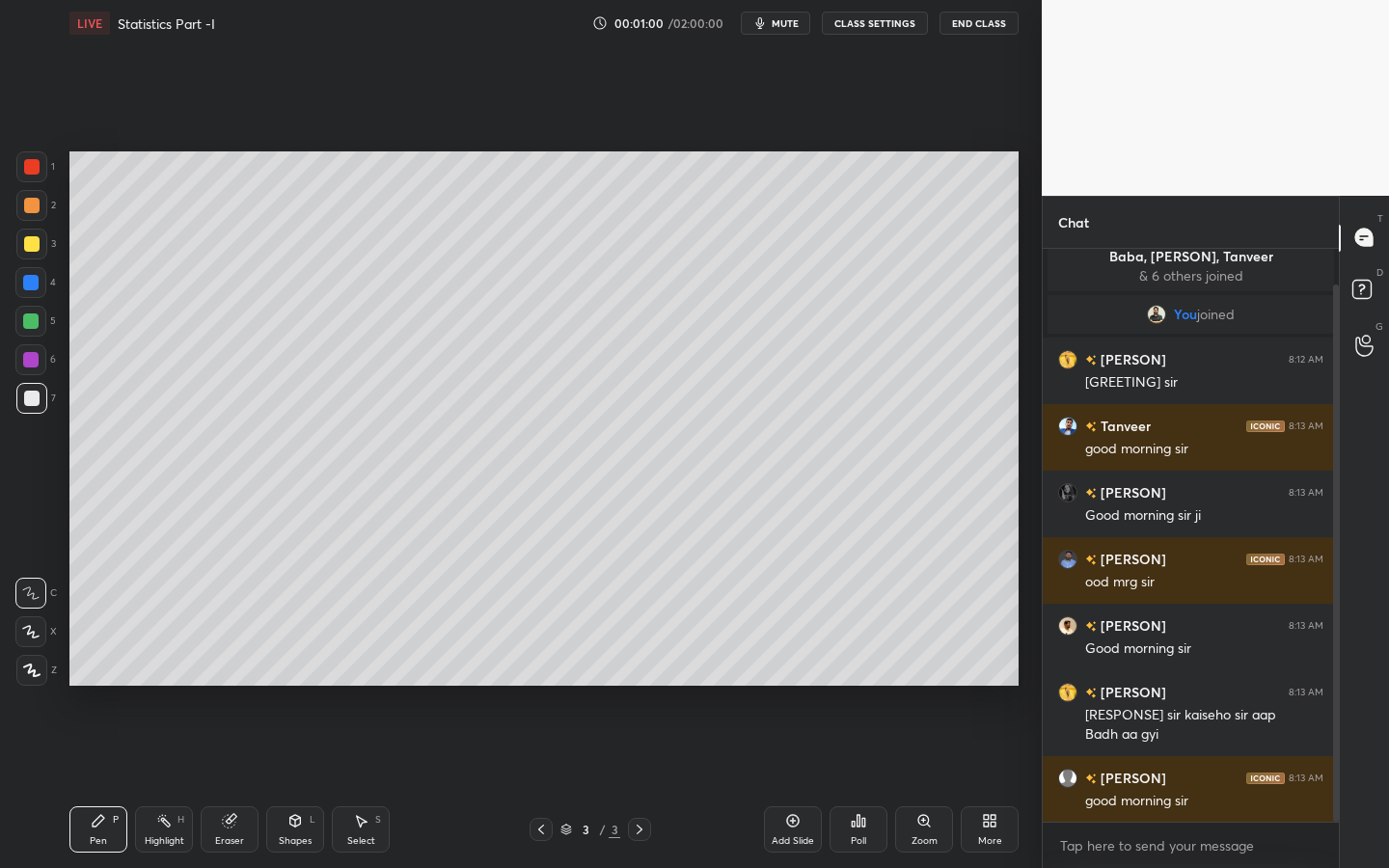 drag, startPoint x: 1338, startPoint y: 613, endPoint x: 1332, endPoint y: 663, distance: 50.358713 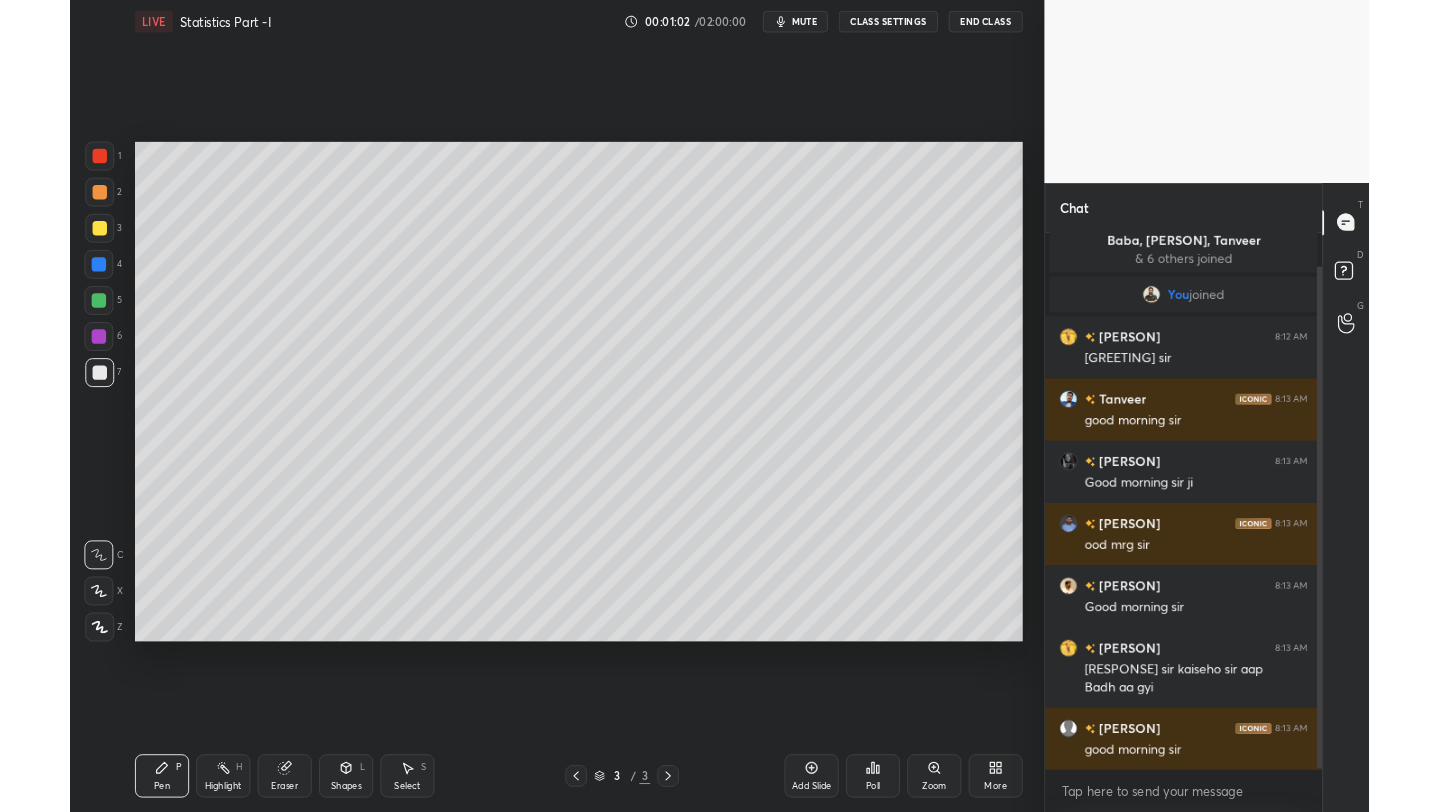 scroll, scrollTop: 145, scrollLeft: 0, axis: vertical 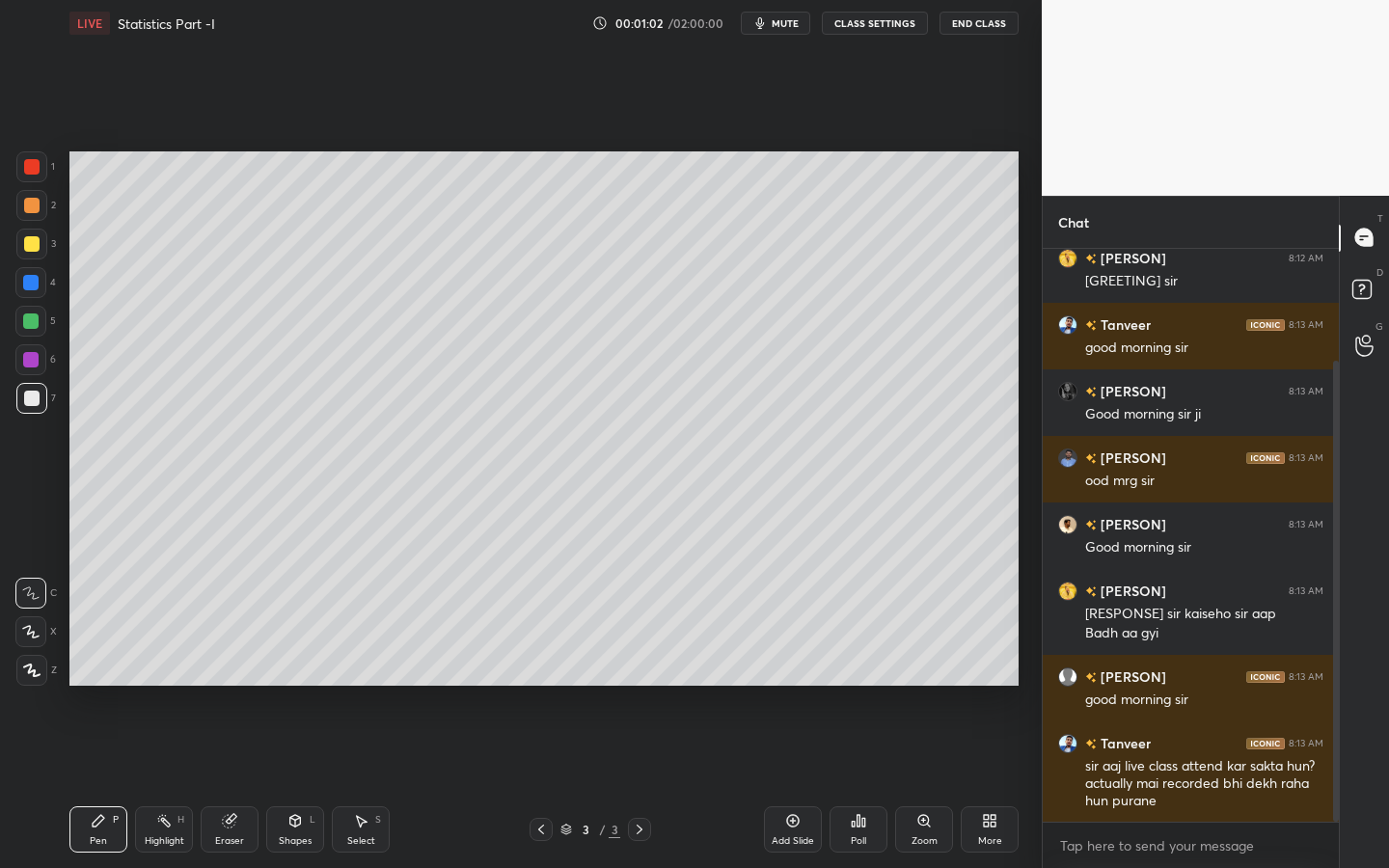 click 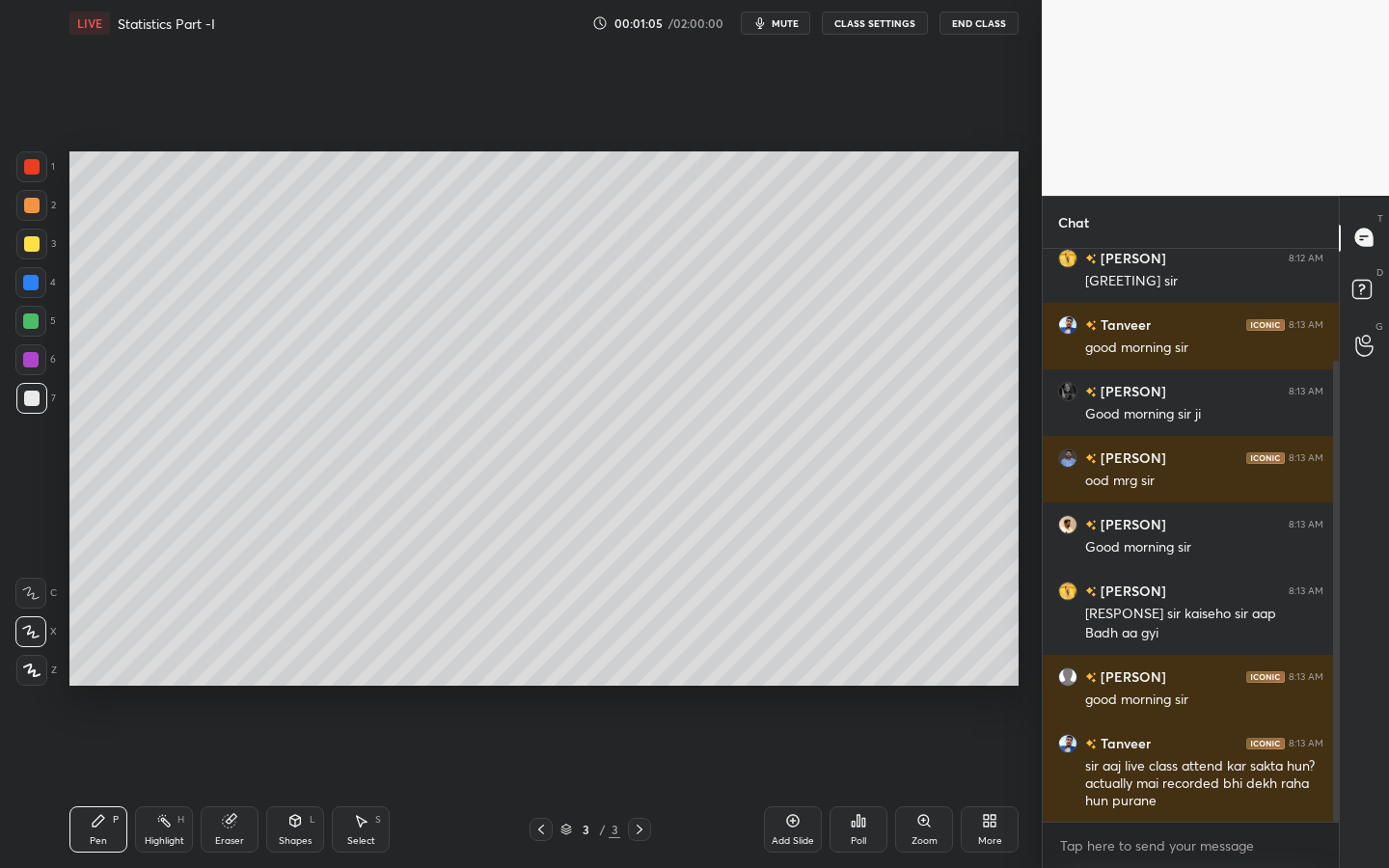 click 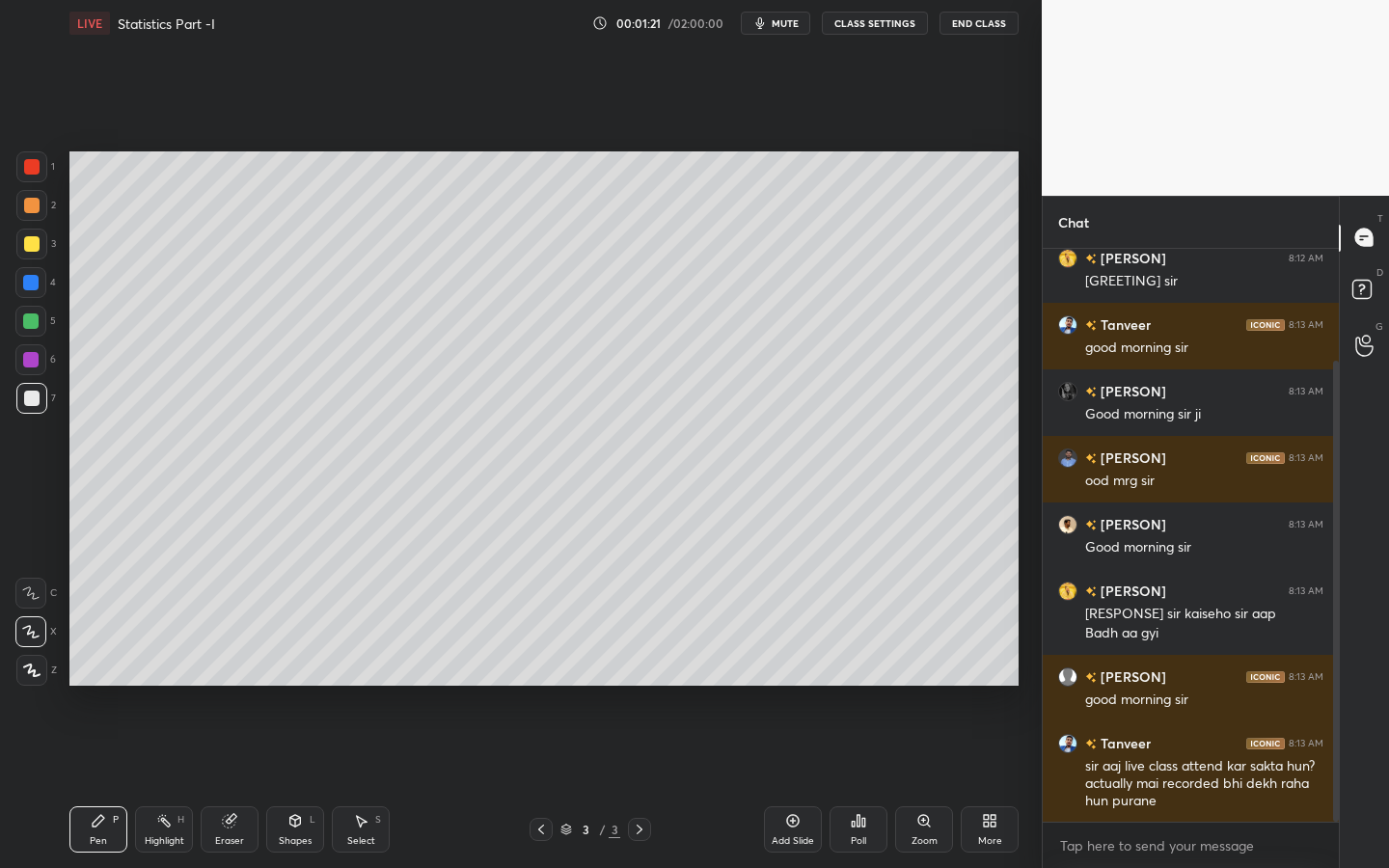 click on "More" at bounding box center [990, 829] 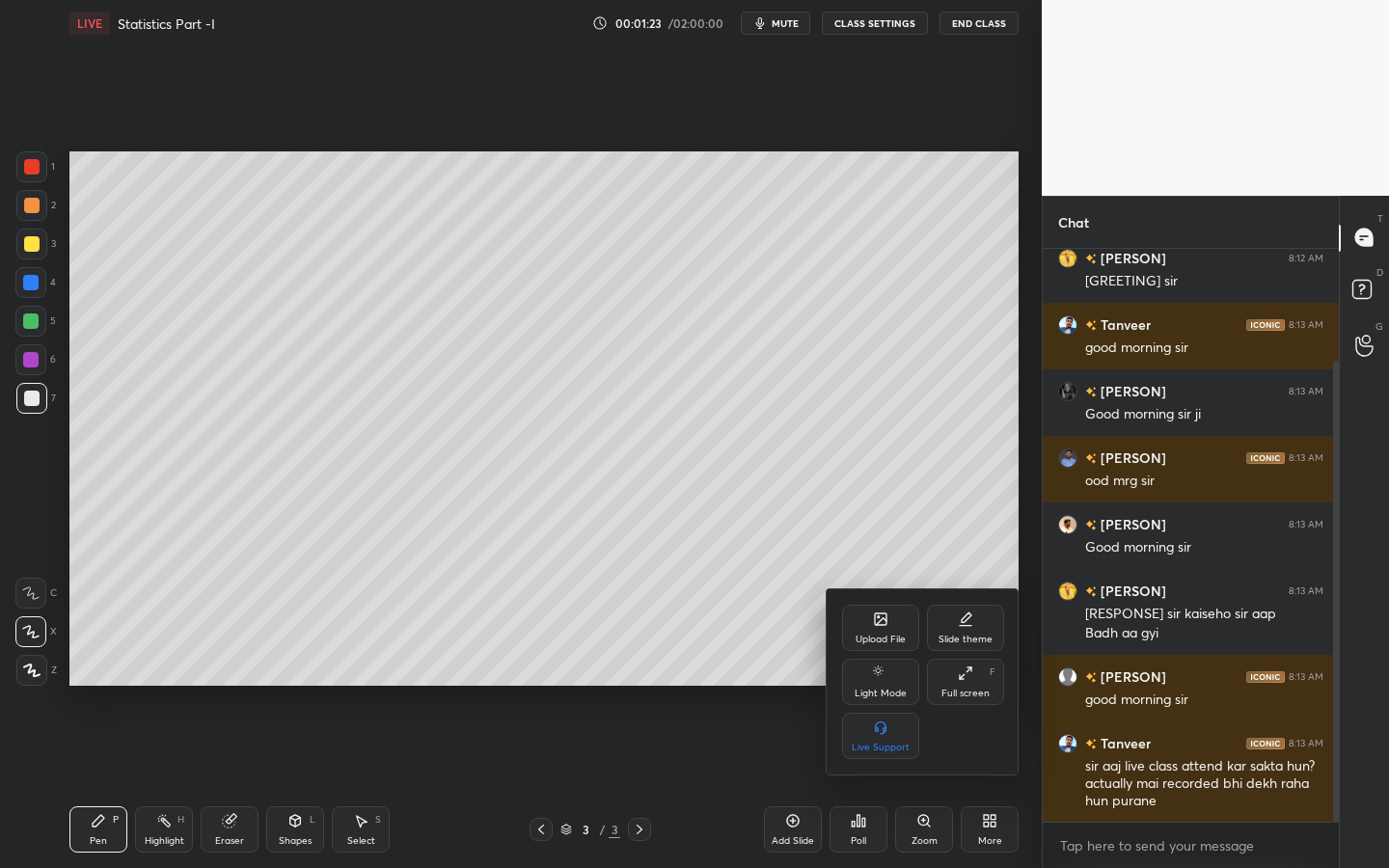 click at bounding box center (694, 434) 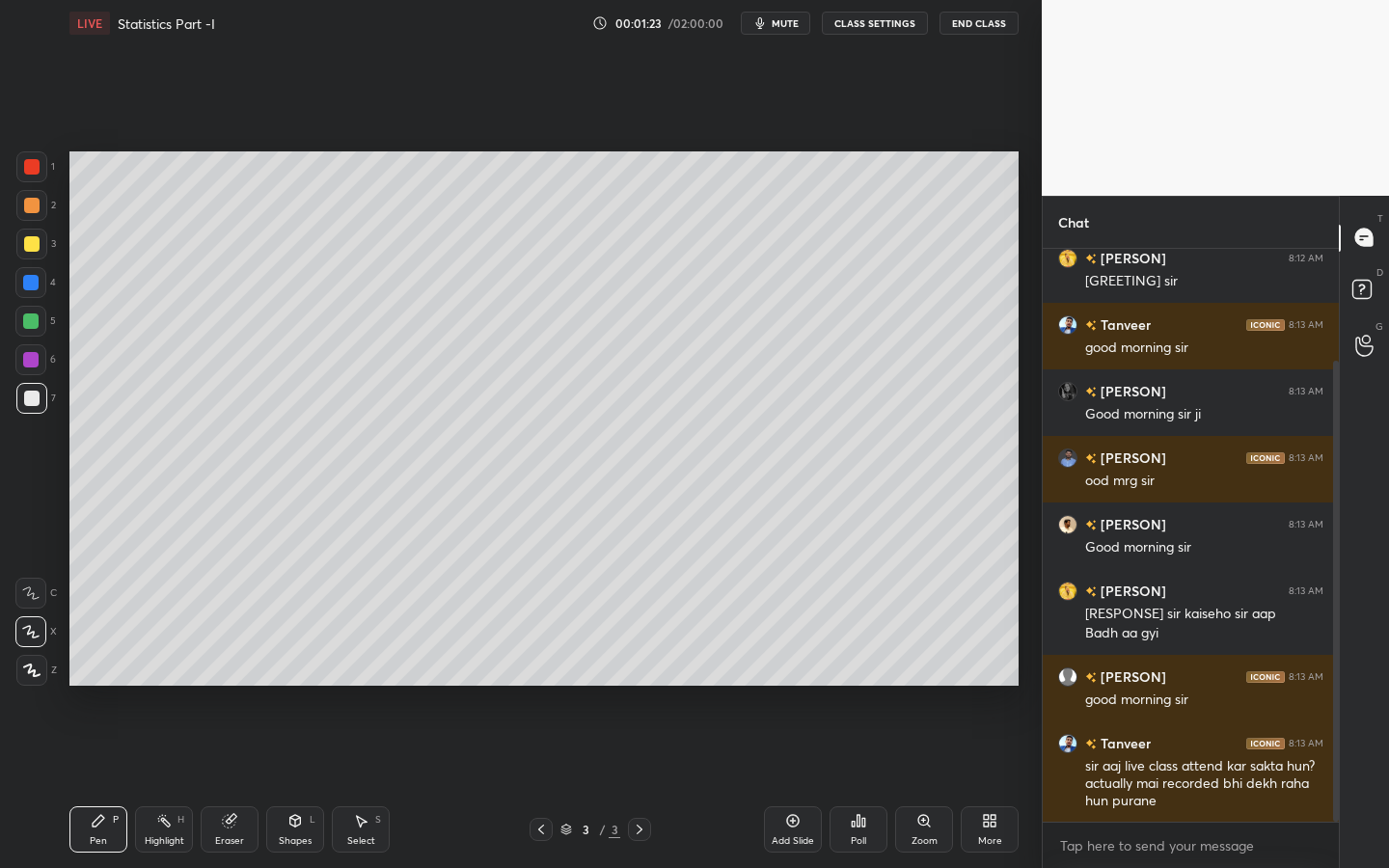 click 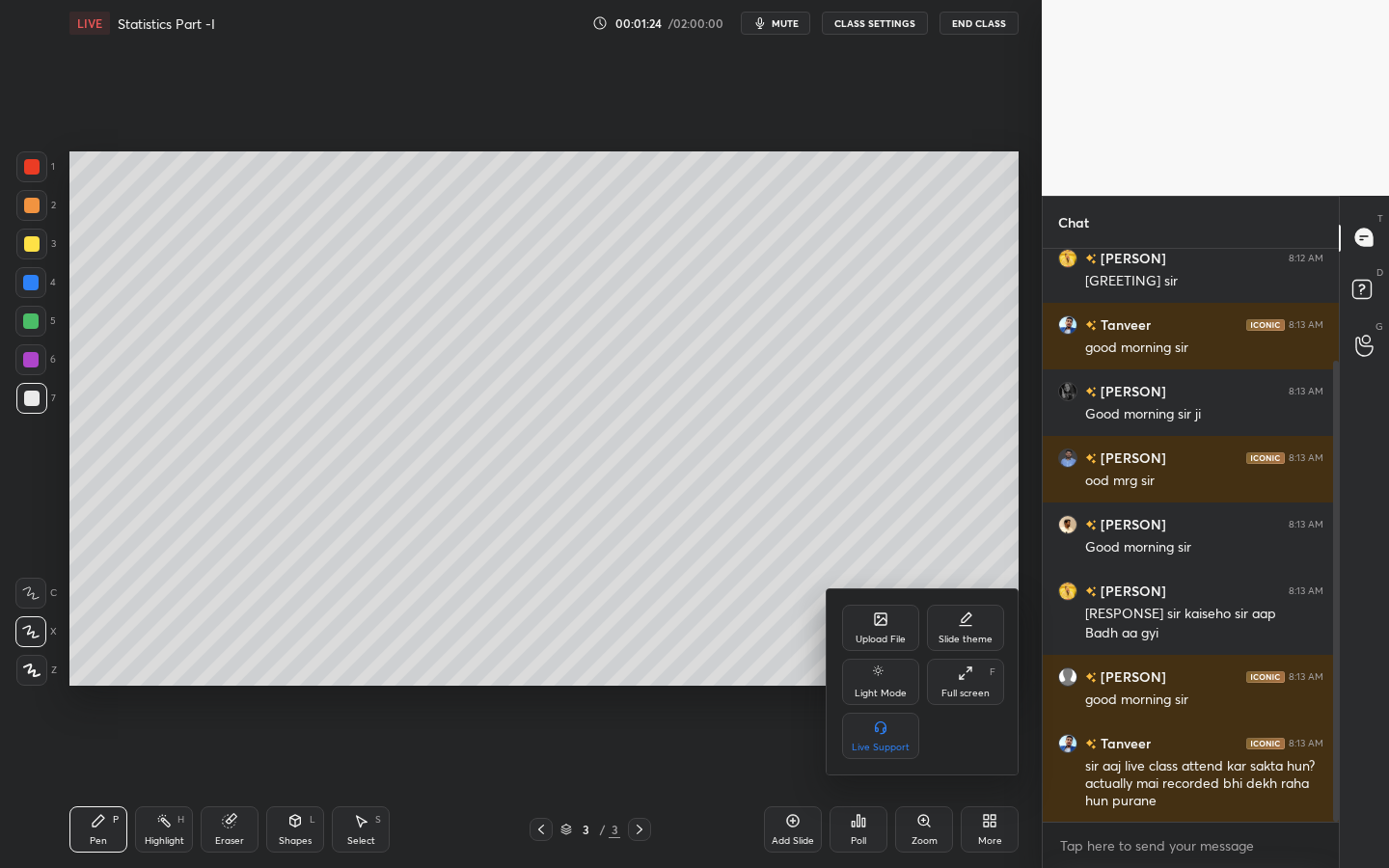 click on "Full screen F" at bounding box center (966, 682) 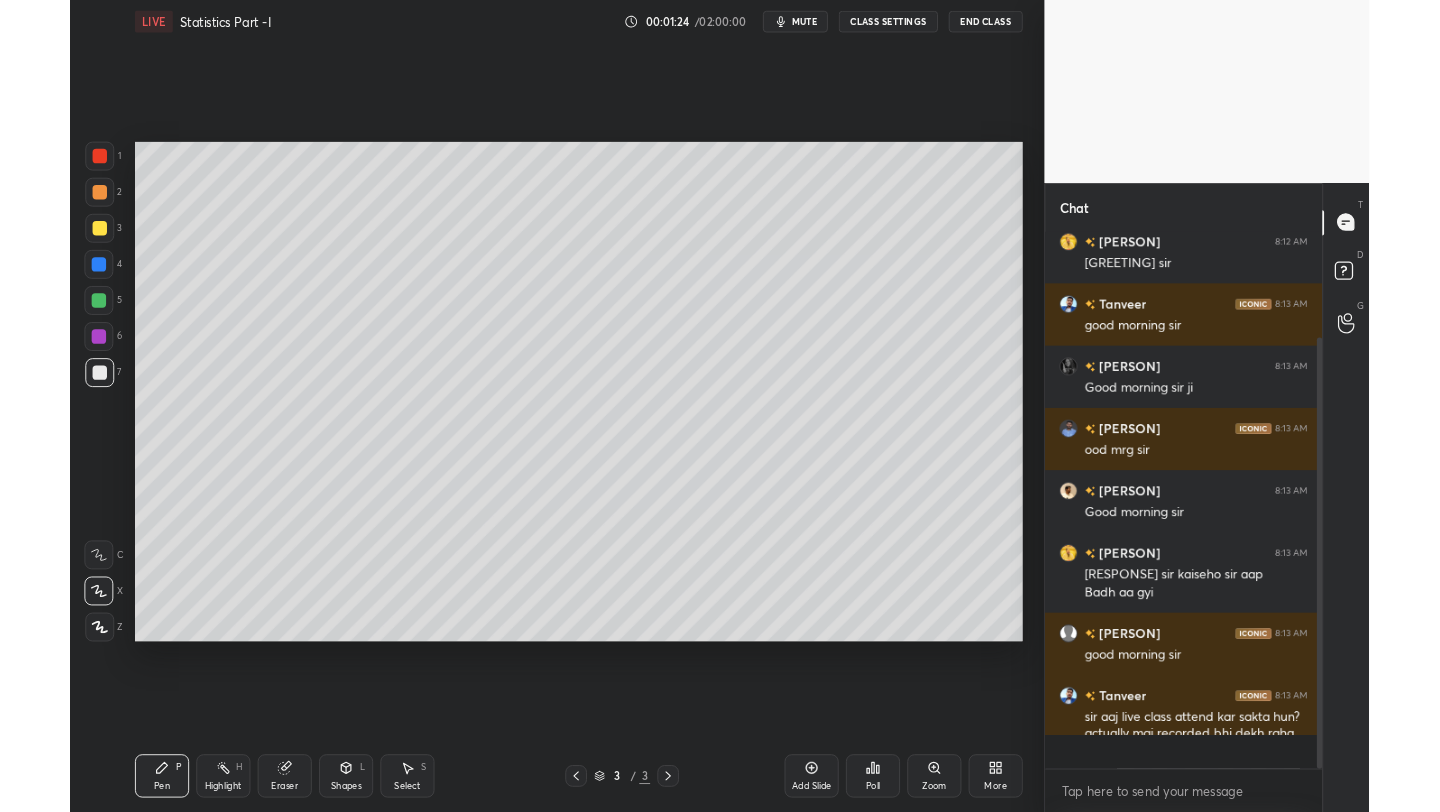 scroll, scrollTop: 684, scrollLeft: 1000, axis: both 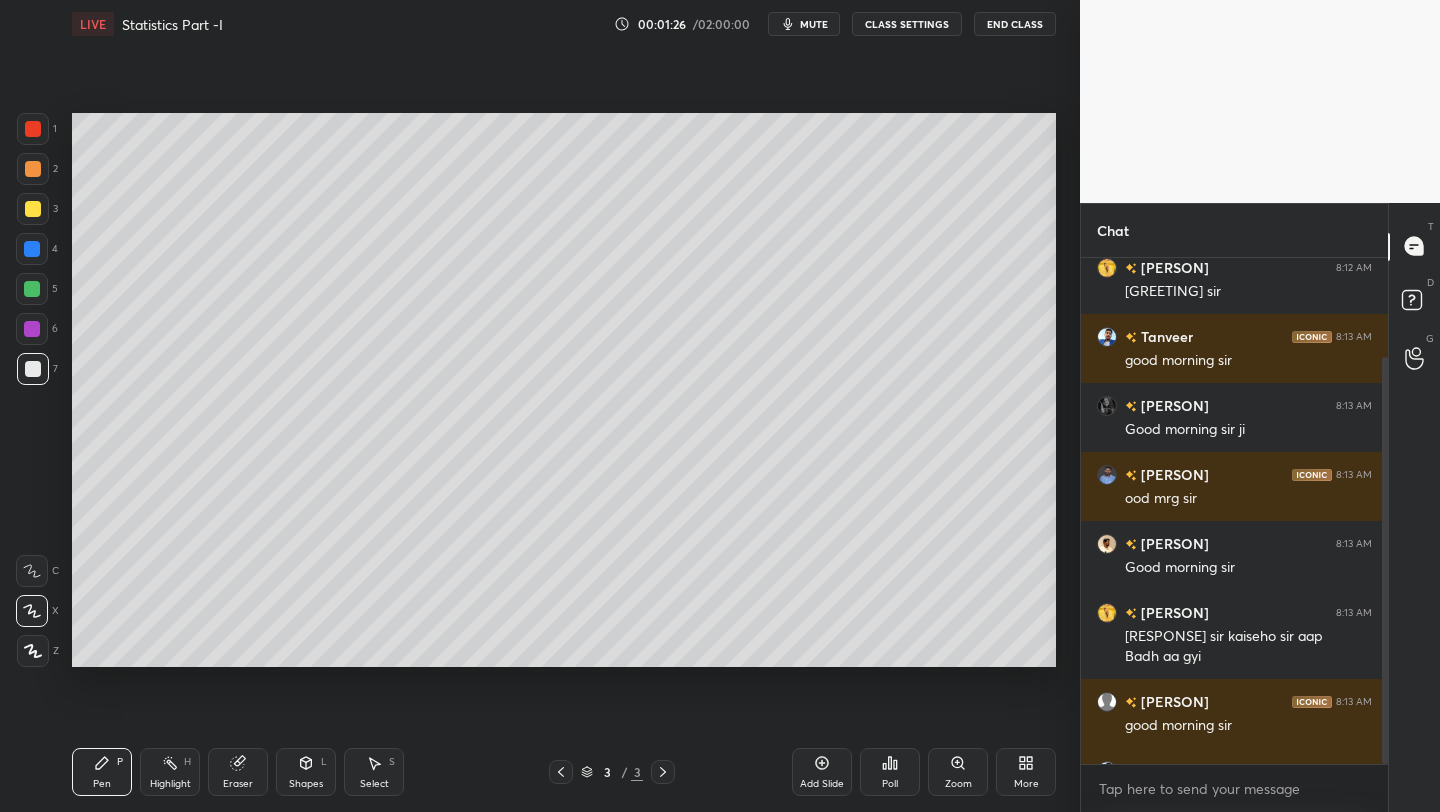 click on "More" at bounding box center [1026, 784] 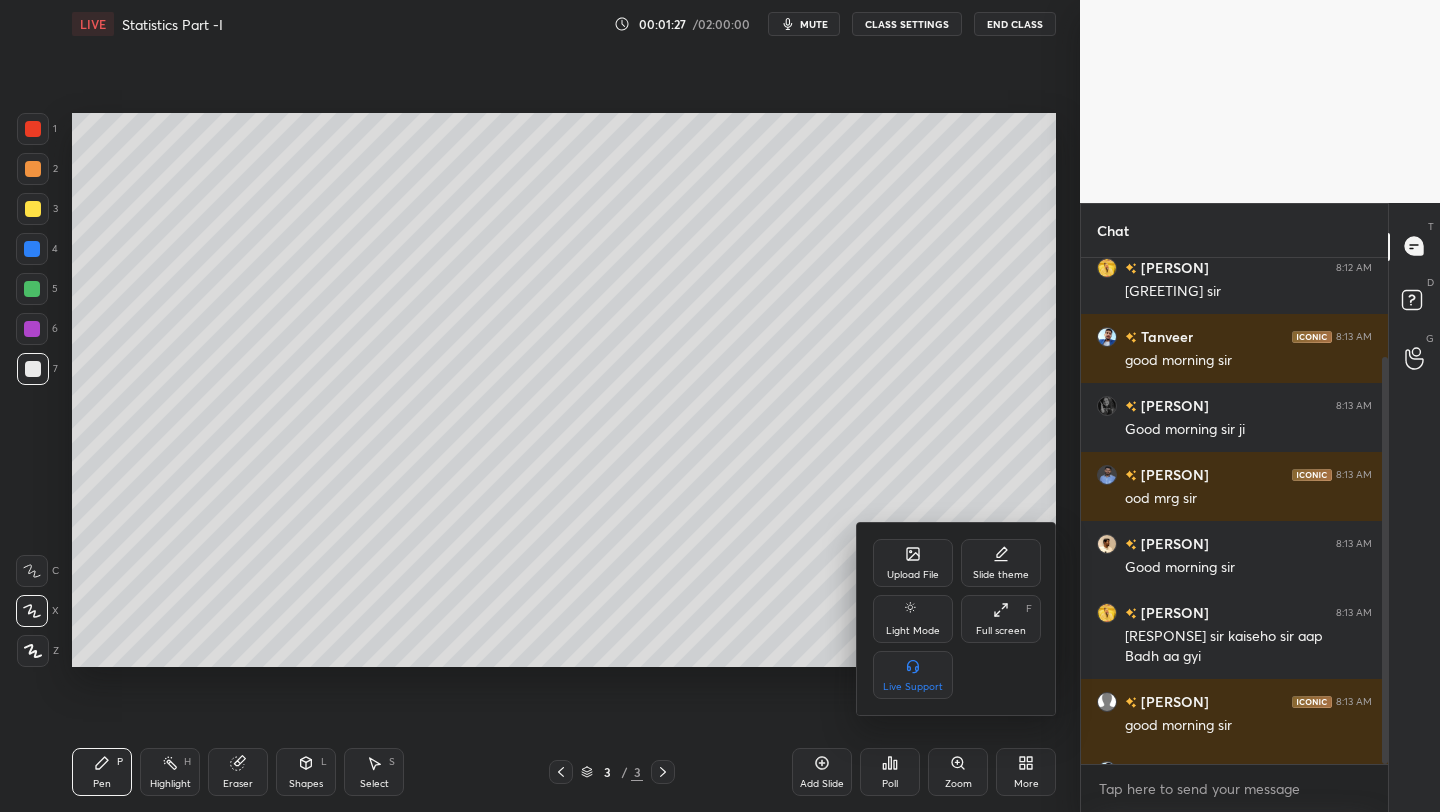 scroll, scrollTop: 302, scrollLeft: 0, axis: vertical 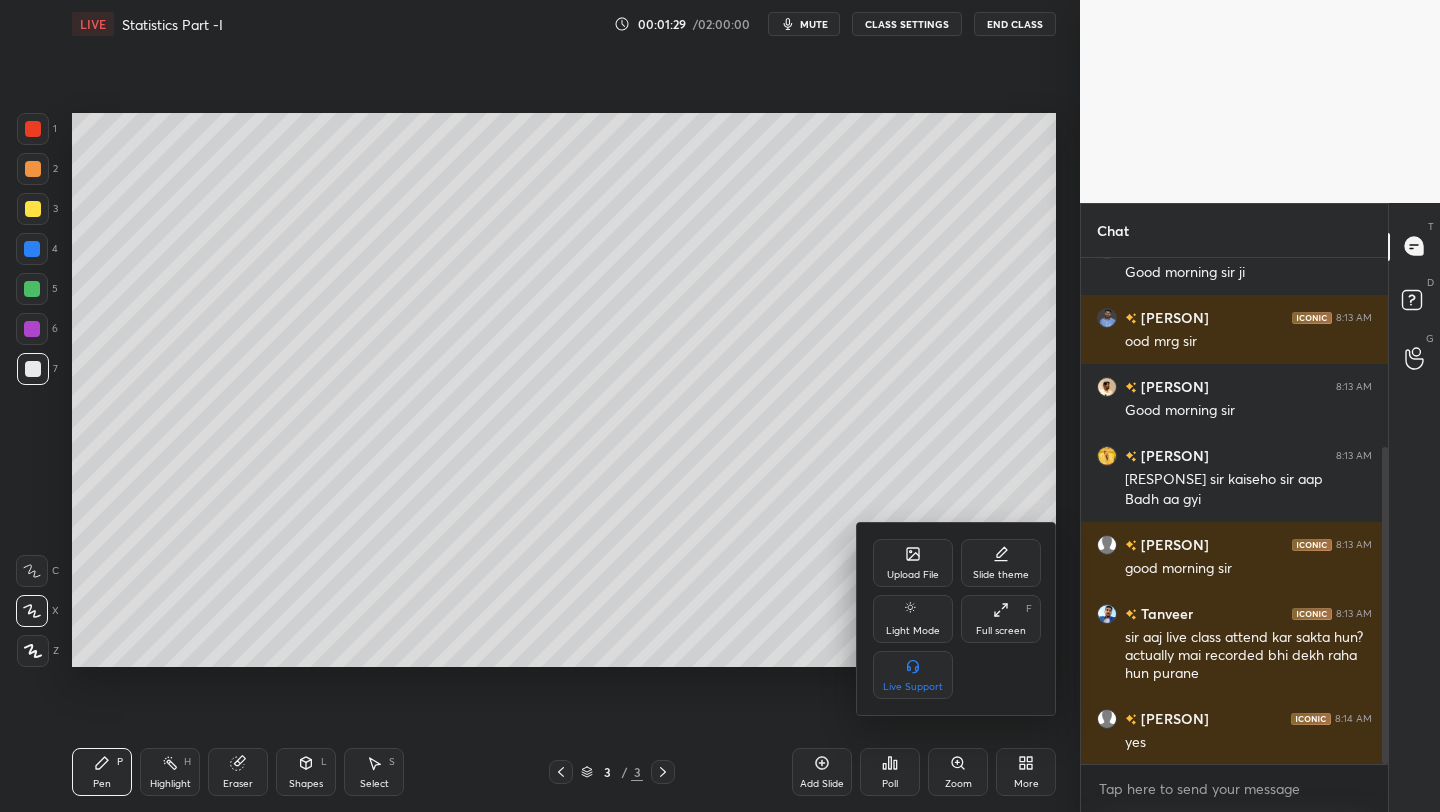 drag, startPoint x: 1386, startPoint y: 632, endPoint x: 1384, endPoint y: 642, distance: 10.198039 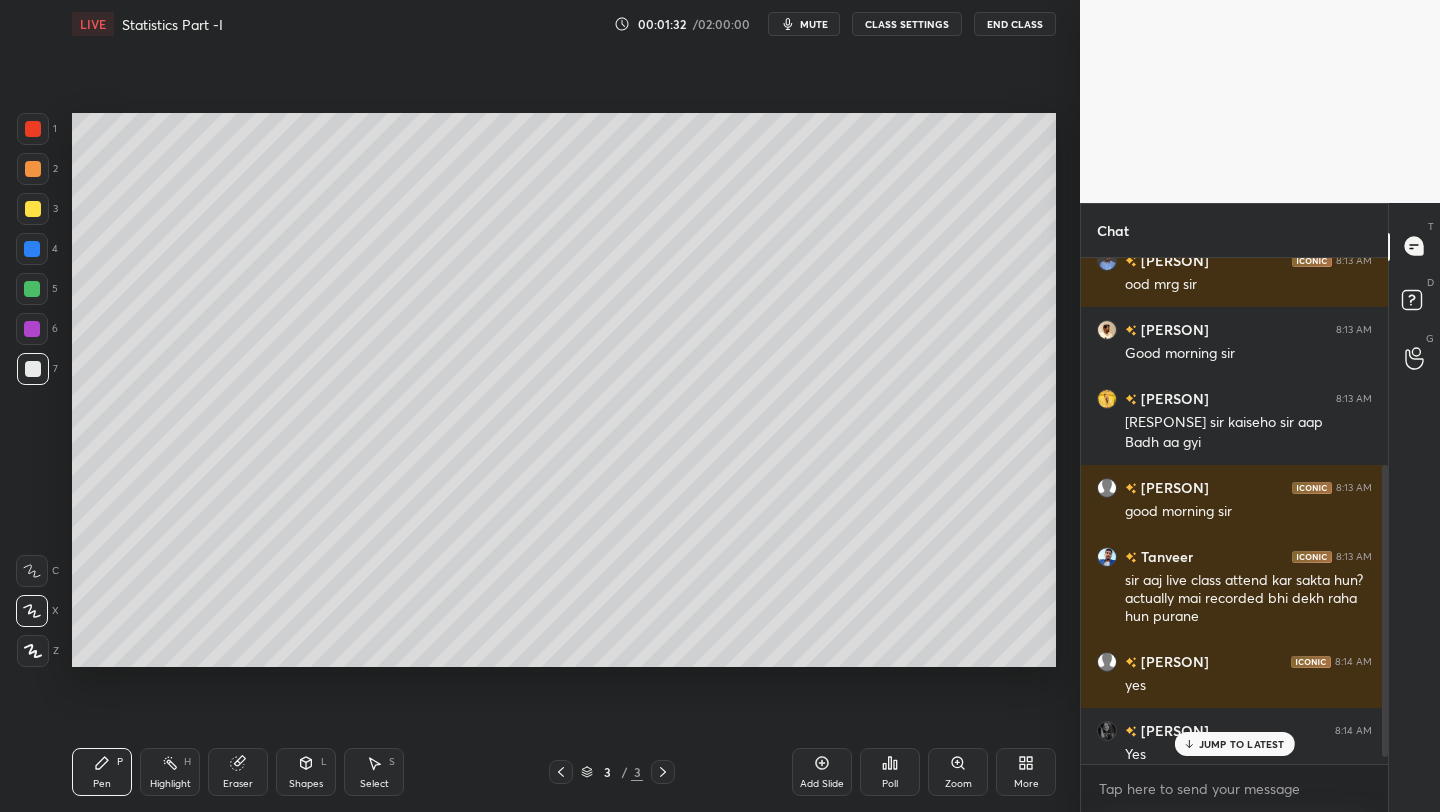 scroll, scrollTop: 371, scrollLeft: 0, axis: vertical 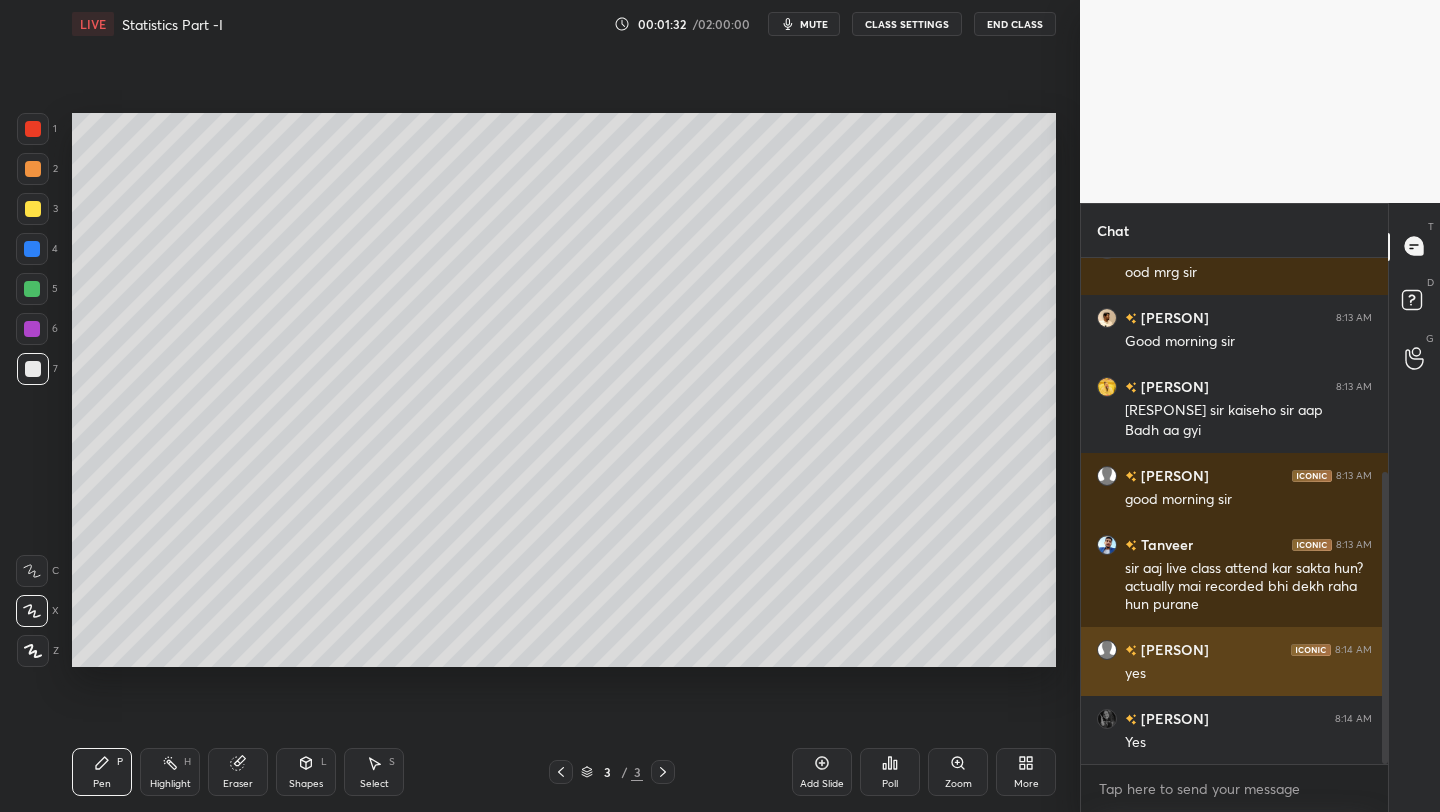 drag, startPoint x: 1385, startPoint y: 645, endPoint x: 1325, endPoint y: 686, distance: 72.67049 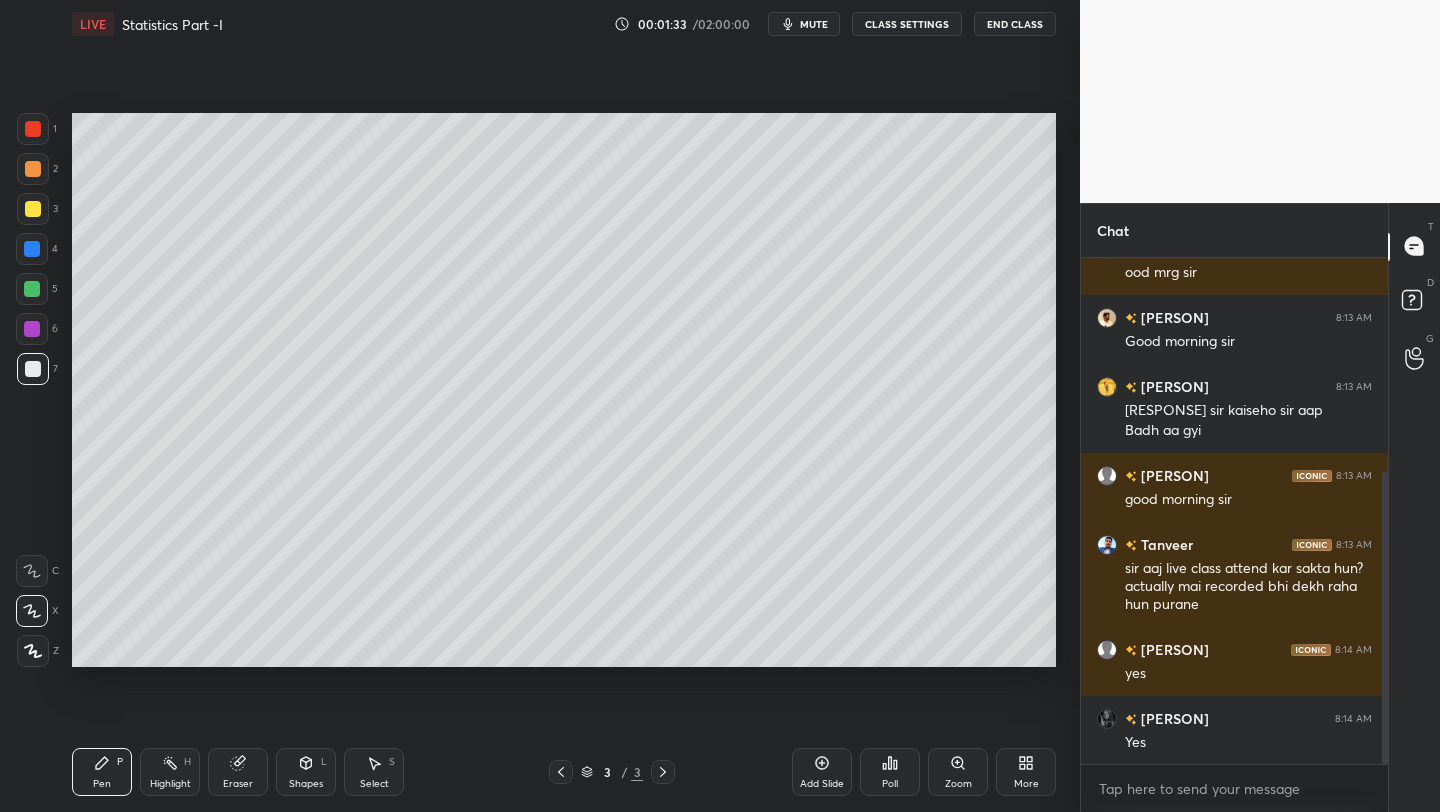 click on "More" at bounding box center (1026, 772) 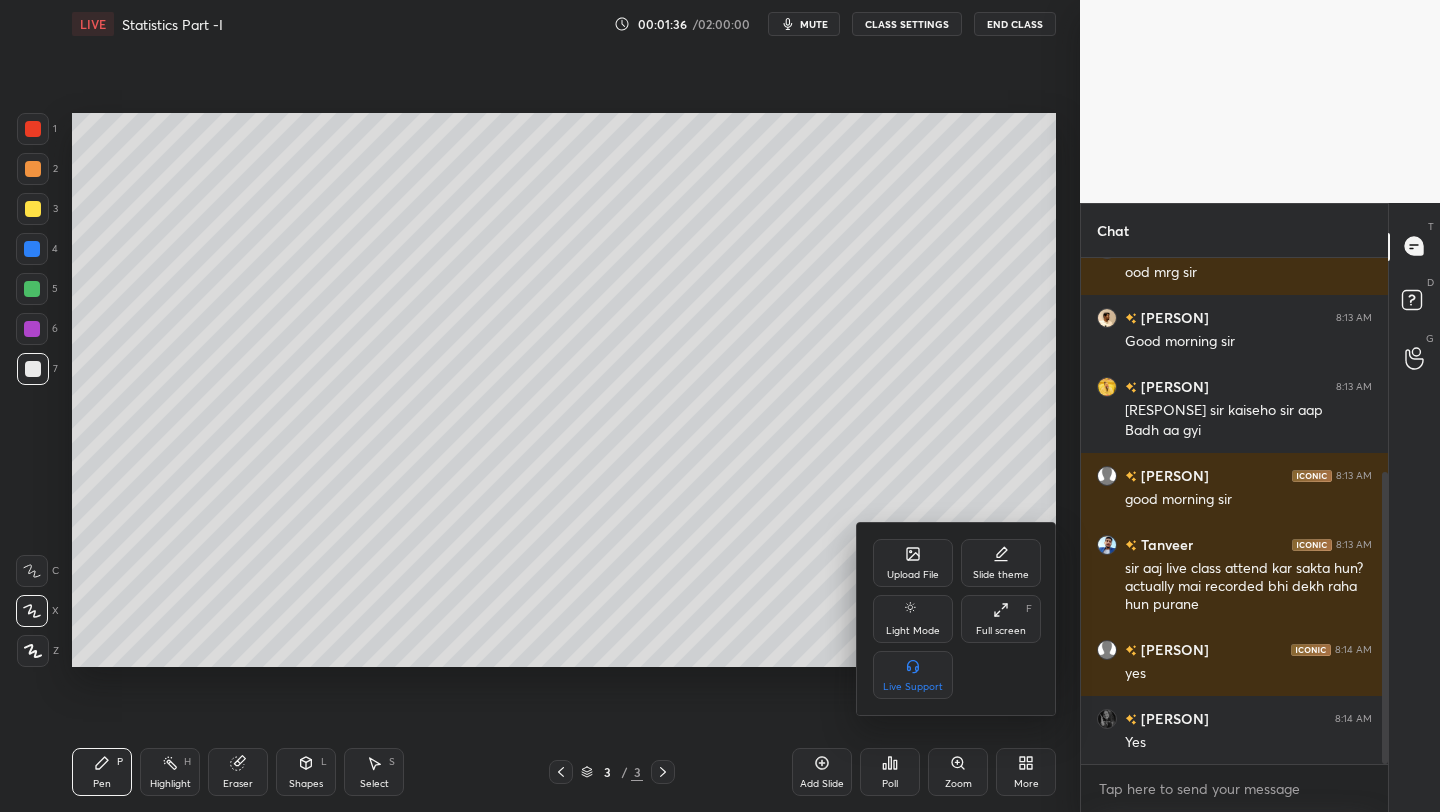 click on "Upload File" at bounding box center [913, 563] 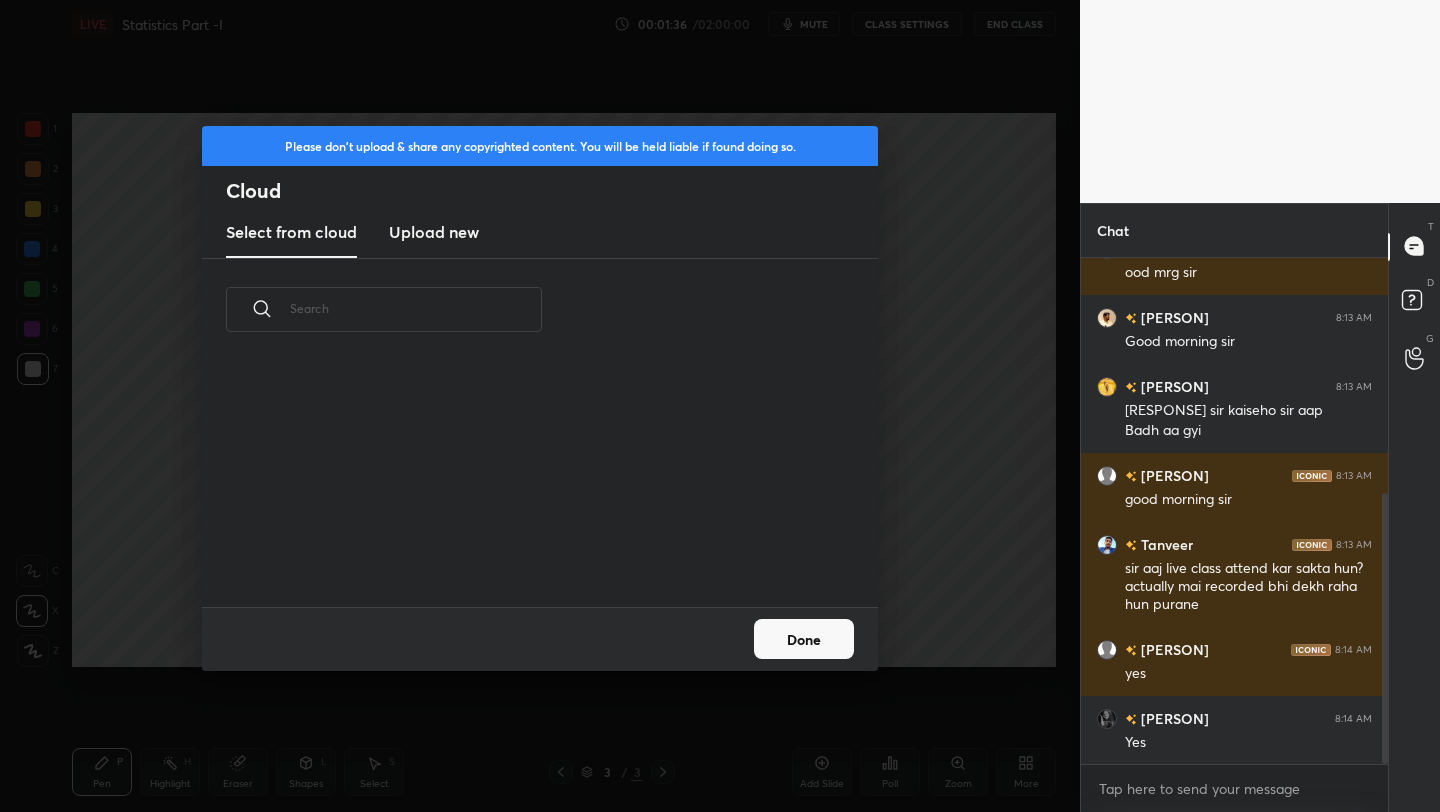 scroll, scrollTop: 440, scrollLeft: 0, axis: vertical 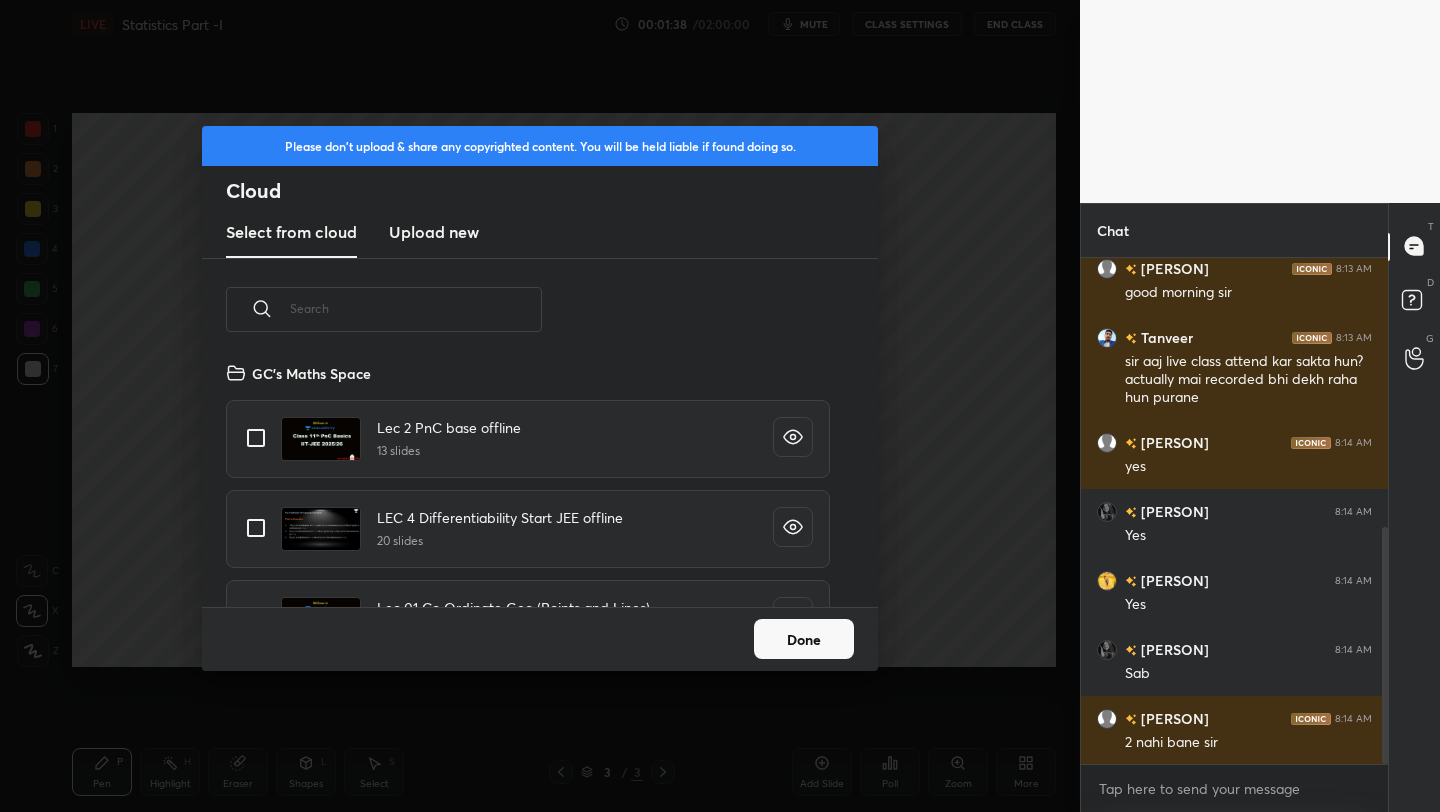 click on "Upload new" at bounding box center [434, 232] 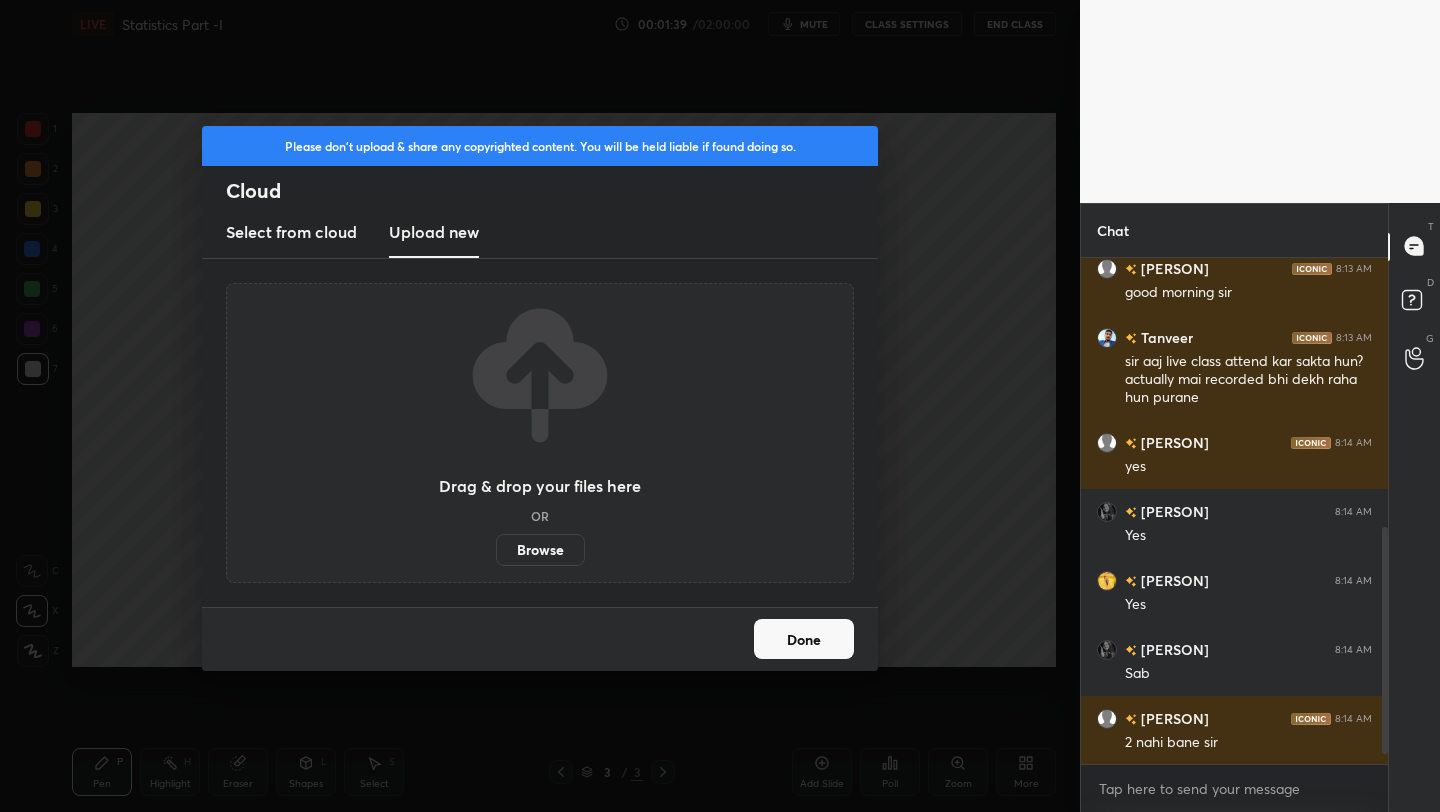scroll, scrollTop: 647, scrollLeft: 0, axis: vertical 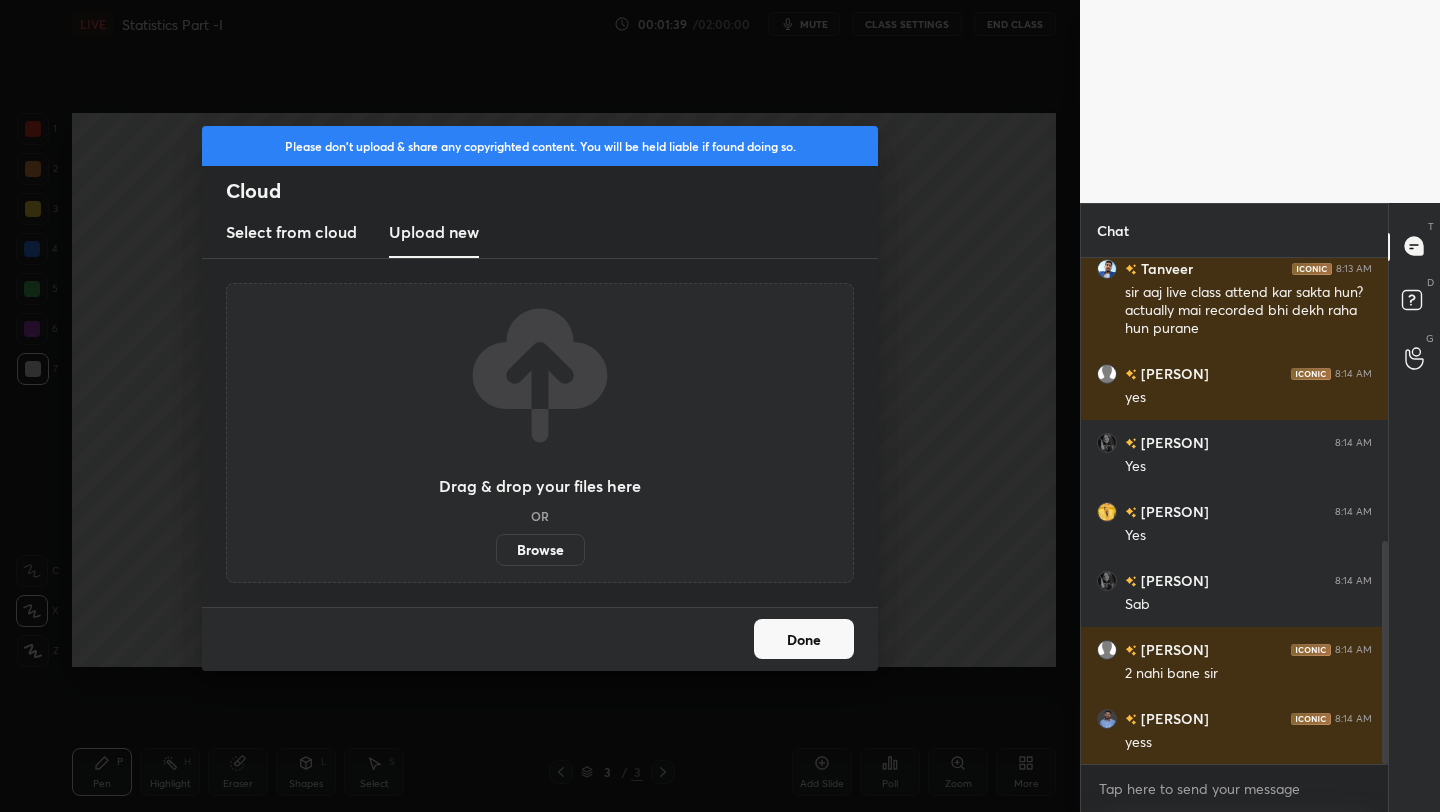 click on "Browse" at bounding box center (540, 550) 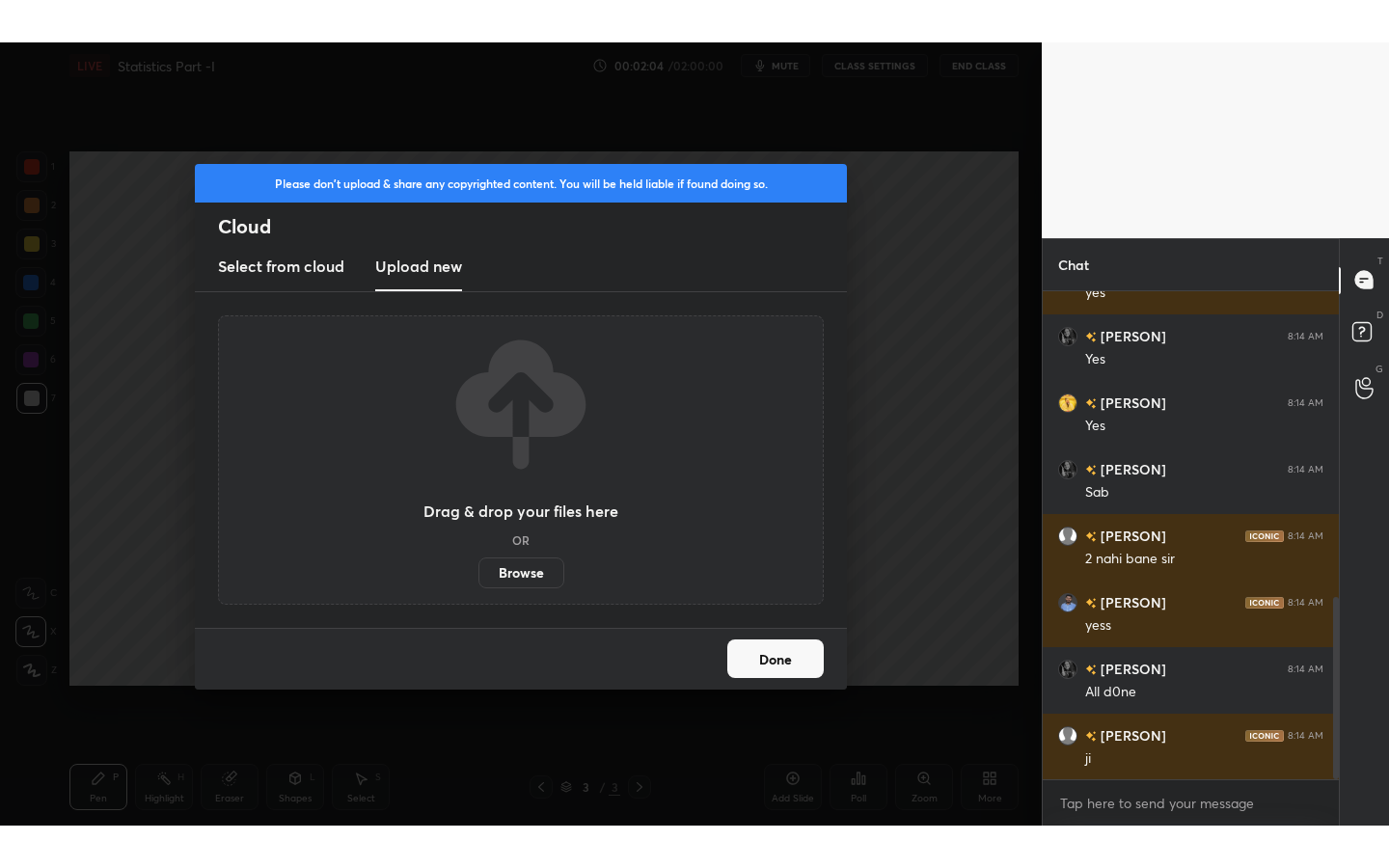 scroll, scrollTop: 824, scrollLeft: 0, axis: vertical 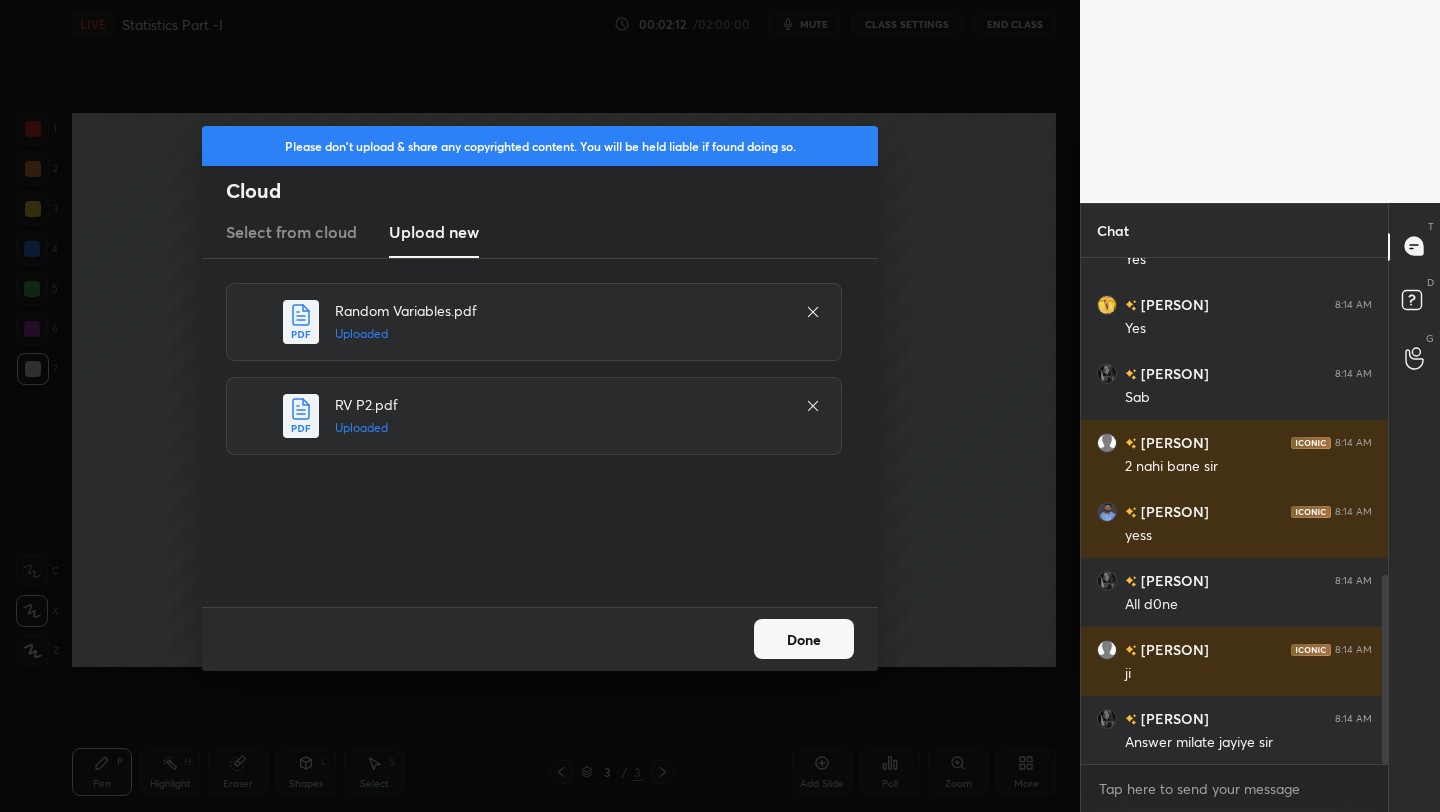 click on "Done" at bounding box center [804, 639] 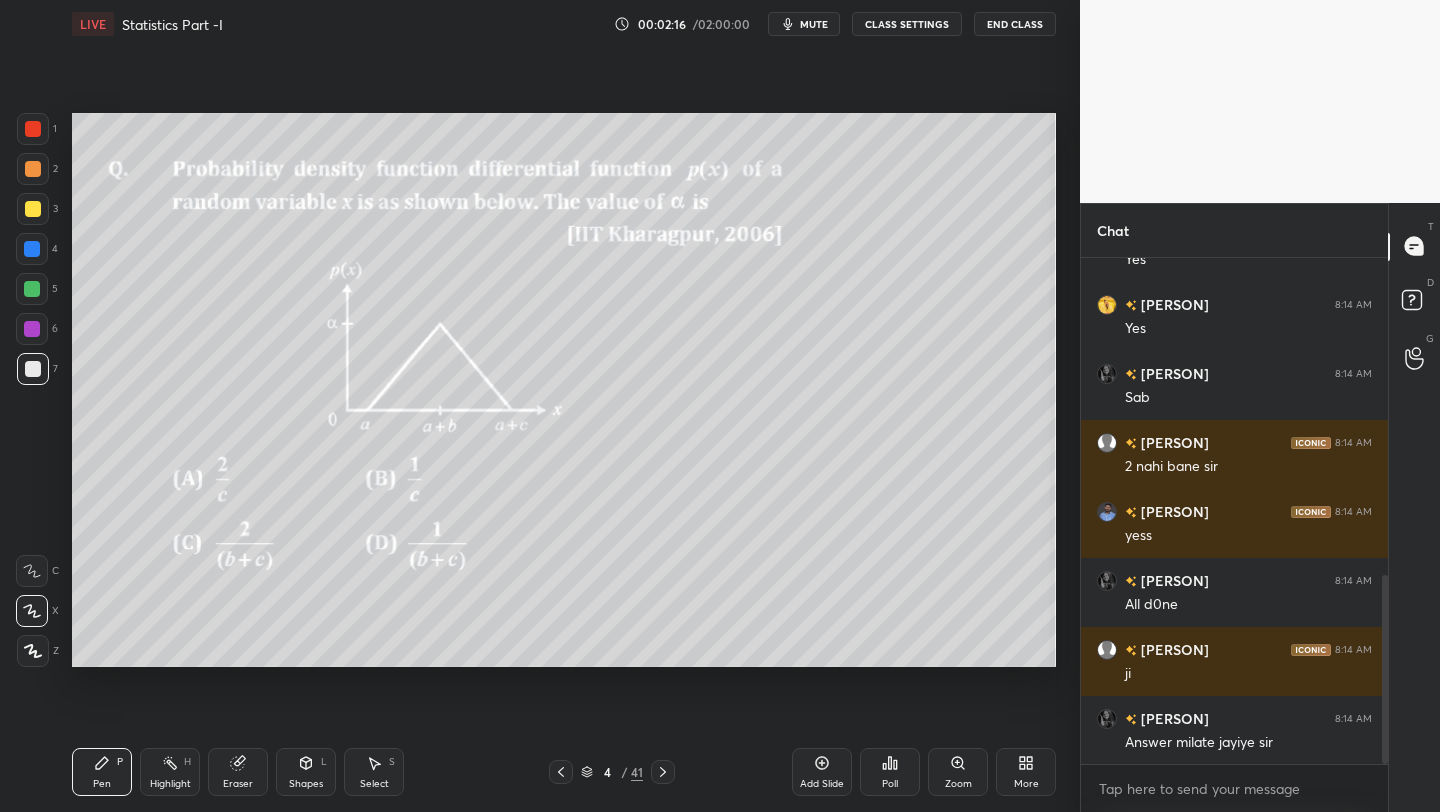 click on "More" at bounding box center (1026, 772) 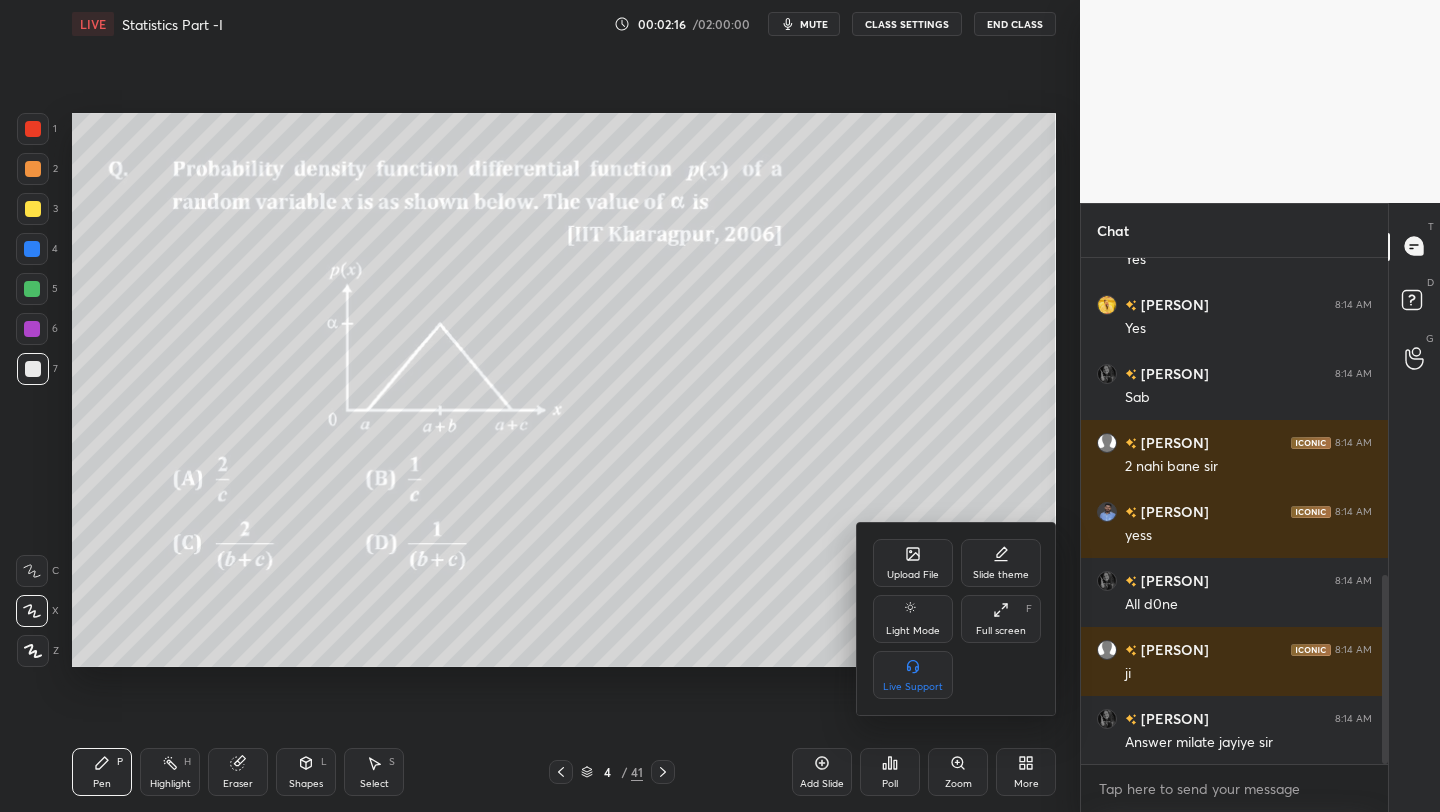 click at bounding box center [720, 406] 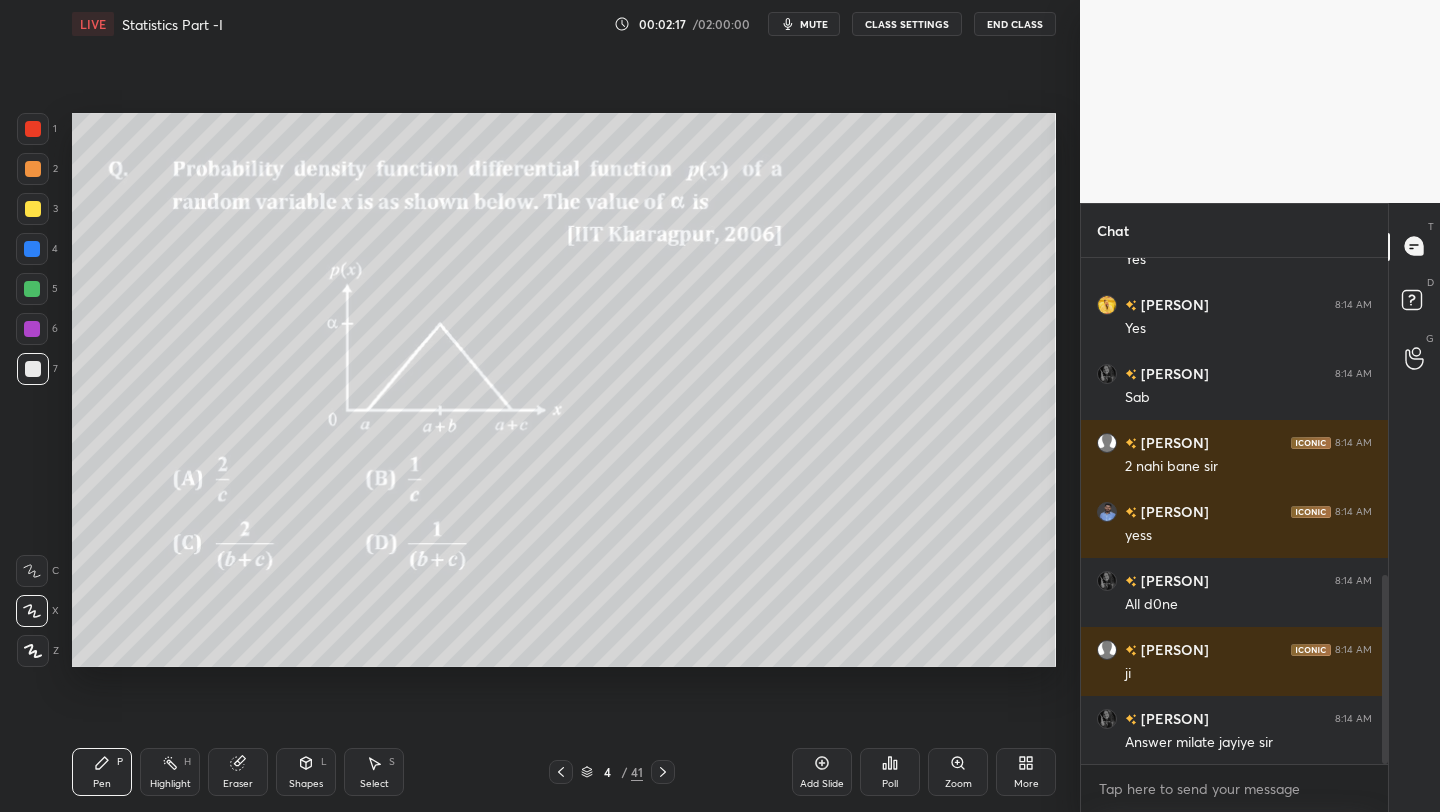 click 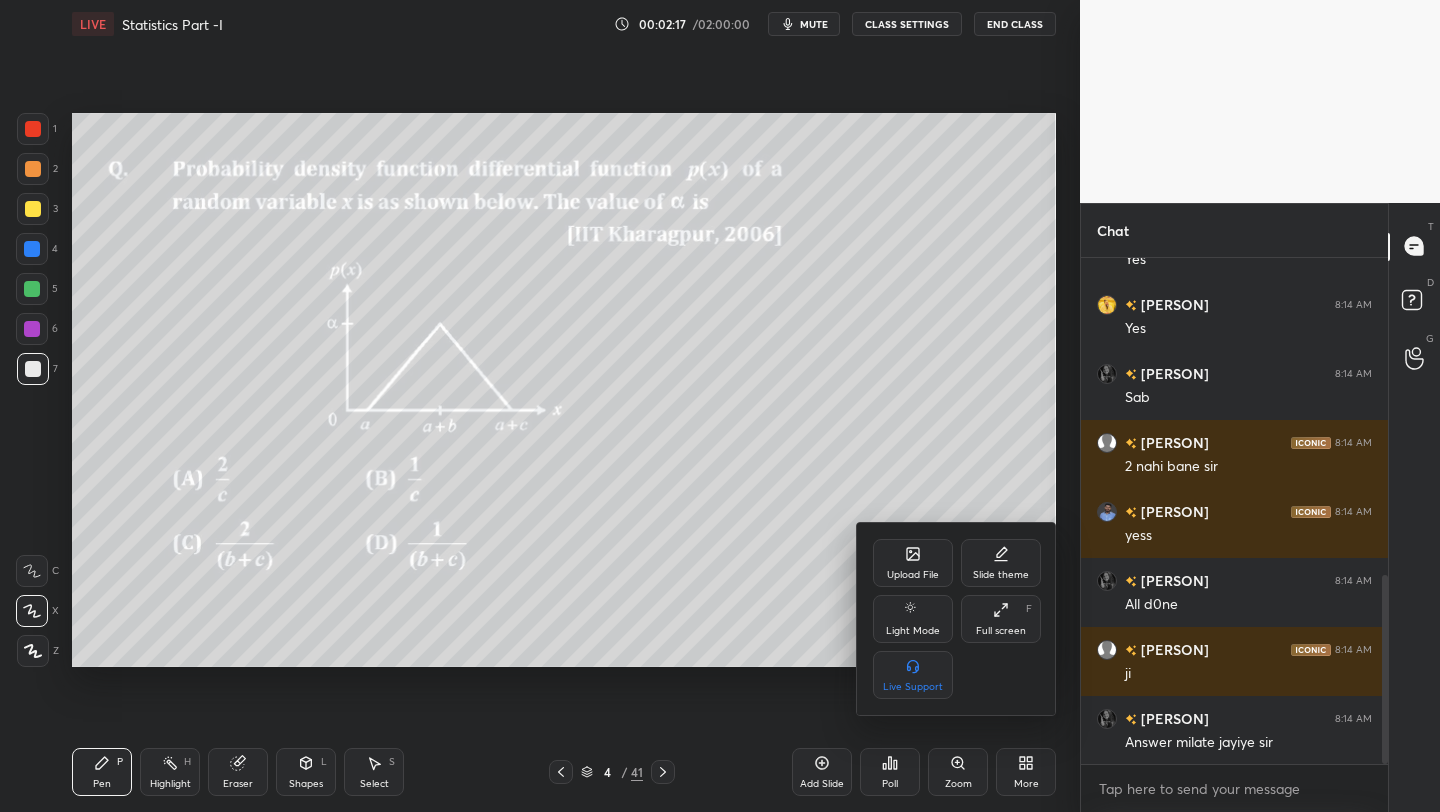 click on "Full screen F" at bounding box center (1001, 619) 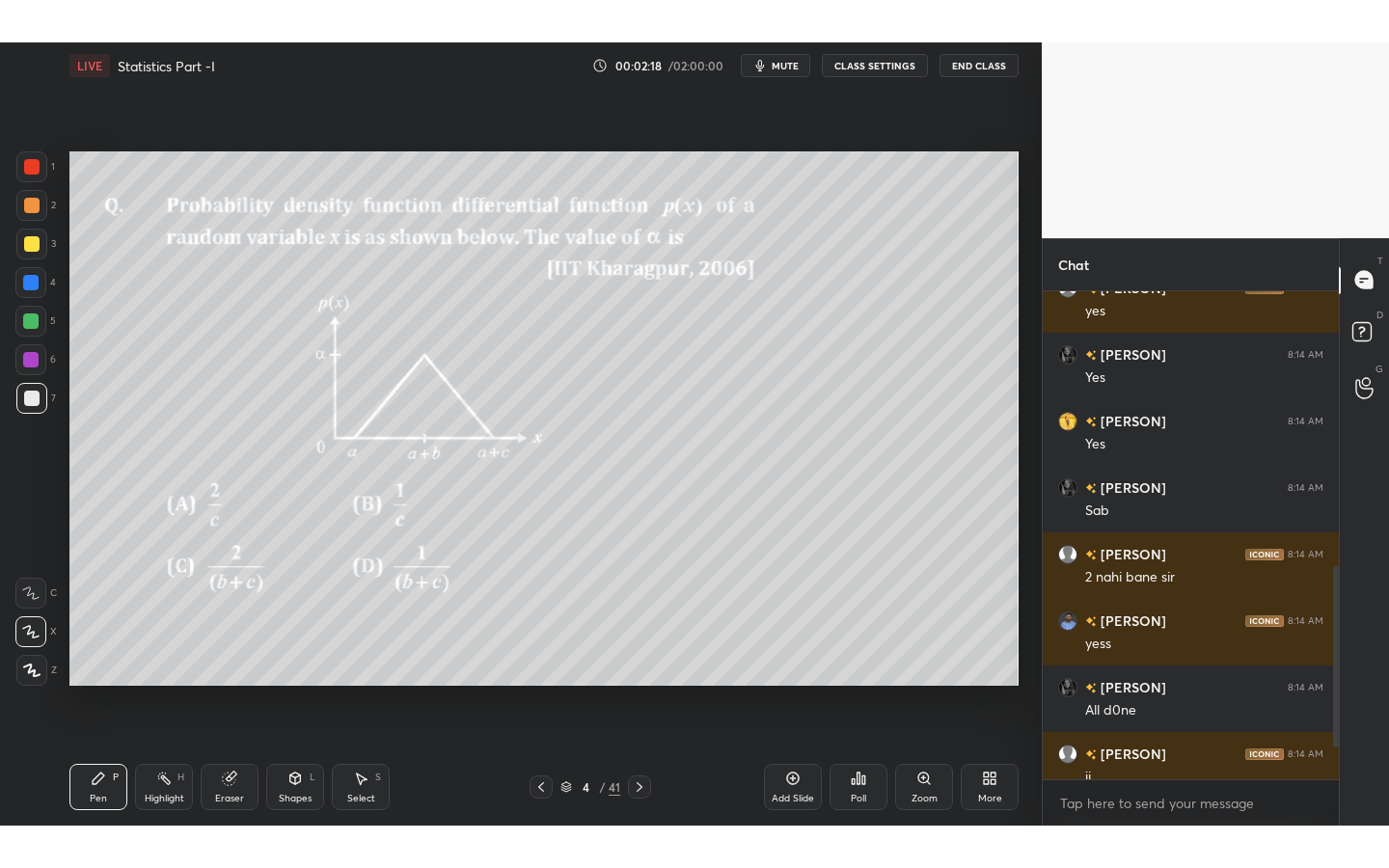 scroll, scrollTop: 95700, scrollLeft: 95494, axis: both 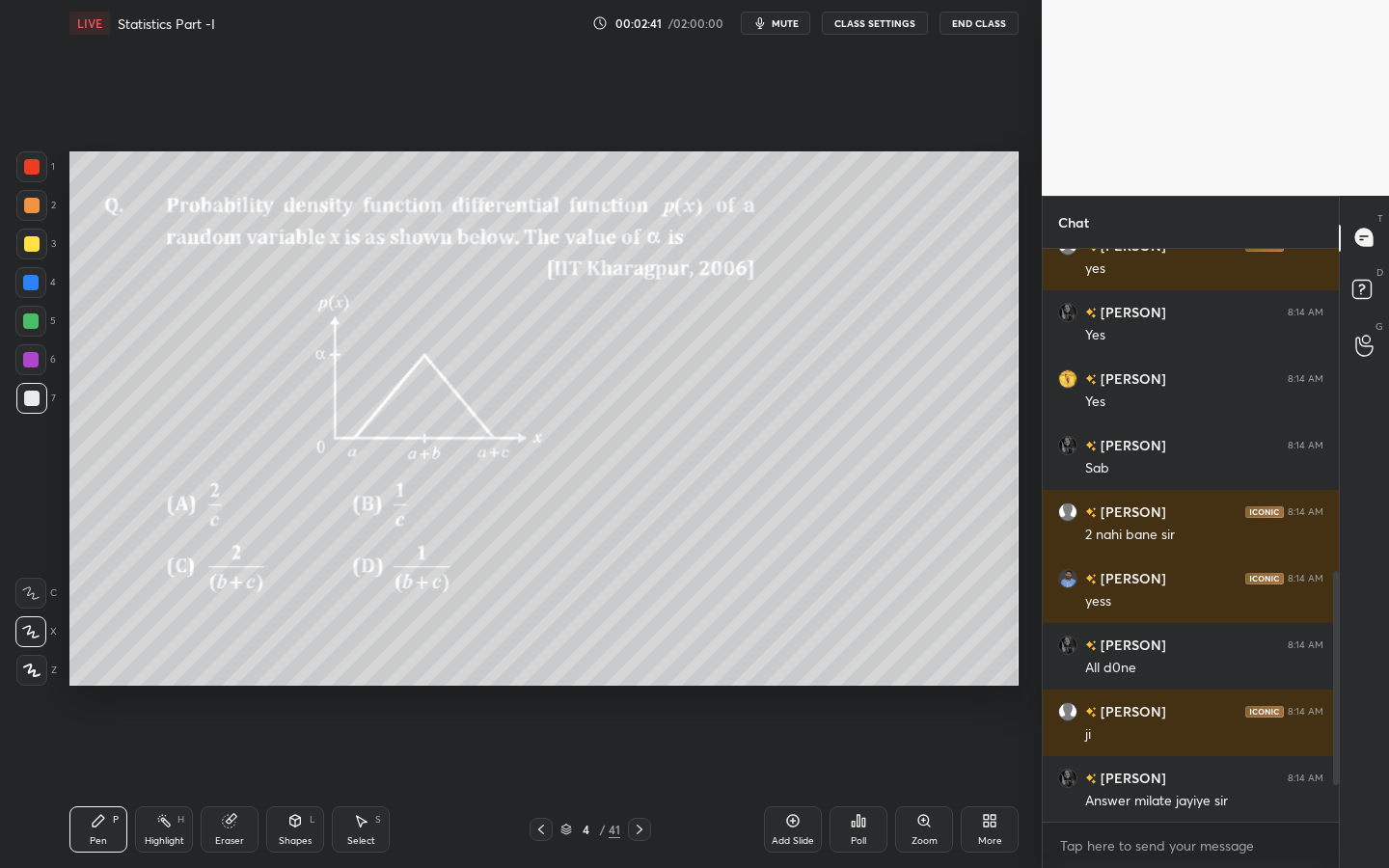 click at bounding box center [32, 167] 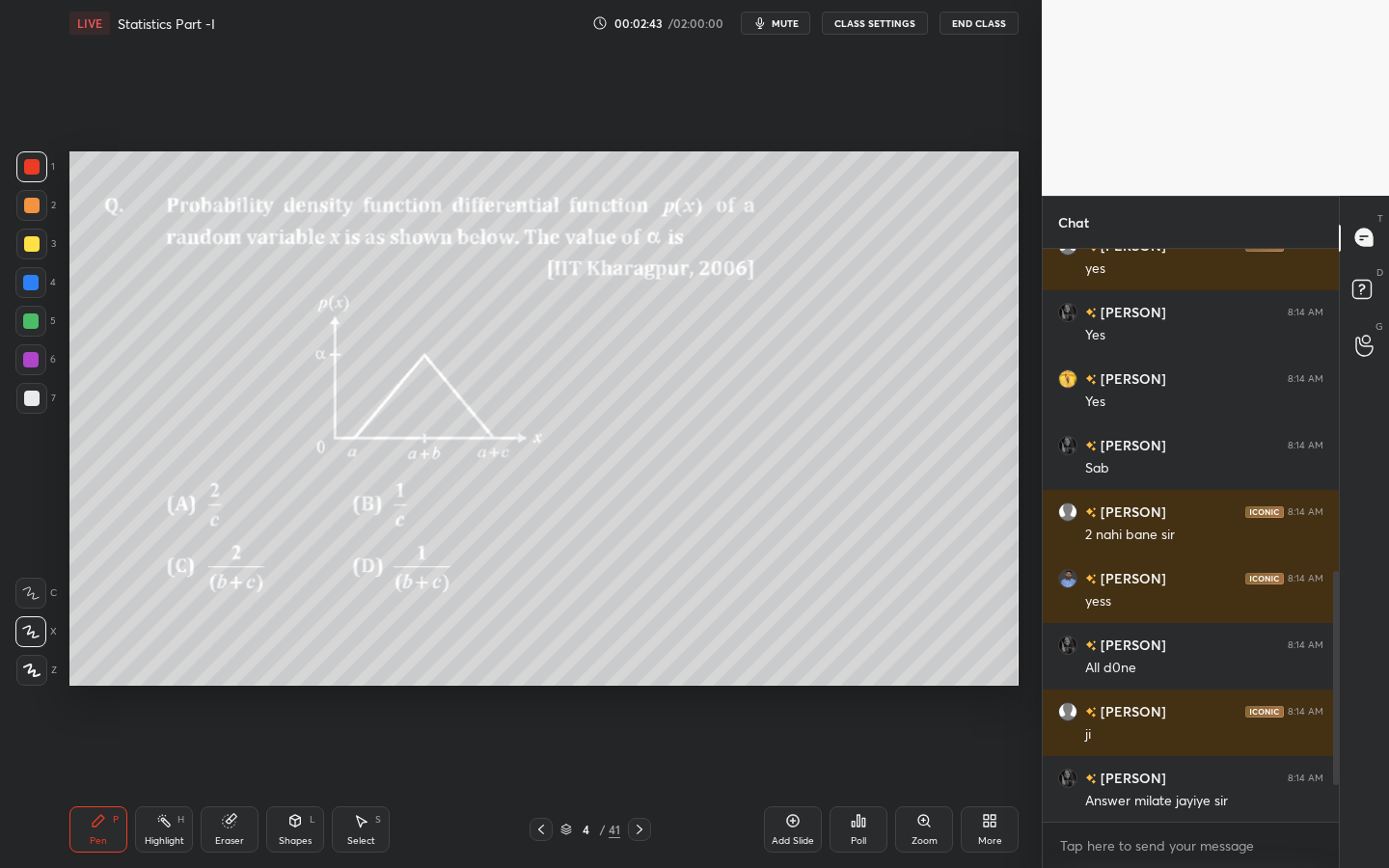 drag, startPoint x: 30, startPoint y: 312, endPoint x: 48, endPoint y: 313, distance: 18.027756 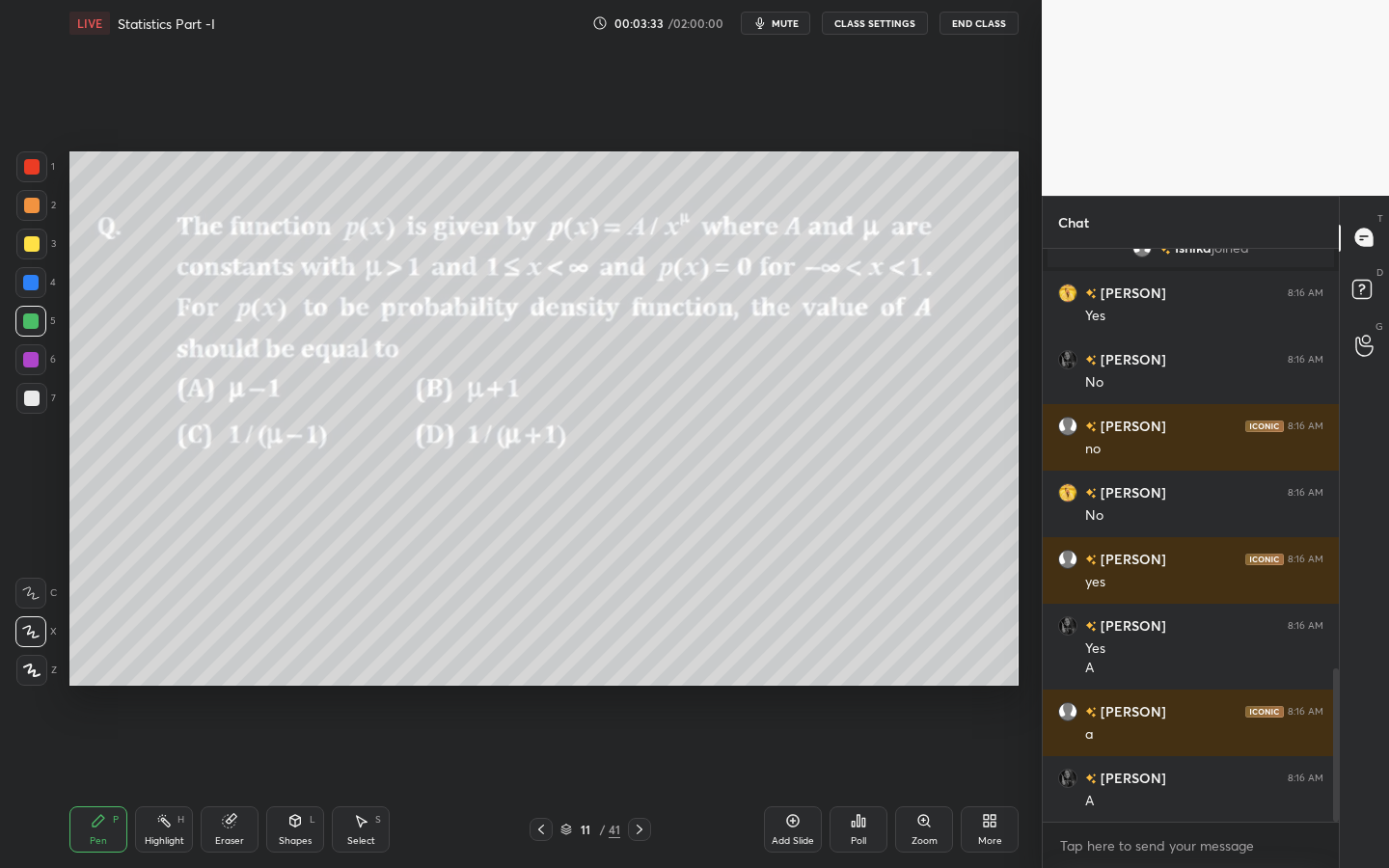 scroll, scrollTop: 1566, scrollLeft: 0, axis: vertical 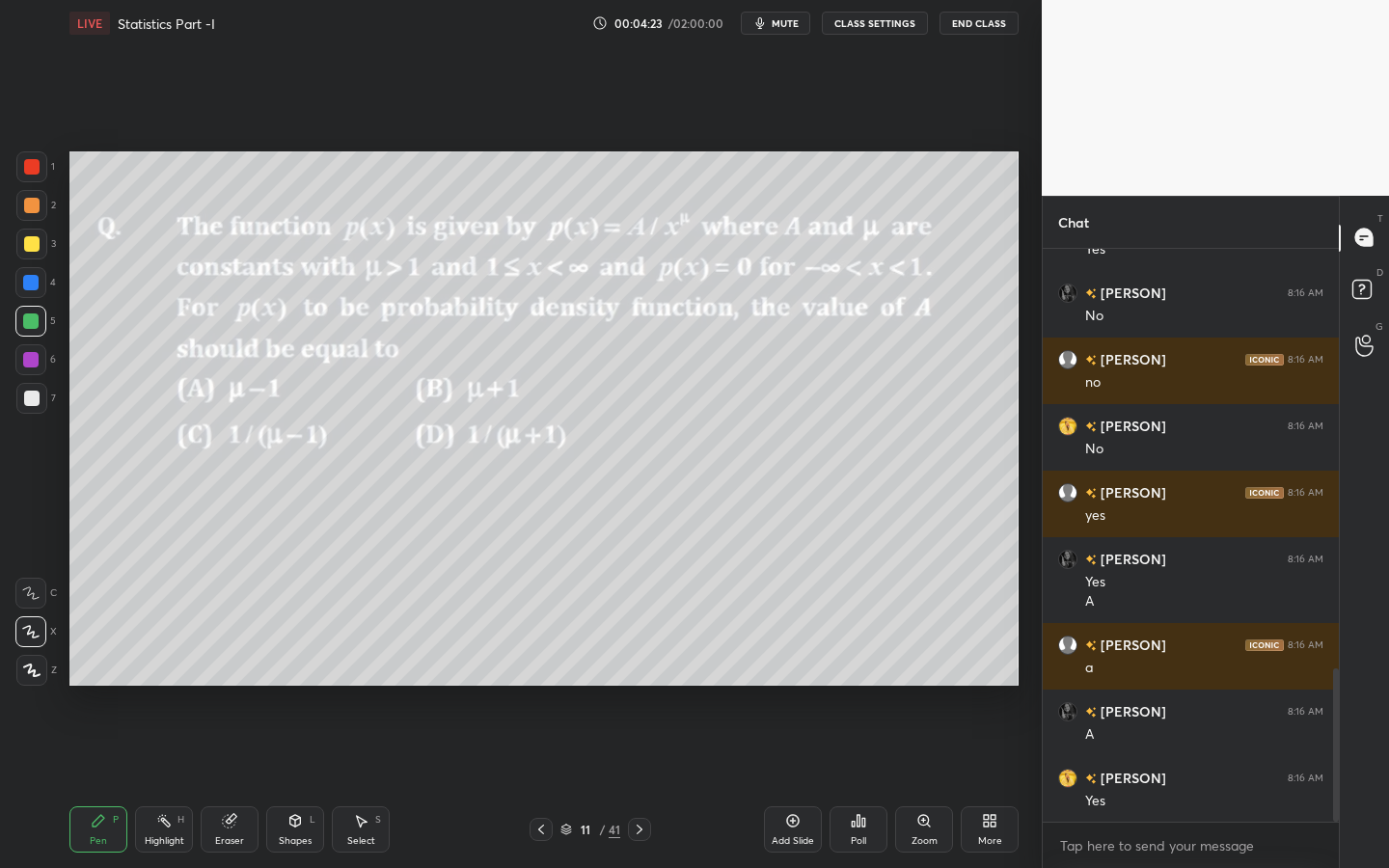 drag, startPoint x: 33, startPoint y: 242, endPoint x: 41, endPoint y: 234, distance: 11.313708 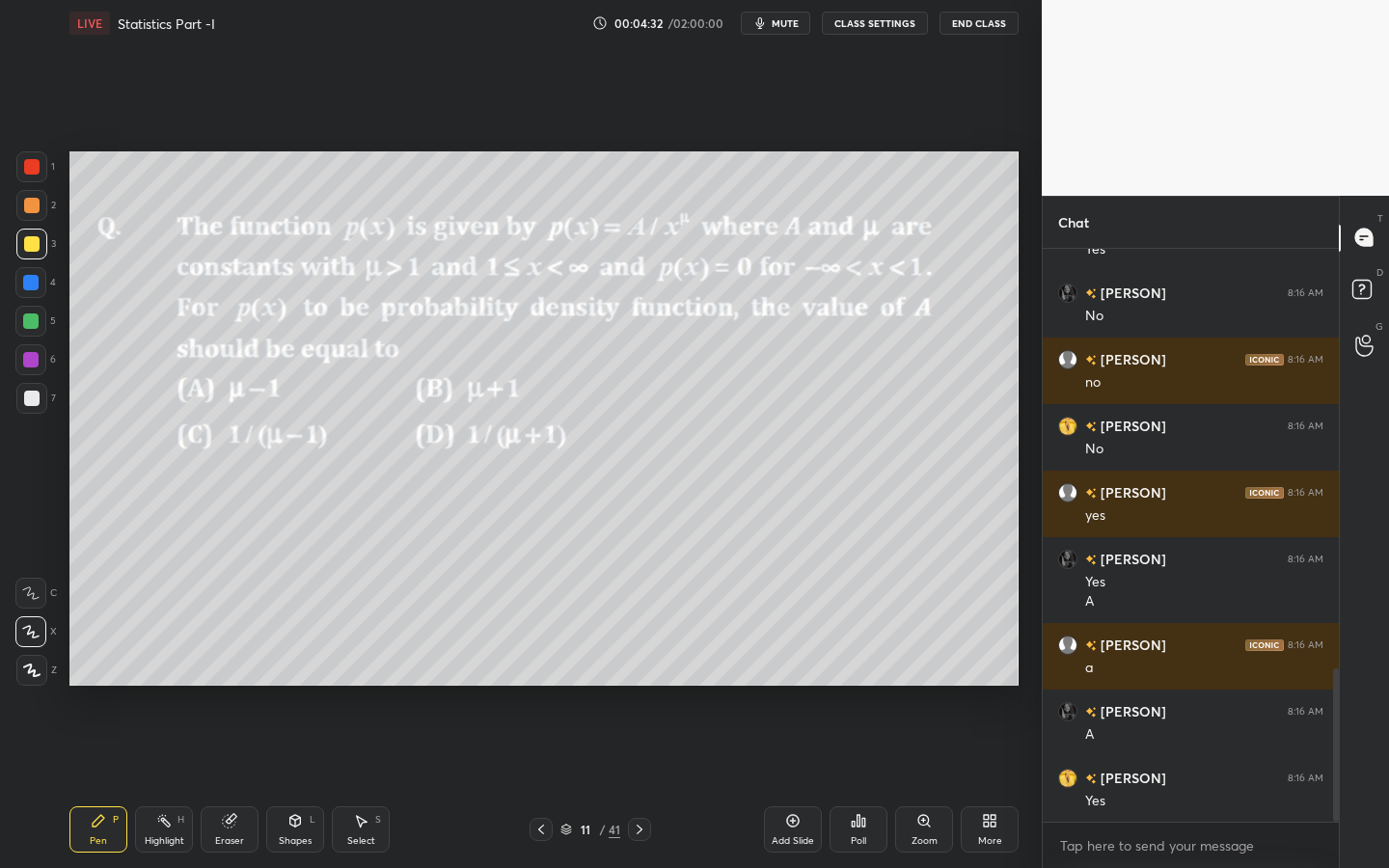 click at bounding box center (31, 321) 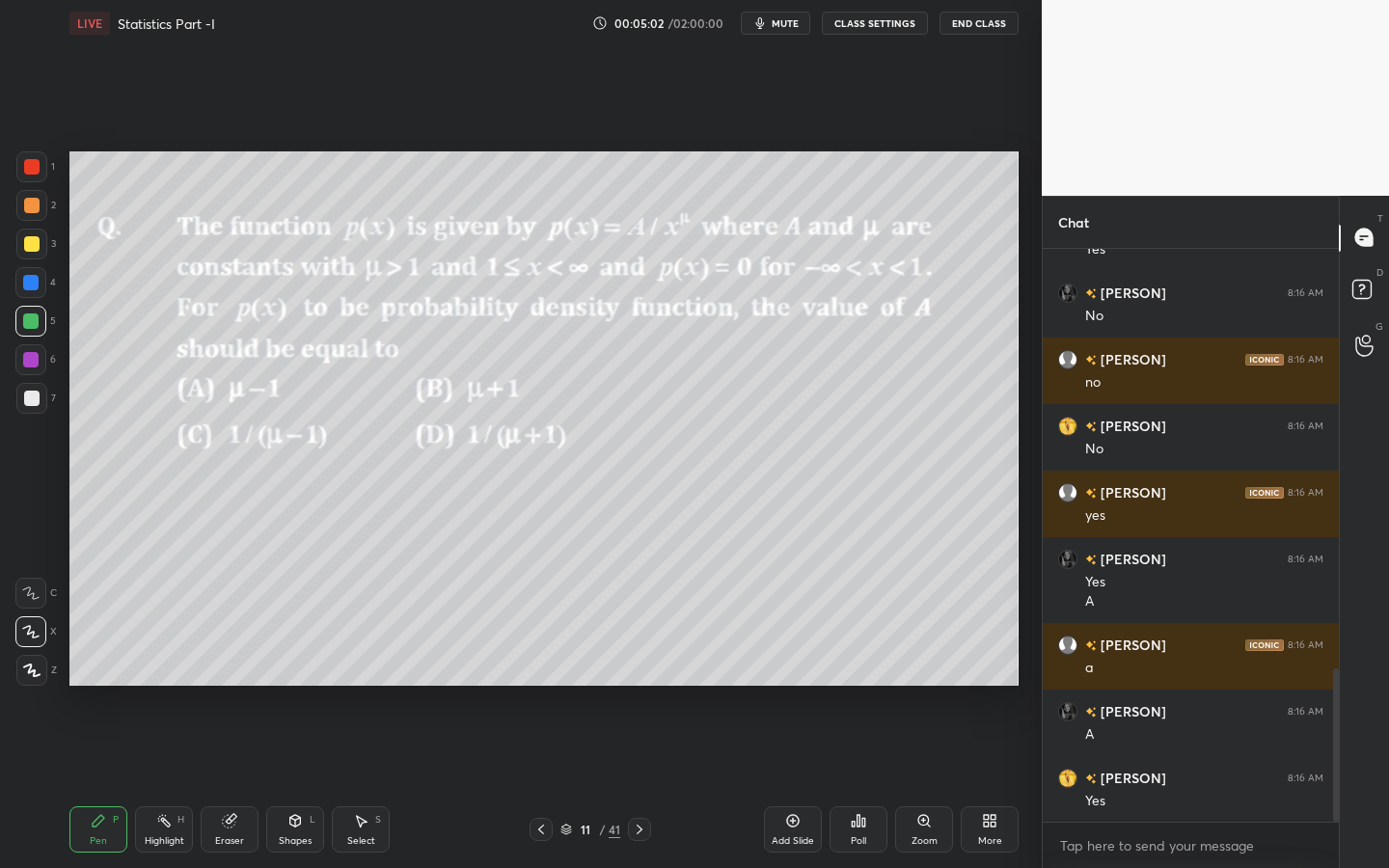 click on "Shapes L" at bounding box center [295, 829] 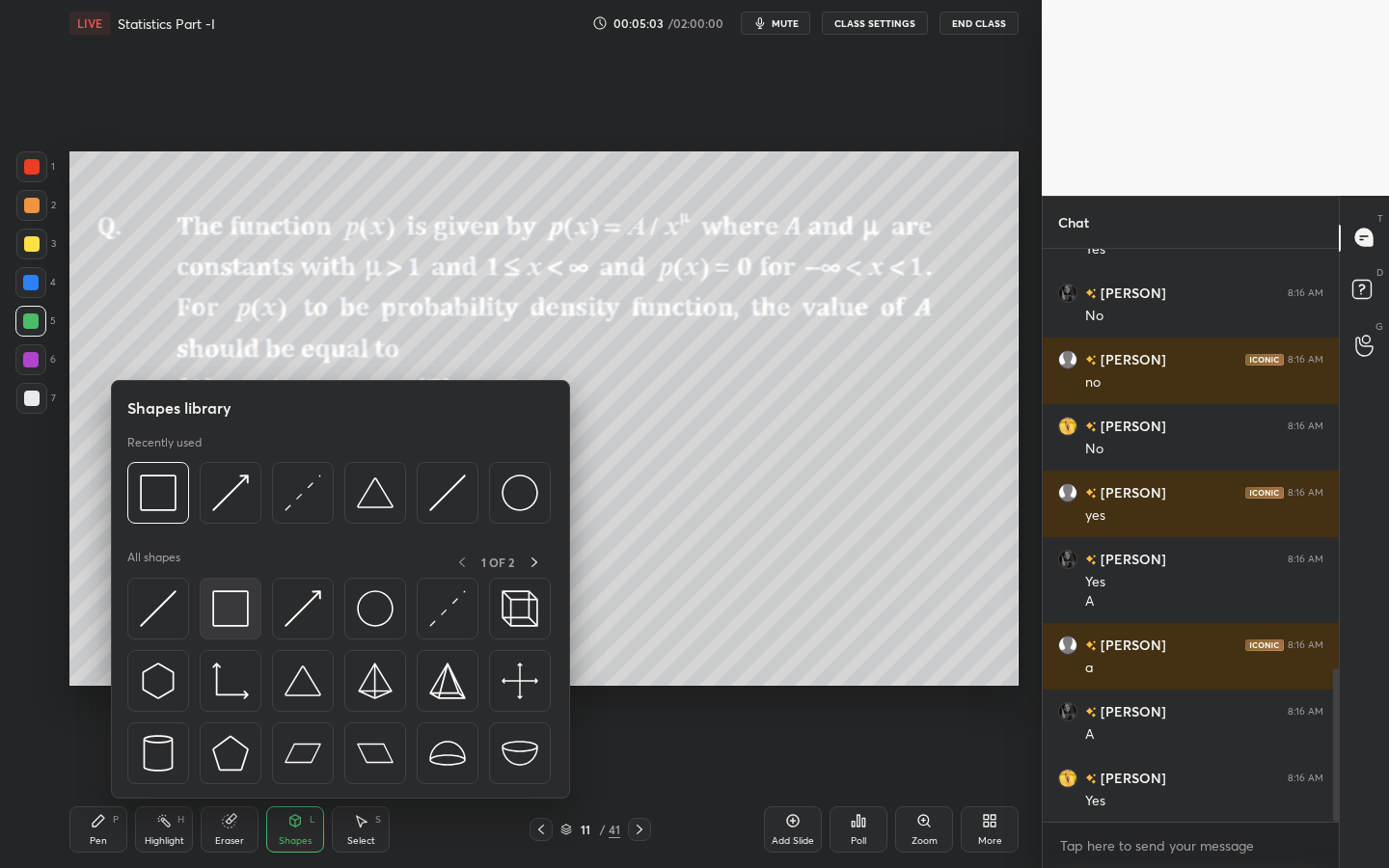 click at bounding box center (231, 609) 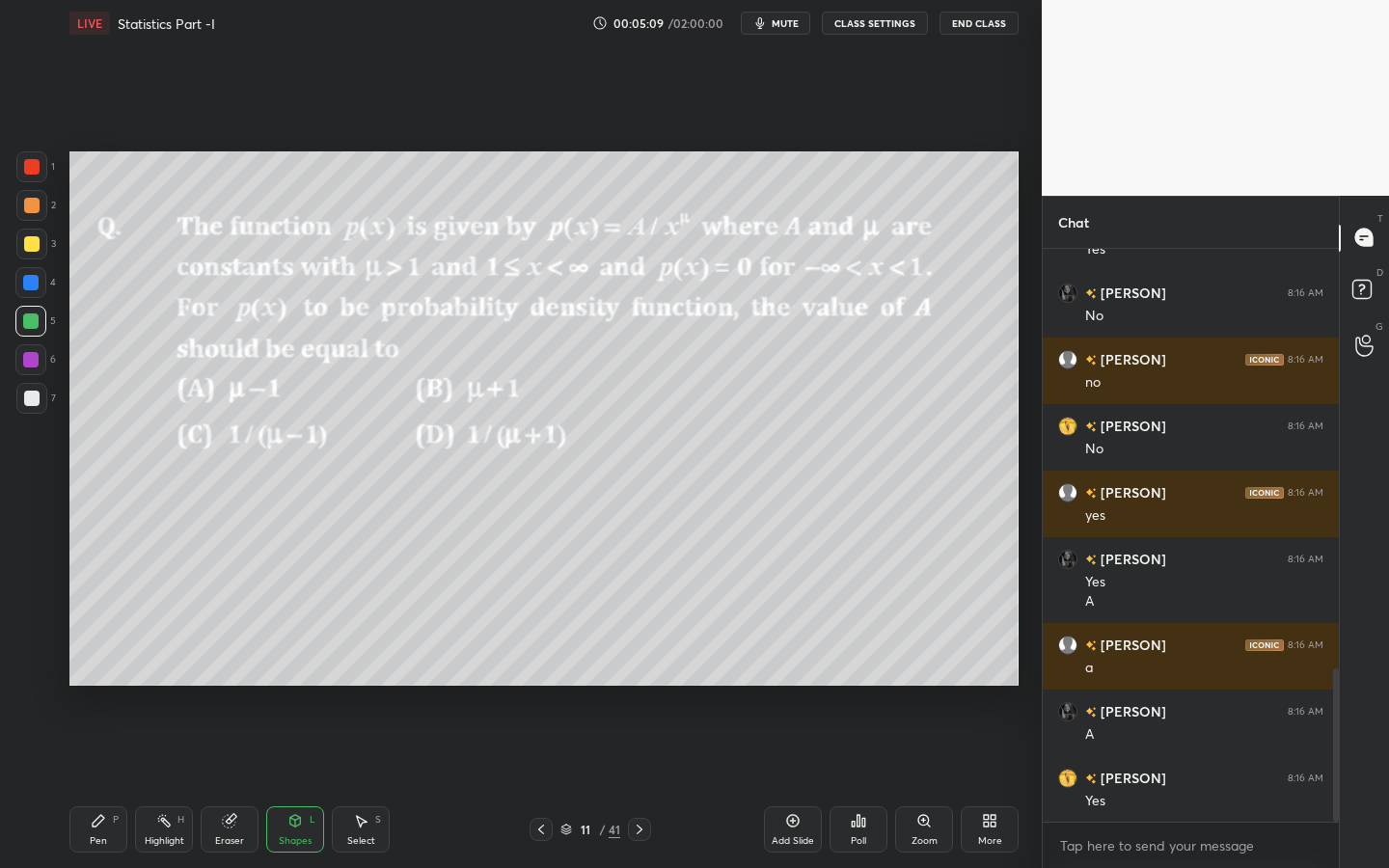 drag, startPoint x: 95, startPoint y: 824, endPoint x: 109, endPoint y: 809, distance: 20.518285 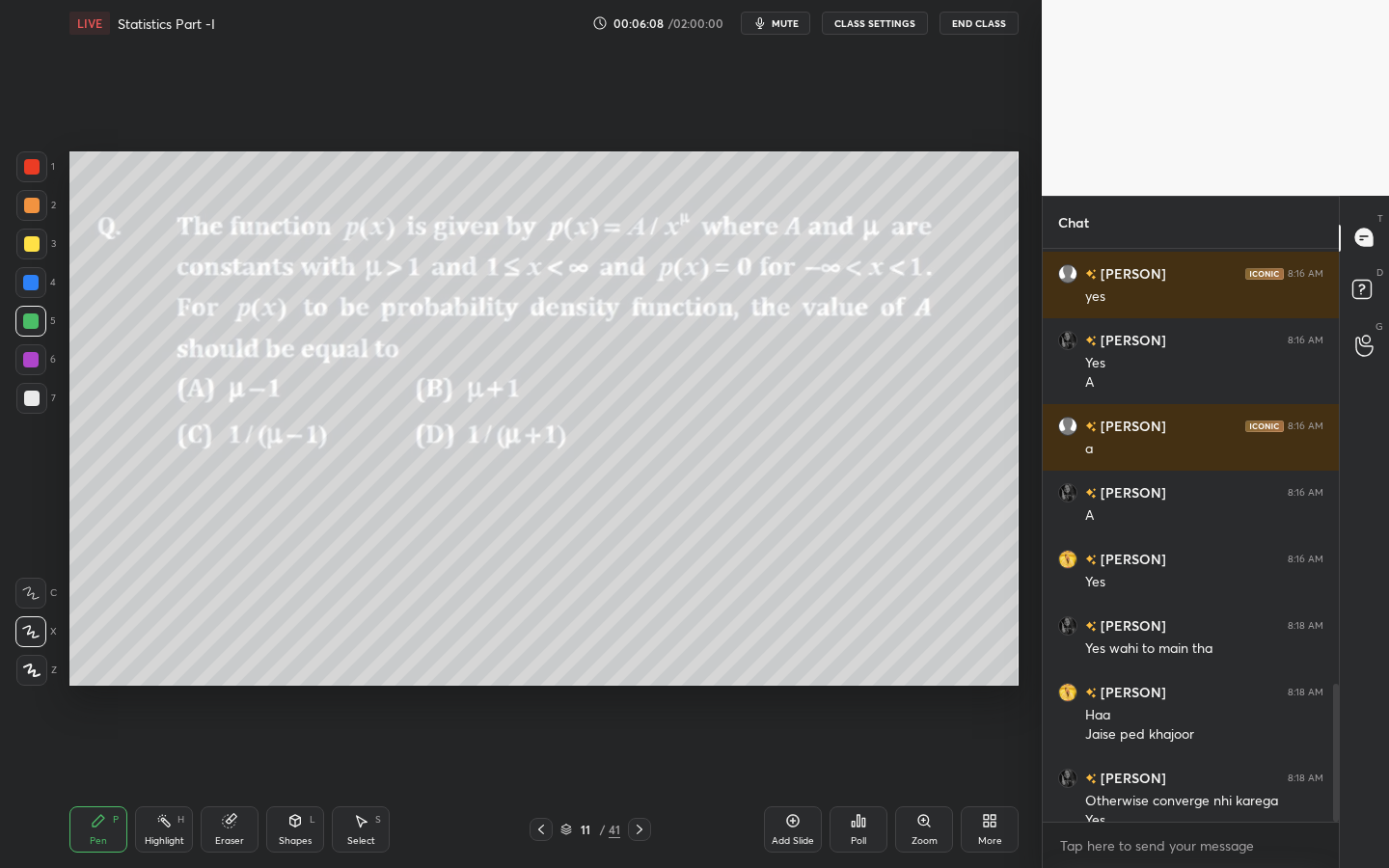 scroll, scrollTop: 1804, scrollLeft: 0, axis: vertical 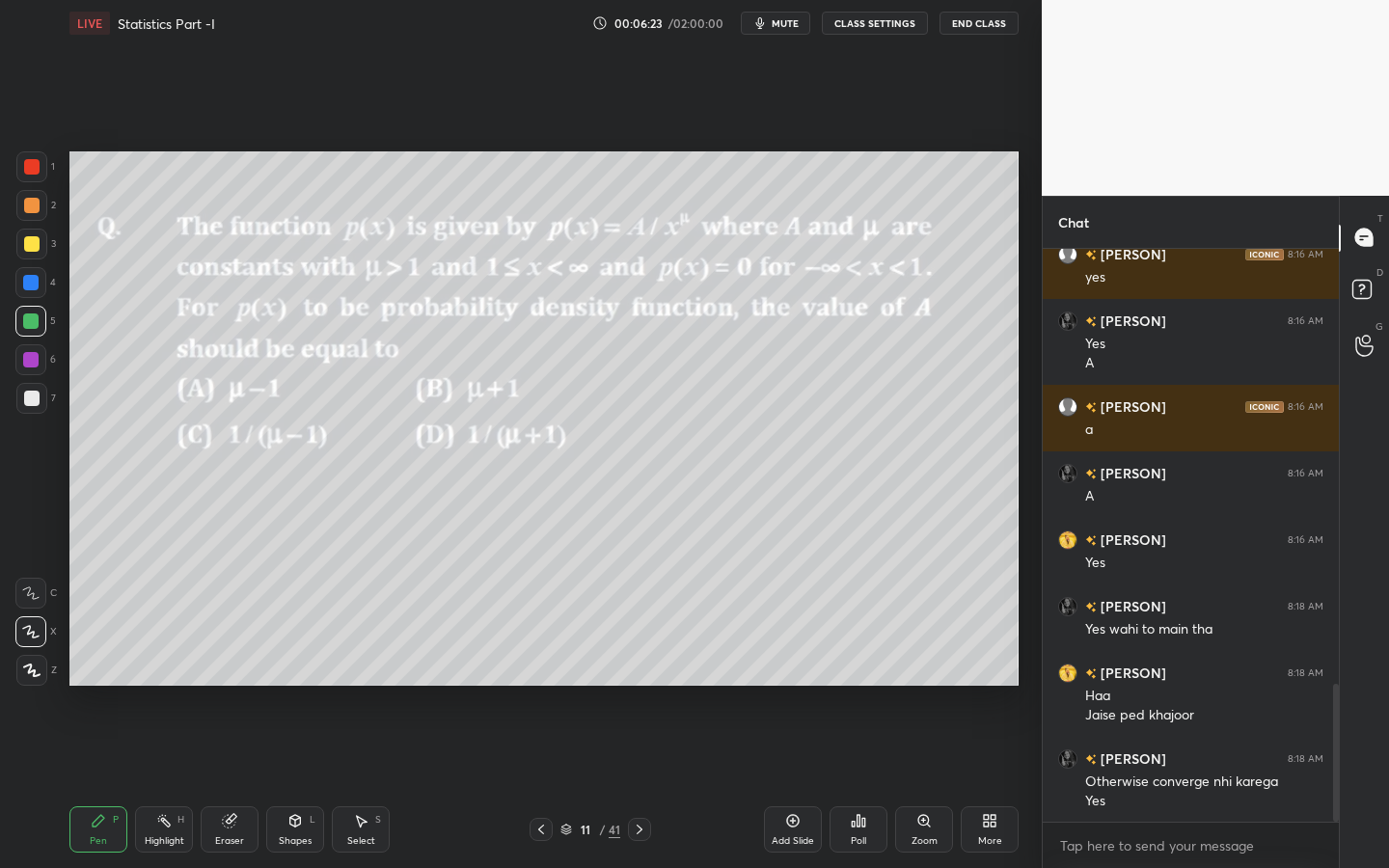 drag, startPoint x: 27, startPoint y: 206, endPoint x: 46, endPoint y: 208, distance: 19.10497 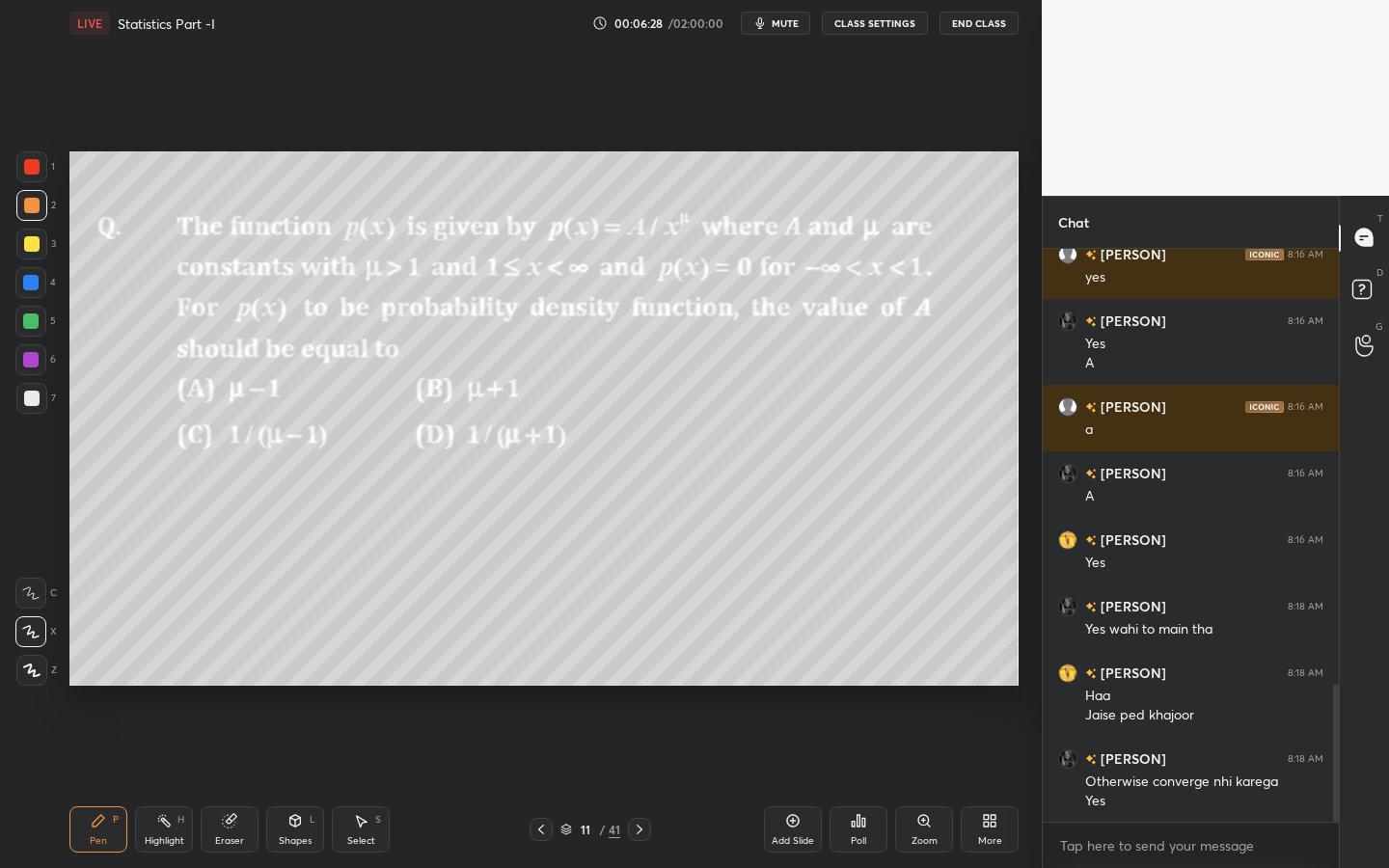 click on "7" at bounding box center (36, 398) 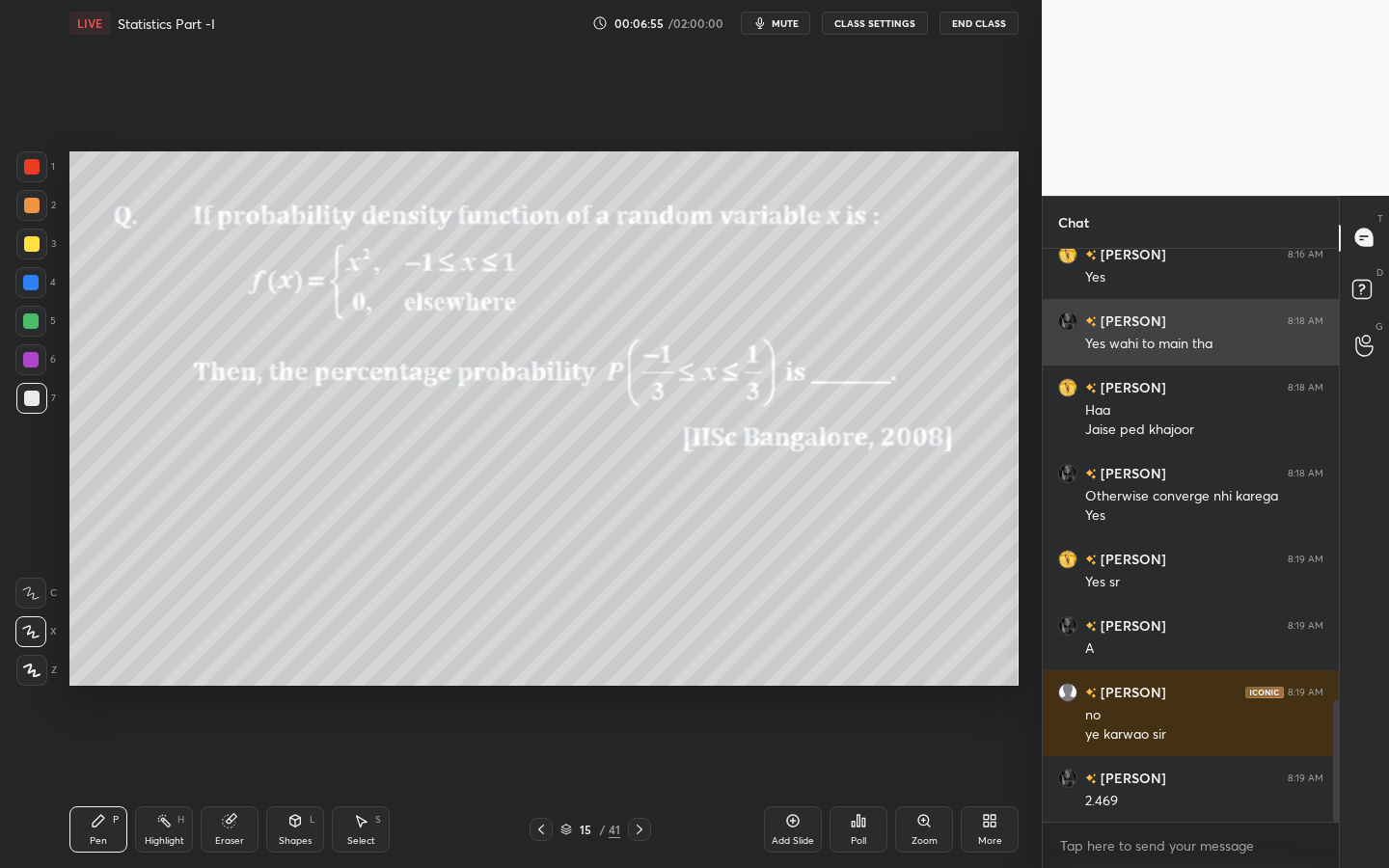 scroll, scrollTop: 2136, scrollLeft: 0, axis: vertical 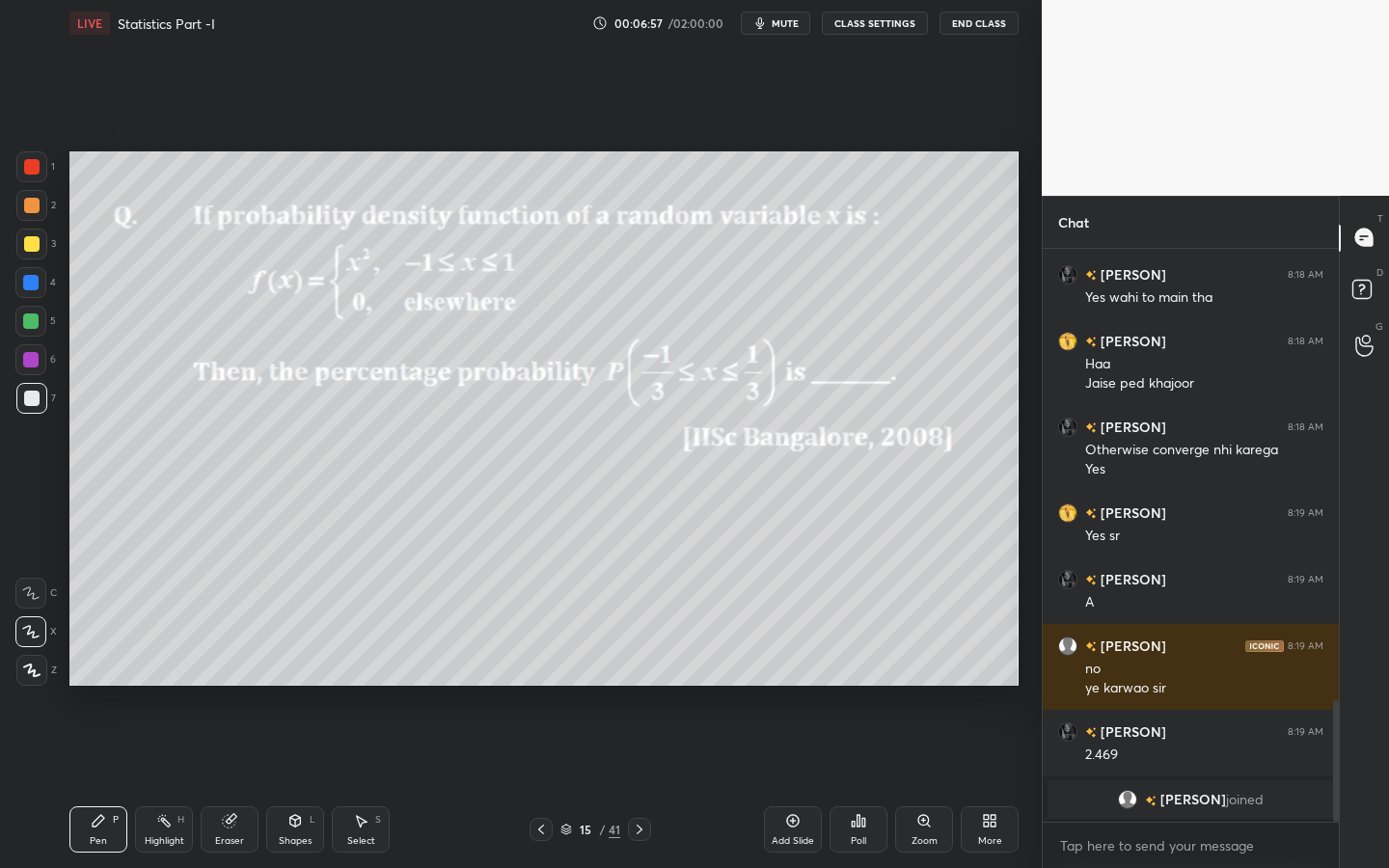 drag, startPoint x: 35, startPoint y: 284, endPoint x: 62, endPoint y: 276, distance: 28.16026 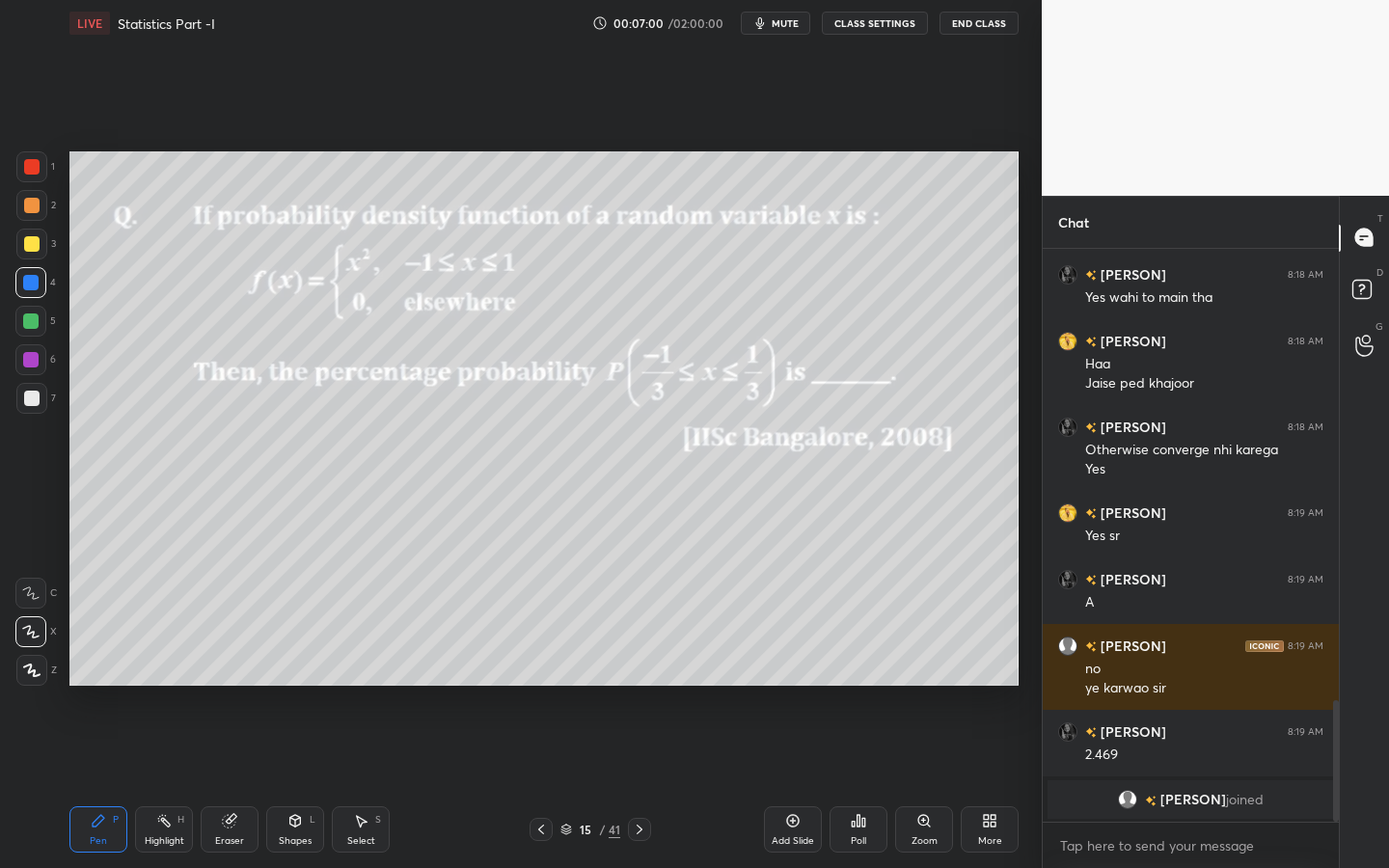drag, startPoint x: 35, startPoint y: 163, endPoint x: 59, endPoint y: 163, distance: 24 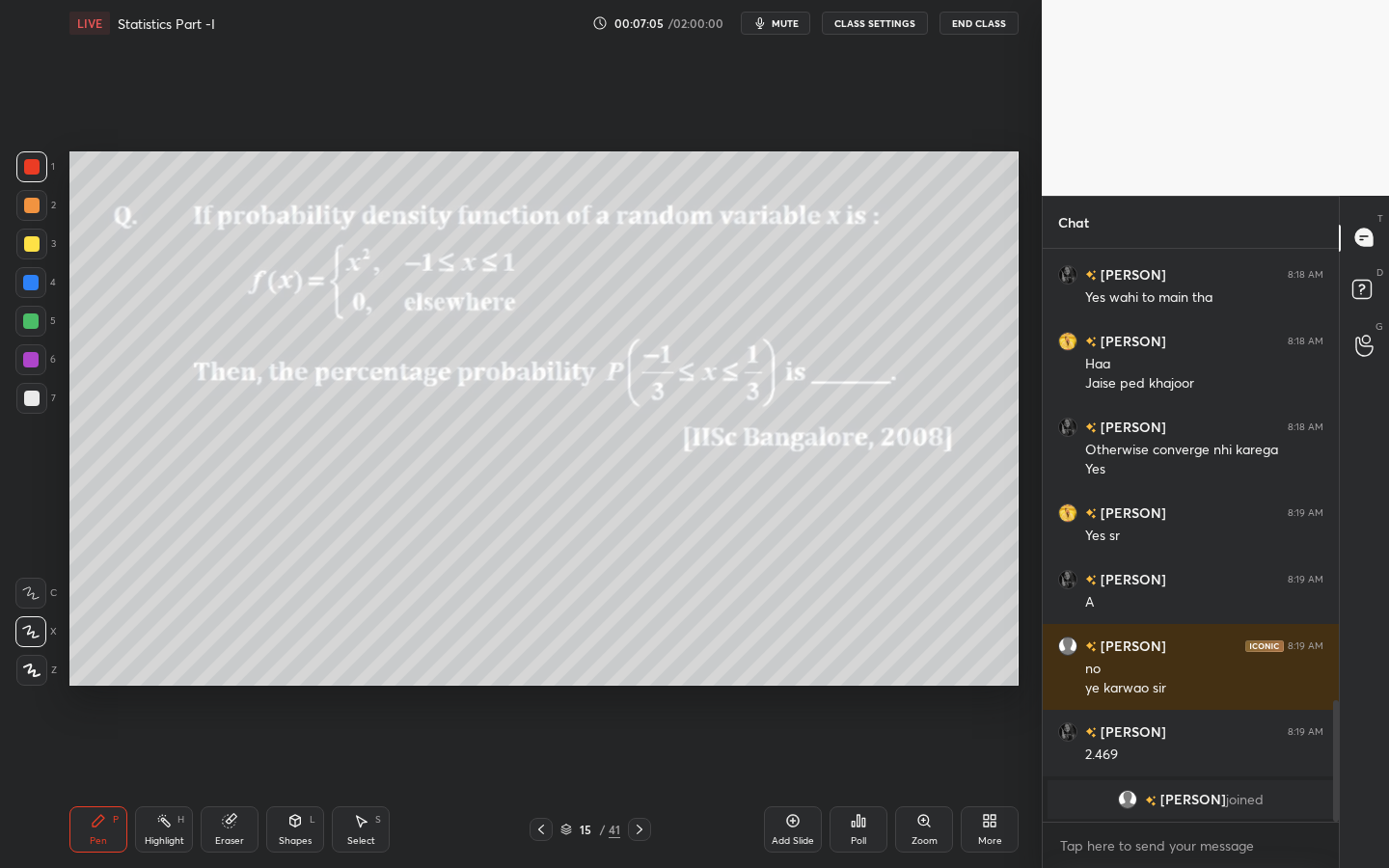 click 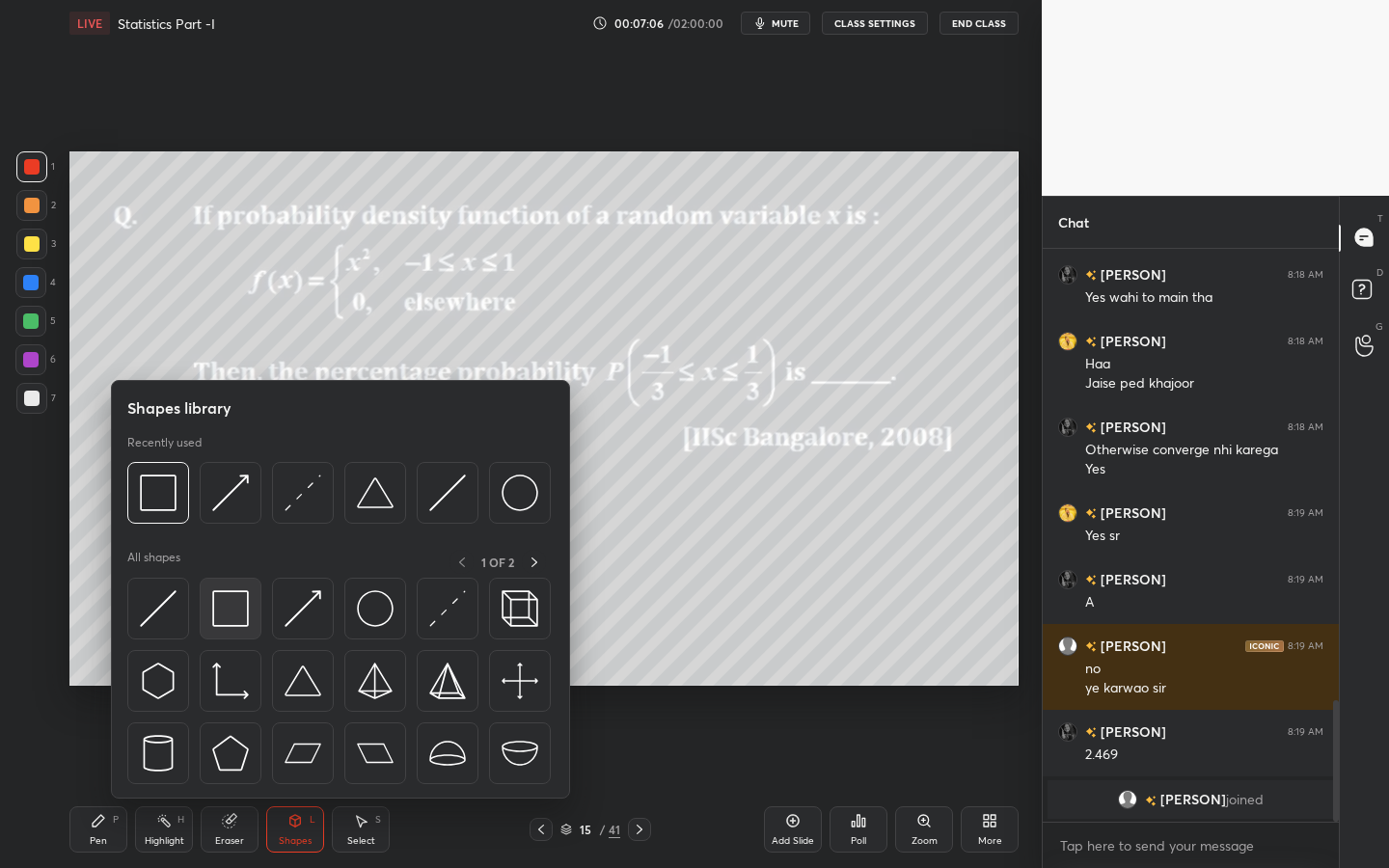click at bounding box center (231, 609) 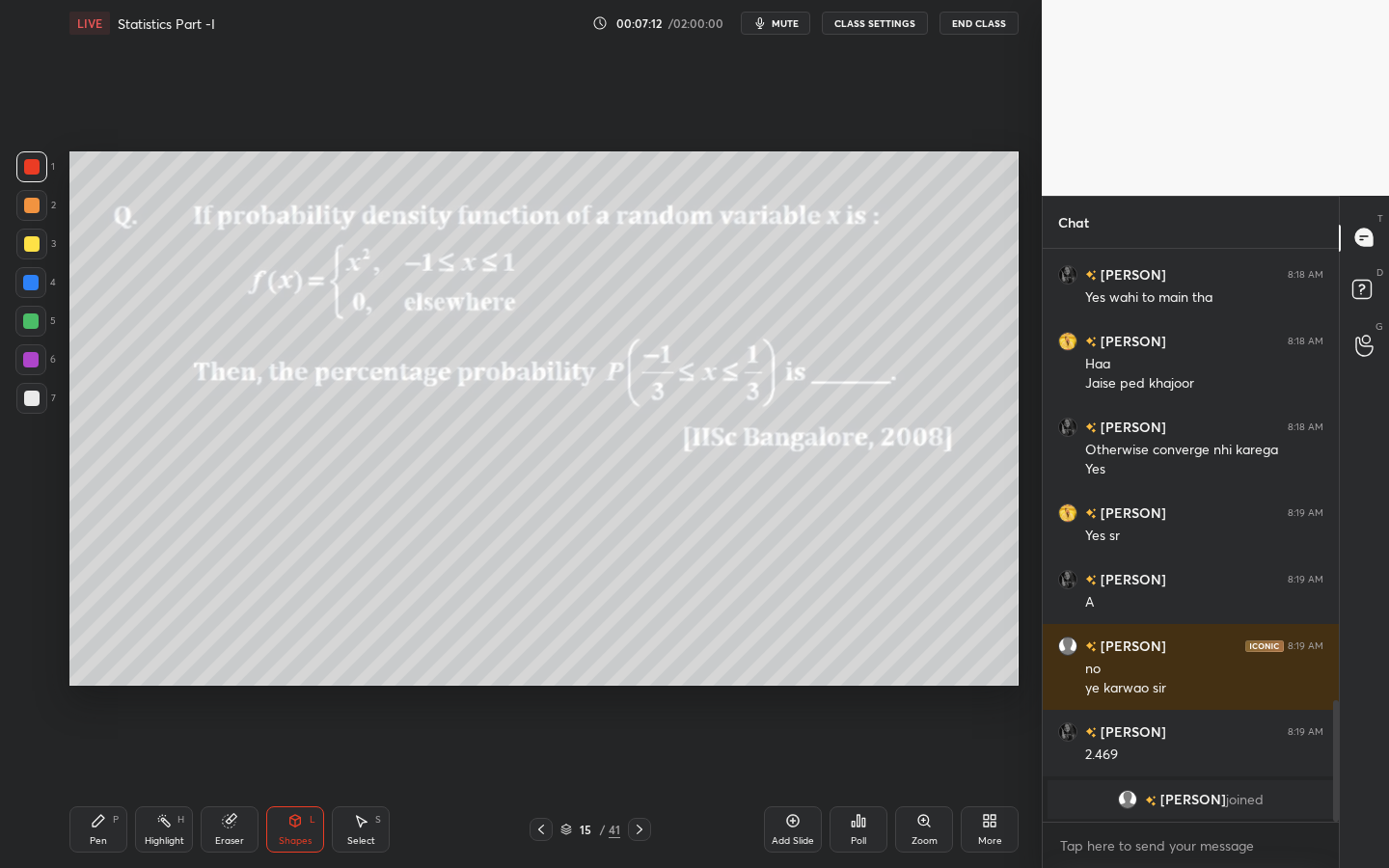 drag, startPoint x: 96, startPoint y: 822, endPoint x: 115, endPoint y: 783, distance: 43.38202 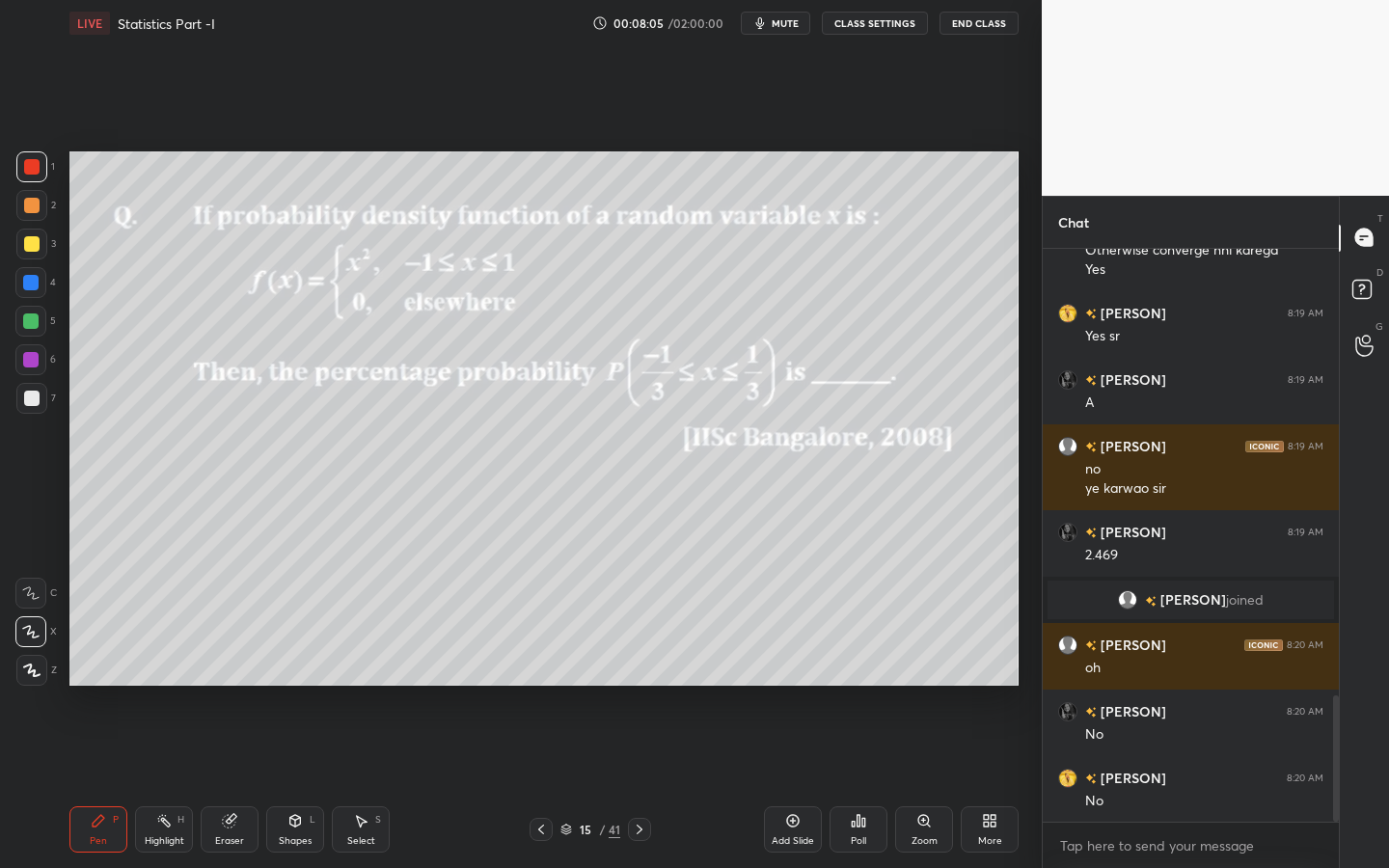 scroll, scrollTop: 2024, scrollLeft: 0, axis: vertical 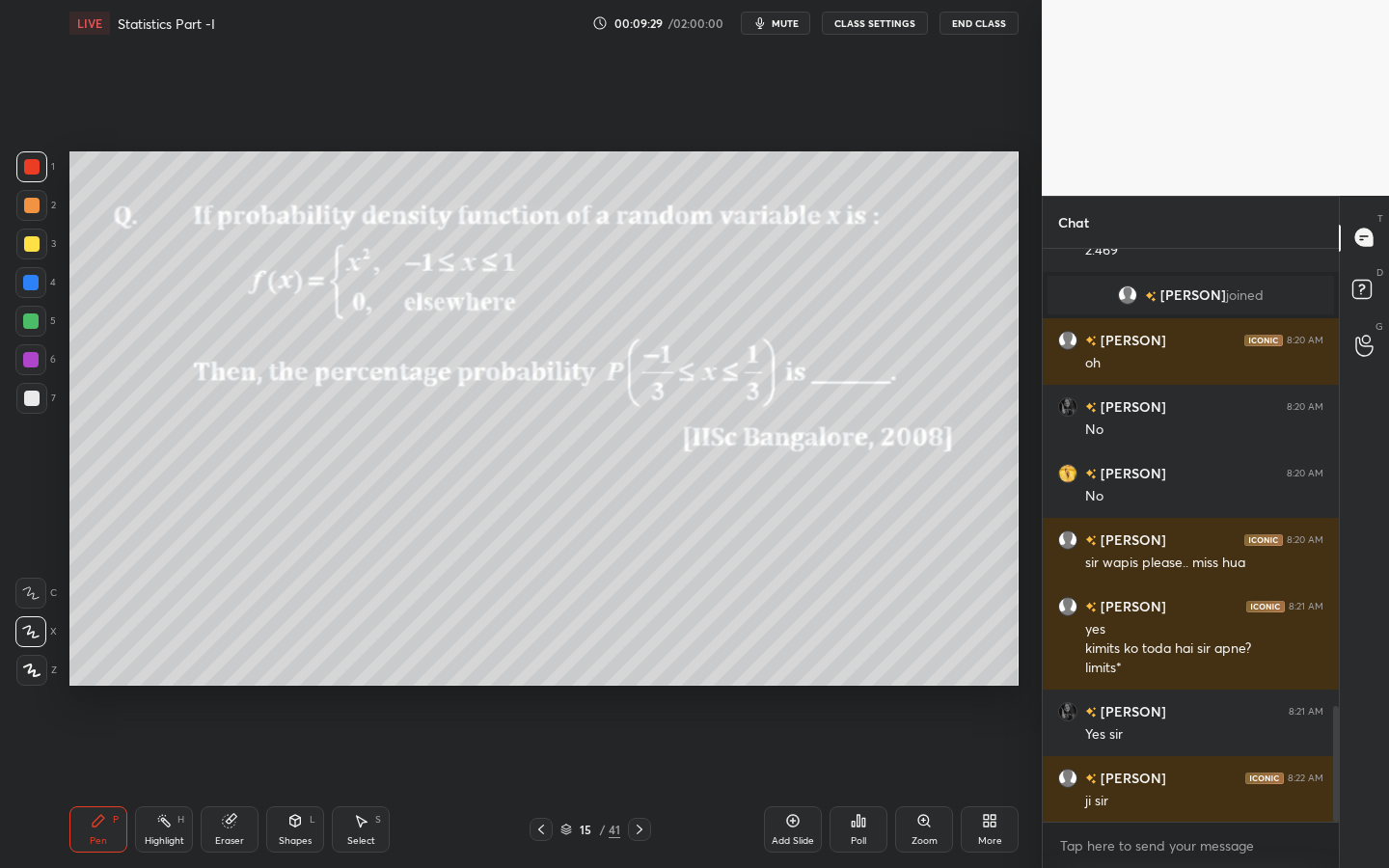 drag, startPoint x: 24, startPoint y: 317, endPoint x: 65, endPoint y: 340, distance: 47.010637 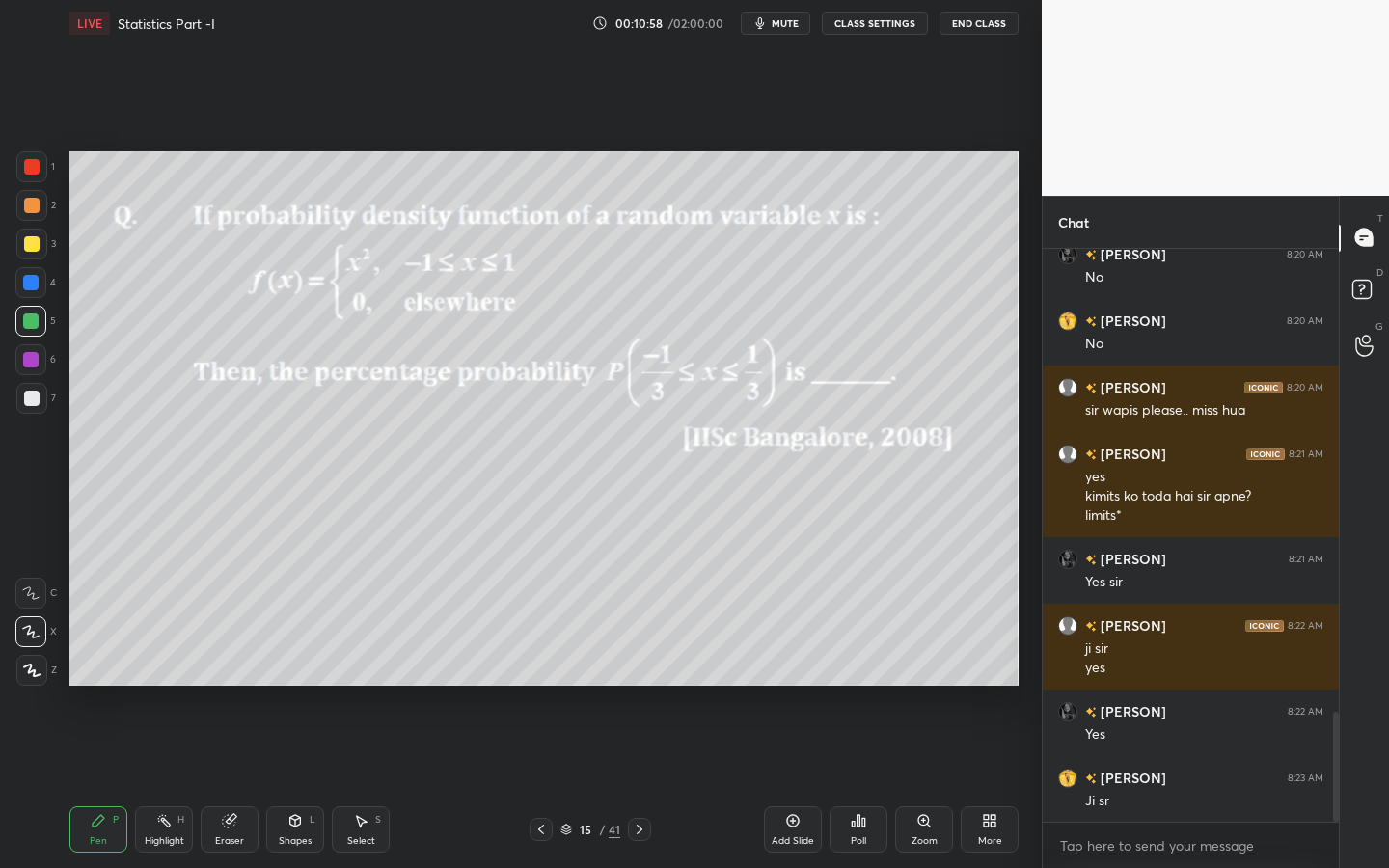 scroll, scrollTop: 2482, scrollLeft: 0, axis: vertical 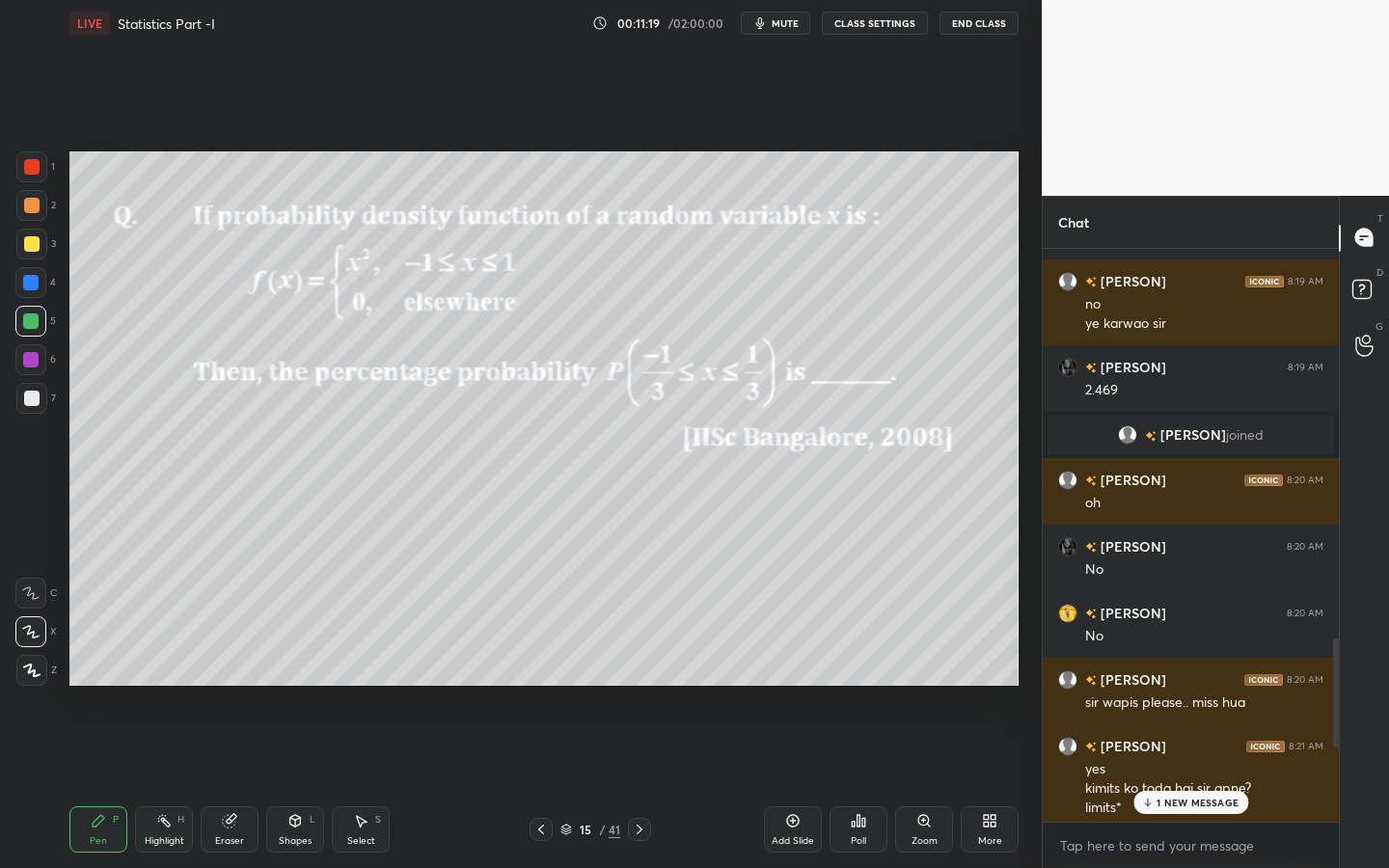 drag, startPoint x: 1333, startPoint y: 762, endPoint x: 1350, endPoint y: 694, distance: 70.092796 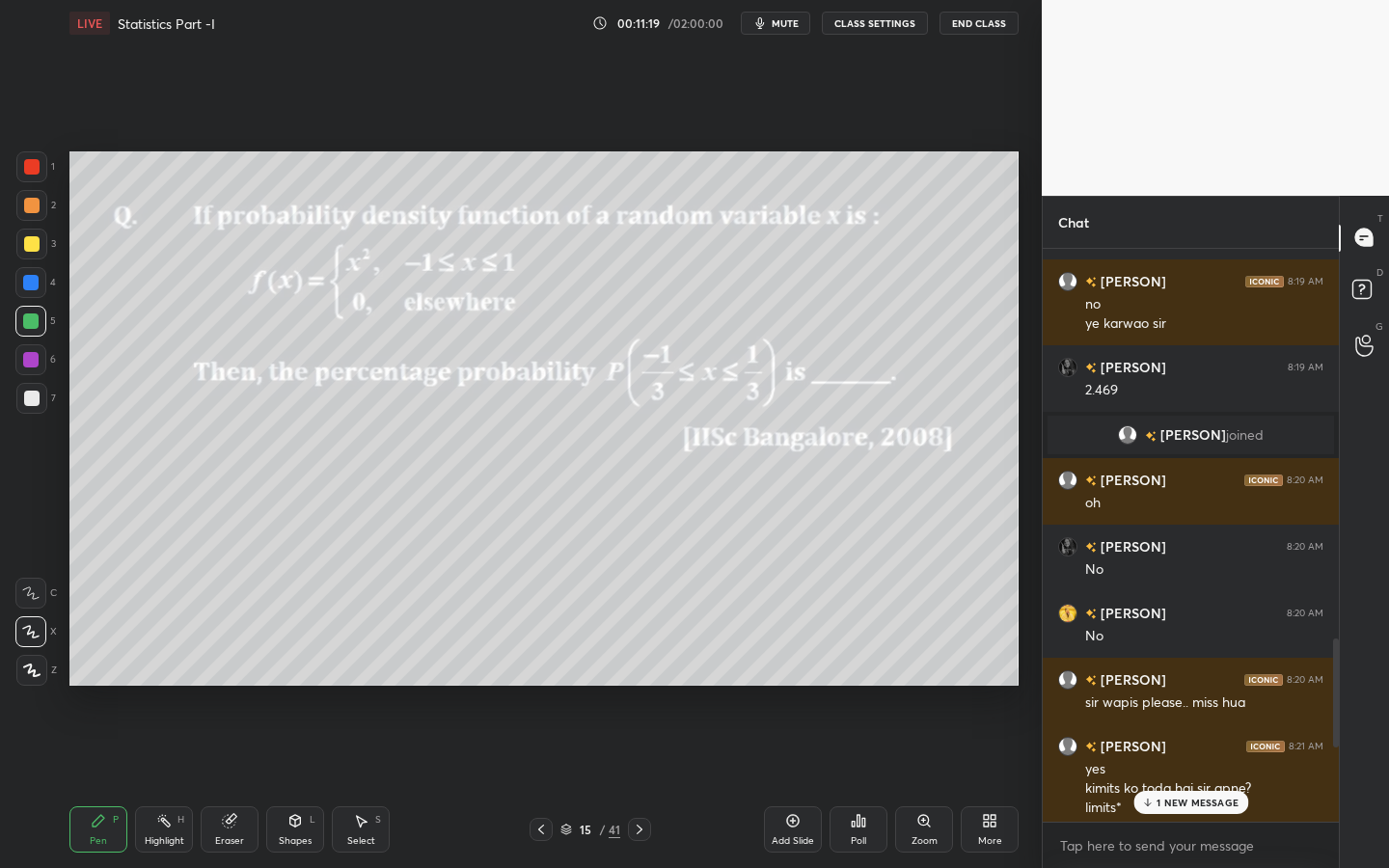 click on "Chat [PERSON] 8:16 AM No [PERSON] 8:16 AM yes [PERSON] 8:16 AM Yes A [PERSON] 8:16 AM a [PERSON] 8:16 AM A [PERSON] 8:16 AM Yes [PERSON] 8:18 AM Yes wahi to main tha [PERSON] 8:18 AM Haa Jaise ped khajoor [PERSON] 8:18 AM Otherwise converge nhi karega Yes [PERSON] 8:19 AM Yes sr [PERSON] 8:19 AM A [PERSON] 8:19 AM no ye karwao sir [PERSON] 8:19 AM 2.469 [PERSON]  joined [PERSON] 8:20 AM oh [PERSON] 8:20 AM No [PERSON] 8:20 AM No [PERSON] 8:20 AM sir wapis please.. miss hua [PERSON] 8:21 AM yes kimits ko toda hai sir apne? limits* [PERSON] 8:21 AM Yes sir 1 NEW MESSAGE Enable hand raising Enable raise hand to speak to learners. Once enabled, chat will be turned off temporarily. Enable x   Doubts asked by learners will show up here NEW DOUBTS ASKED No one has raised a hand yet Can't raise hand Looks like educator just invited you to speak. Please wait before you can raise your hand again. Got it T Messages (T) D Doubts (D) G Raise Hand (G)" at bounding box center [1215, 532] 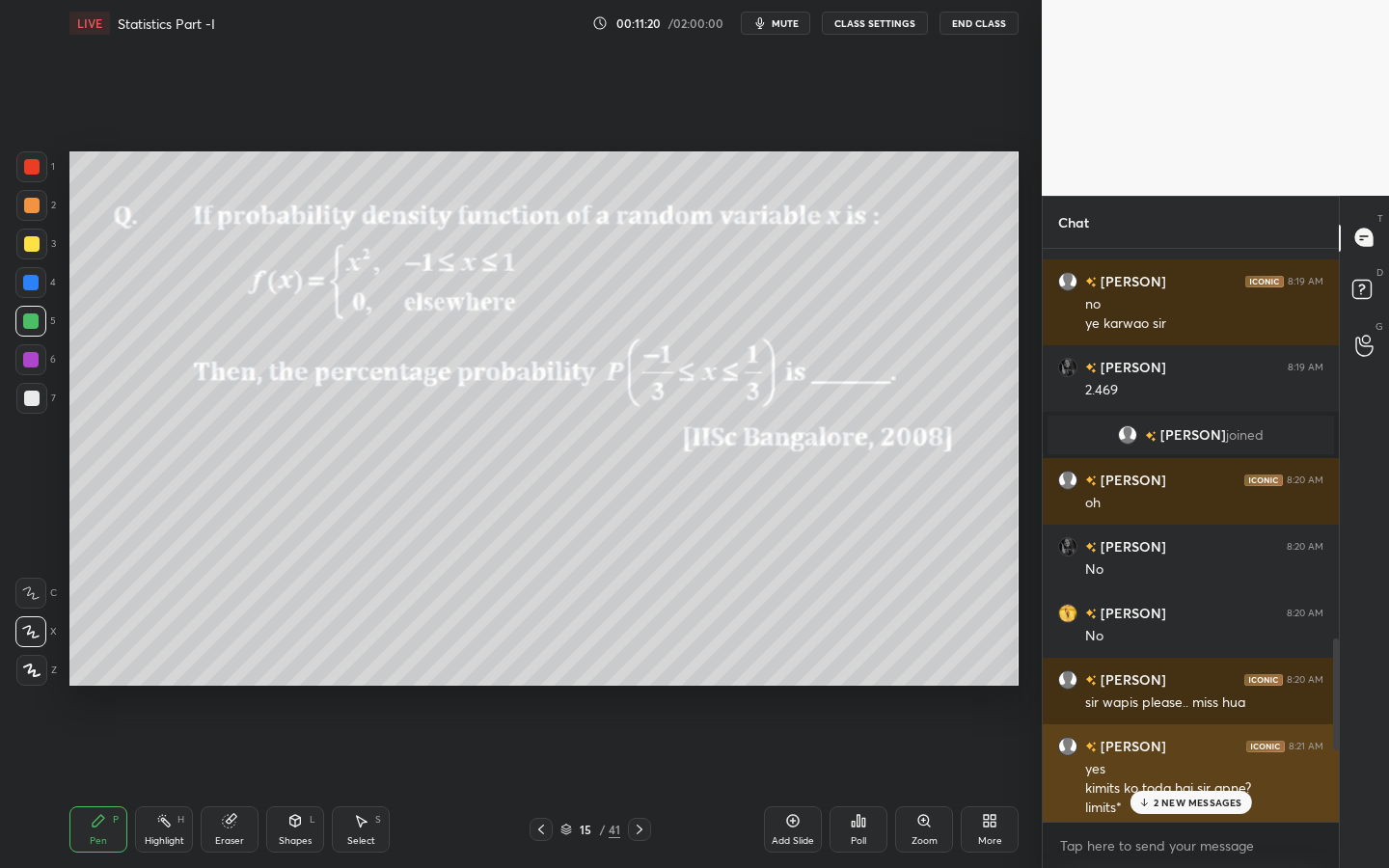 click at bounding box center [1190, 822] 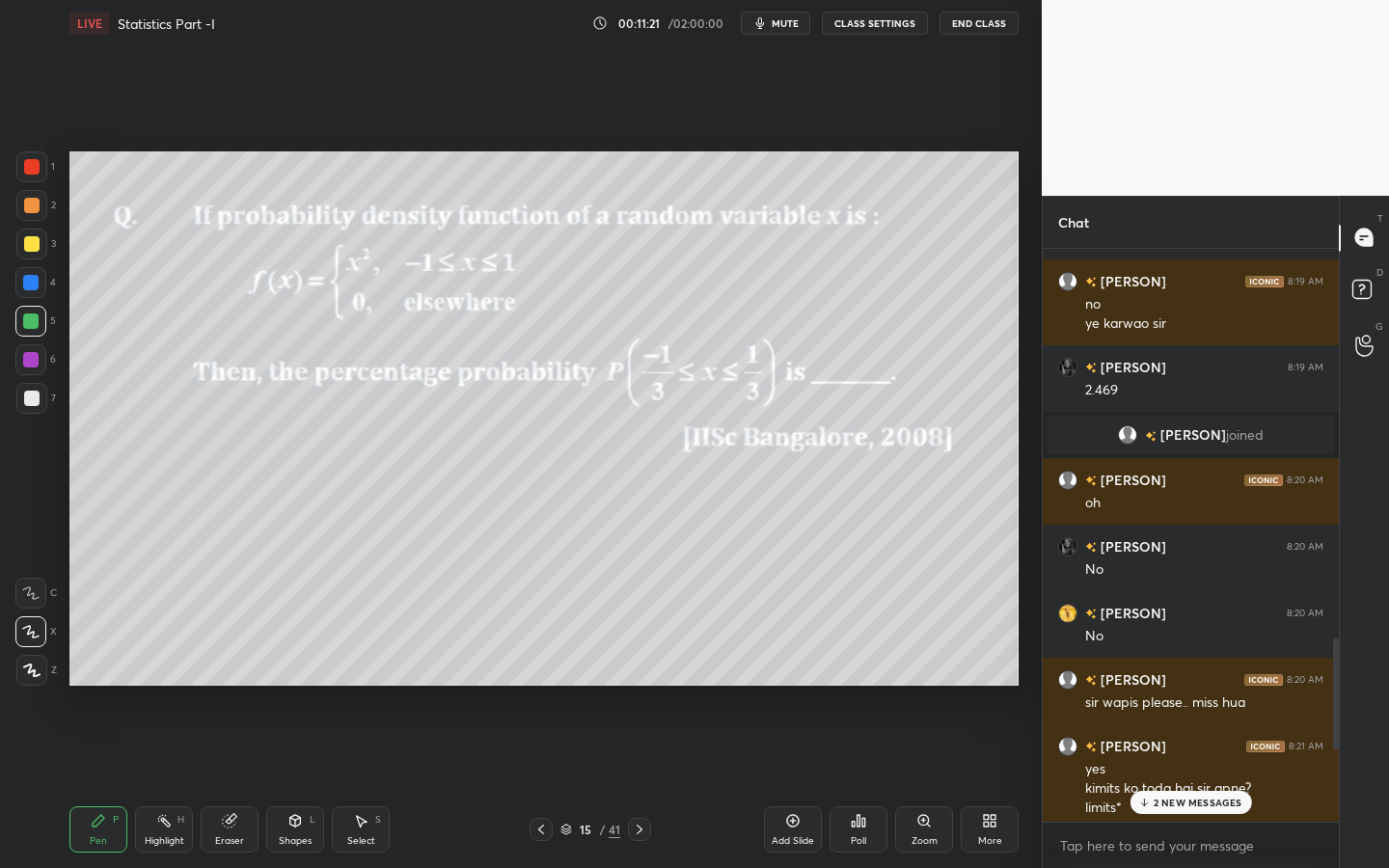 click on "2 NEW MESSAGES" at bounding box center (1190, 802) 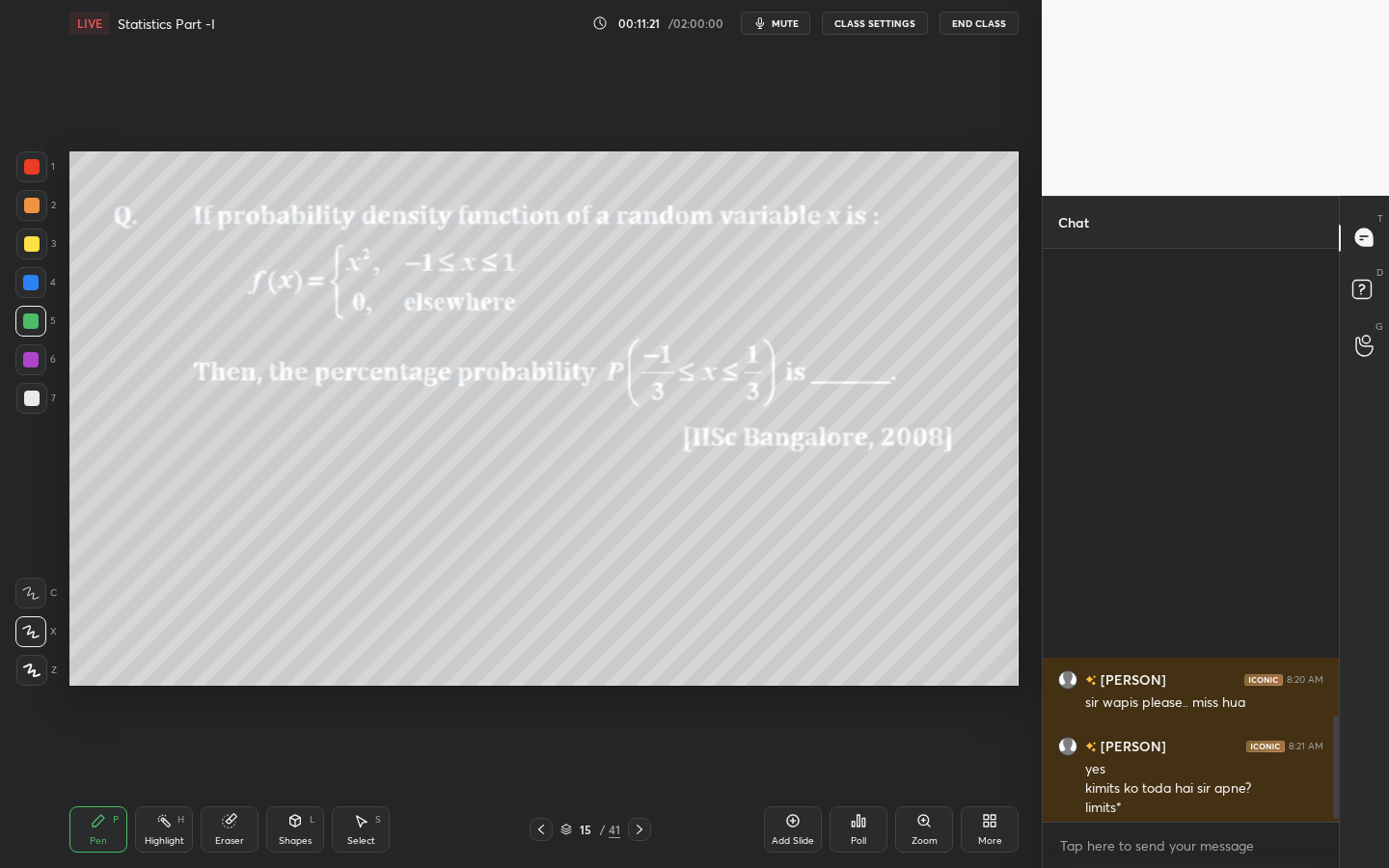 scroll, scrollTop: 2615, scrollLeft: 0, axis: vertical 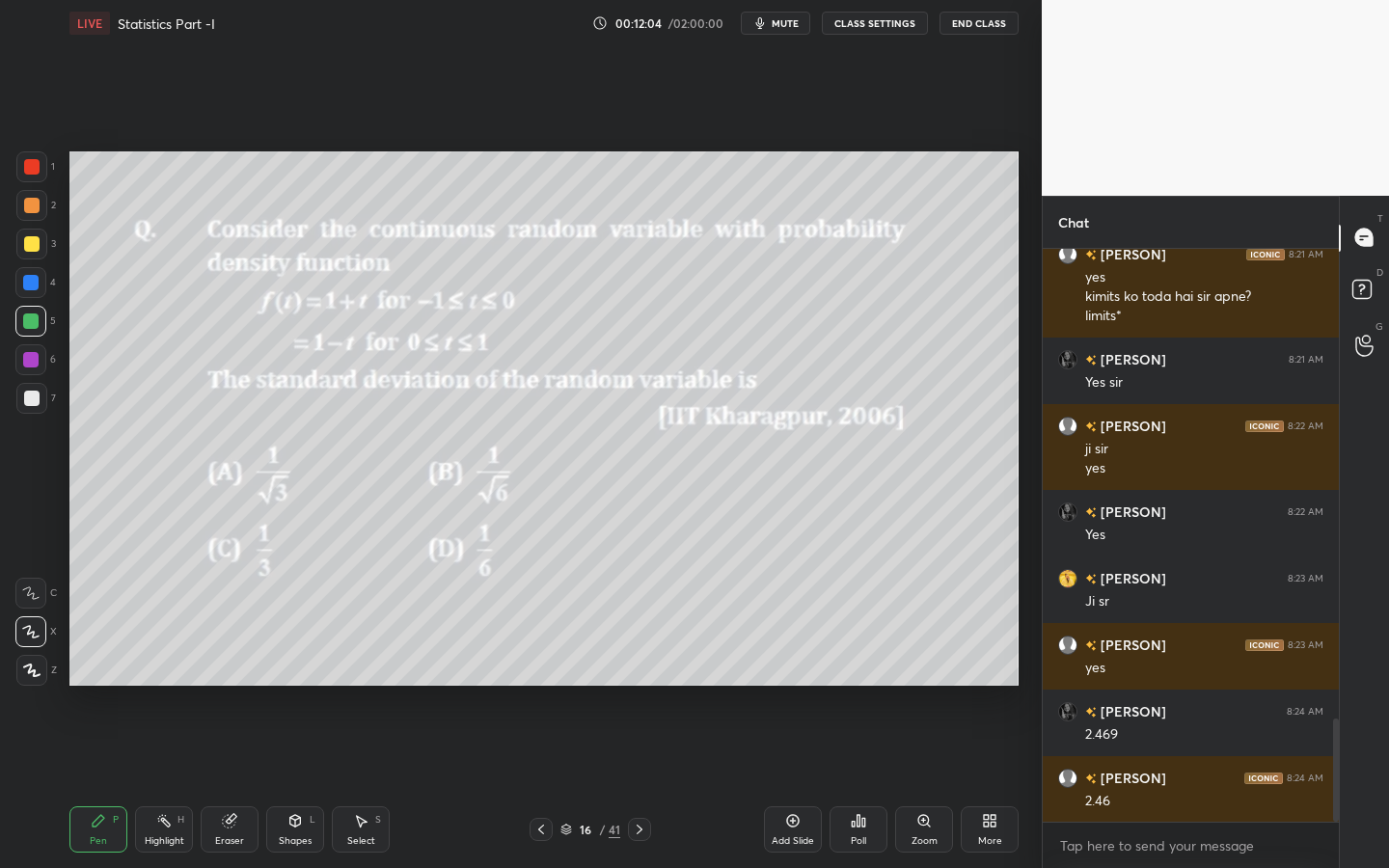 click at bounding box center (32, 167) 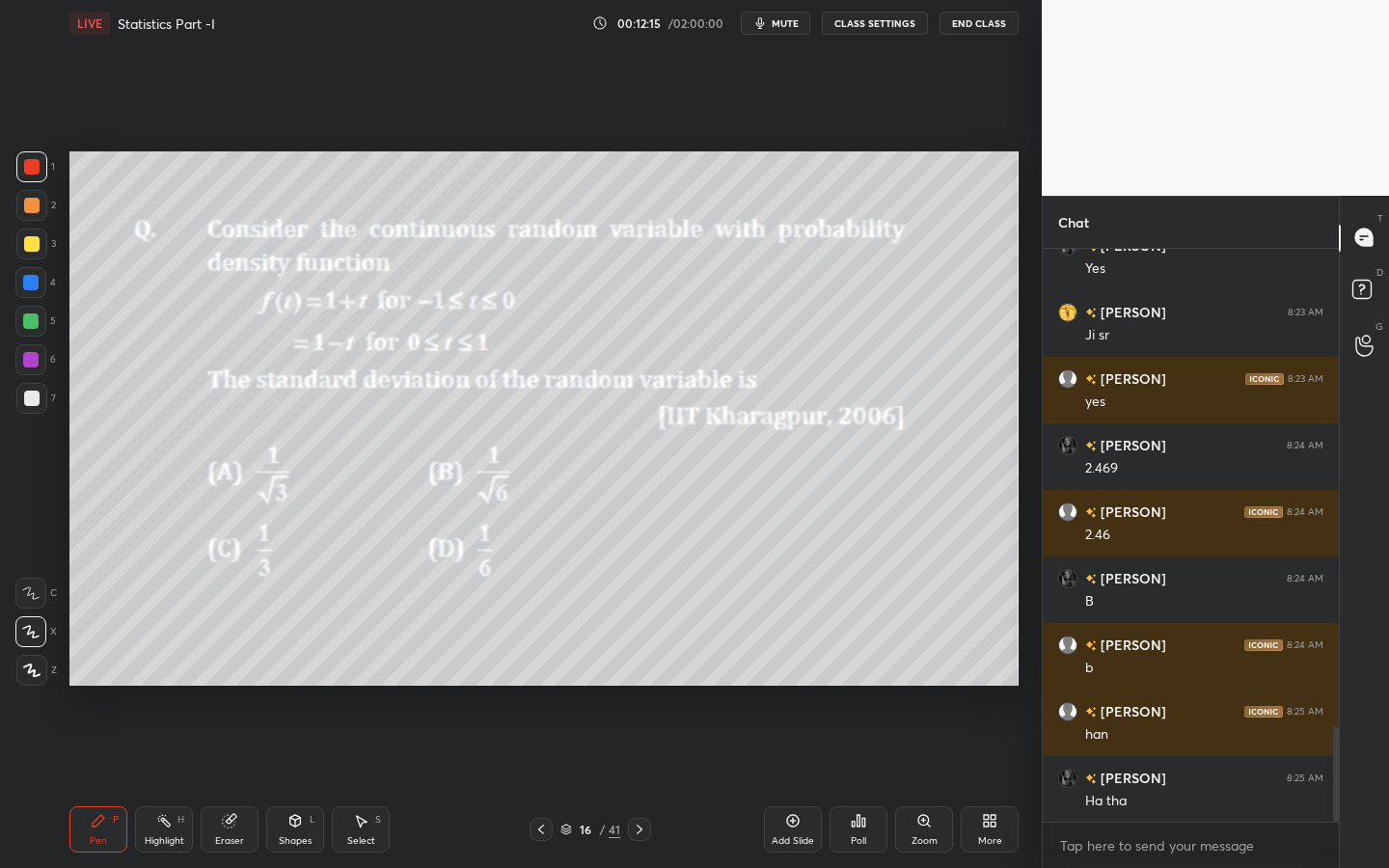 scroll, scrollTop: 2900, scrollLeft: 0, axis: vertical 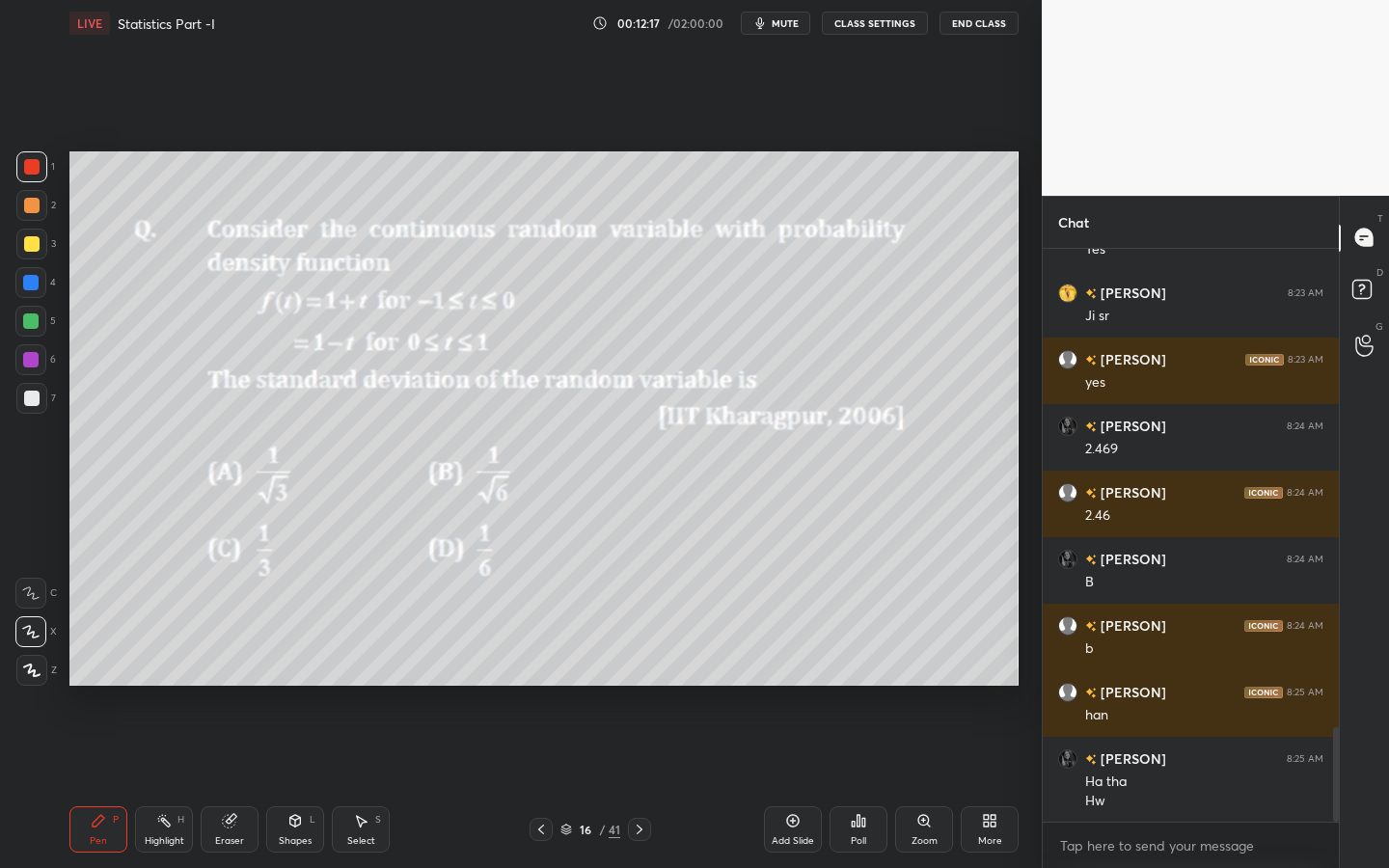 click on "Shapes L" at bounding box center (295, 829) 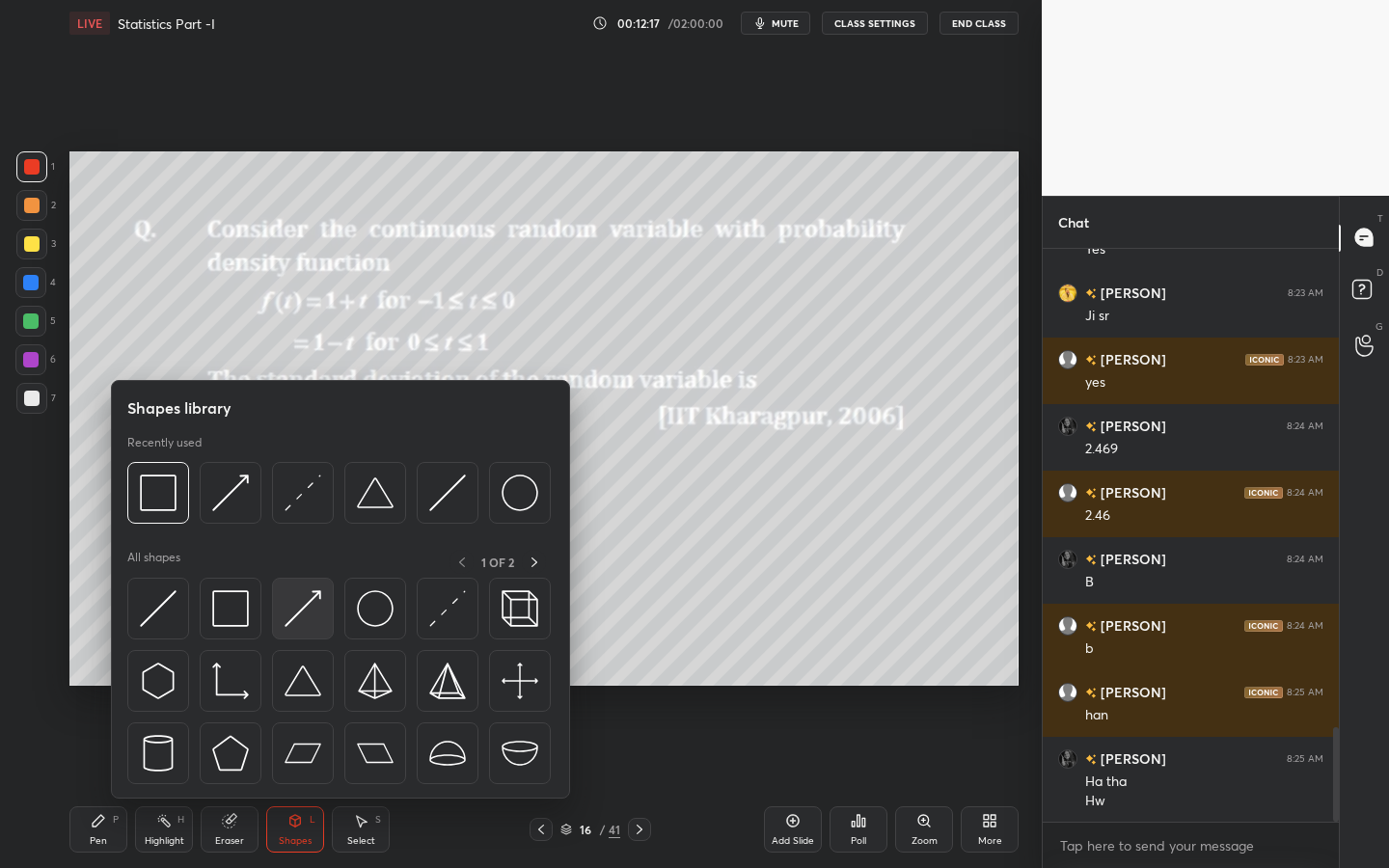 click at bounding box center (303, 609) 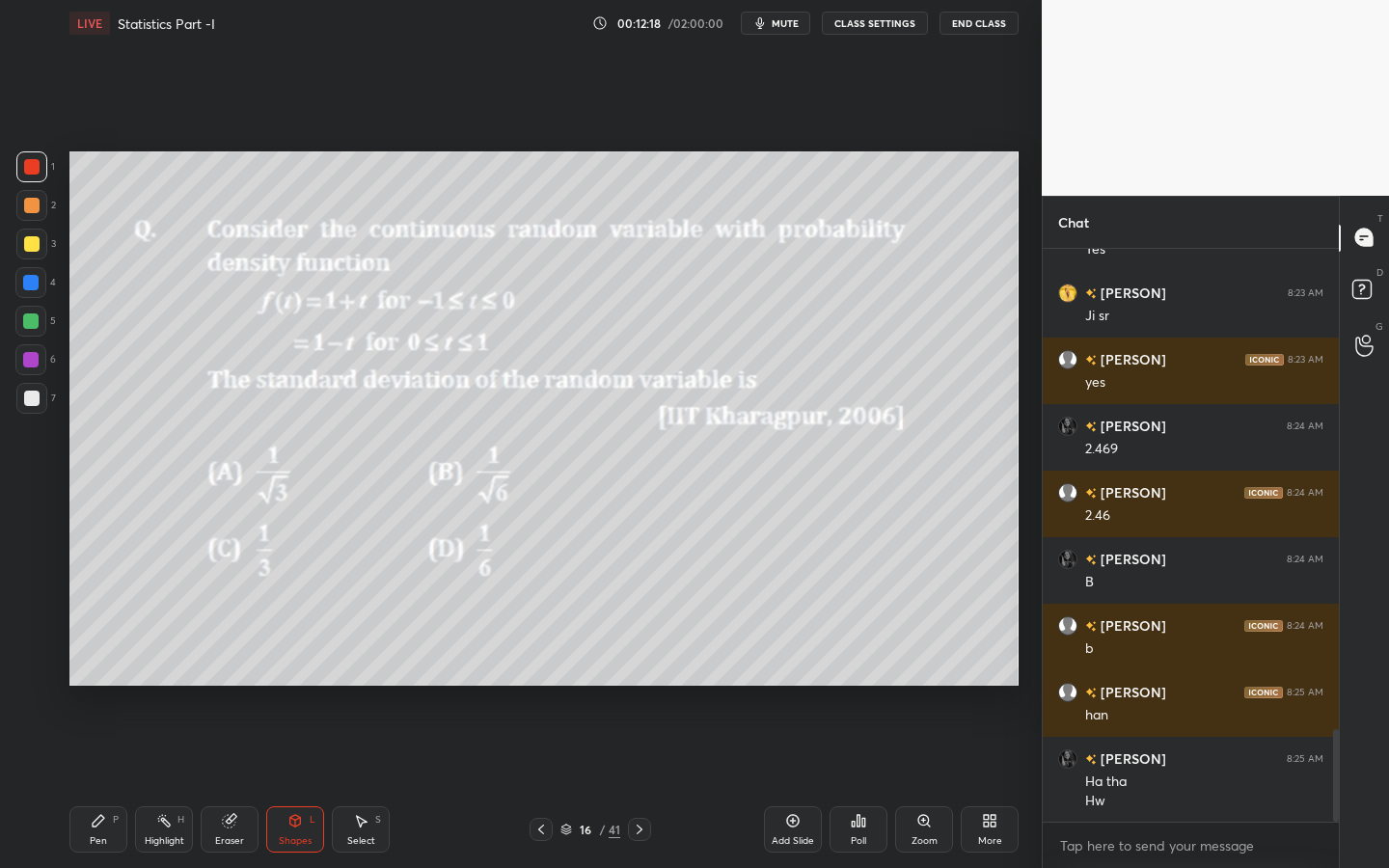 scroll, scrollTop: 2967, scrollLeft: 0, axis: vertical 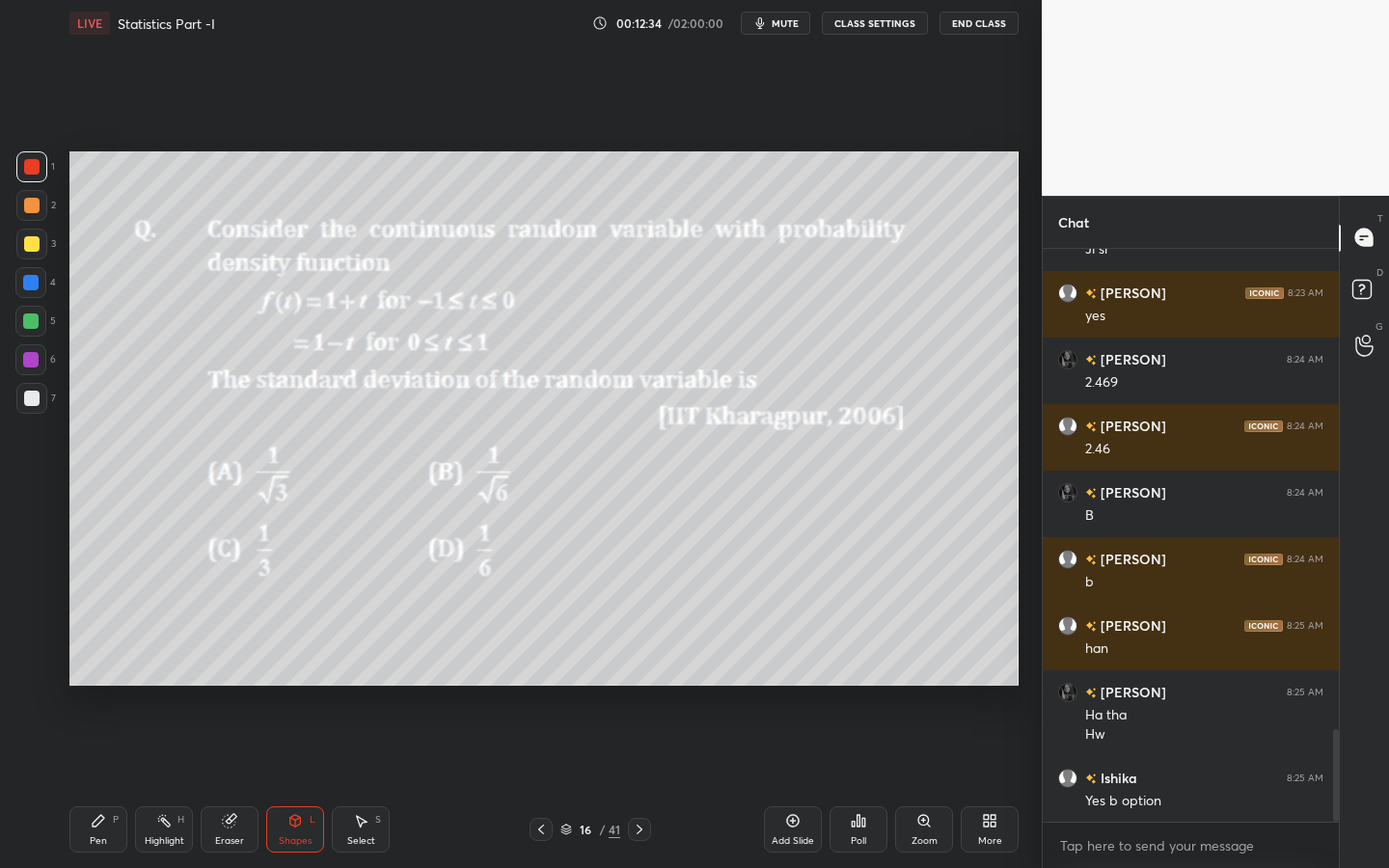 click at bounding box center (31, 321) 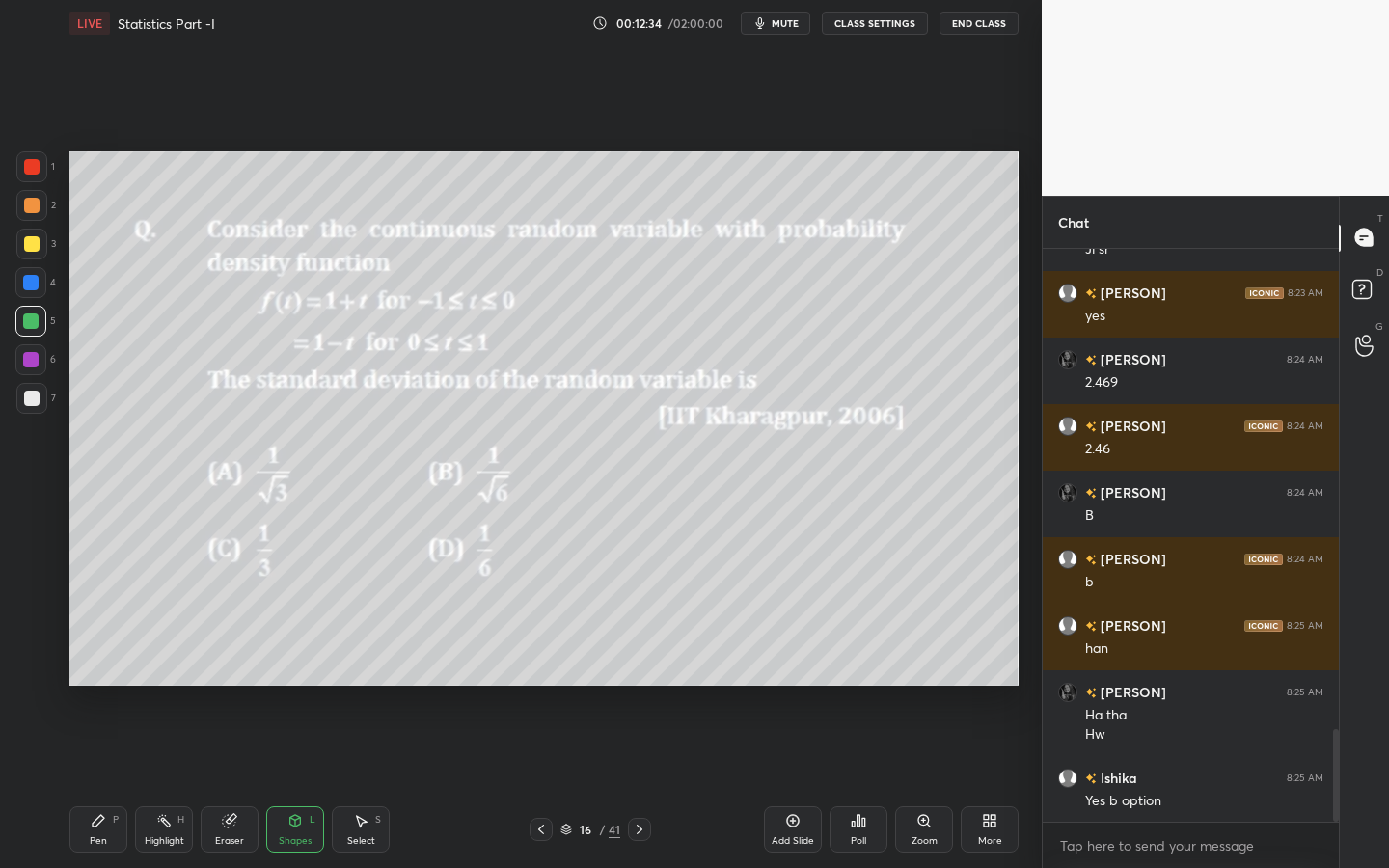 click 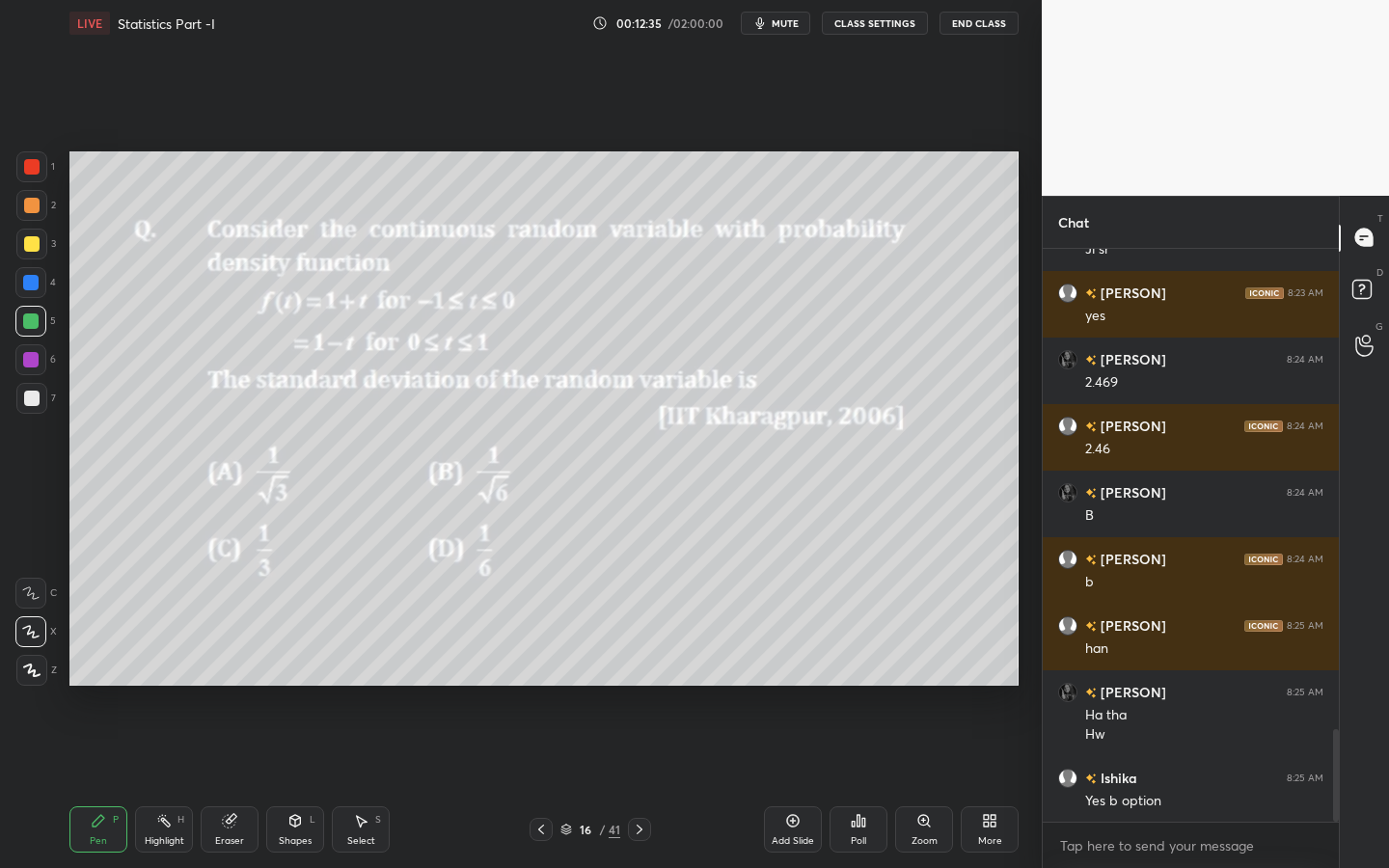click on "Shapes L" at bounding box center (295, 829) 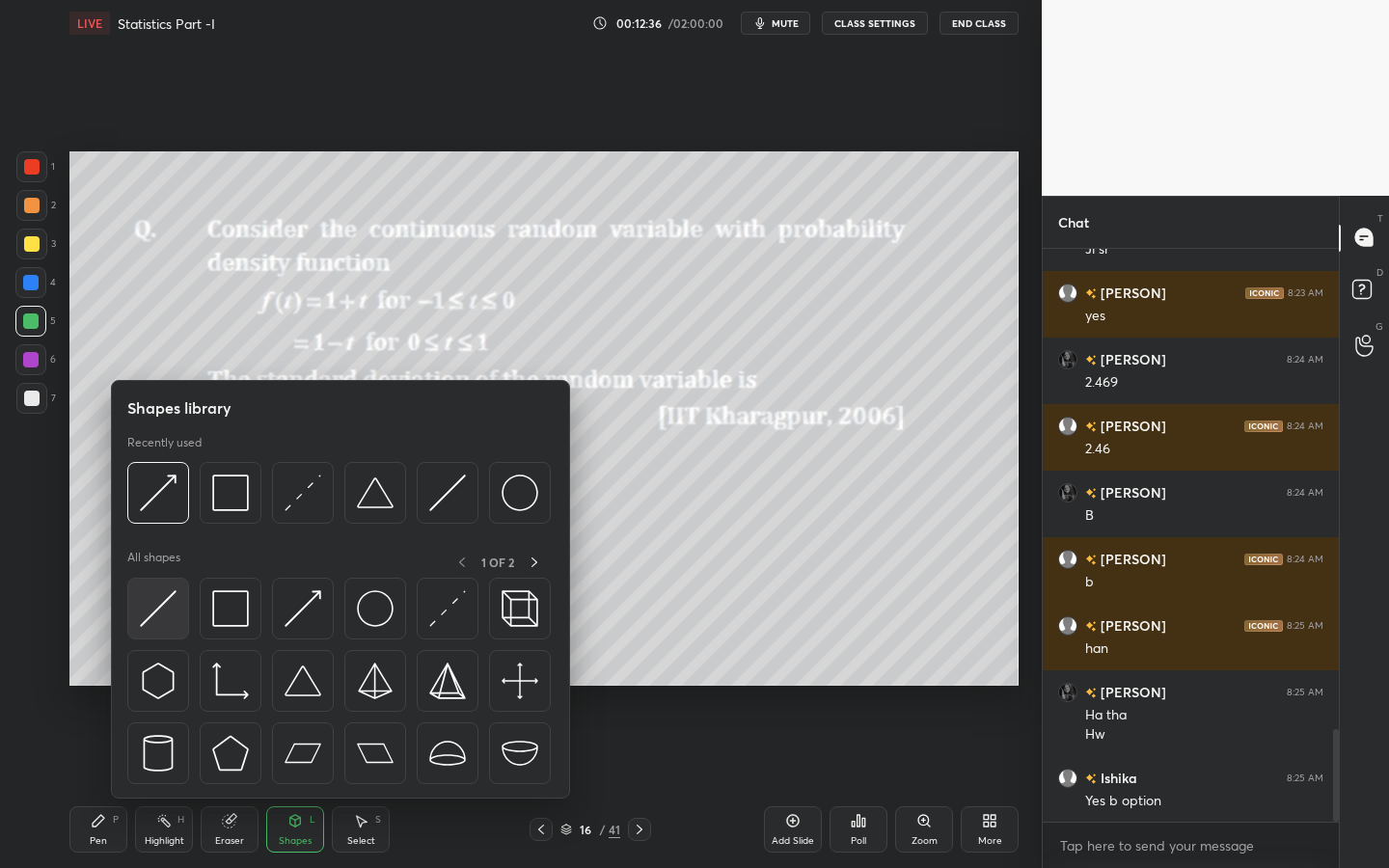 click at bounding box center (158, 609) 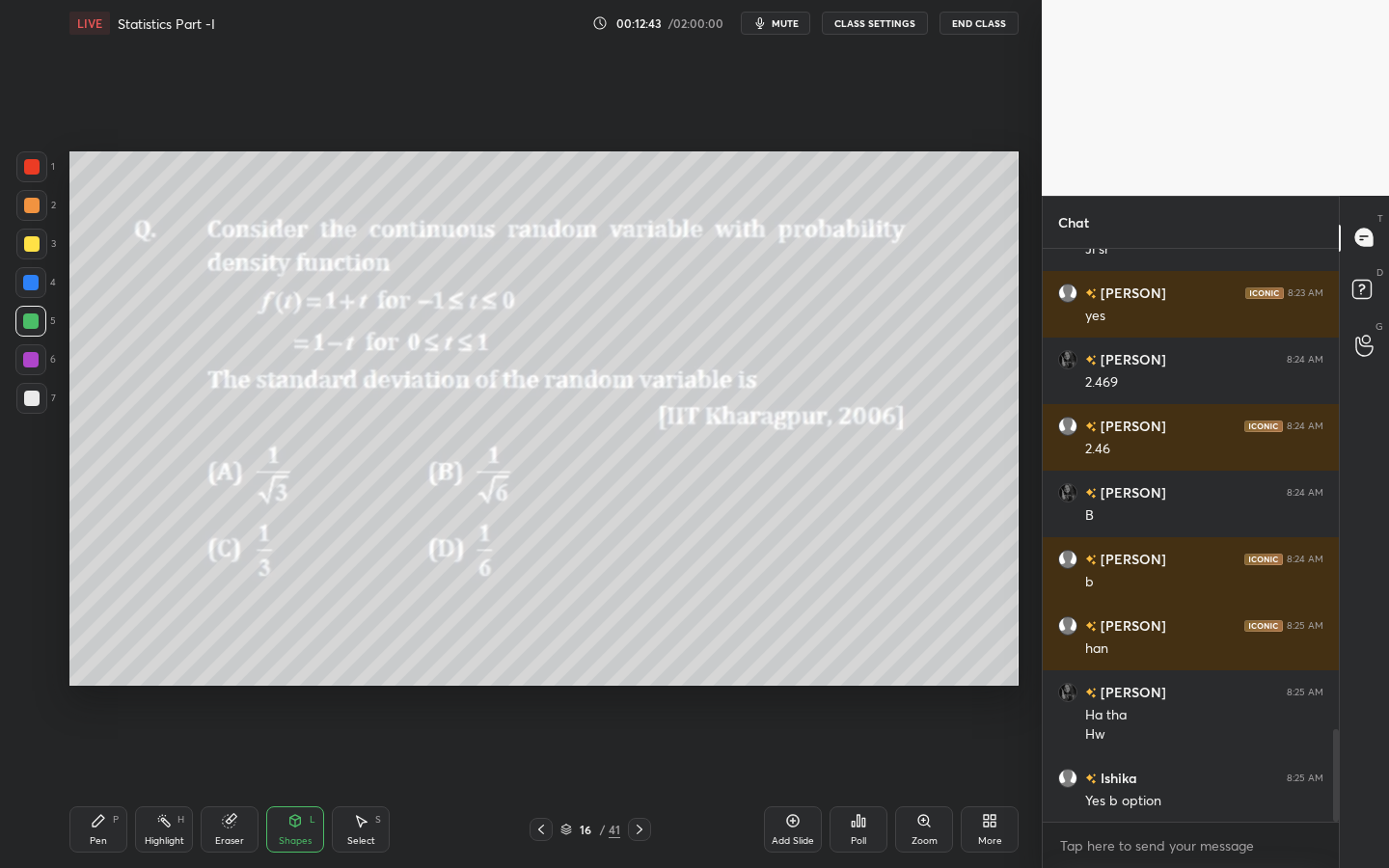 click on "Pen" at bounding box center [98, 841] 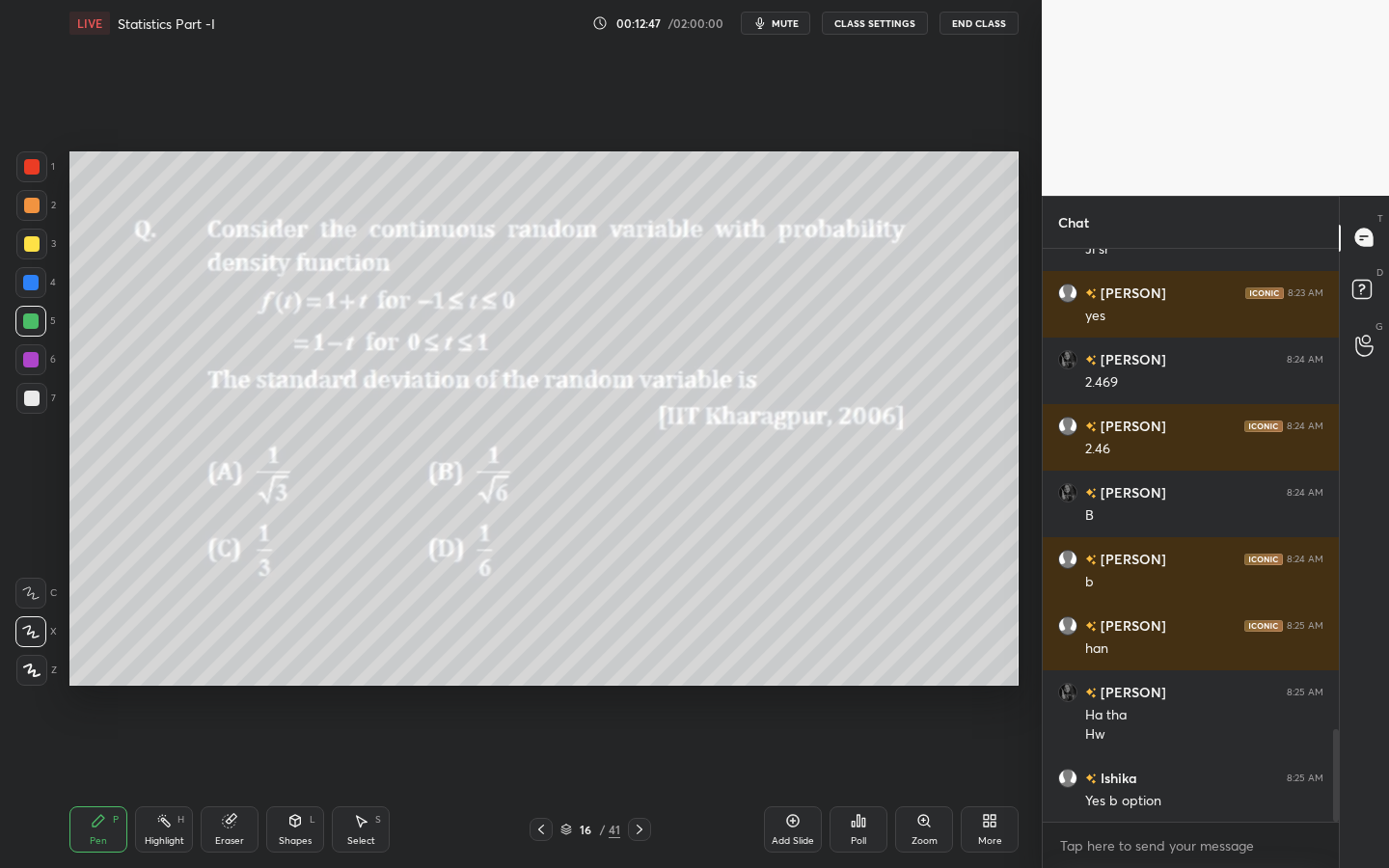 scroll, scrollTop: 3033, scrollLeft: 0, axis: vertical 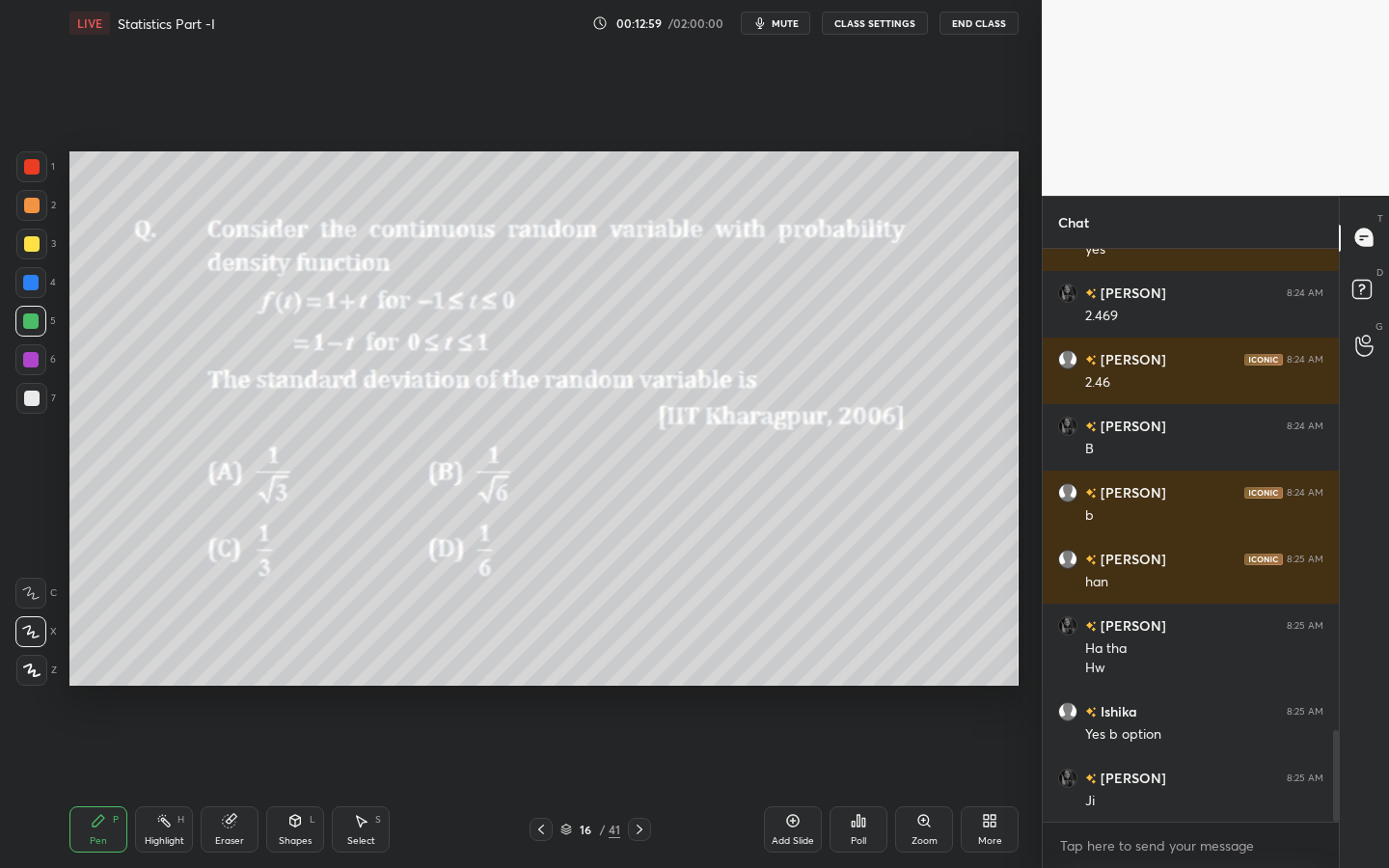 click at bounding box center [32, 167] 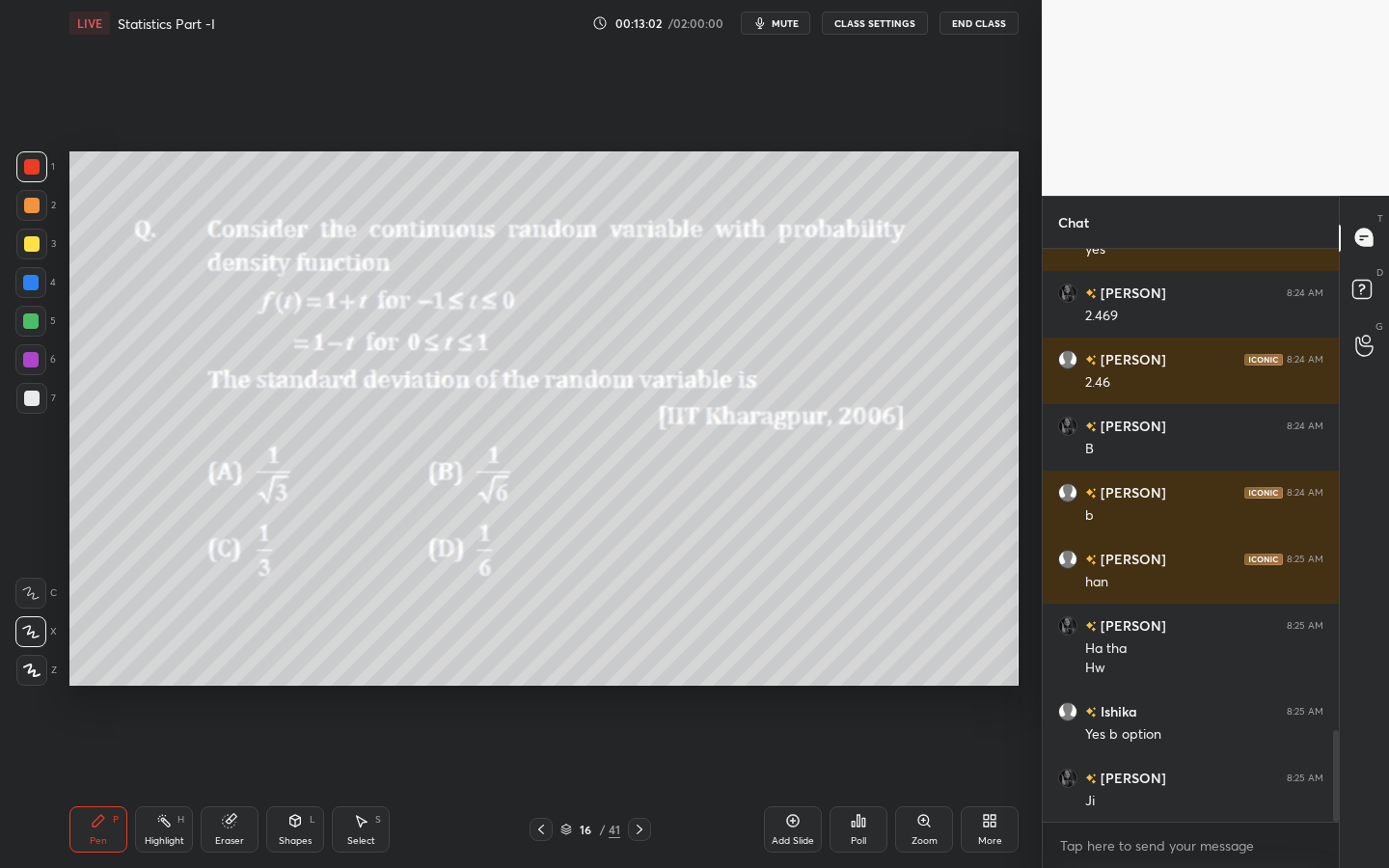 click at bounding box center (32, 244) 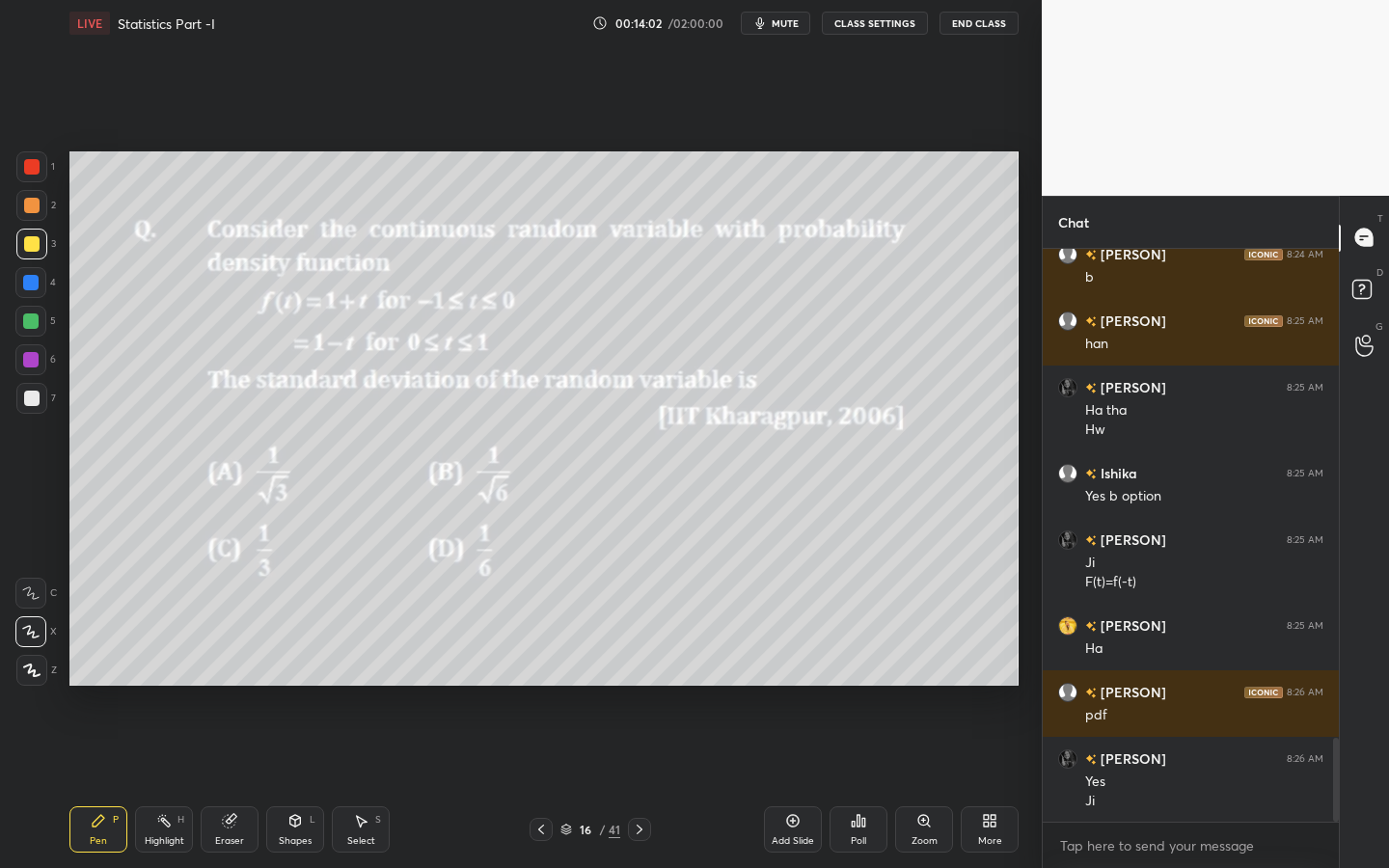 scroll, scrollTop: 3338, scrollLeft: 0, axis: vertical 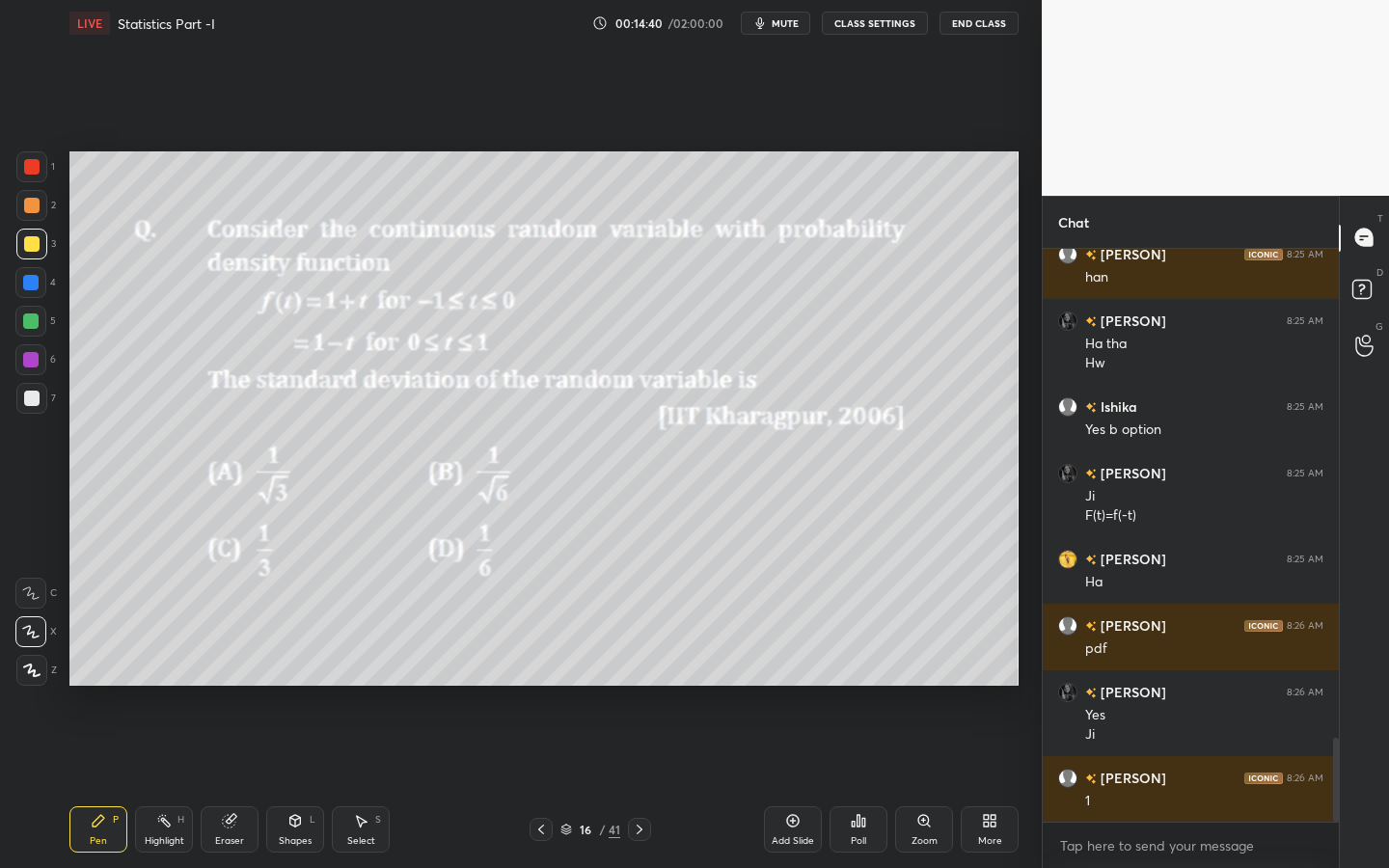 click on "Shapes L" at bounding box center [295, 829] 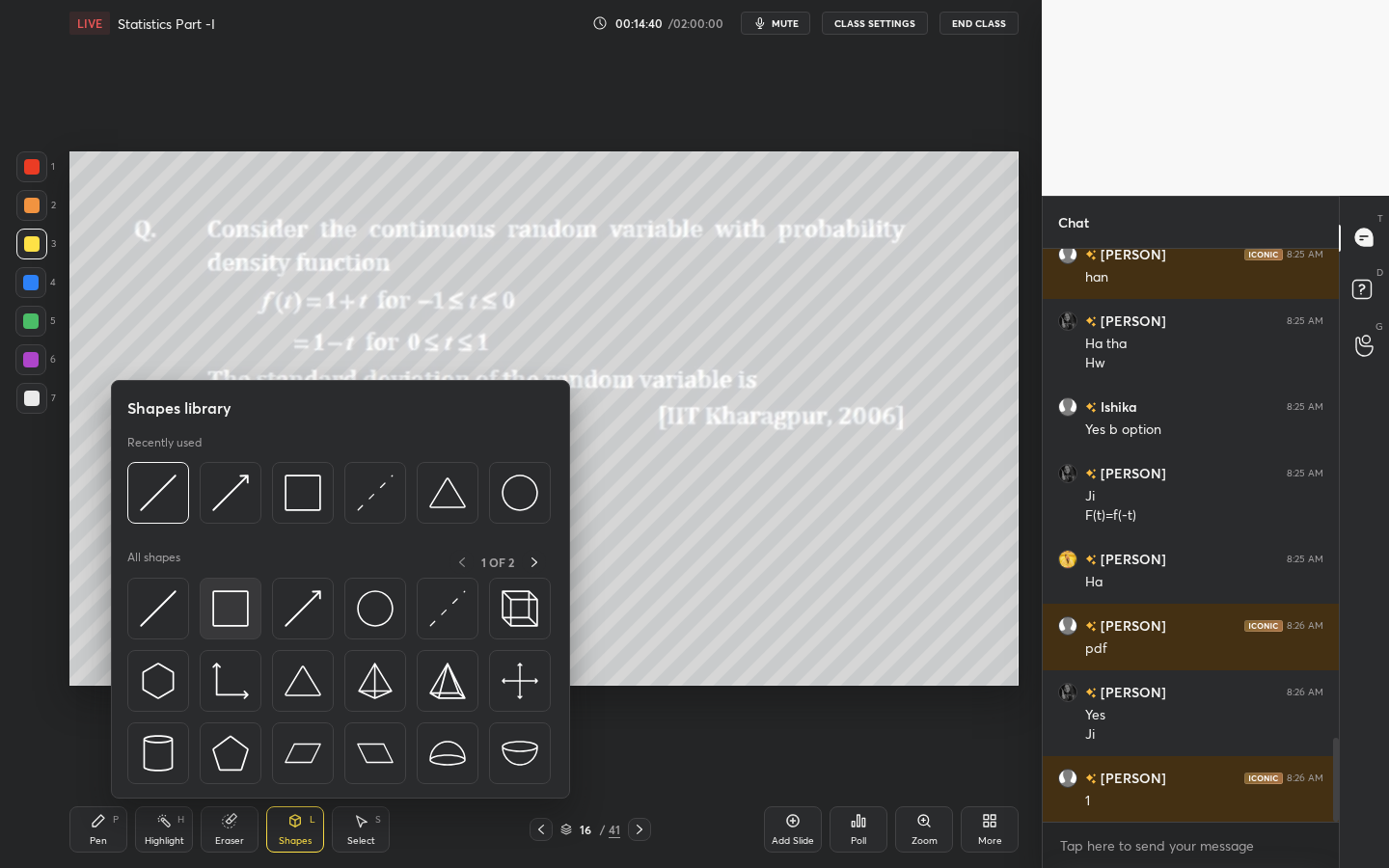 click at bounding box center (231, 609) 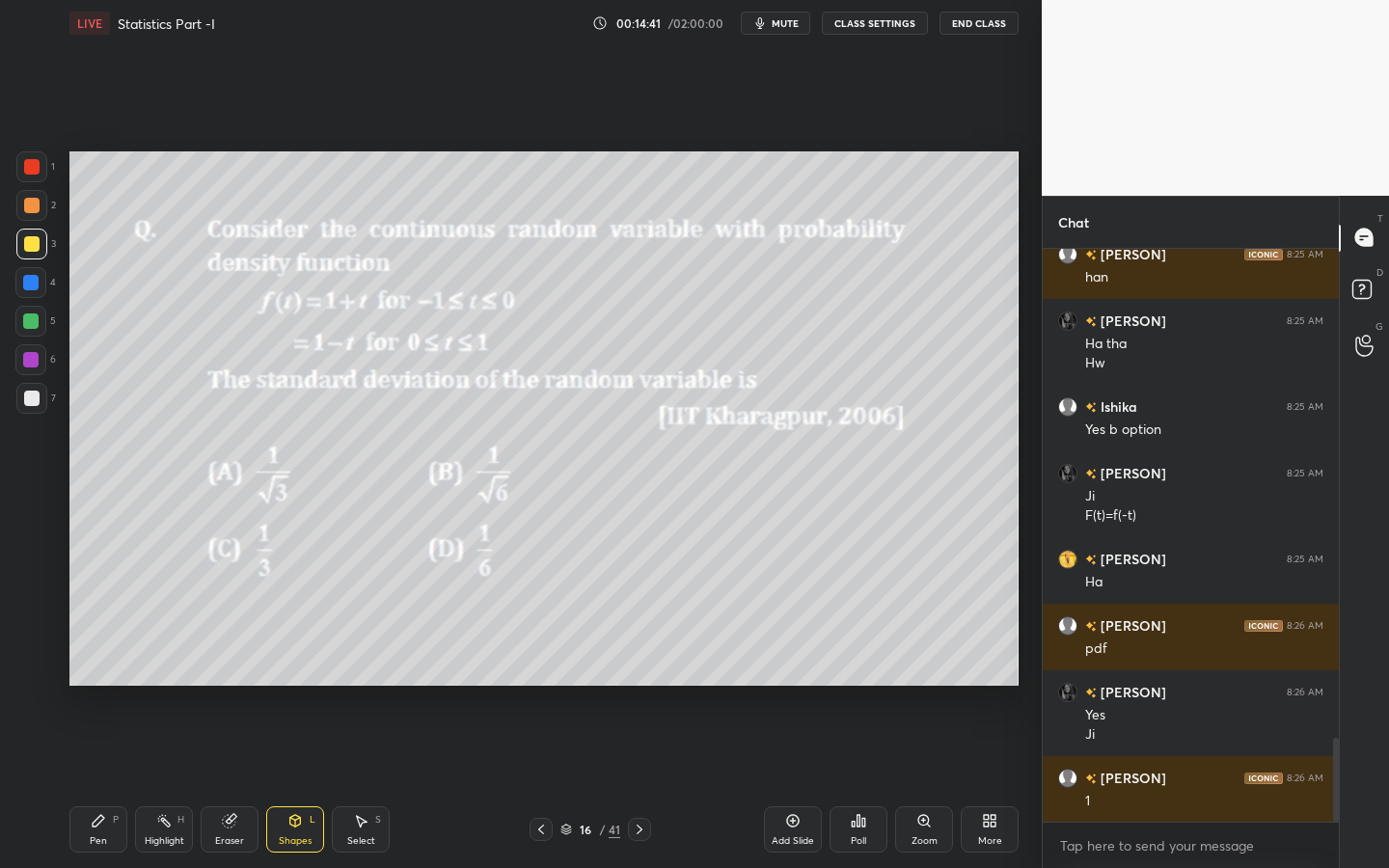 click at bounding box center [31, 360] 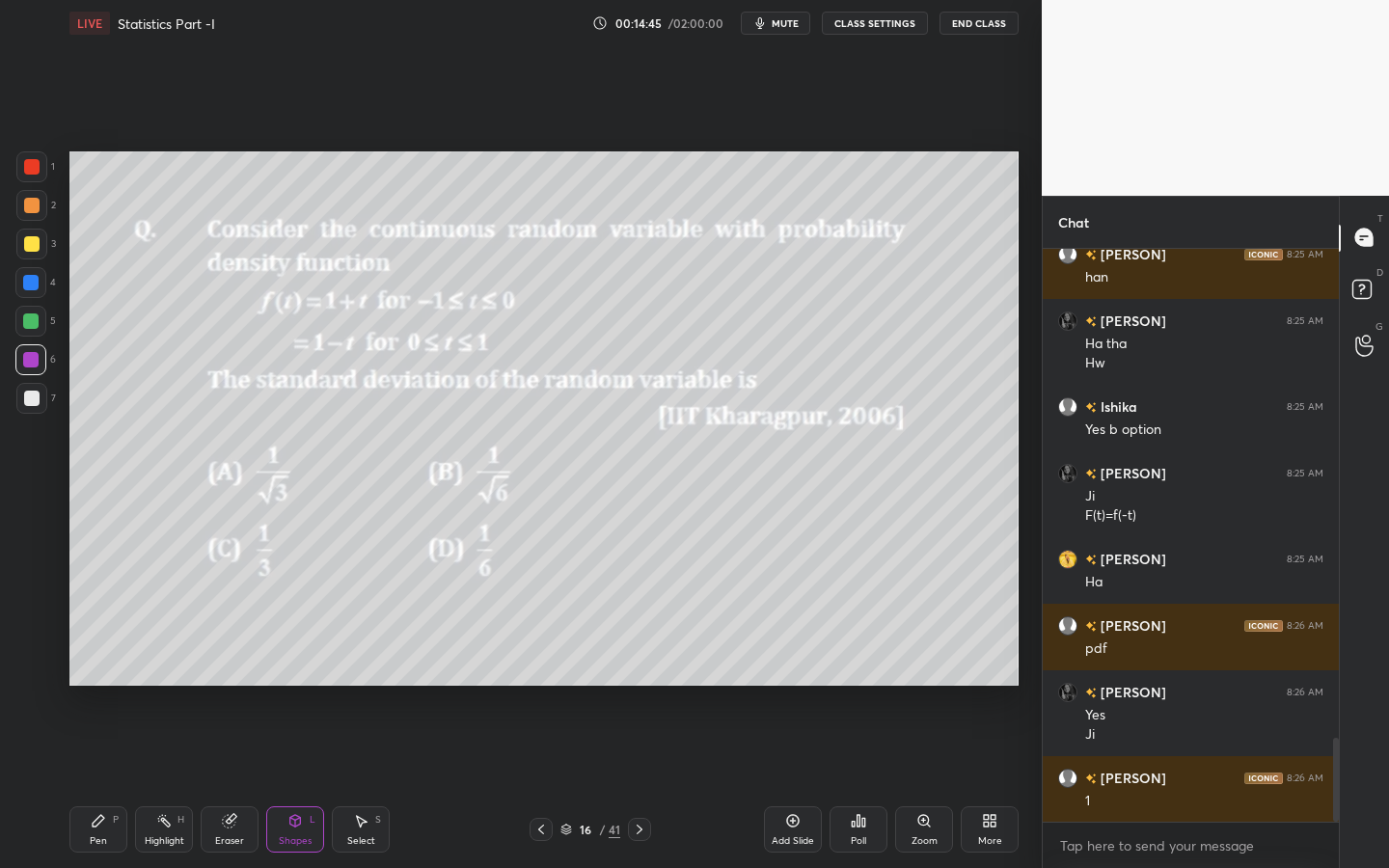 click 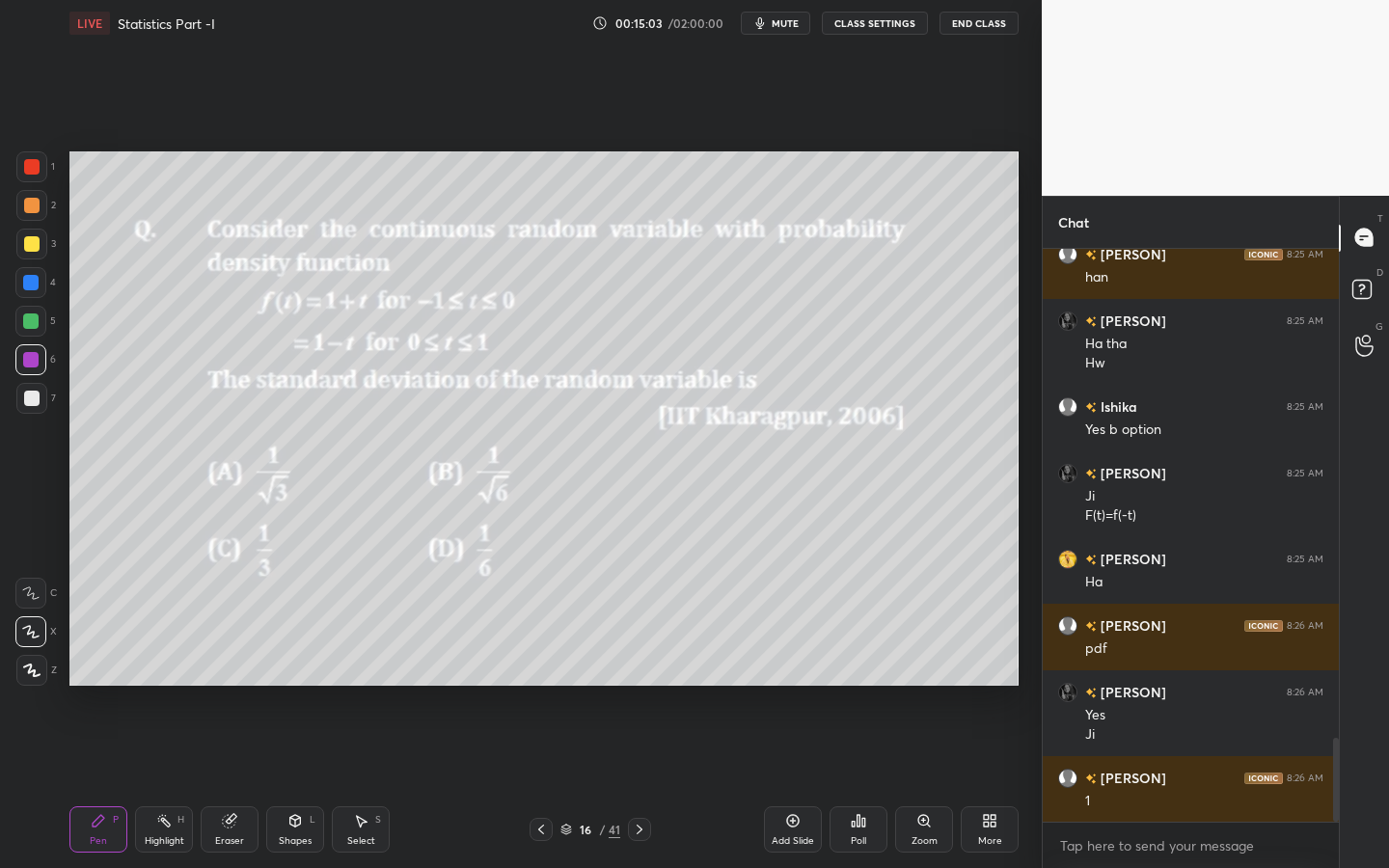 scroll, scrollTop: 3404, scrollLeft: 0, axis: vertical 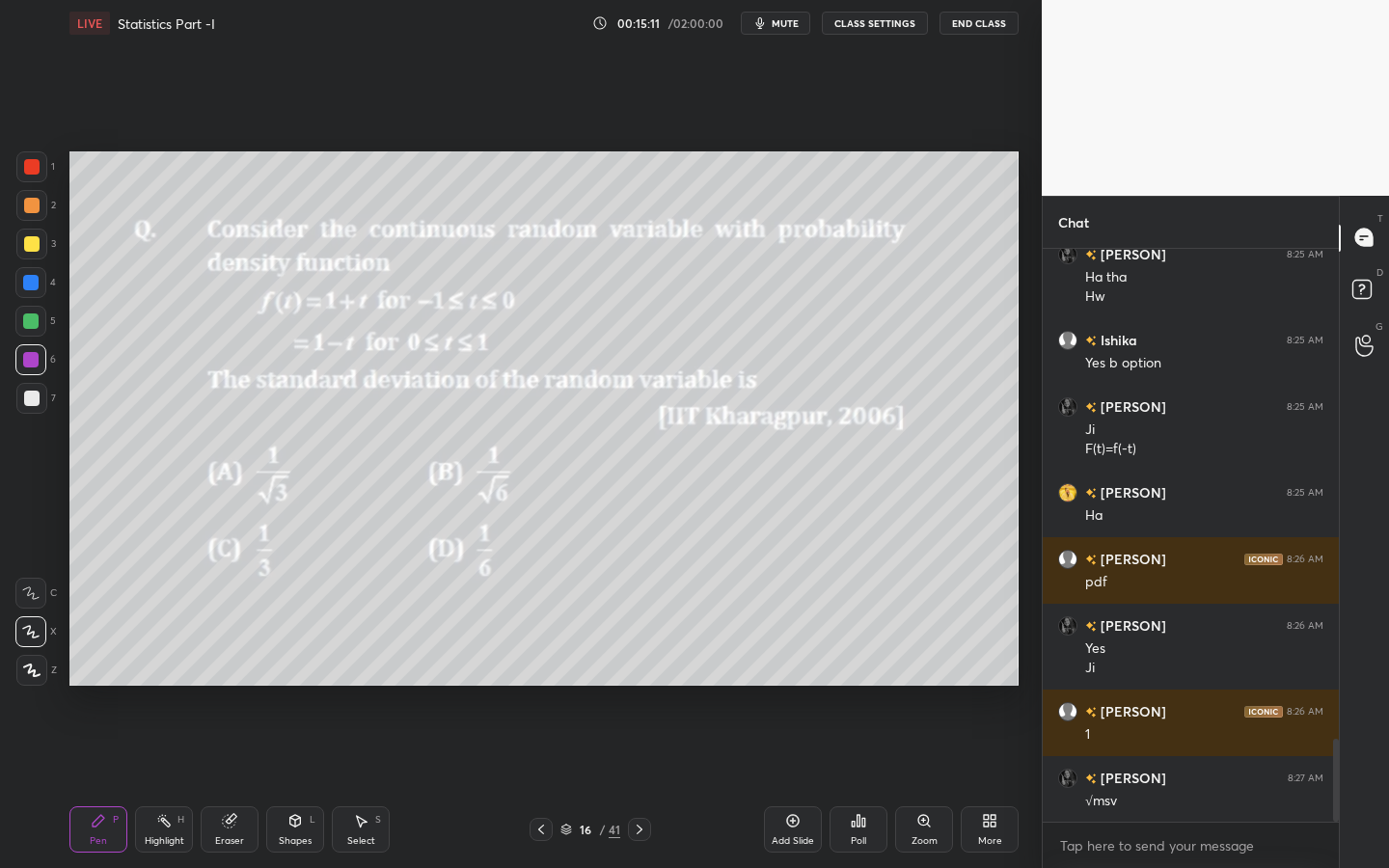 drag, startPoint x: 23, startPoint y: 405, endPoint x: 66, endPoint y: 393, distance: 44.643029 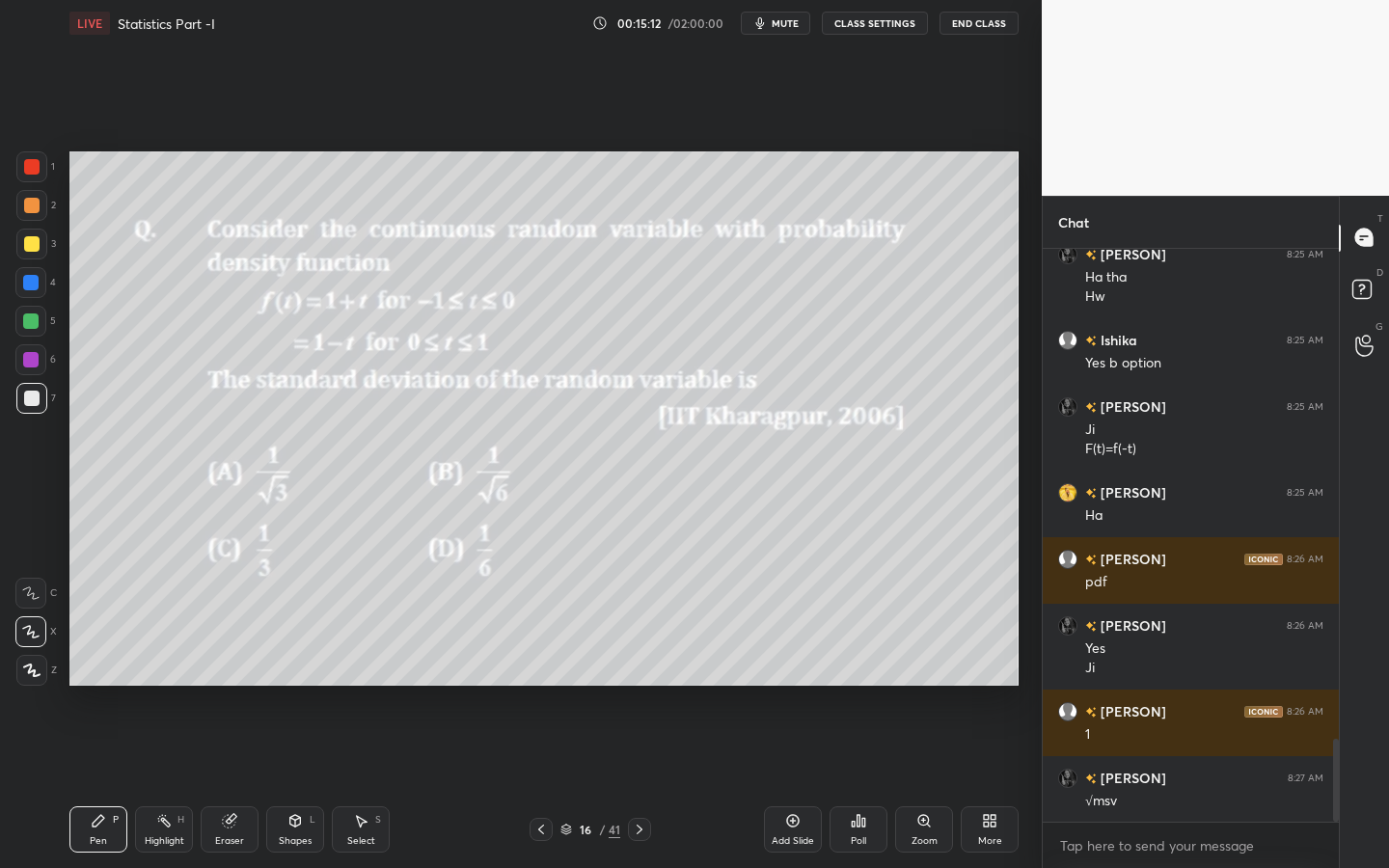 scroll, scrollTop: 3471, scrollLeft: 0, axis: vertical 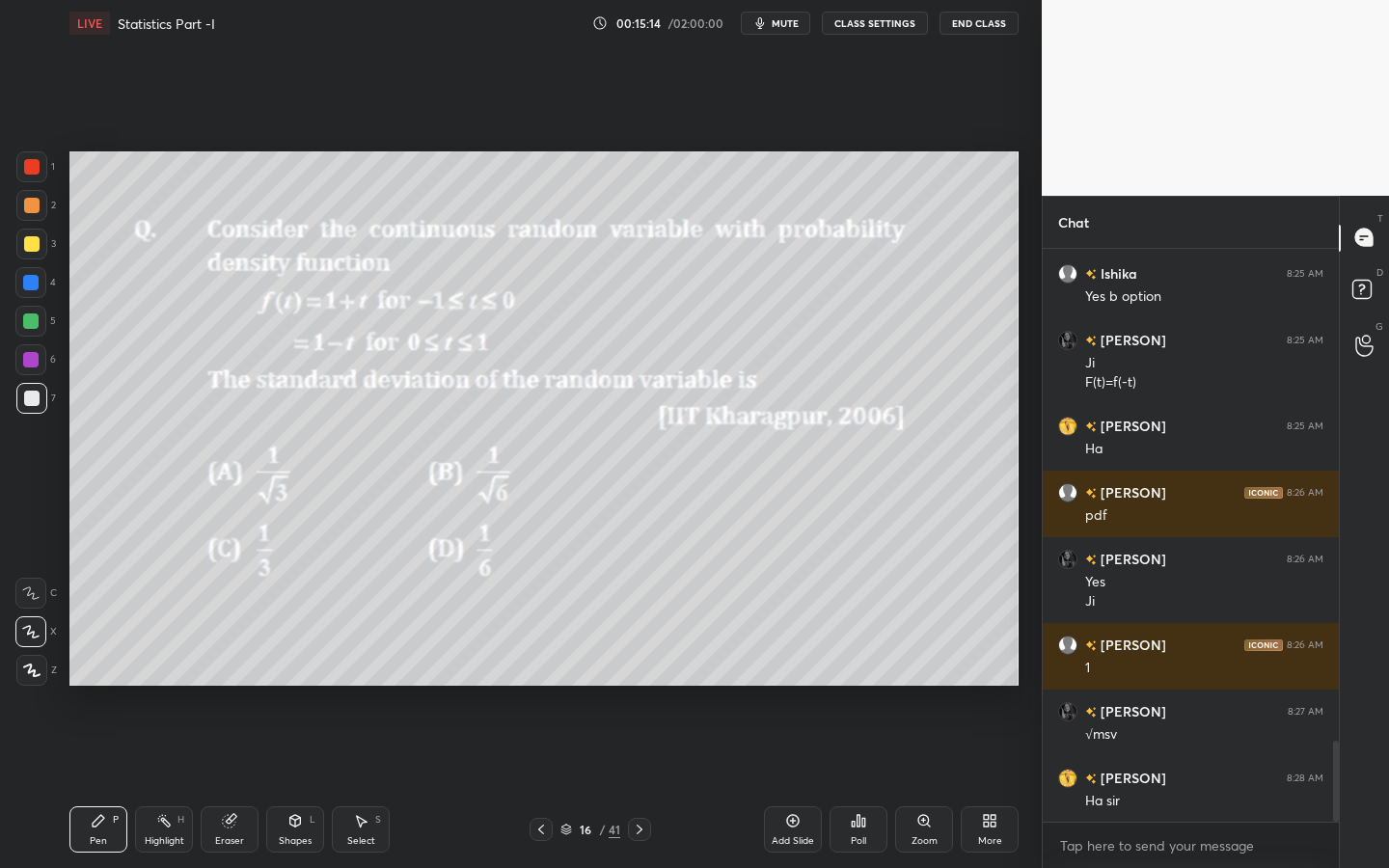 drag, startPoint x: 32, startPoint y: 321, endPoint x: 62, endPoint y: 312, distance: 31.32092 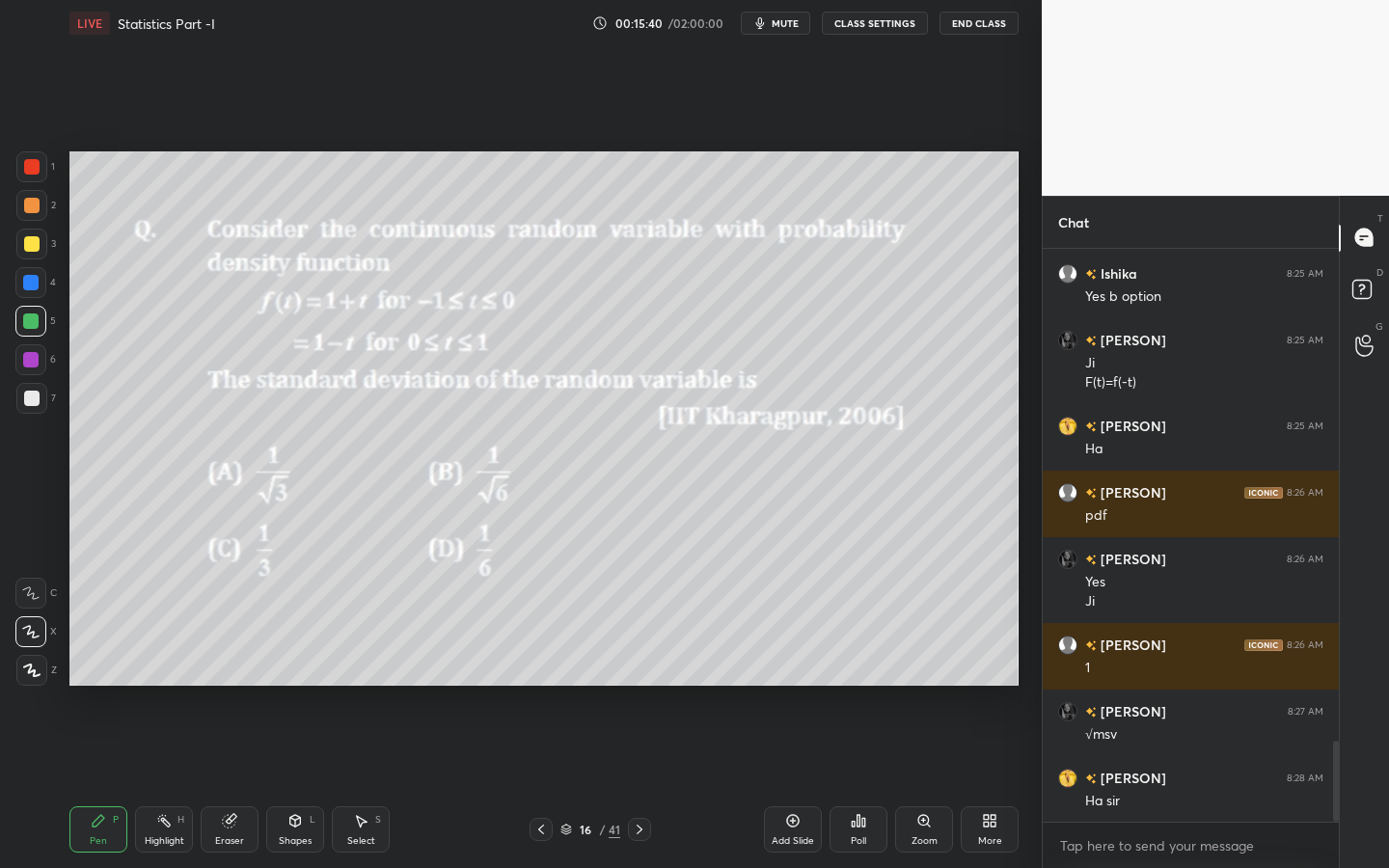 drag, startPoint x: 35, startPoint y: 406, endPoint x: 66, endPoint y: 417, distance: 32.89377 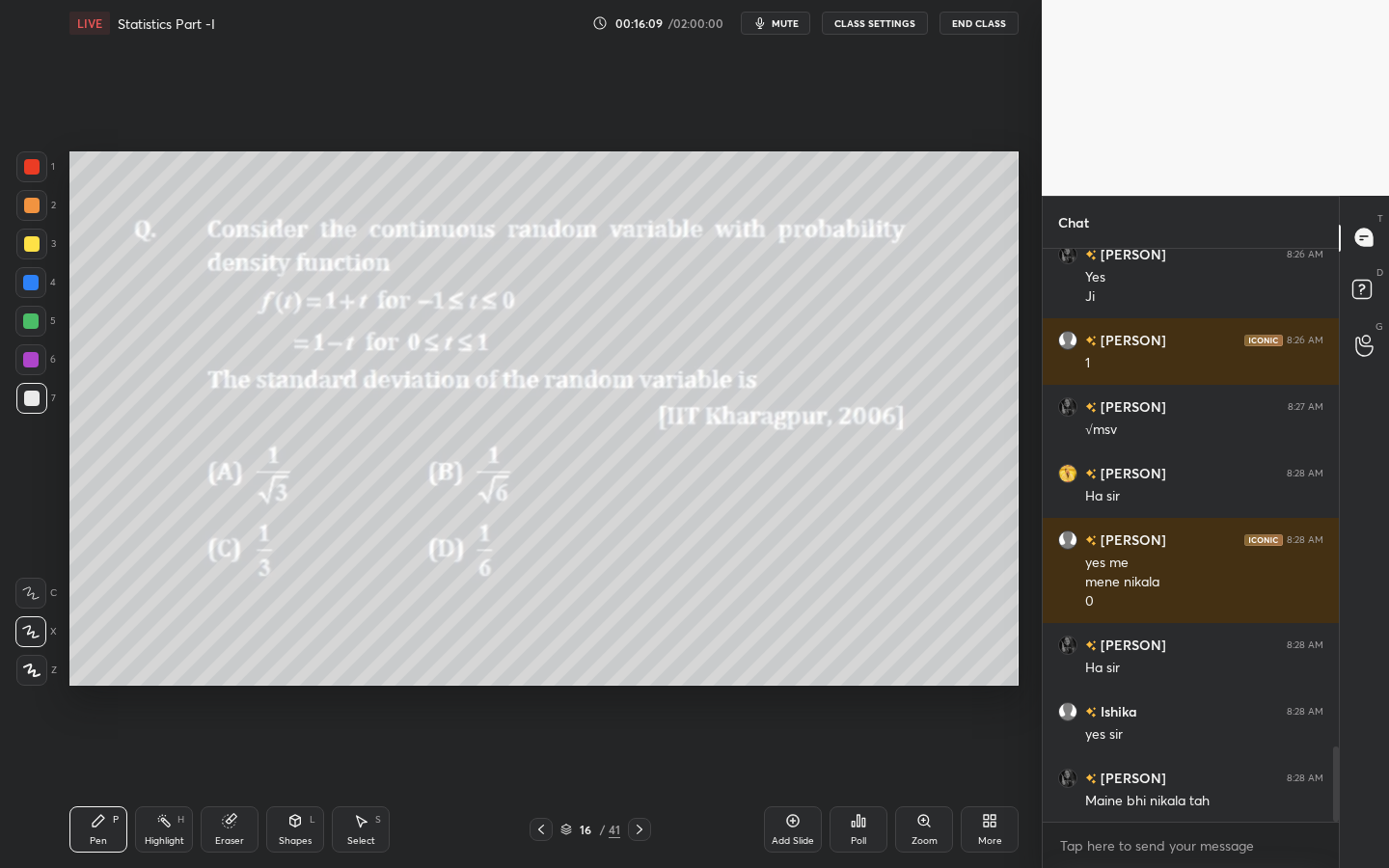 scroll, scrollTop: 3842, scrollLeft: 0, axis: vertical 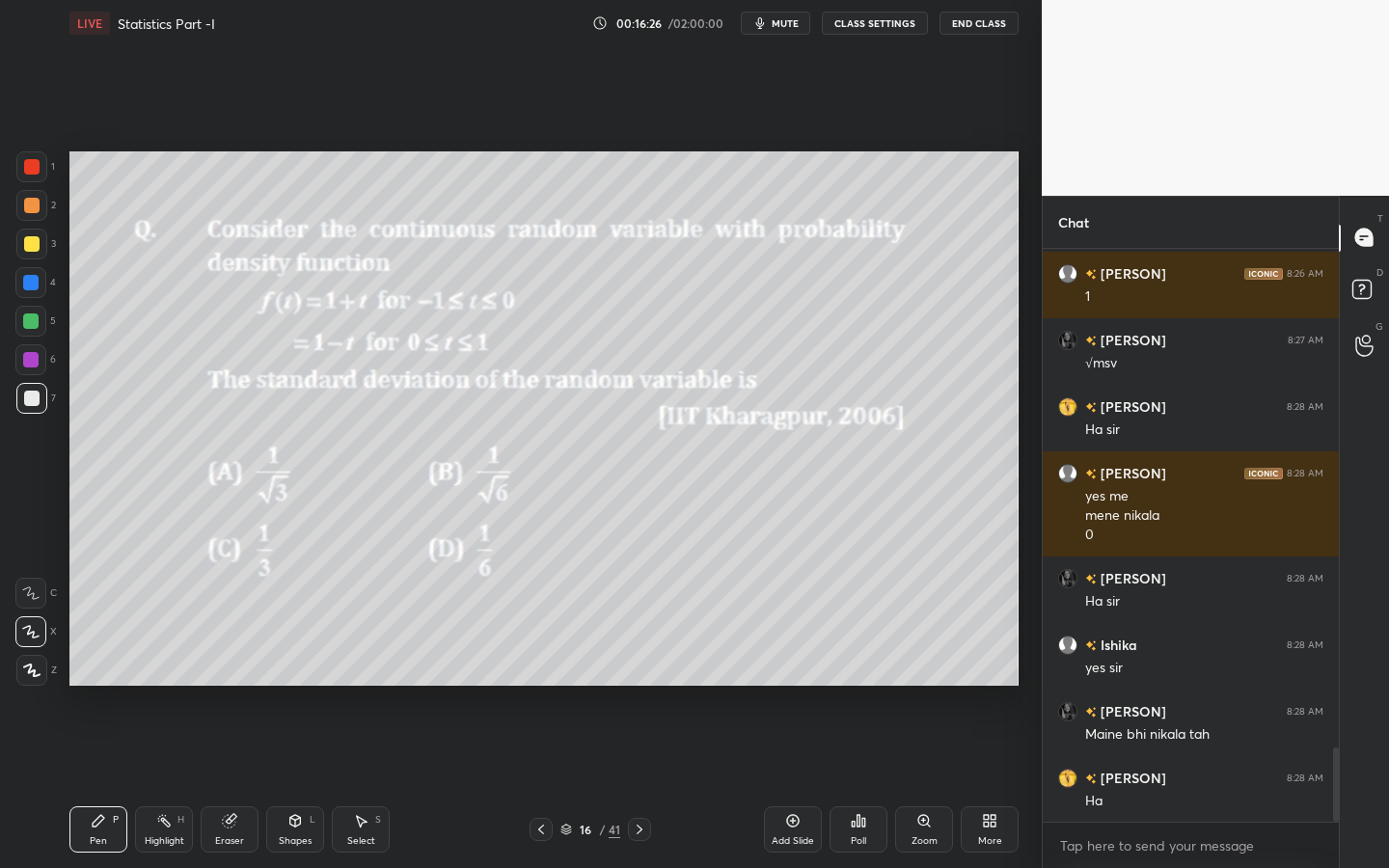 drag, startPoint x: 29, startPoint y: 171, endPoint x: 42, endPoint y: 171, distance: 13 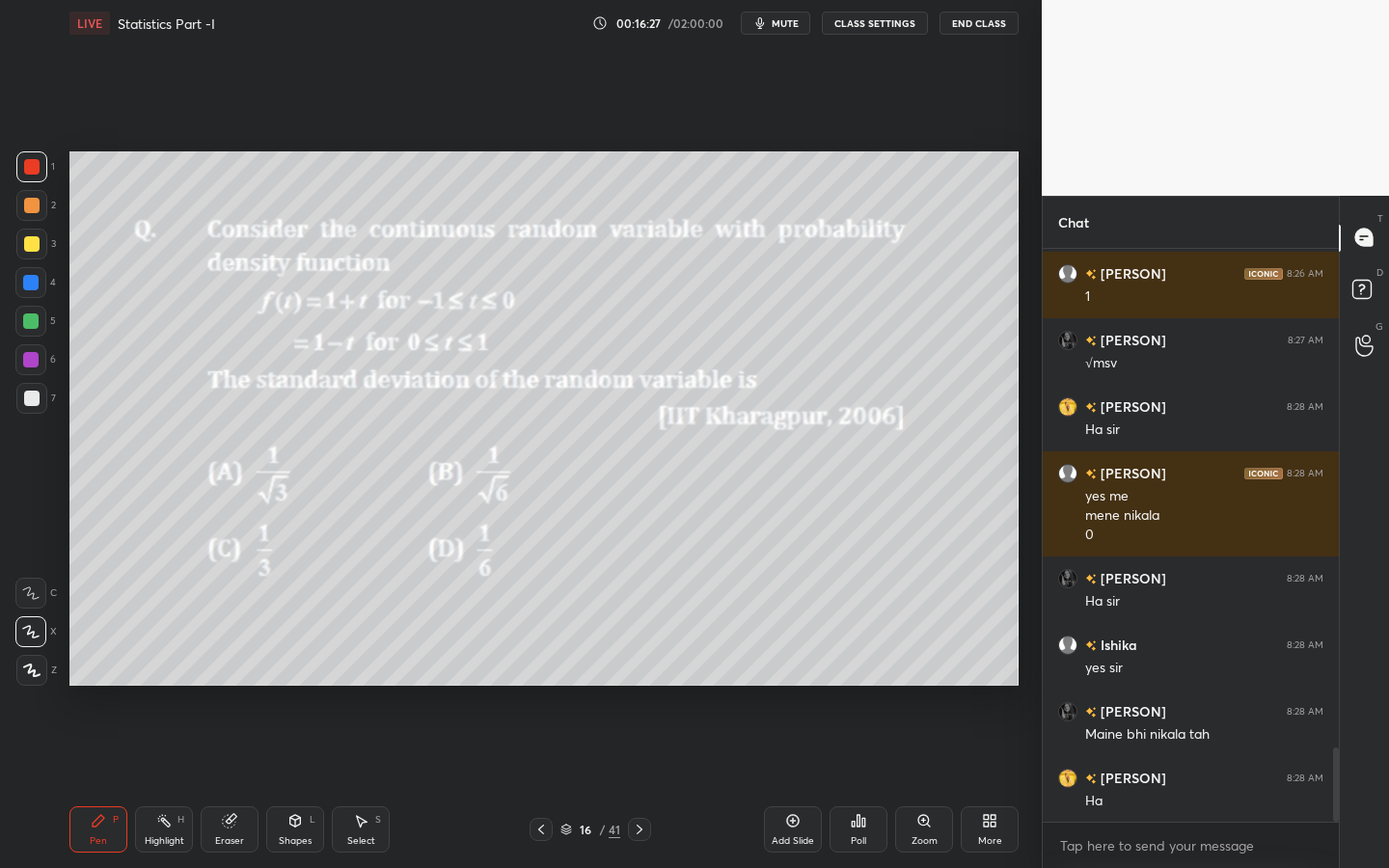 click at bounding box center [31, 360] 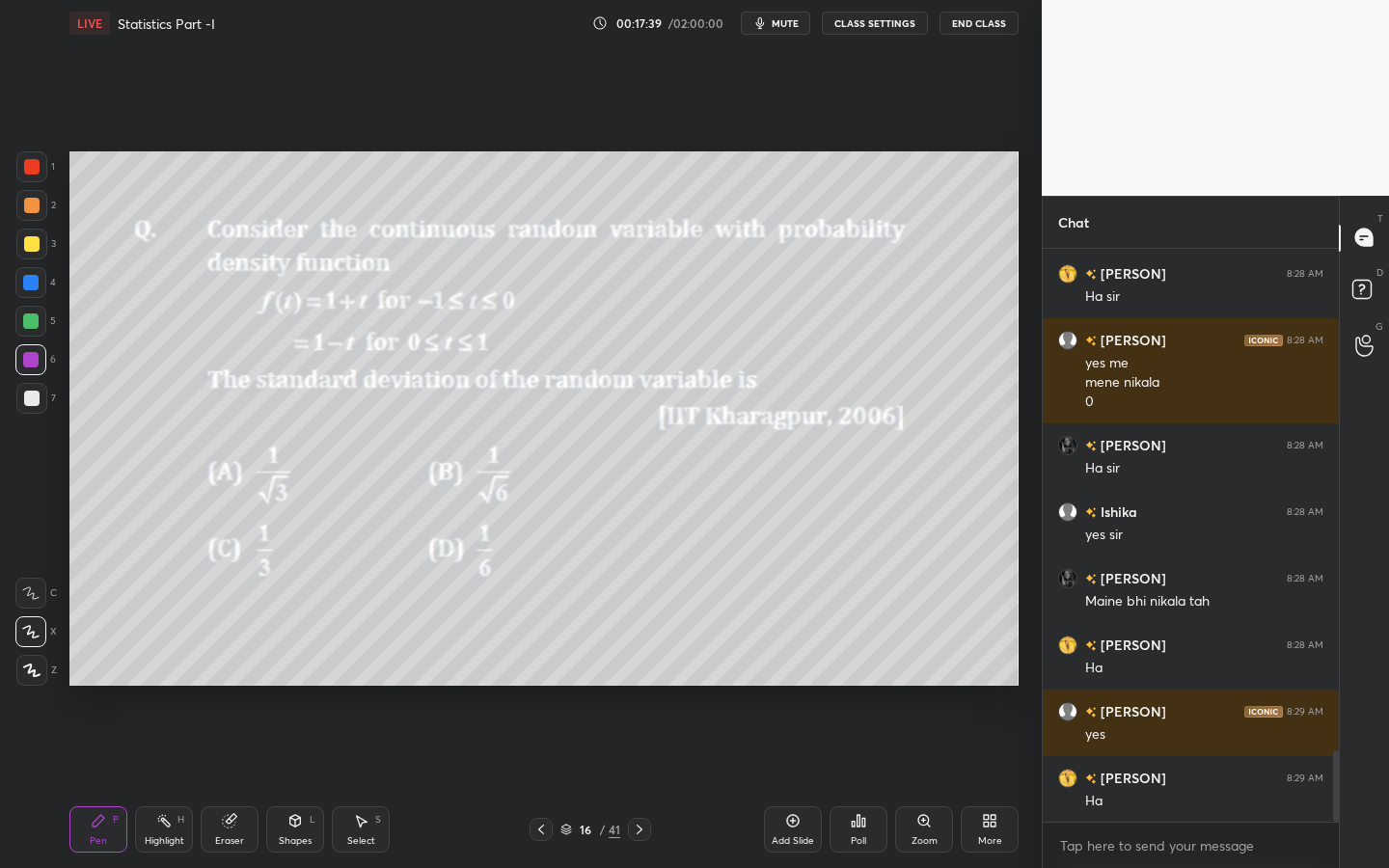 scroll, scrollTop: 4042, scrollLeft: 0, axis: vertical 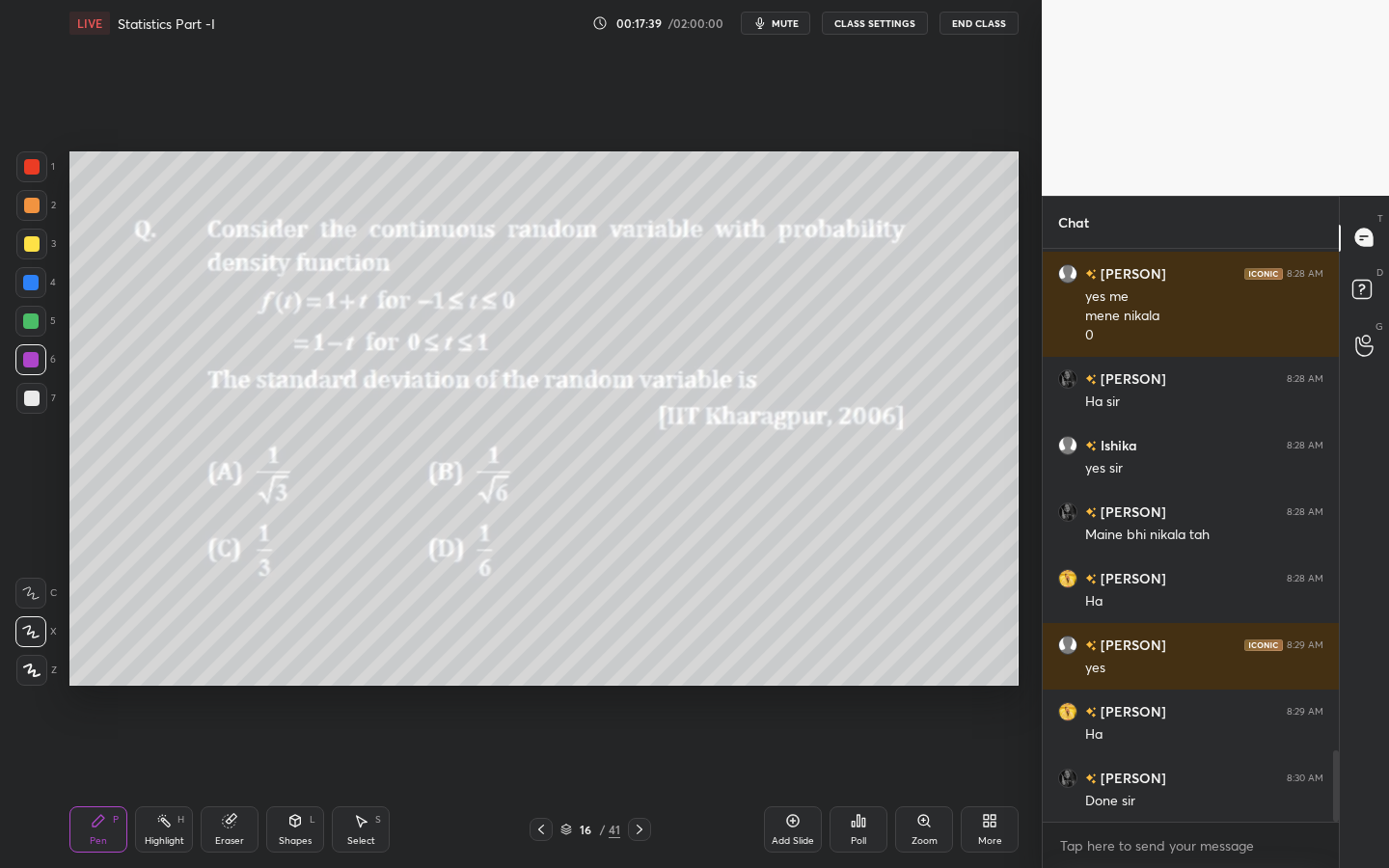 click on "7" at bounding box center (36, 398) 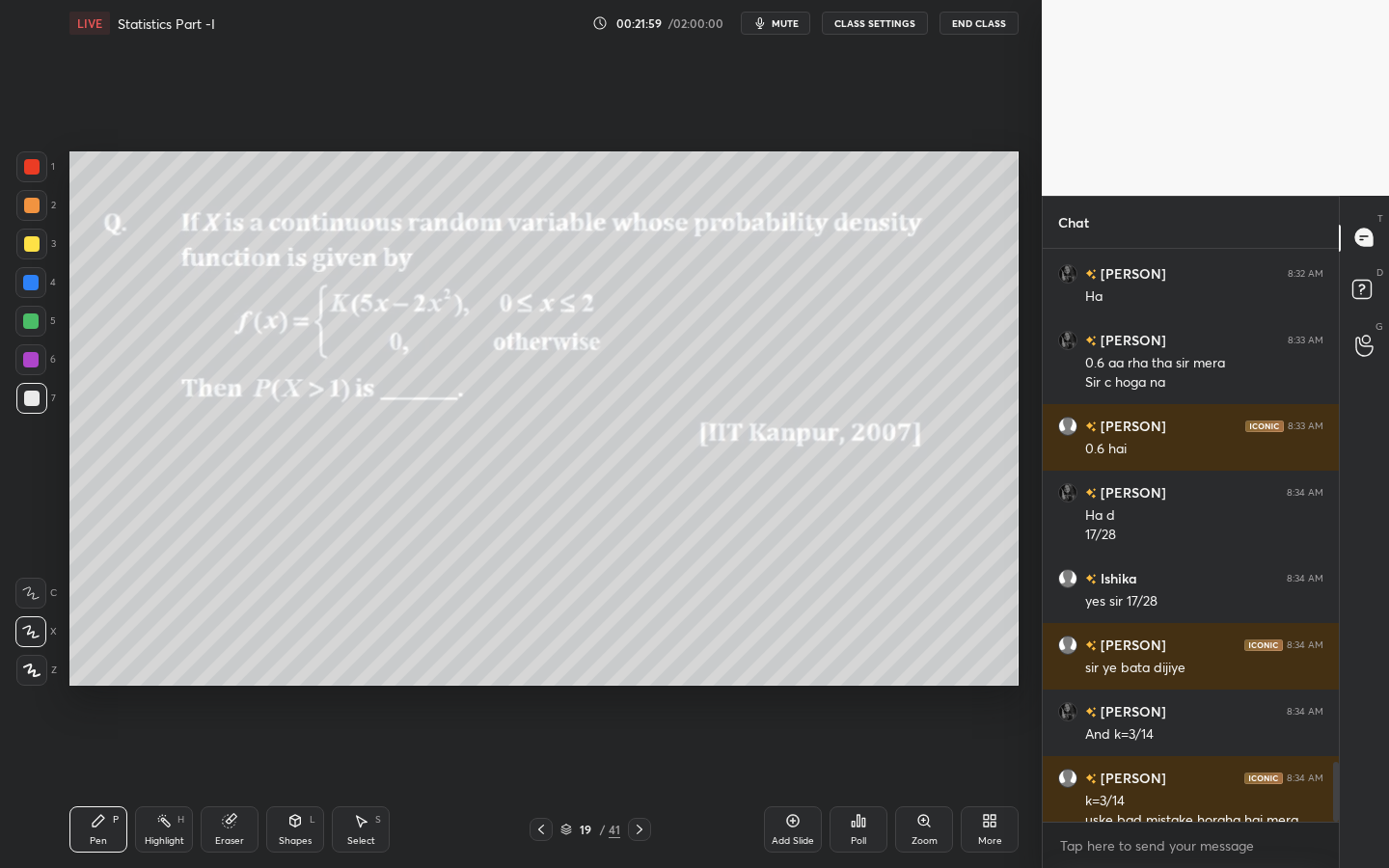 scroll, scrollTop: 4982, scrollLeft: 0, axis: vertical 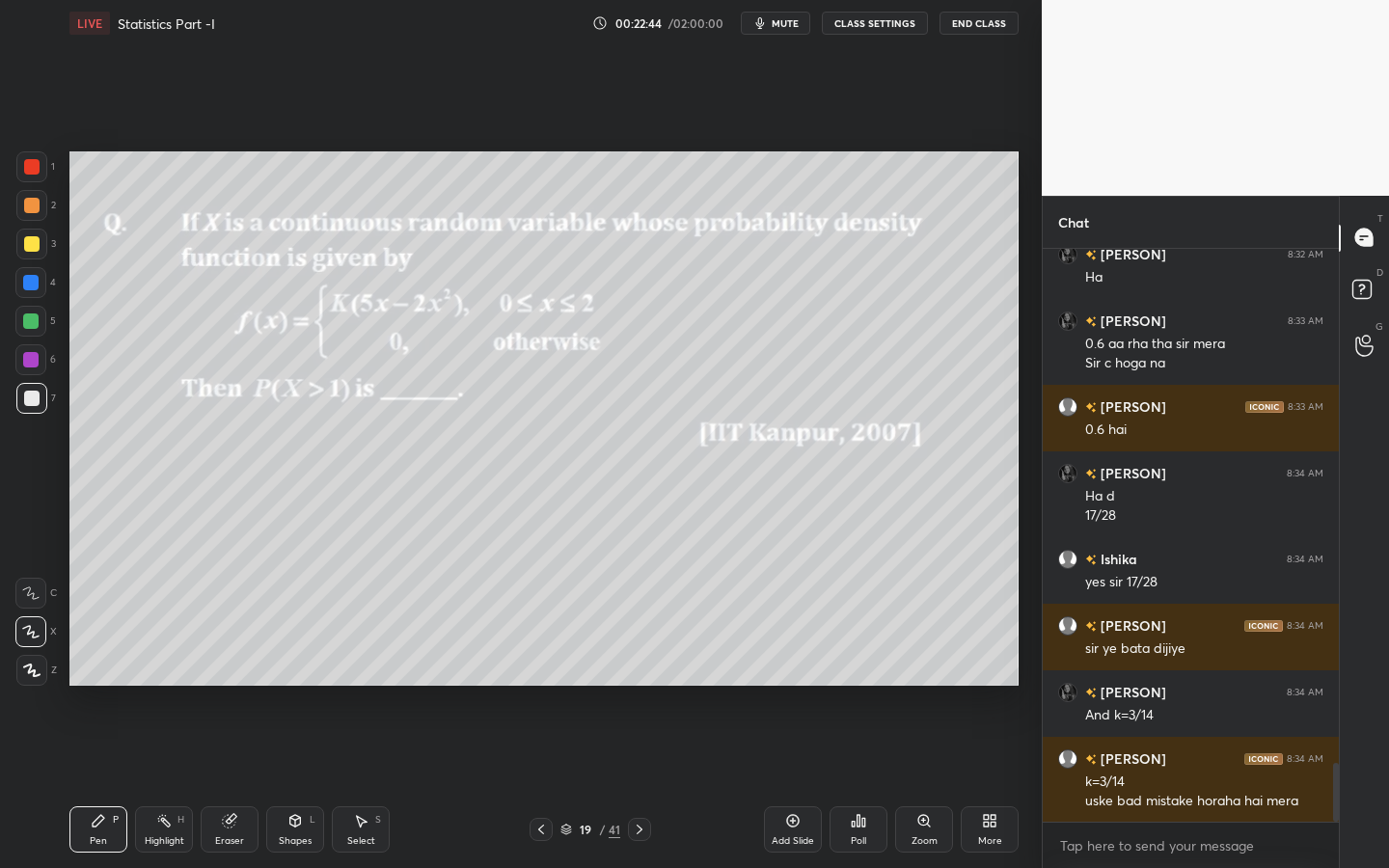click at bounding box center (31, 283) 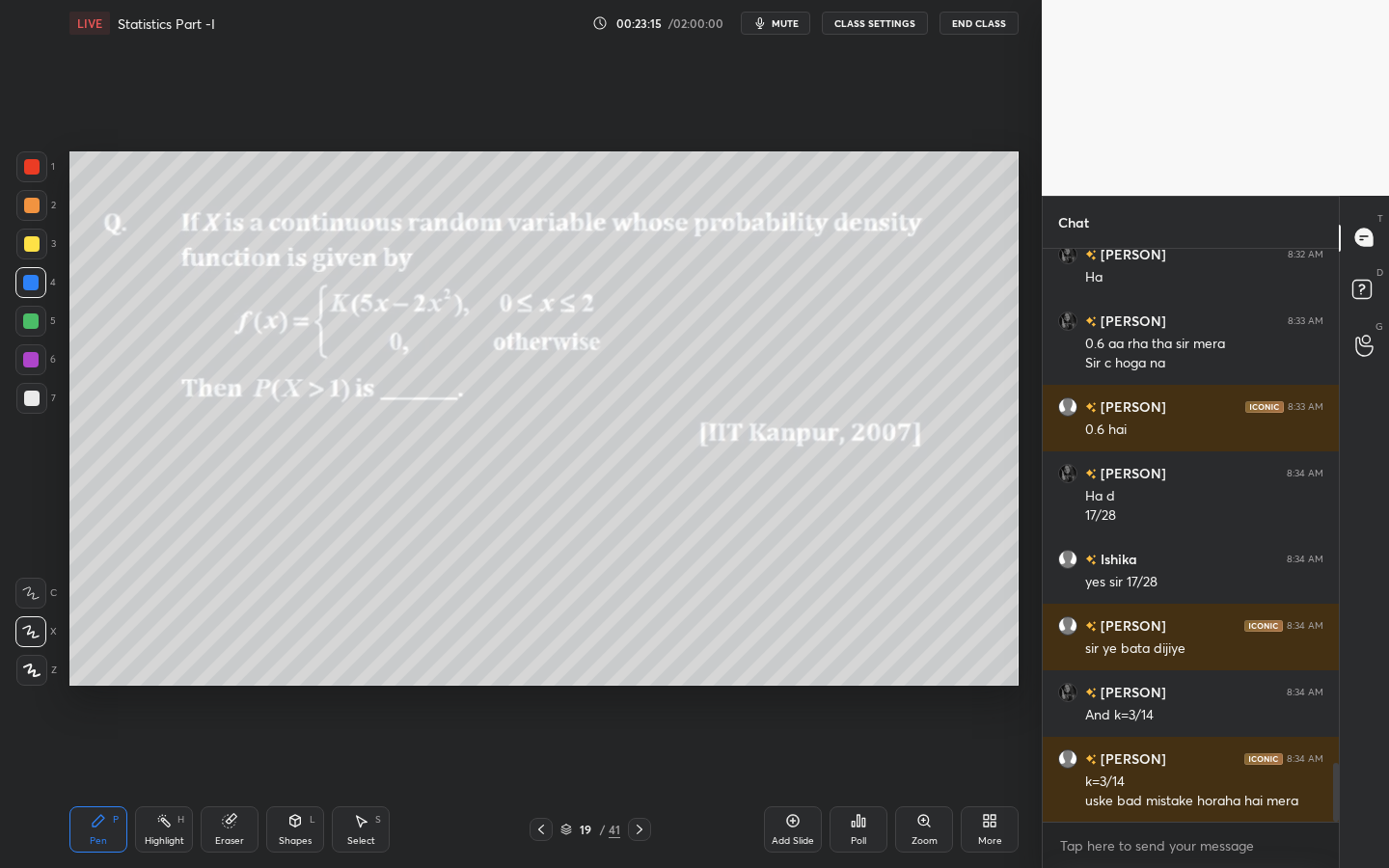scroll, scrollTop: 5049, scrollLeft: 0, axis: vertical 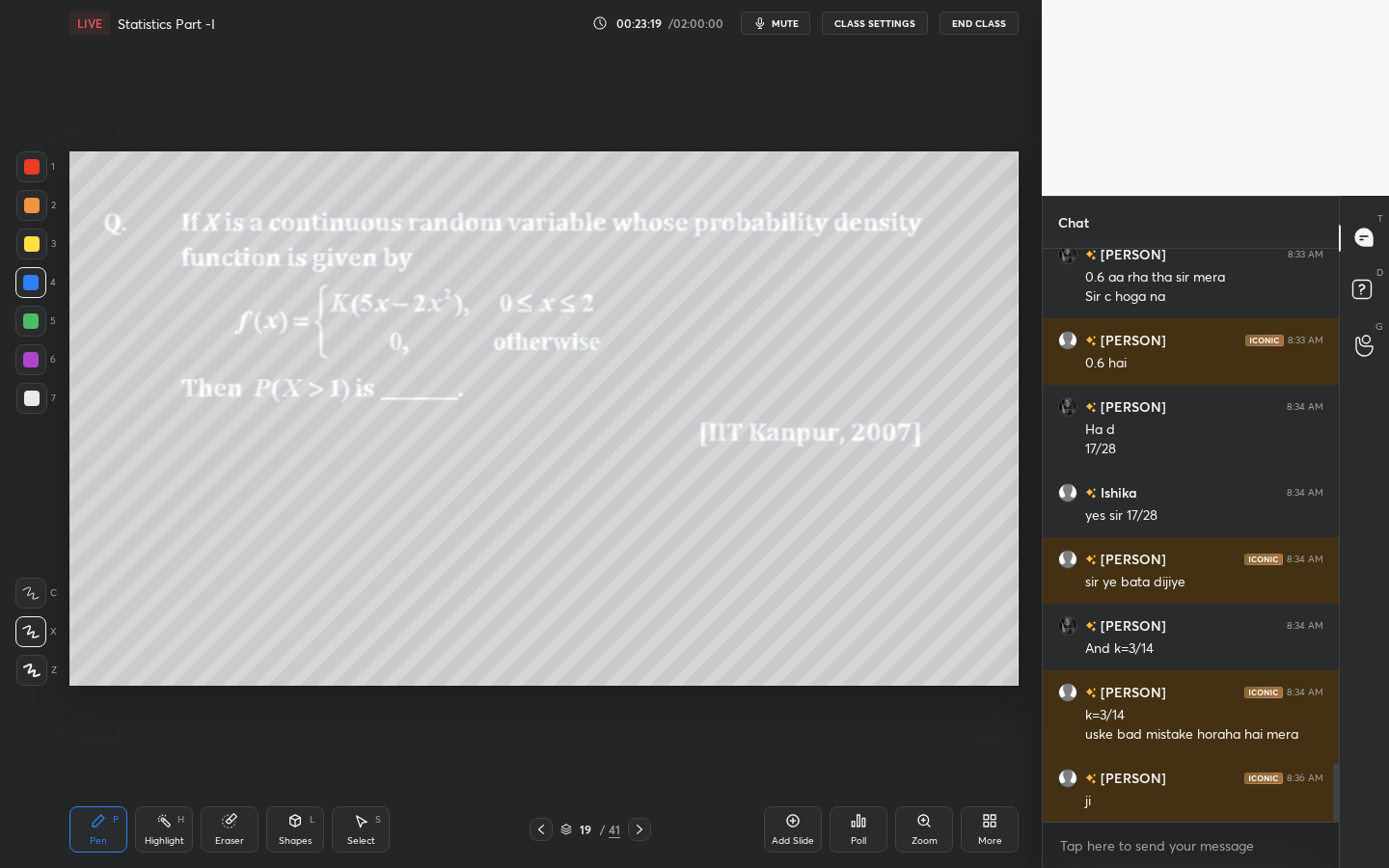 click at bounding box center [32, 398] 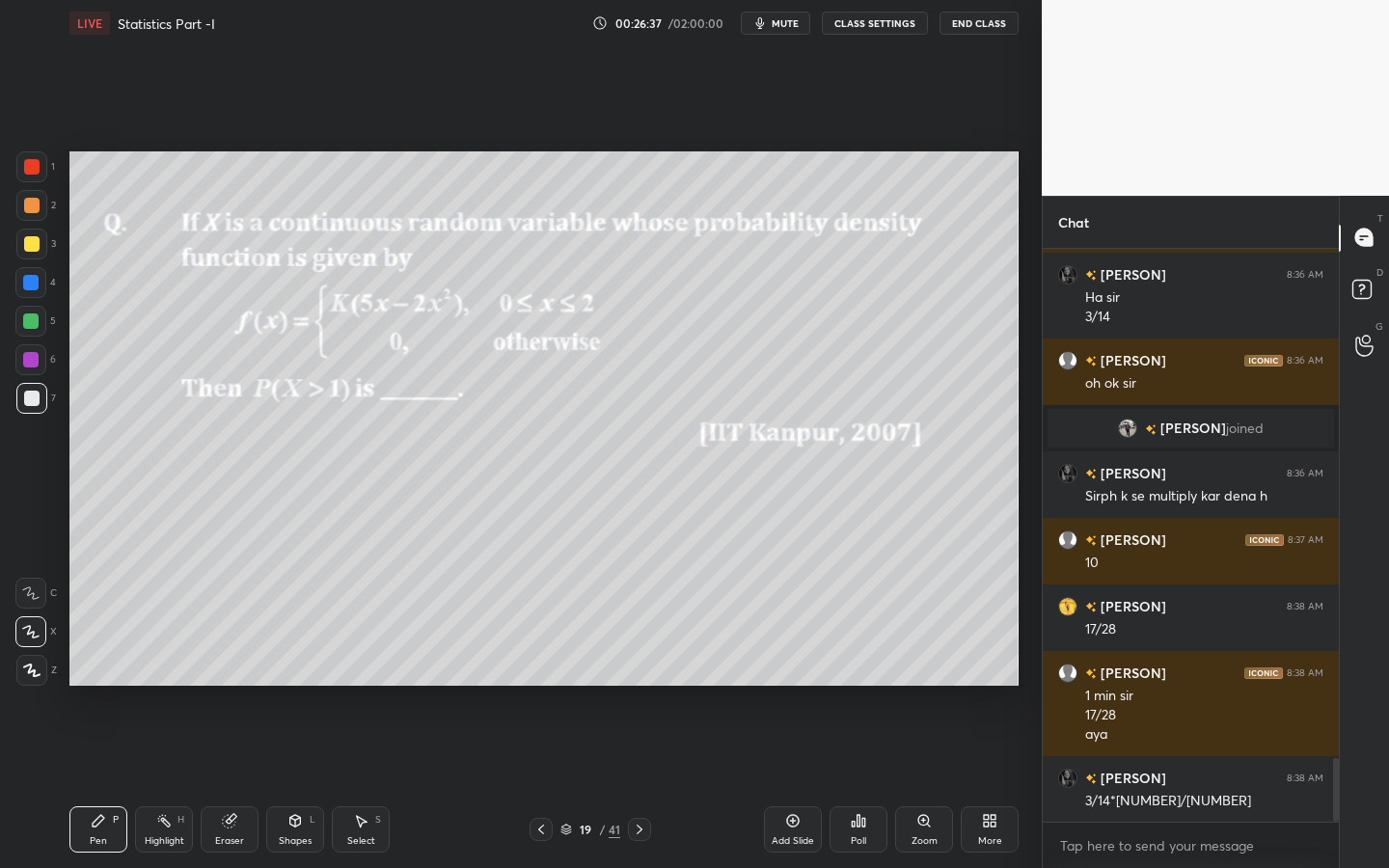 scroll, scrollTop: 4634, scrollLeft: 0, axis: vertical 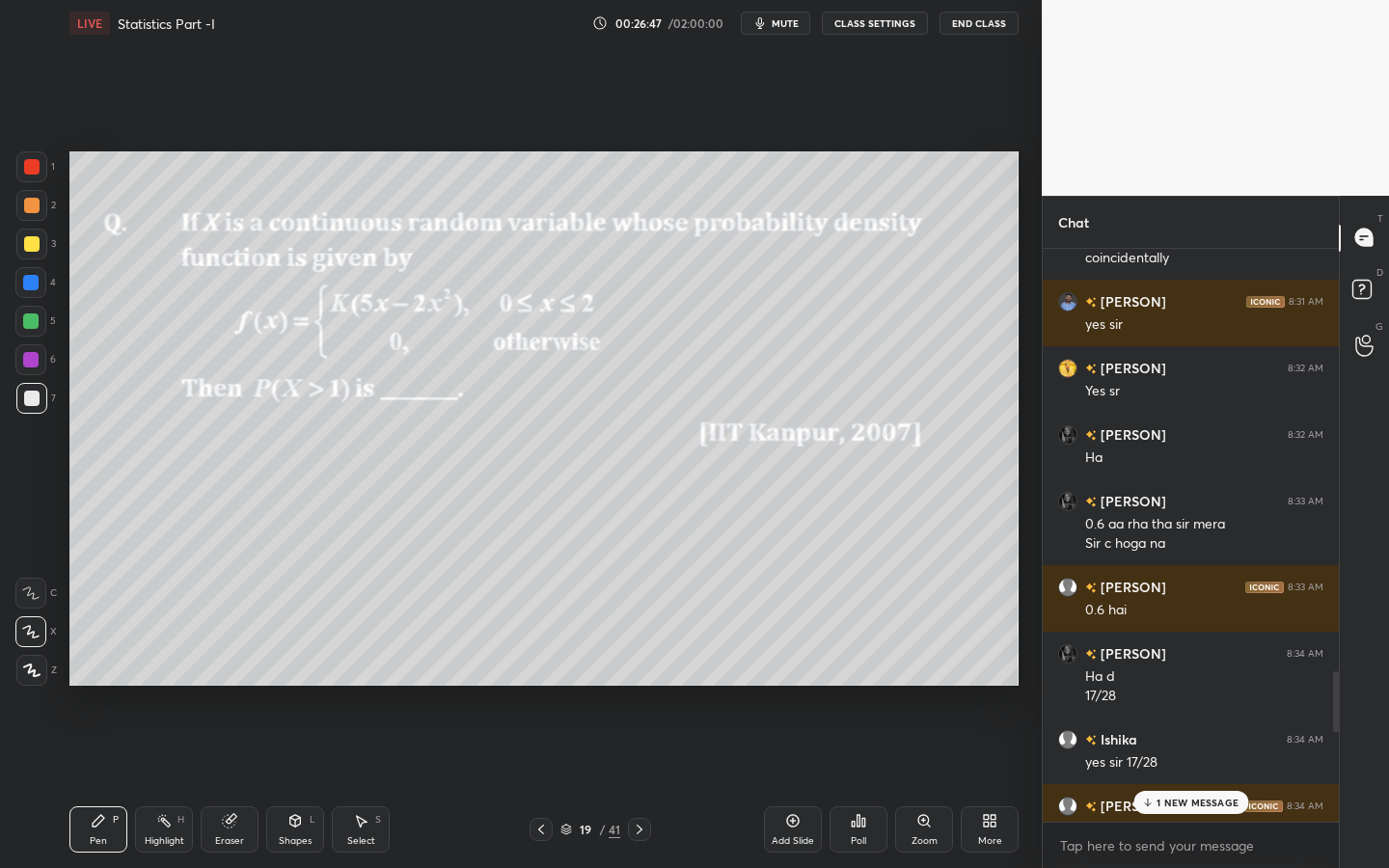 drag, startPoint x: 1333, startPoint y: 780, endPoint x: 1337, endPoint y: 714, distance: 66.121101 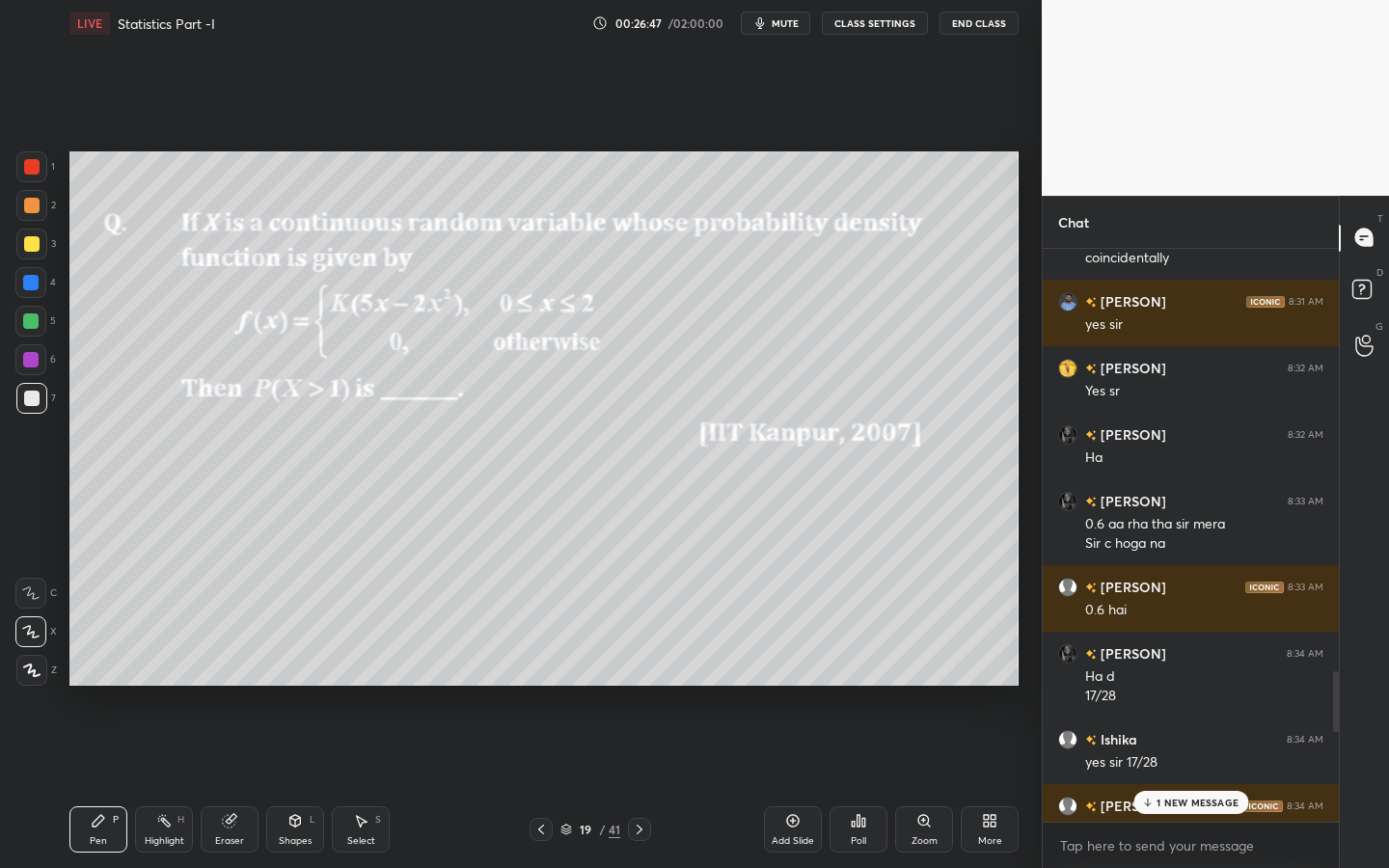 click on "Chat [PERSON] 8:30 AM Yes sr [PERSON] 8:31 AM Maine bhi graph banaya tha sir 😂 coincidentally [PERSON] 8:31 AM yes sir [PERSON] 8:32 AM Yes sr [PERSON] 8:32 AM Ha [PERSON] 8:33 AM 0.6 aa rha tha sir mera Sir c hoga na [PERSON] 8:33 AM 0.6 hai [PERSON] 8:34 AM Ha d 17/28 [PERSON] 8:34 AM yes sir 17/28 [PERSON] 8:34 AM sir ye bata dijiye [PERSON] 8:34 AM And k=3/14 [PERSON] 8:34 AM k=3/14 uske bad mistake horaha hai mera [PERSON] 8:36 AM ji 3/14 [PERSON] 8:36 AM Ha sir 3/14 [PERSON] 8:36 AM oh ok sir [PERSON]  joined [PERSON] 8:36 AM Sirph k se multiply kar dena h [PERSON] 8:37 AM 10 [PERSON] 8:38 AM 17/28 [PERSON] 8:38 AM 17/28 aya 1 NEW MESSAGE Enable hand raising Enable raise hand to speak to learners. Once enabled, chat will be turned off temporarily. Enable x   Doubts asked by learners will show up here NEW DOUBTS ASKED No one has raised a hand yet Can't raise hand Looks like educator just invited you to speak. Please wait before you can raise your hand again. Got it T Messages (T) D Doubts (D) G Raise Hand (G)" at bounding box center (1215, 532) 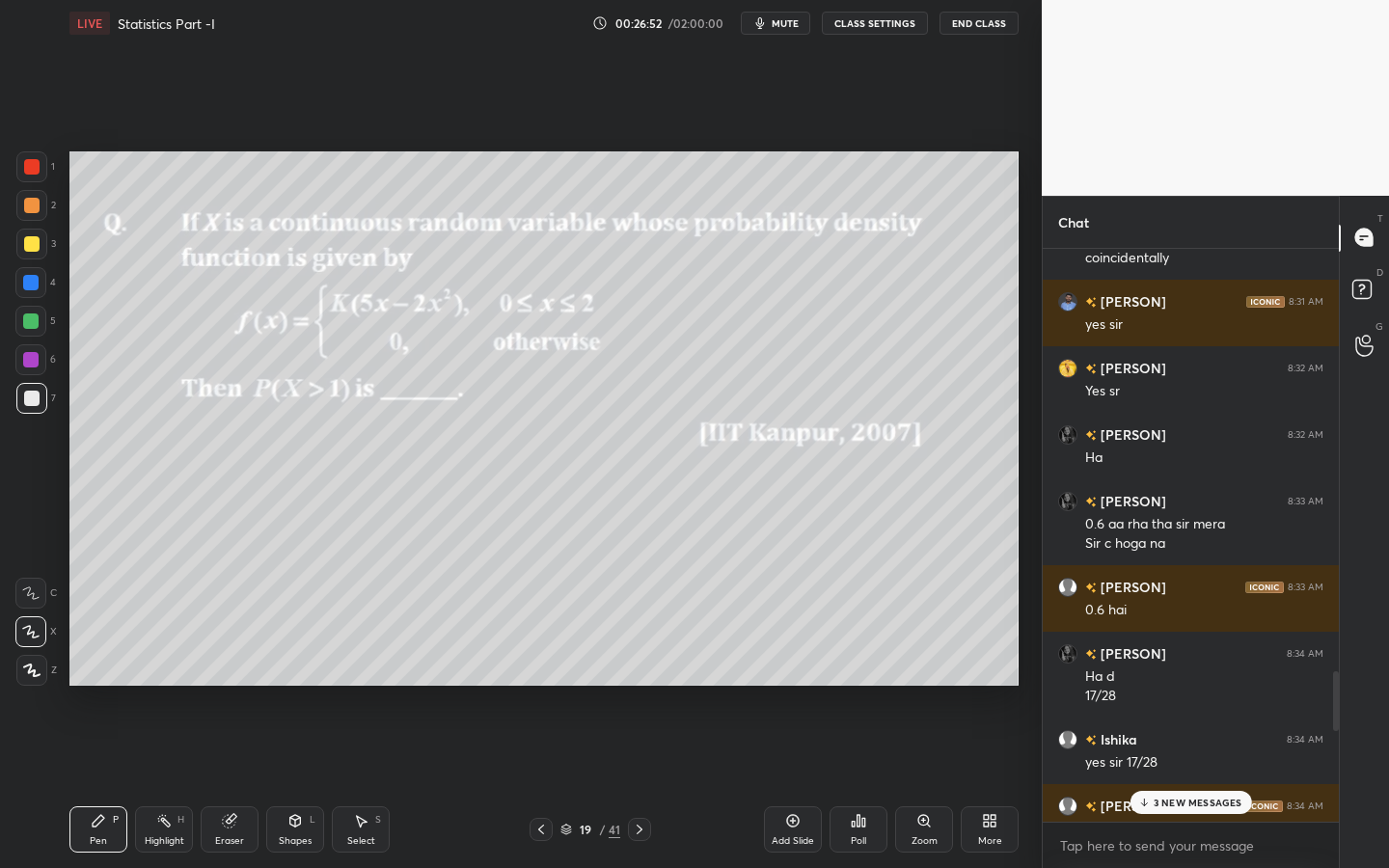 click on "3 NEW MESSAGES" at bounding box center (1198, 802) 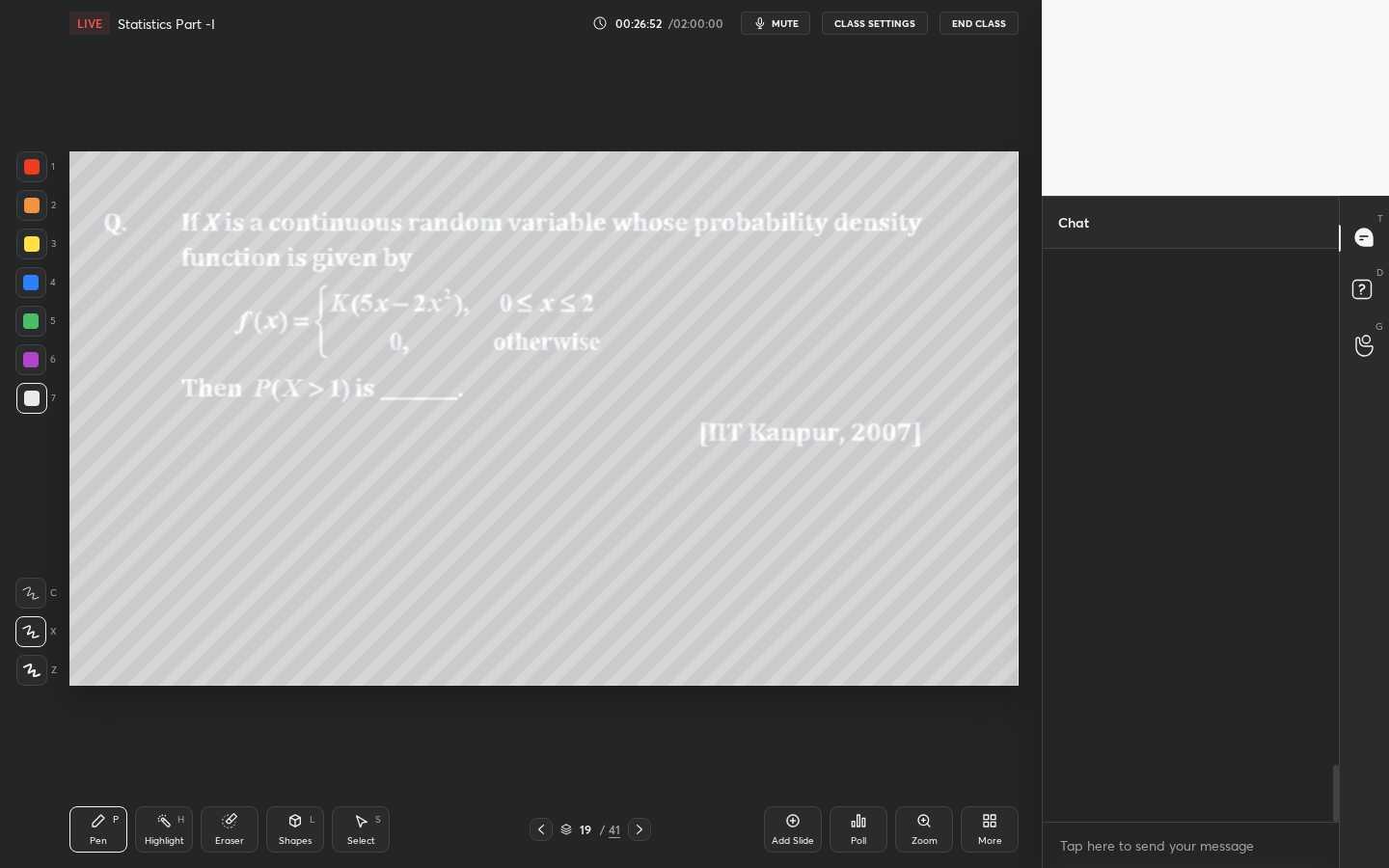 scroll, scrollTop: 5197, scrollLeft: 0, axis: vertical 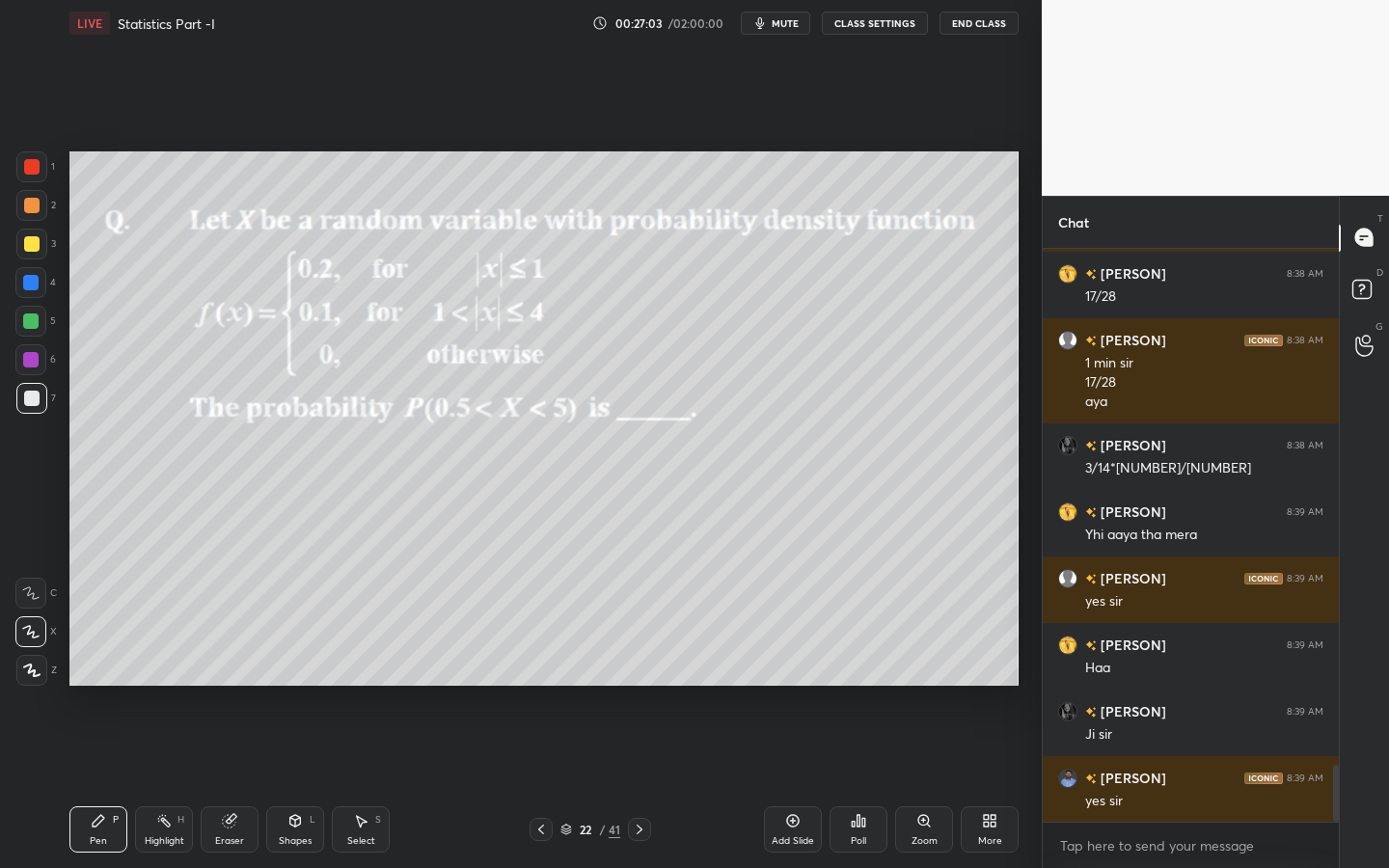 drag, startPoint x: 30, startPoint y: 202, endPoint x: 64, endPoint y: 189, distance: 36.400549 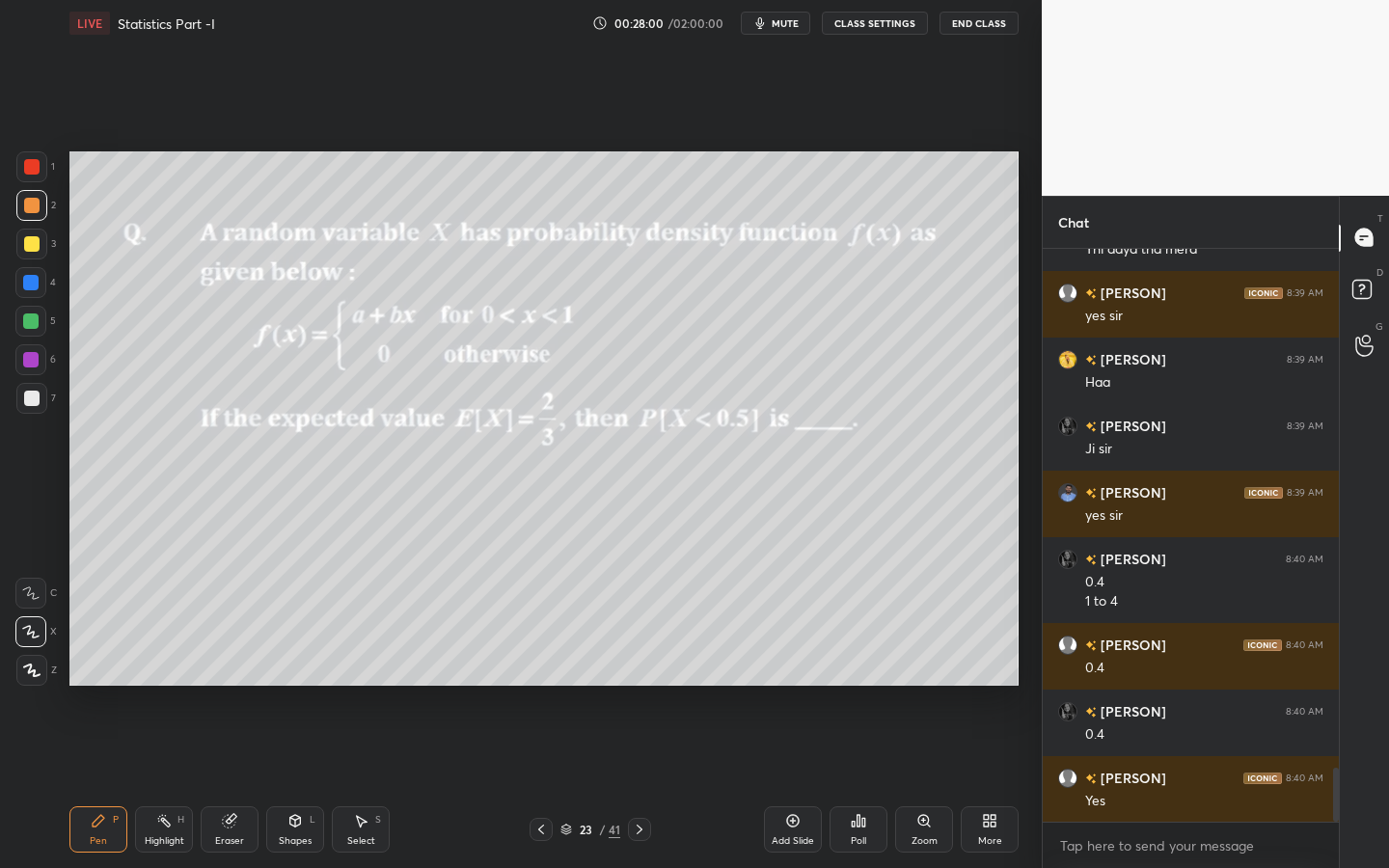 scroll, scrollTop: 5549, scrollLeft: 0, axis: vertical 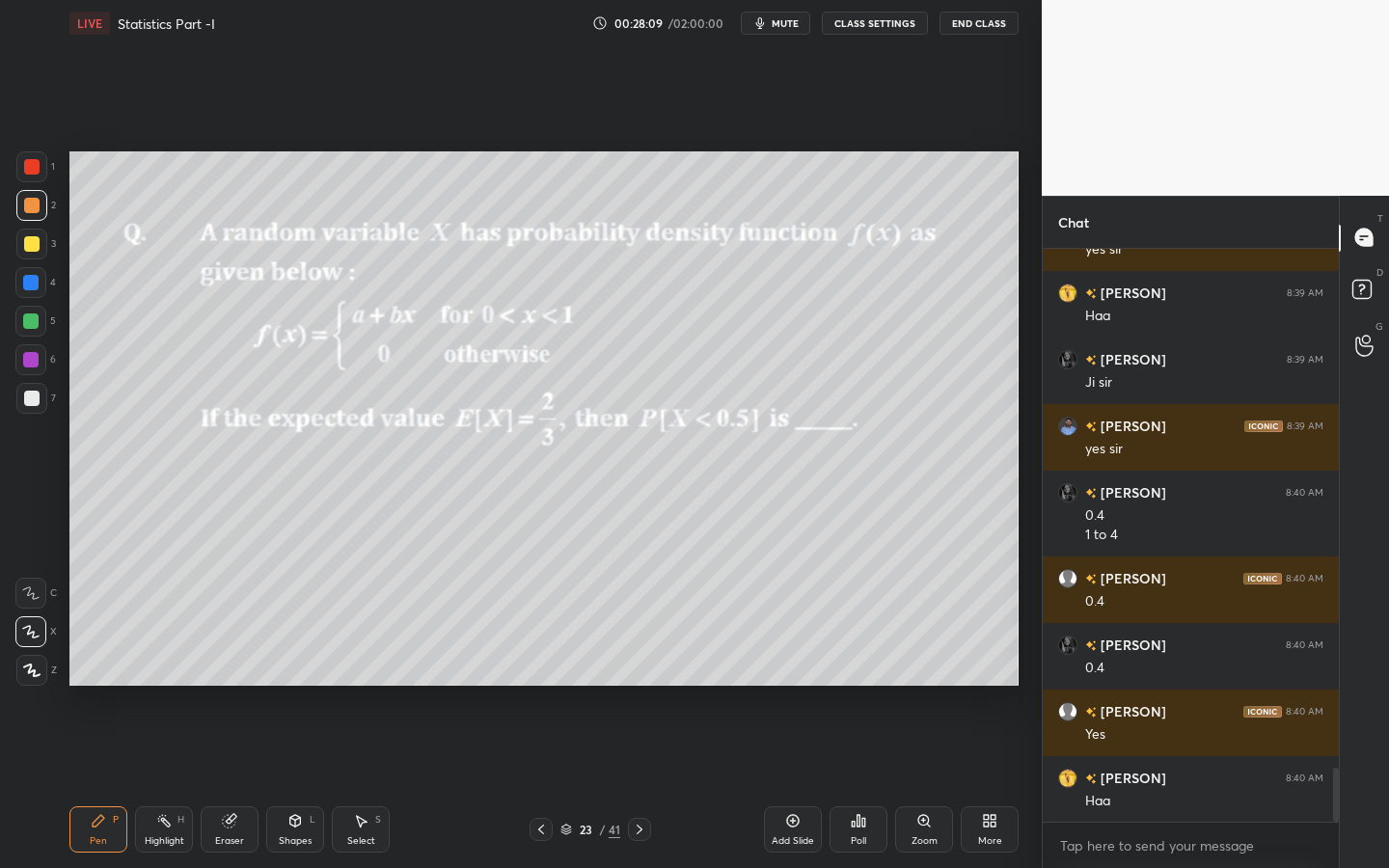 click at bounding box center (32, 244) 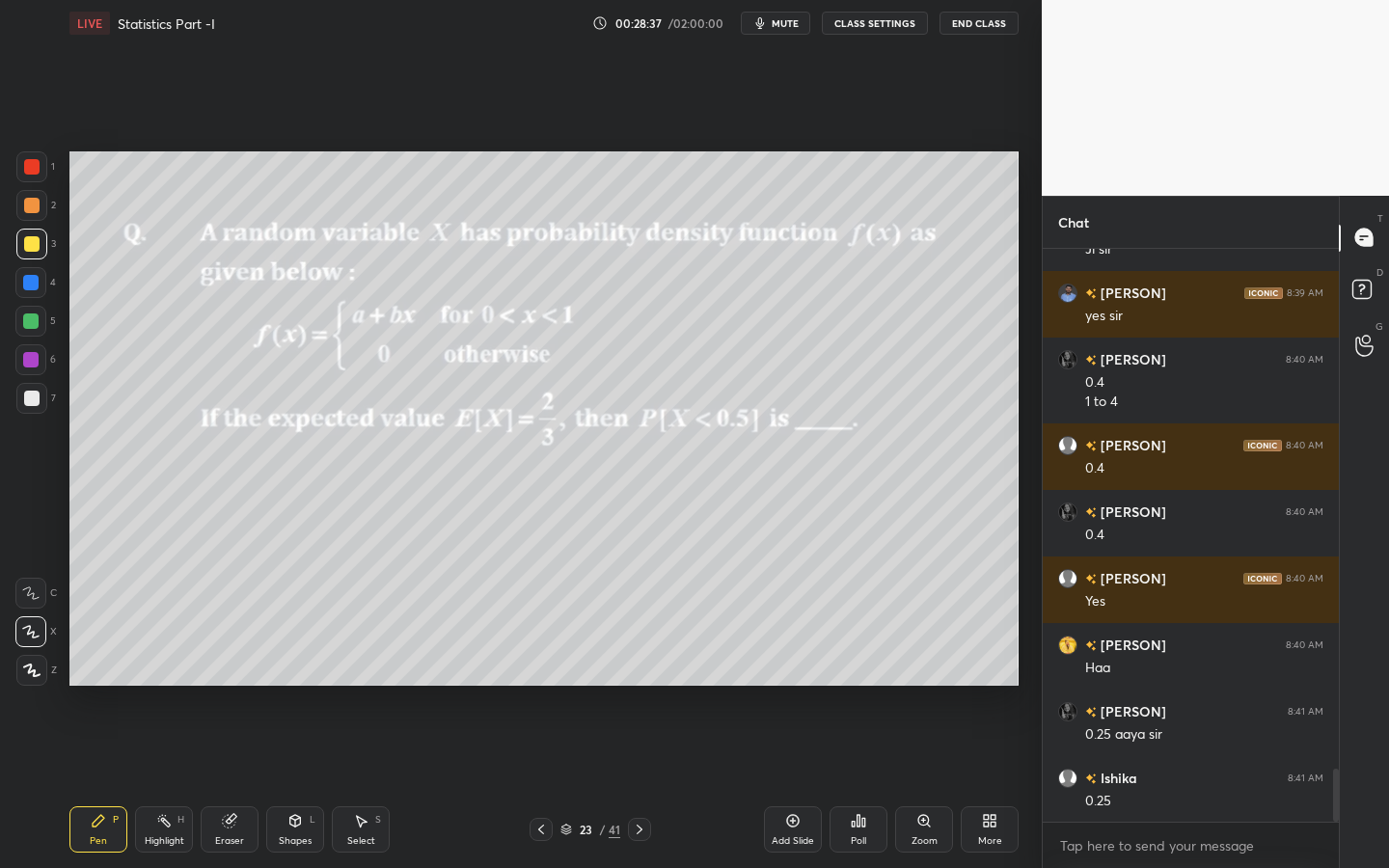 scroll, scrollTop: 5749, scrollLeft: 0, axis: vertical 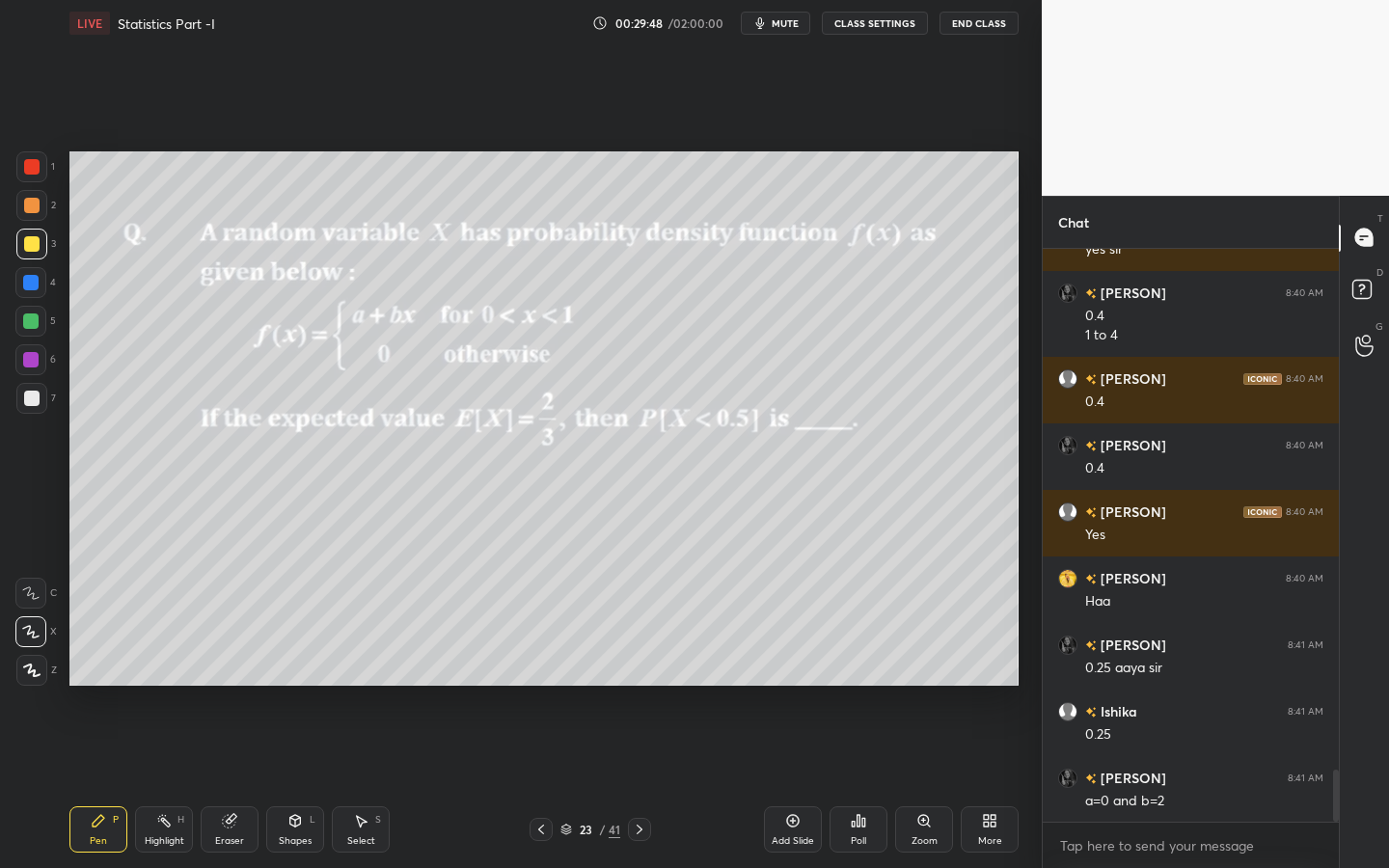 drag, startPoint x: 344, startPoint y: 828, endPoint x: 352, endPoint y: 785, distance: 43.737855 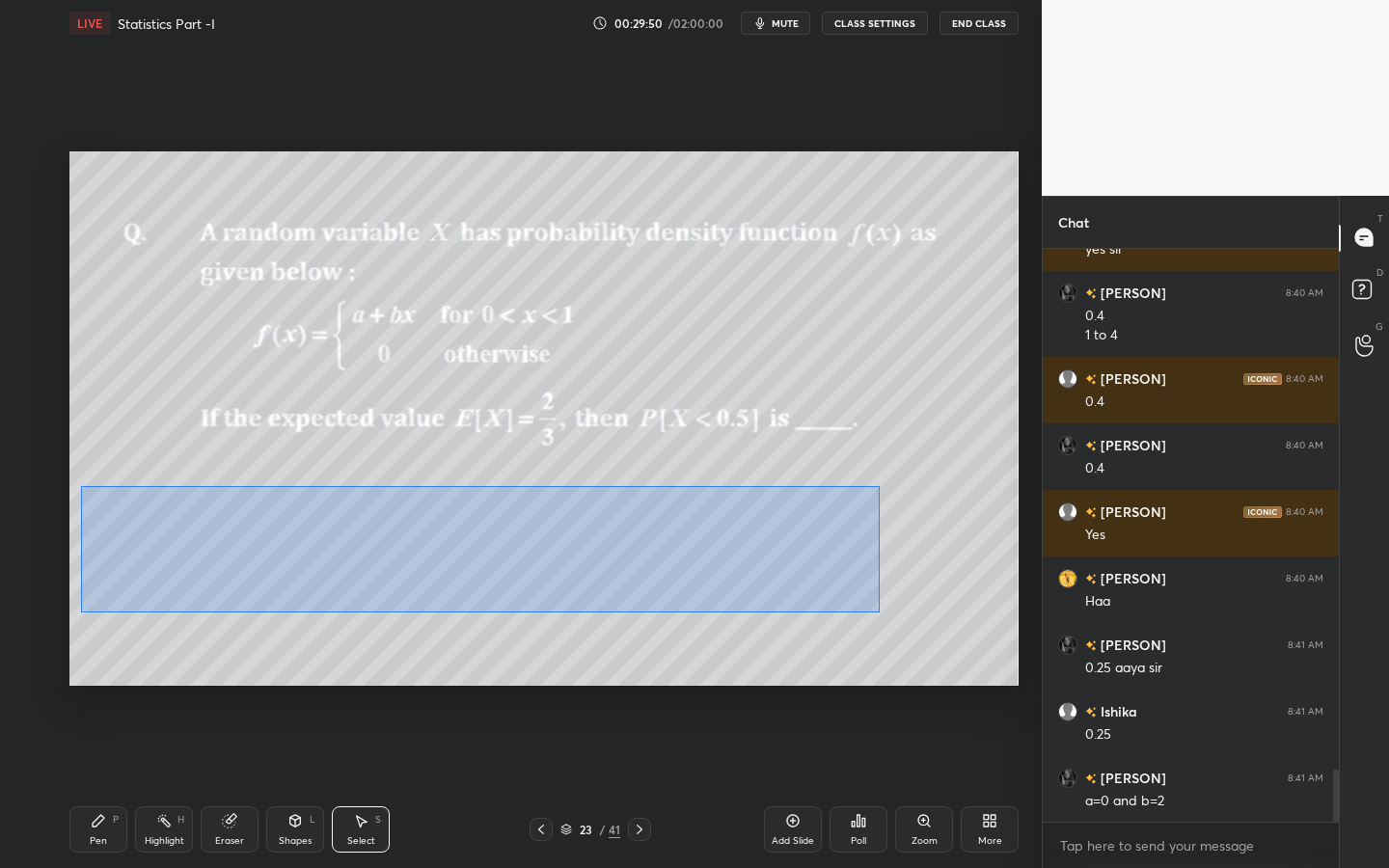 drag, startPoint x: 81, startPoint y: 486, endPoint x: 810, endPoint y: 592, distance: 736.66614 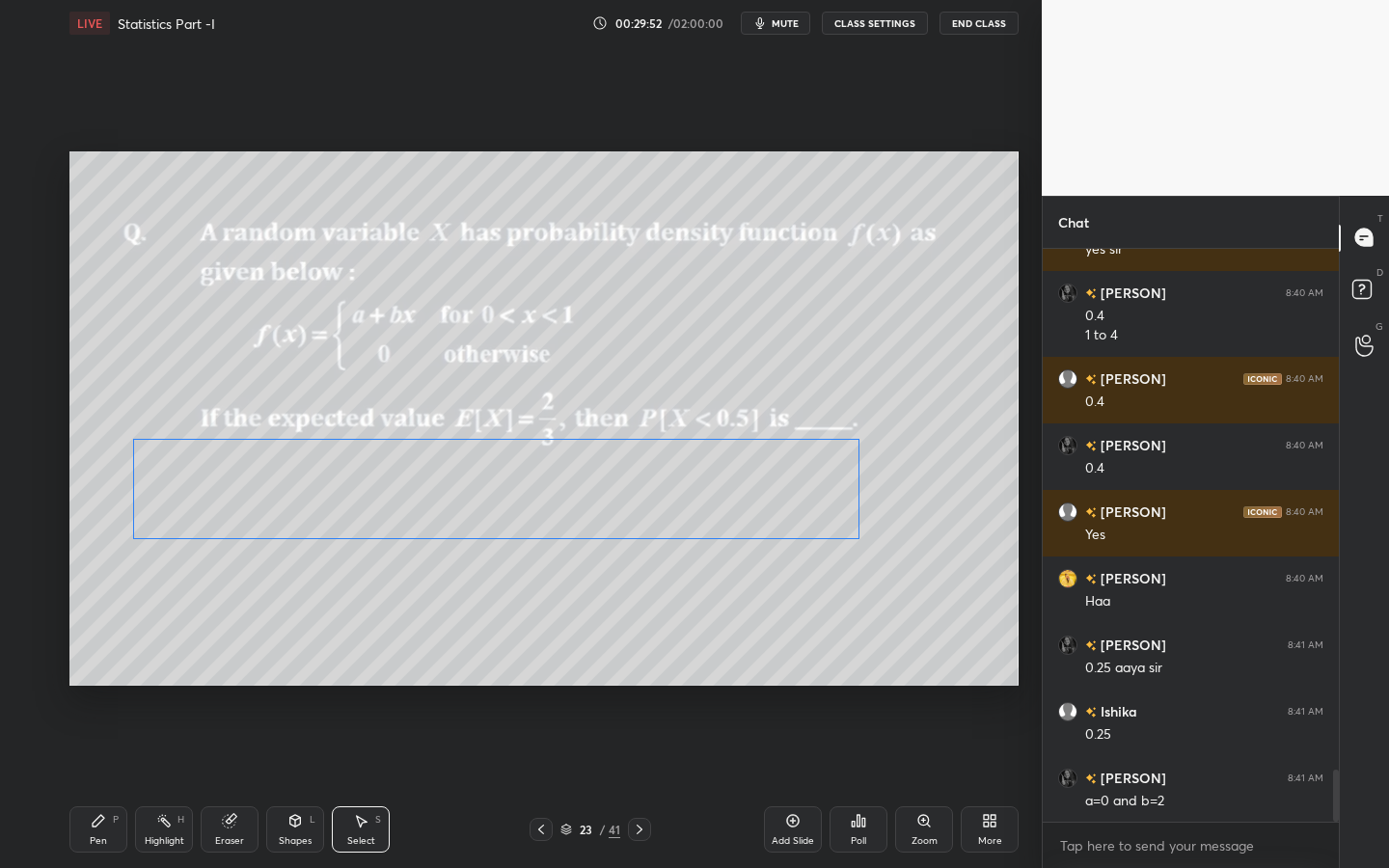 drag, startPoint x: 425, startPoint y: 512, endPoint x: 449, endPoint y: 589, distance: 80.65358 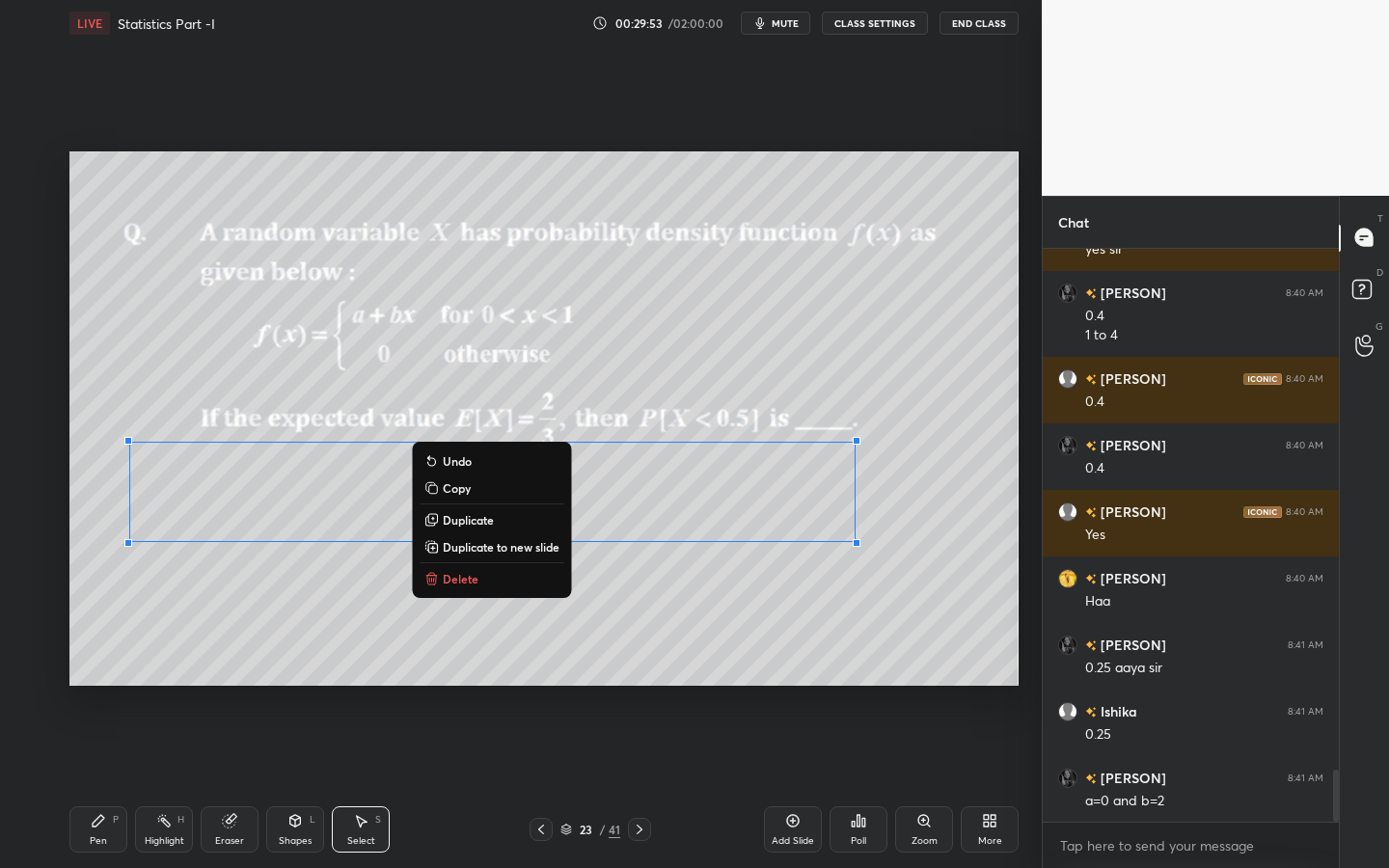 click on "Eraser" at bounding box center [230, 829] 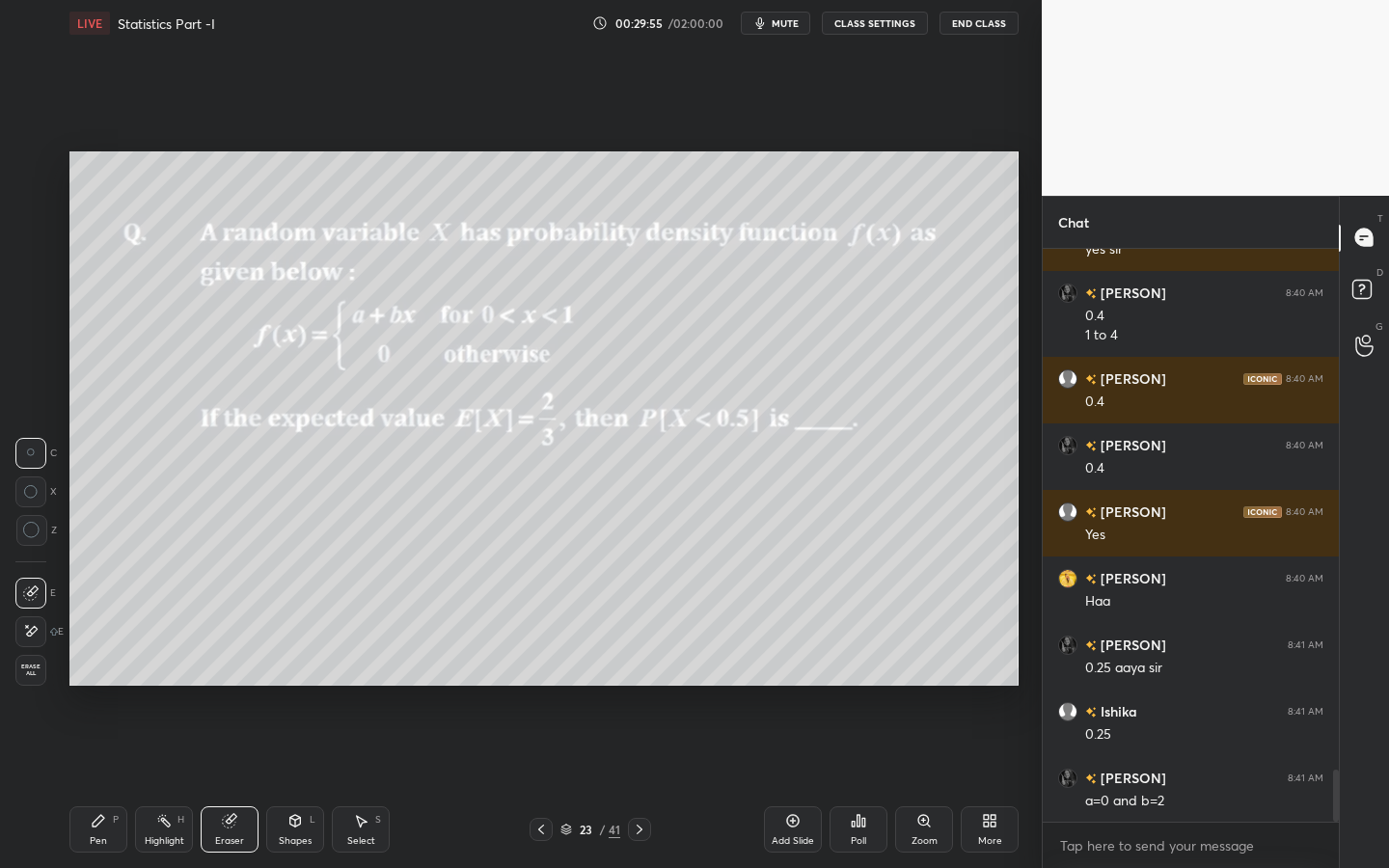 scroll, scrollTop: 5816, scrollLeft: 0, axis: vertical 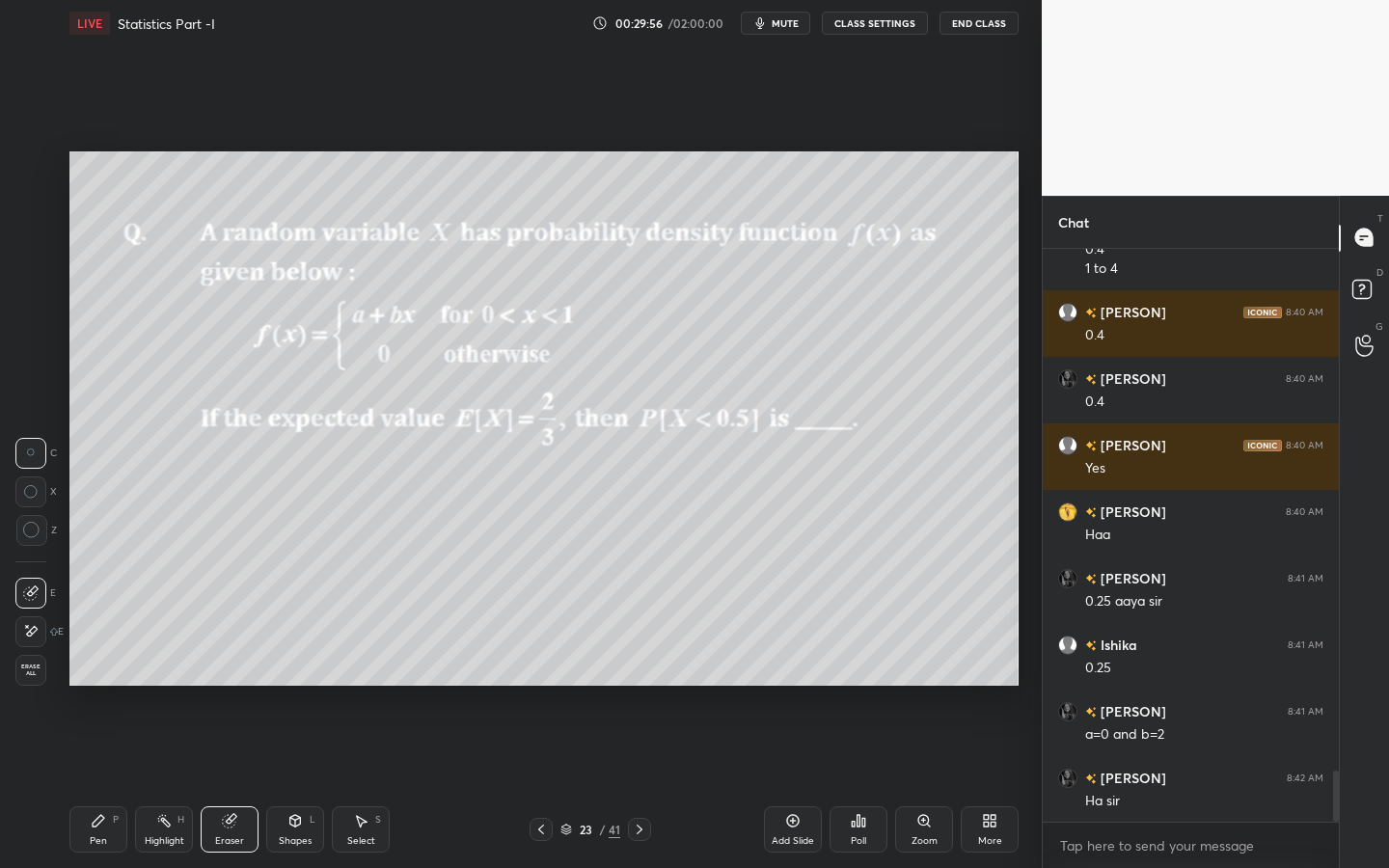 drag, startPoint x: 95, startPoint y: 833, endPoint x: 144, endPoint y: 804, distance: 56.93856 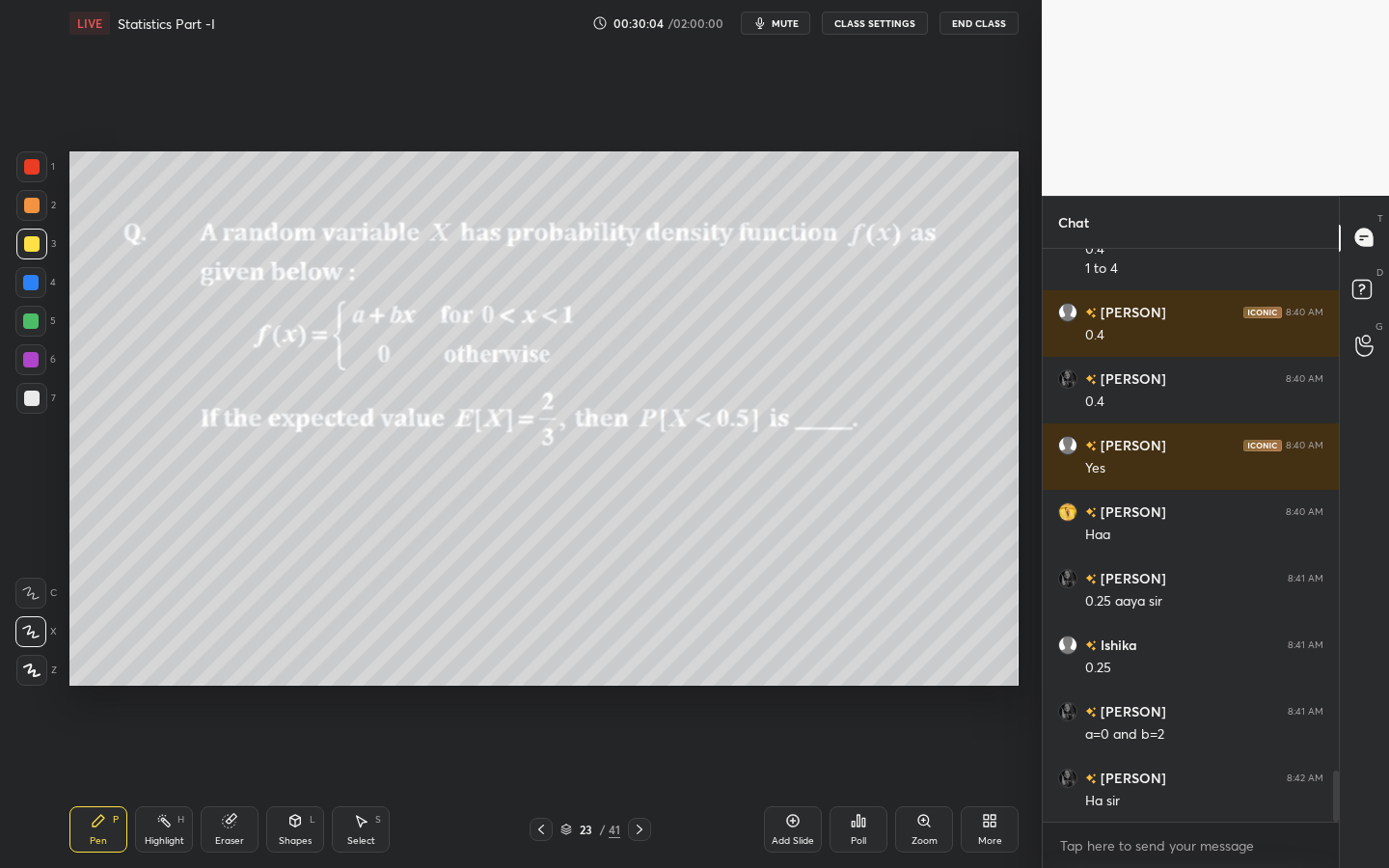 click at bounding box center (31, 360) 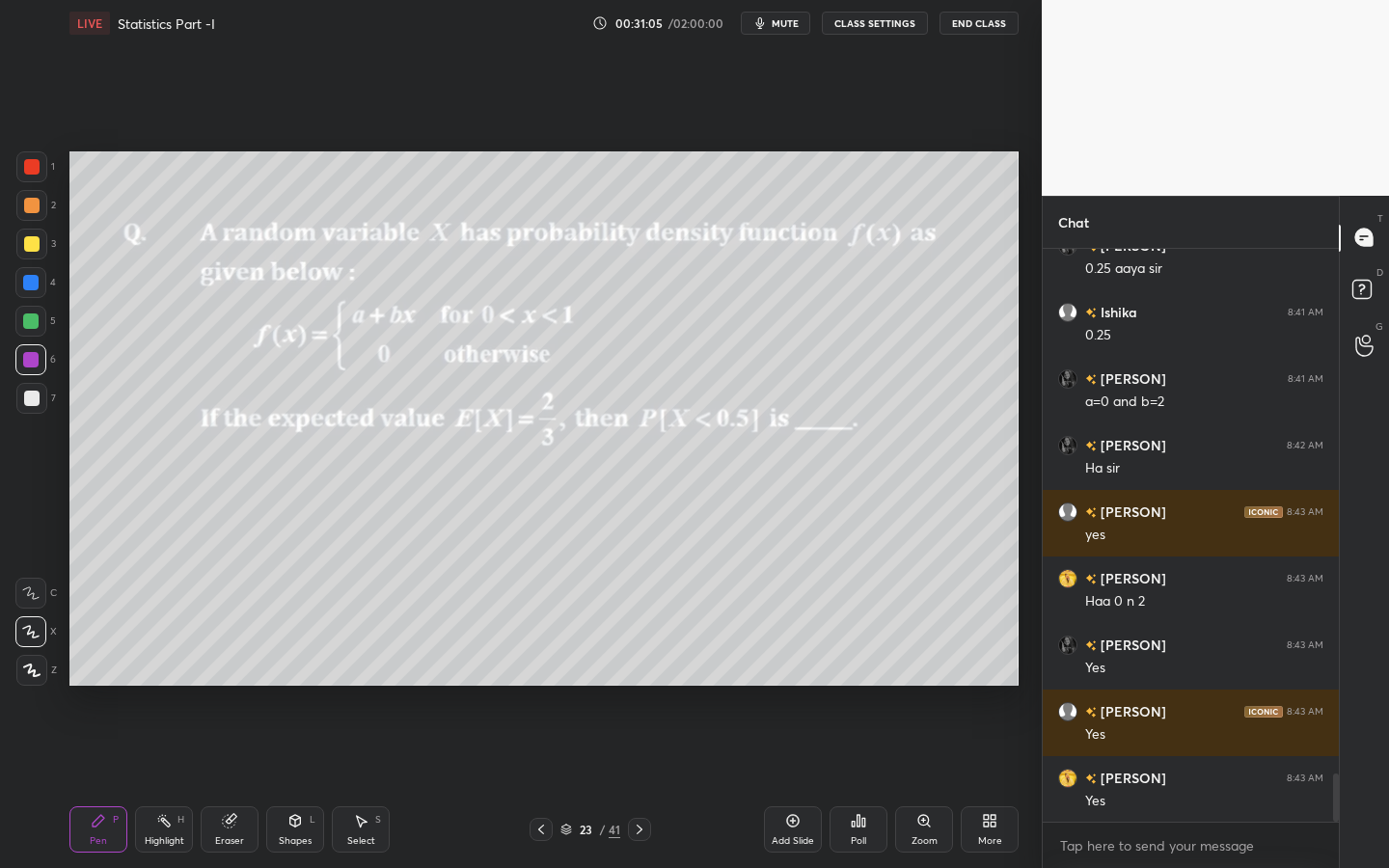scroll, scrollTop: 6215, scrollLeft: 0, axis: vertical 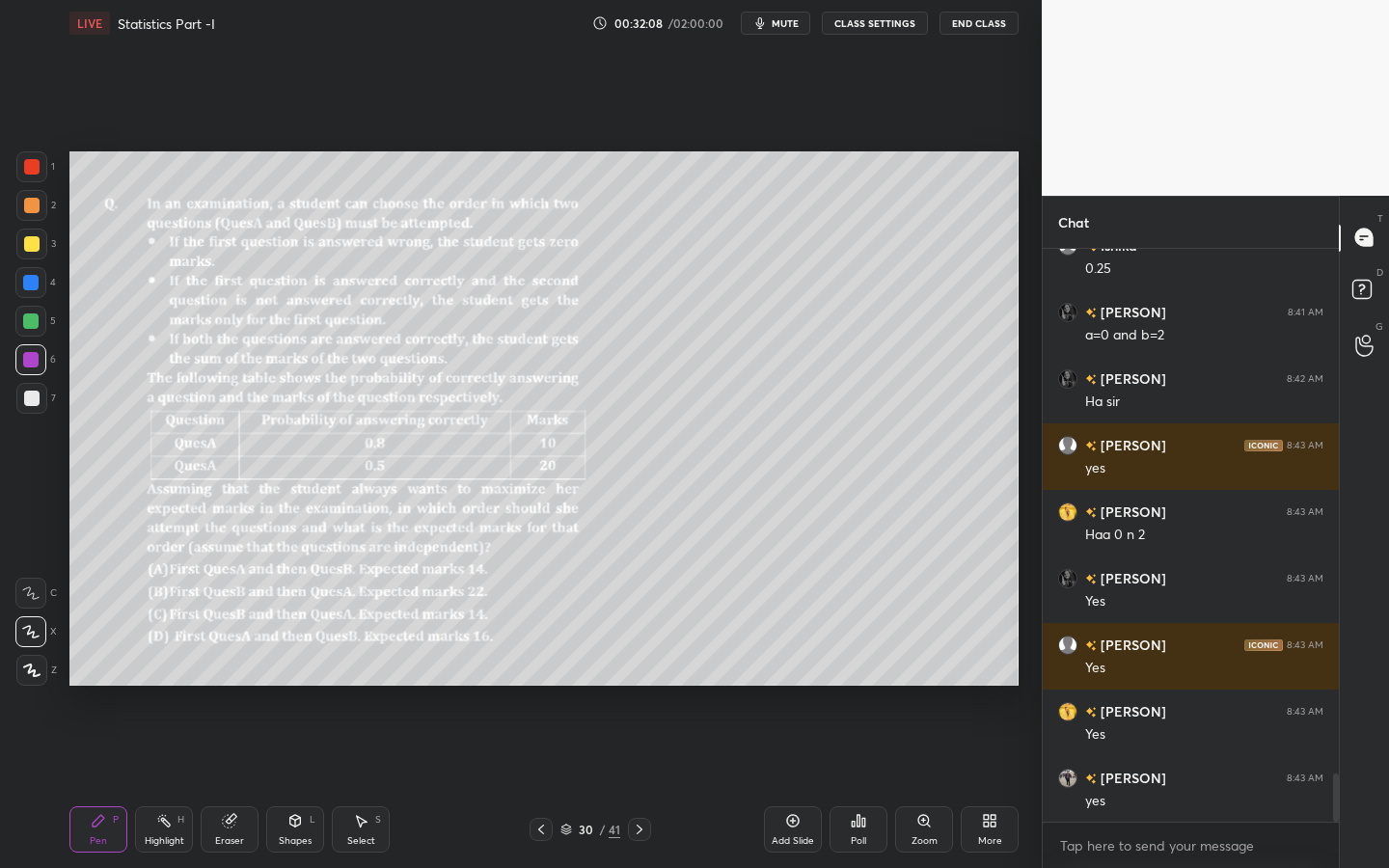 click at bounding box center [32, 398] 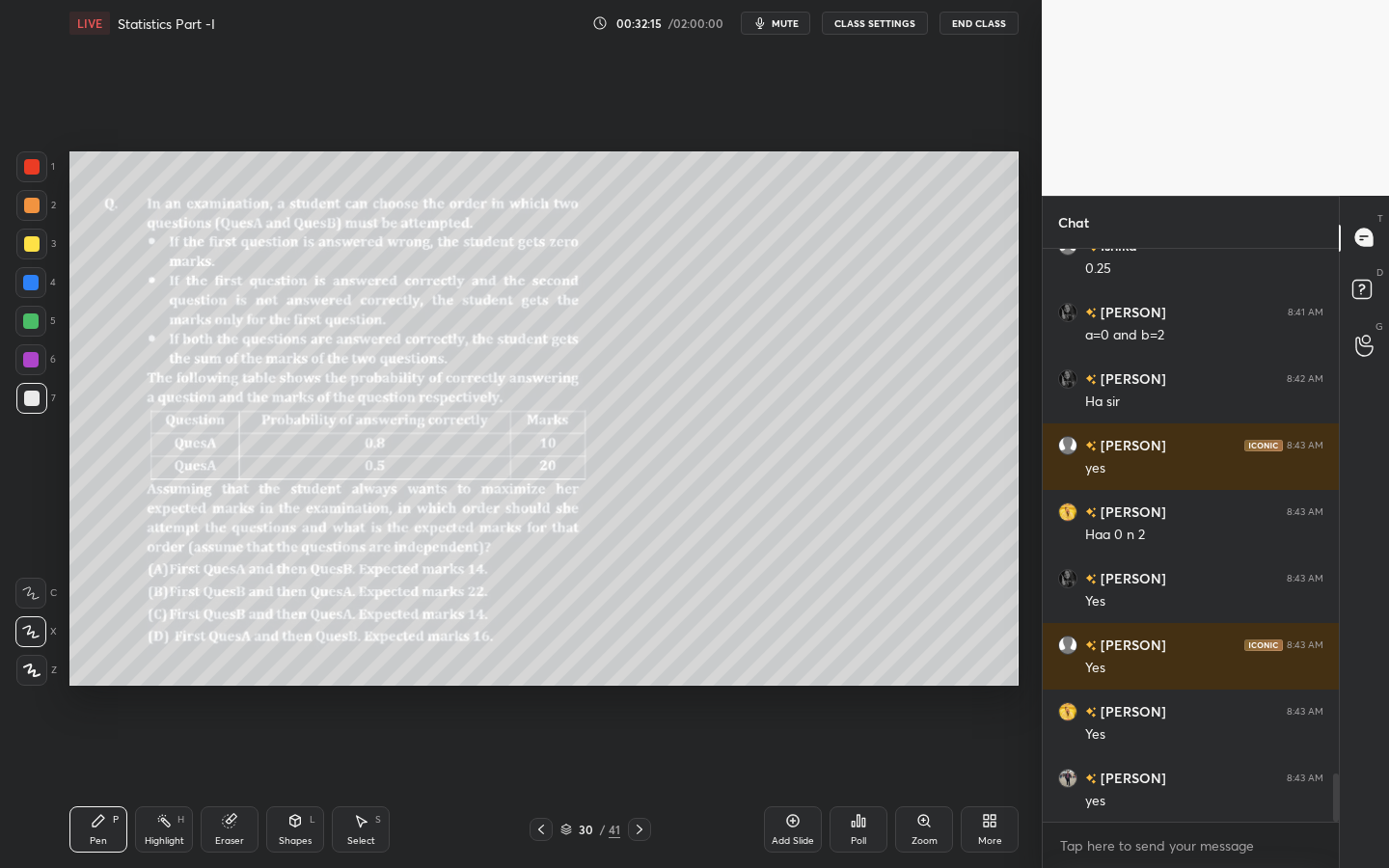 drag, startPoint x: 28, startPoint y: 168, endPoint x: 53, endPoint y: 164, distance: 25.317978 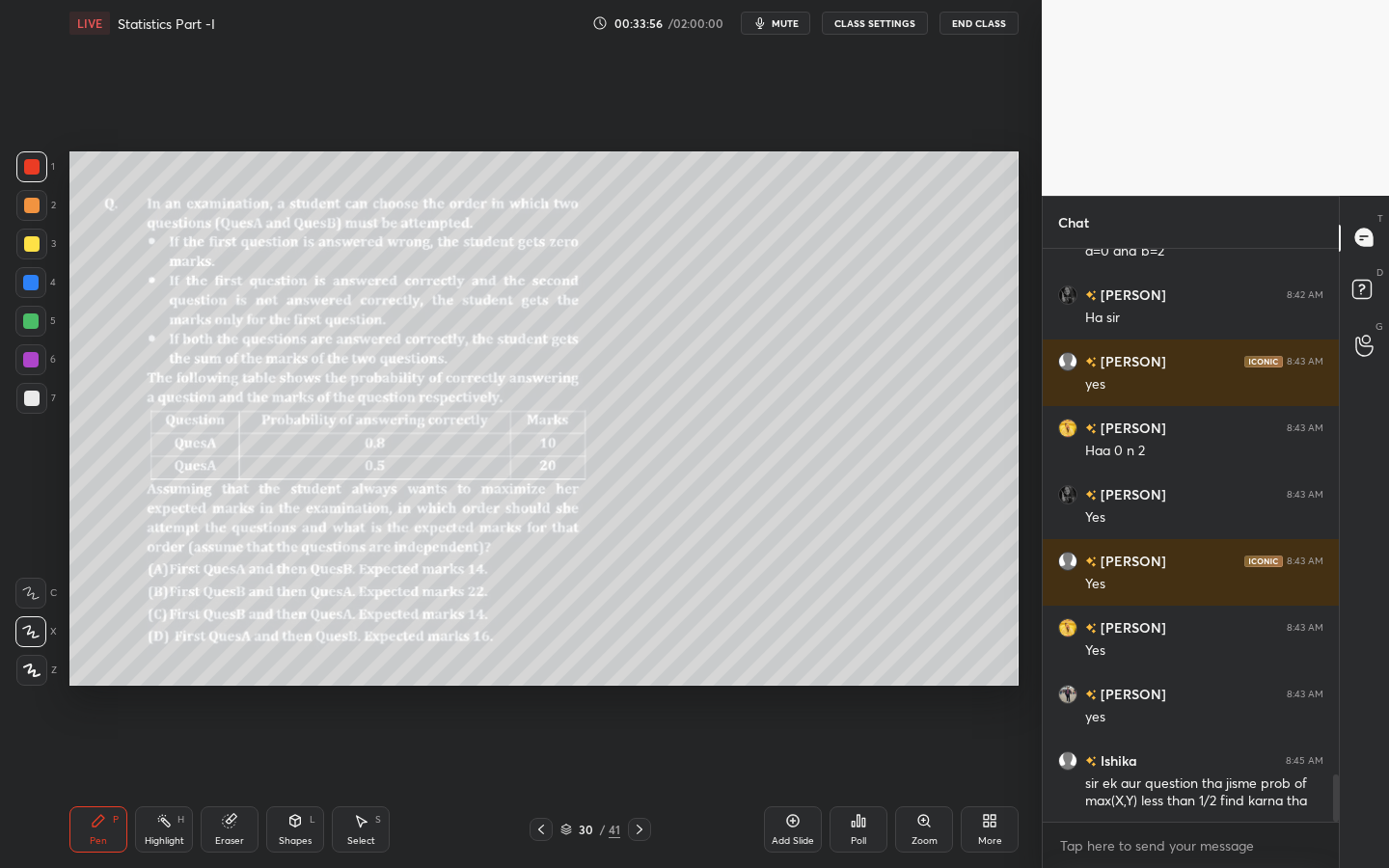 scroll, scrollTop: 6365, scrollLeft: 0, axis: vertical 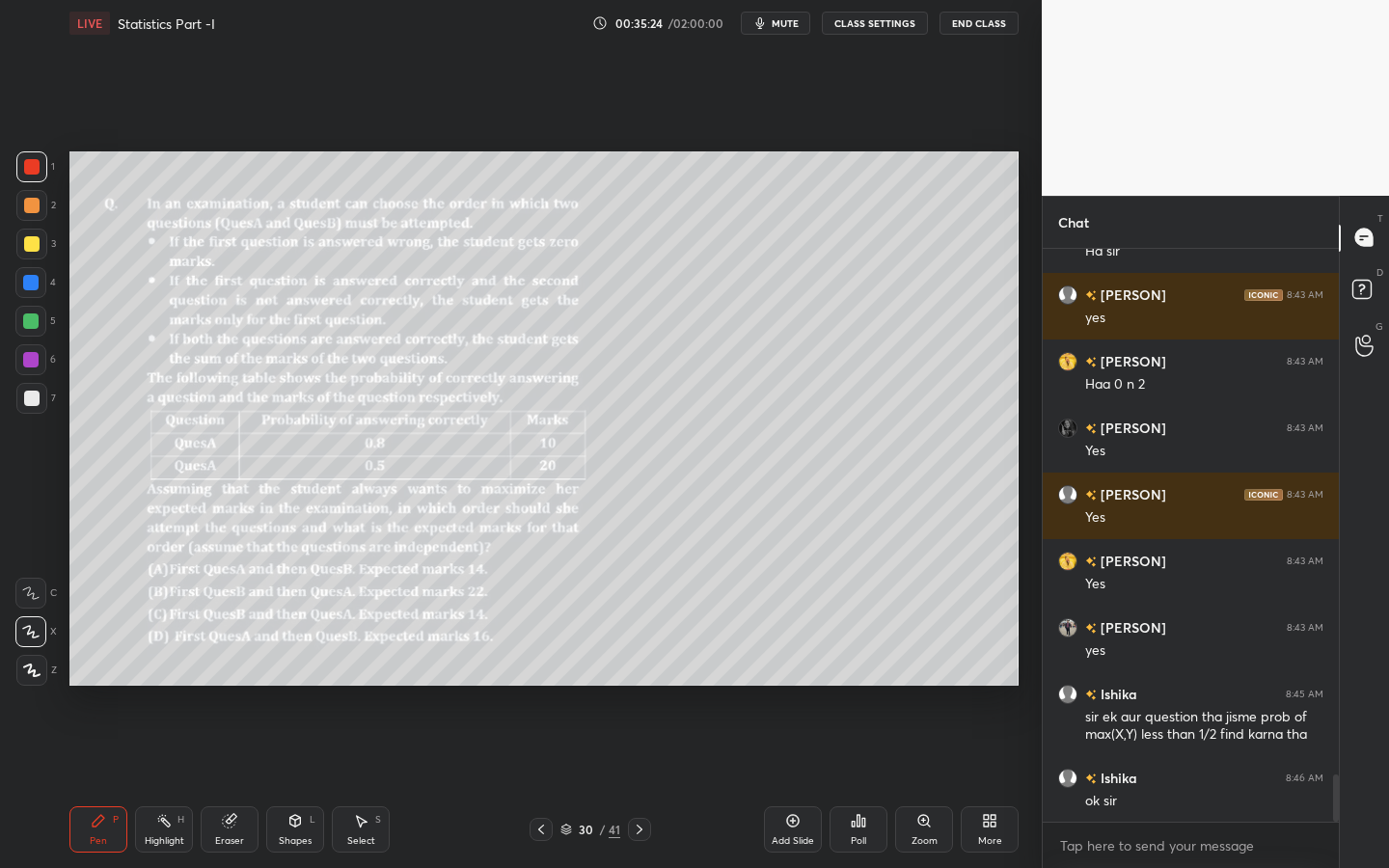 drag, startPoint x: 36, startPoint y: 244, endPoint x: 63, endPoint y: 234, distance: 28.79236 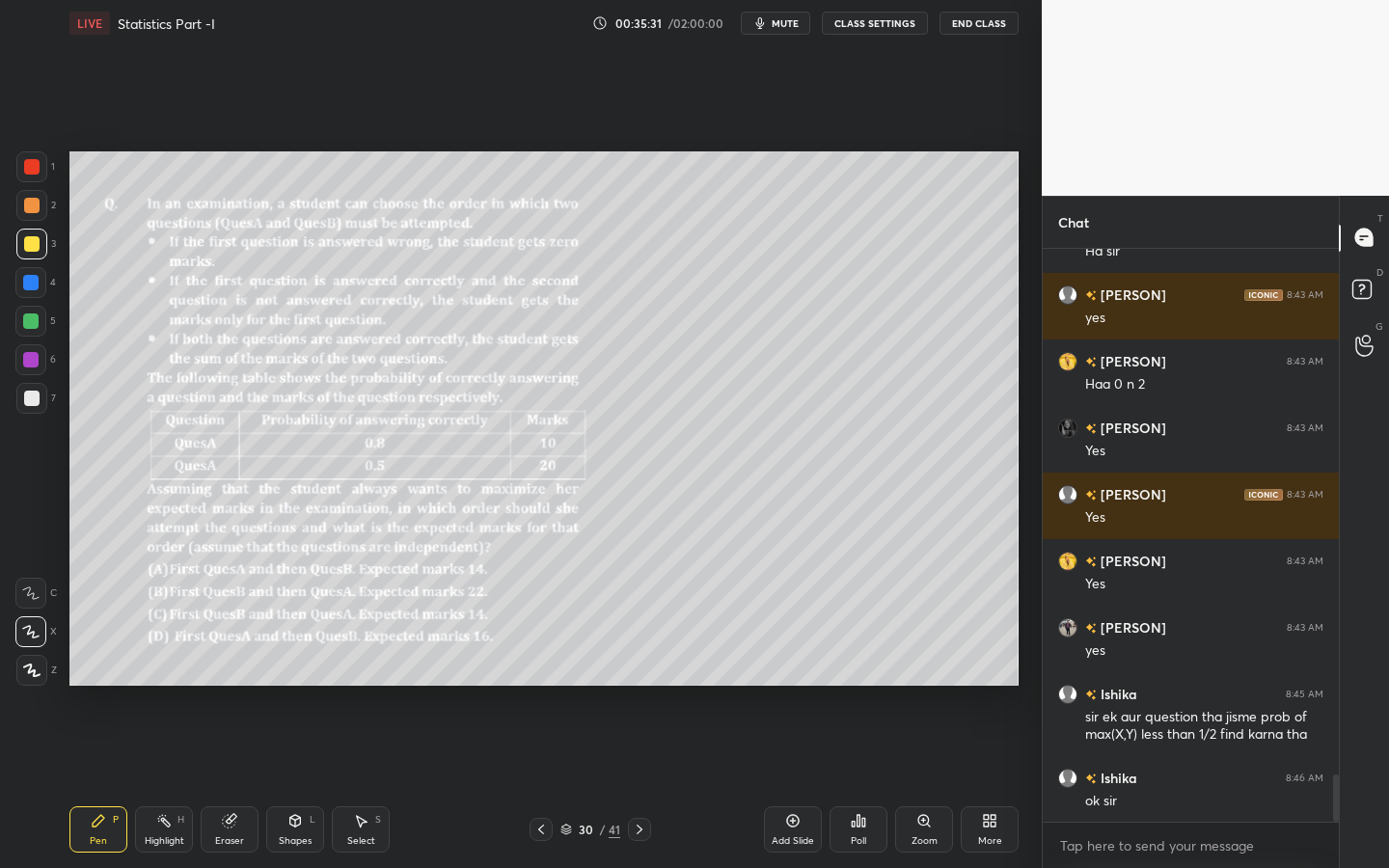 click on "Pen P" at bounding box center [98, 829] 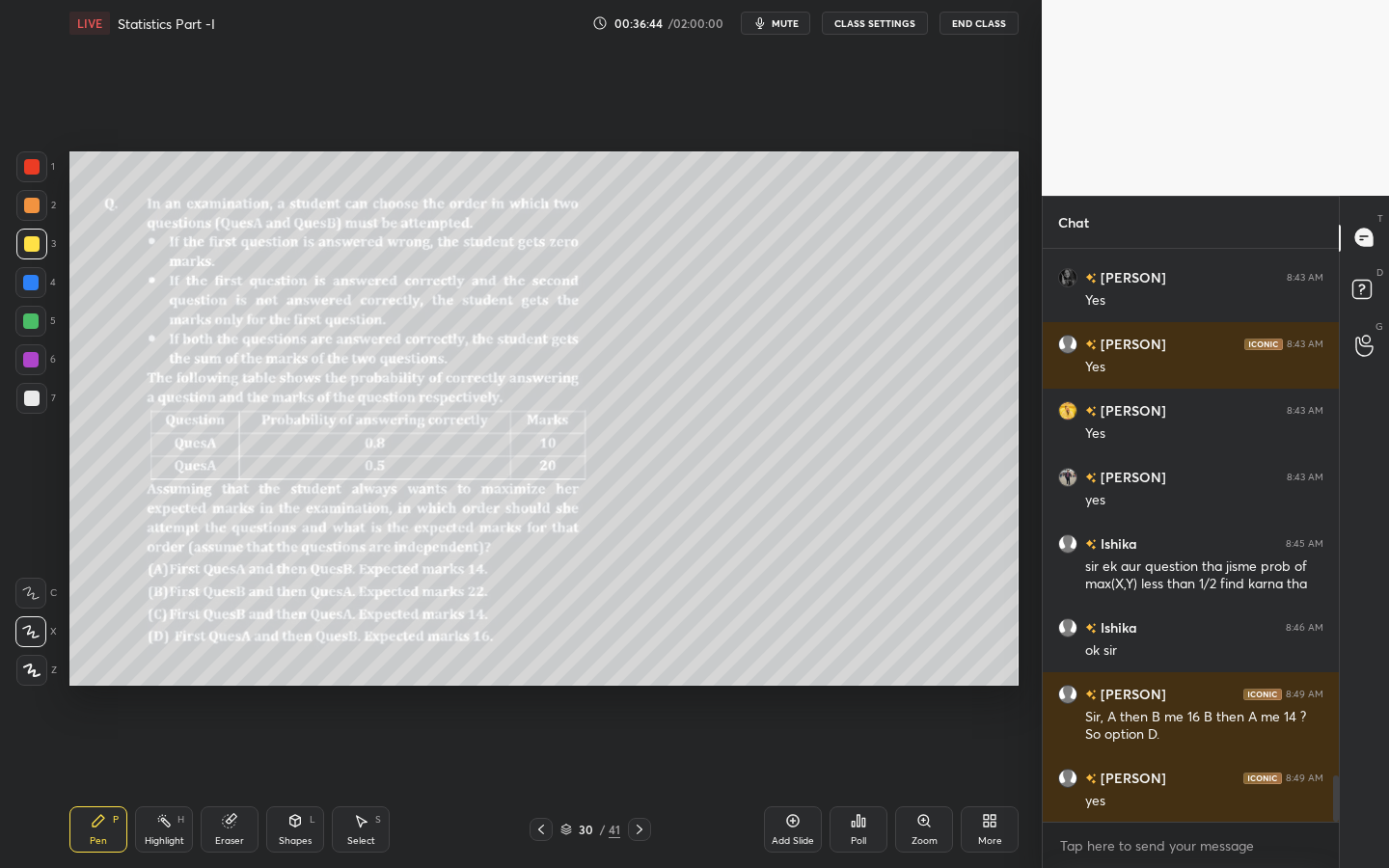 scroll, scrollTop: 6582, scrollLeft: 0, axis: vertical 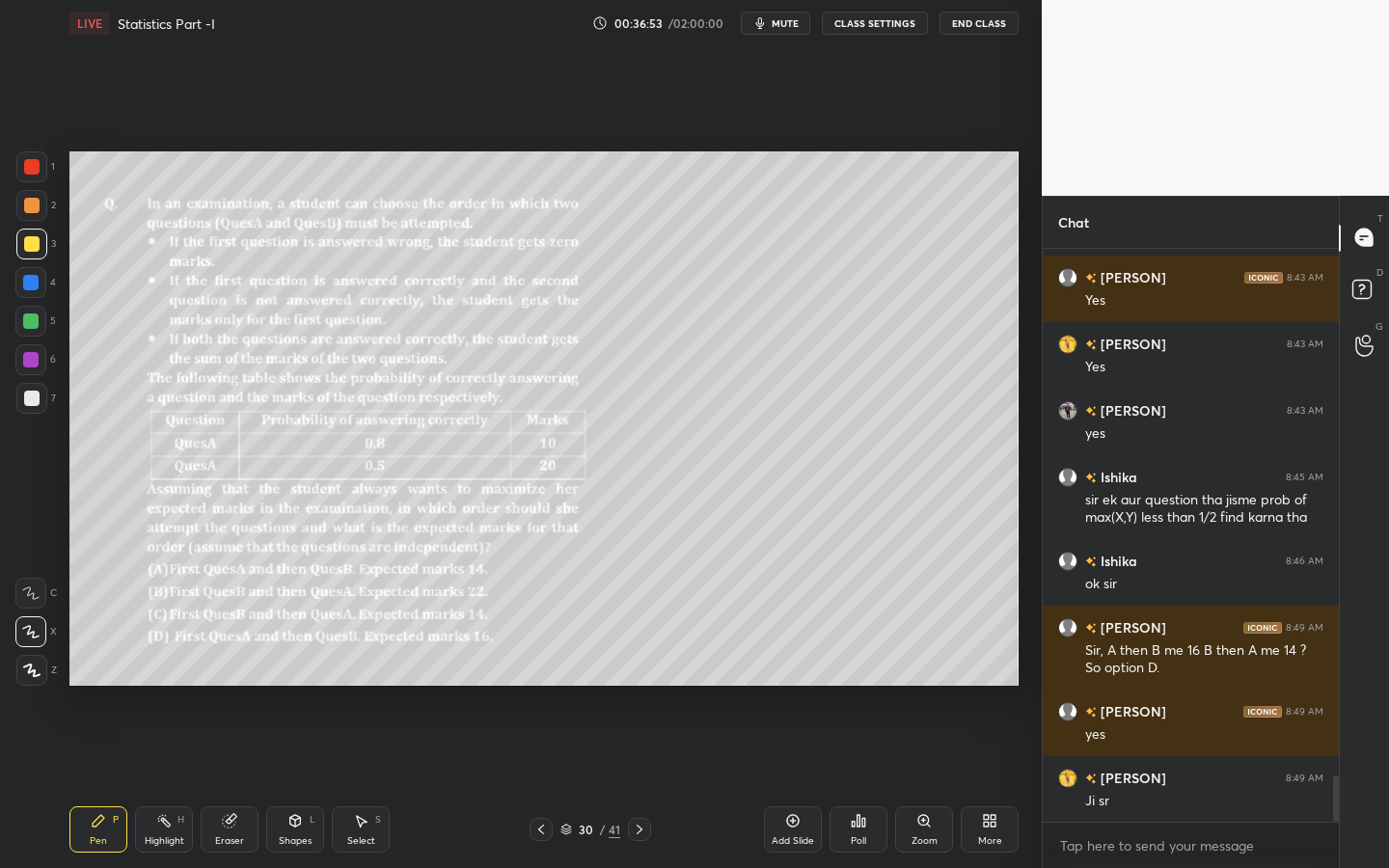click at bounding box center (31, 321) 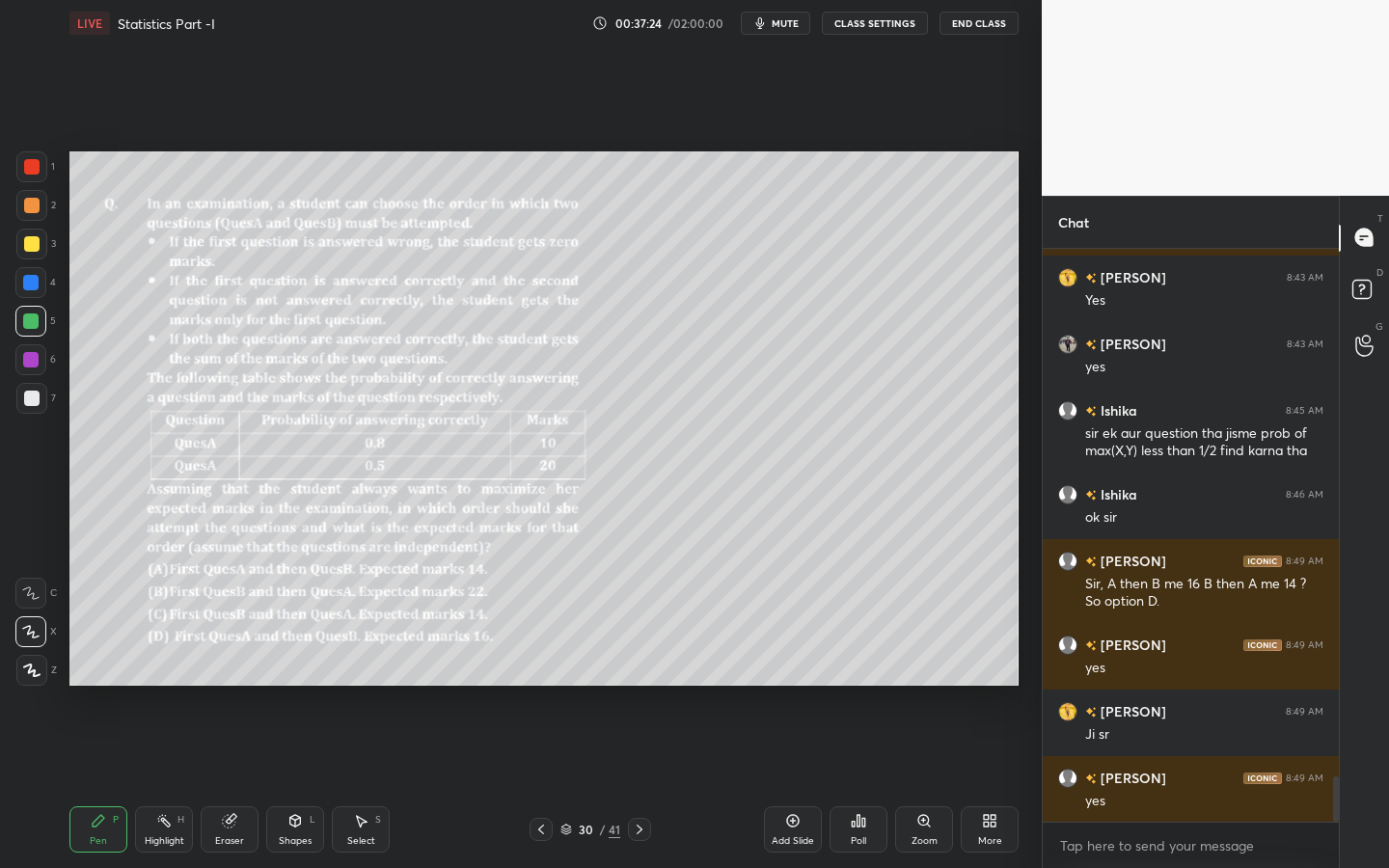 scroll, scrollTop: 6715, scrollLeft: 0, axis: vertical 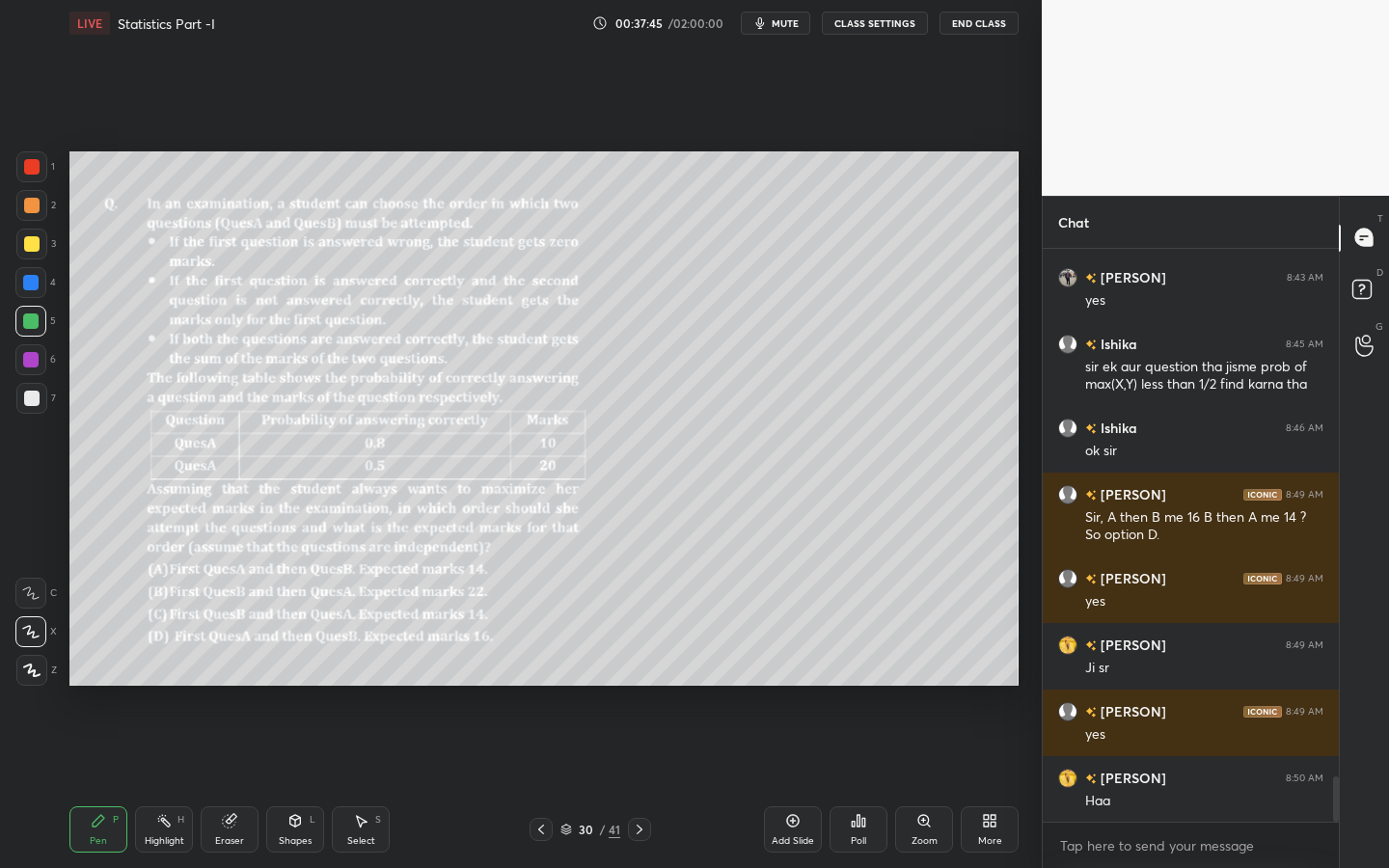 click on "Shapes" at bounding box center (295, 841) 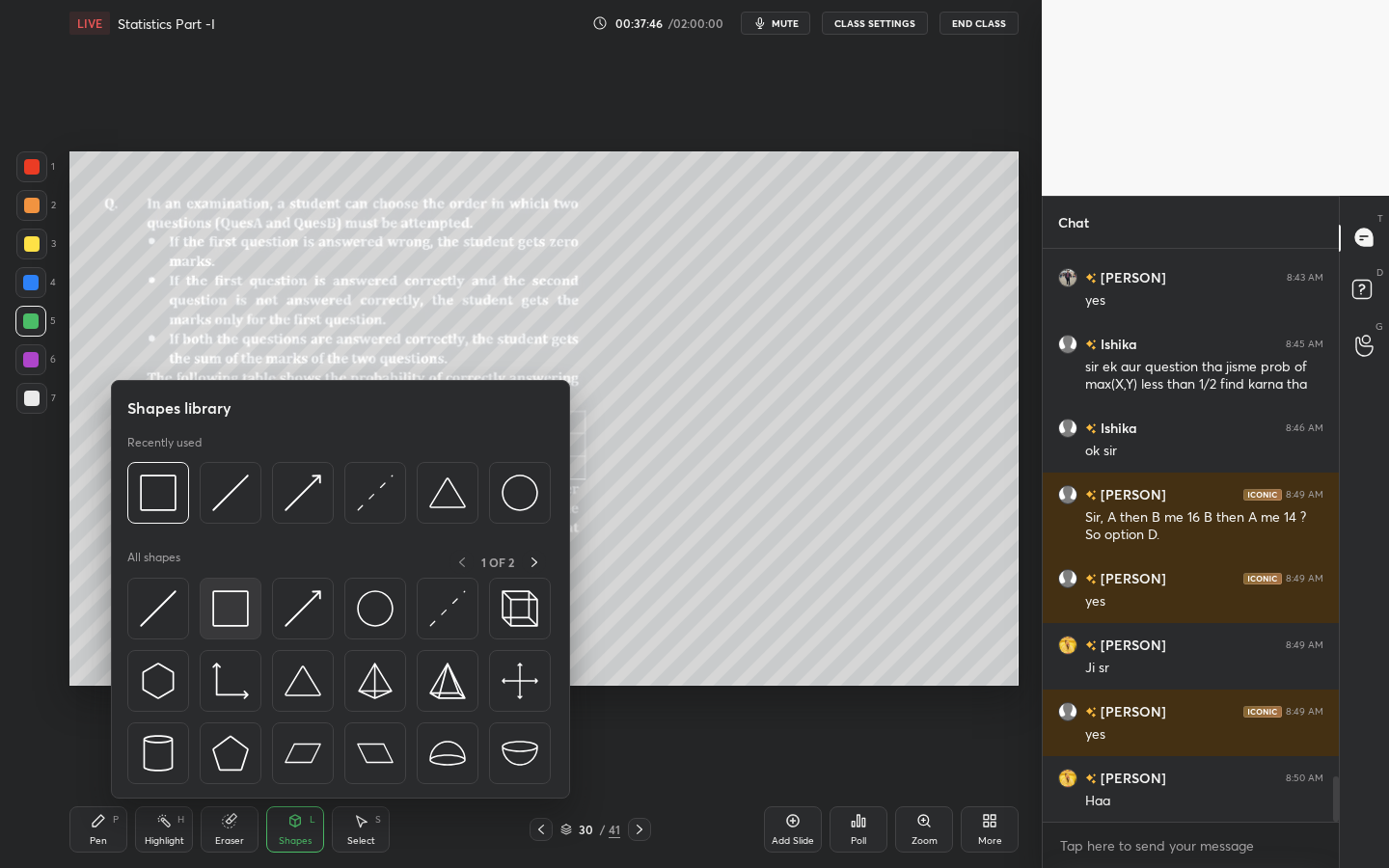 click at bounding box center [231, 609] 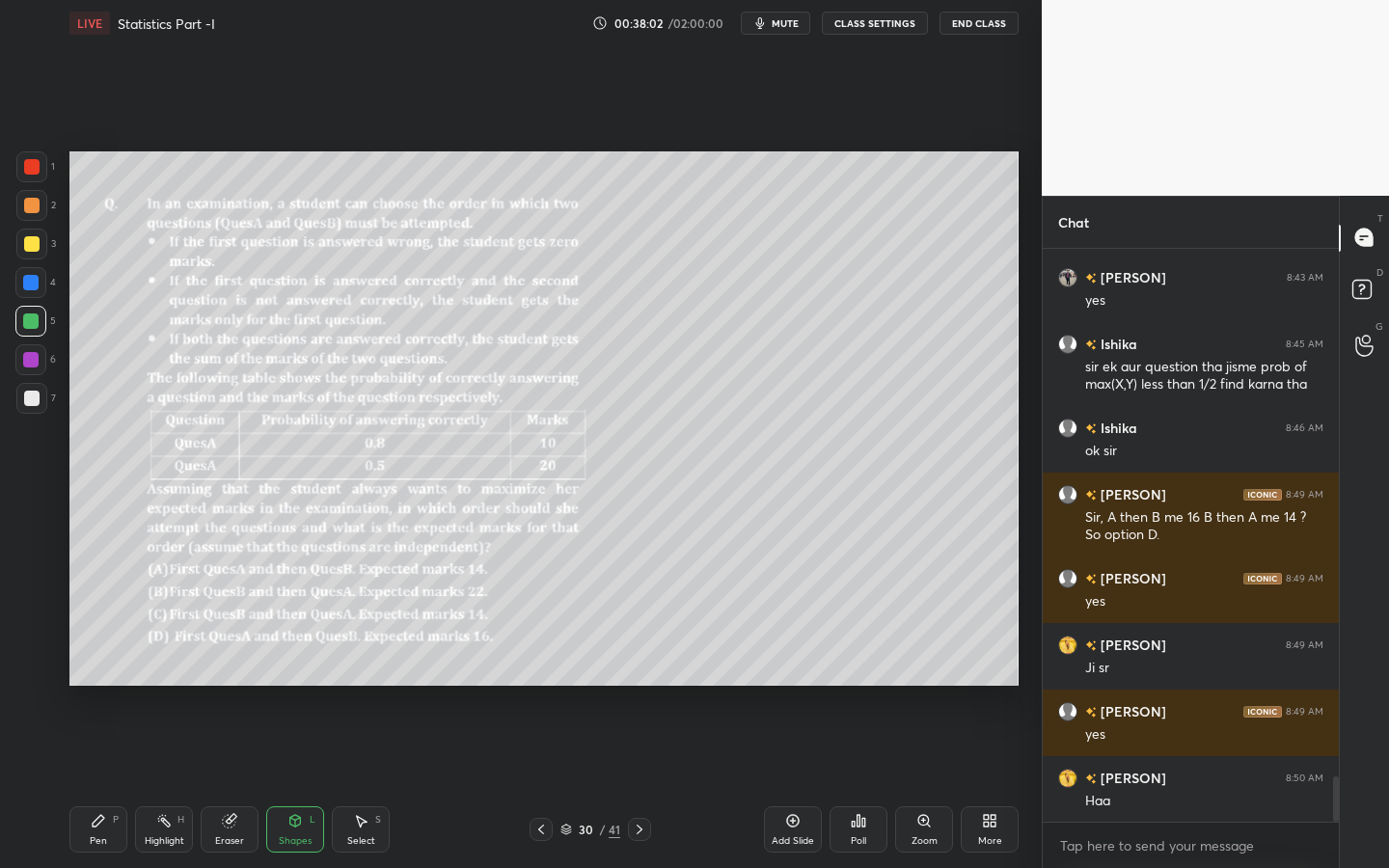 drag, startPoint x: 22, startPoint y: 360, endPoint x: 39, endPoint y: 364, distance: 17.464249 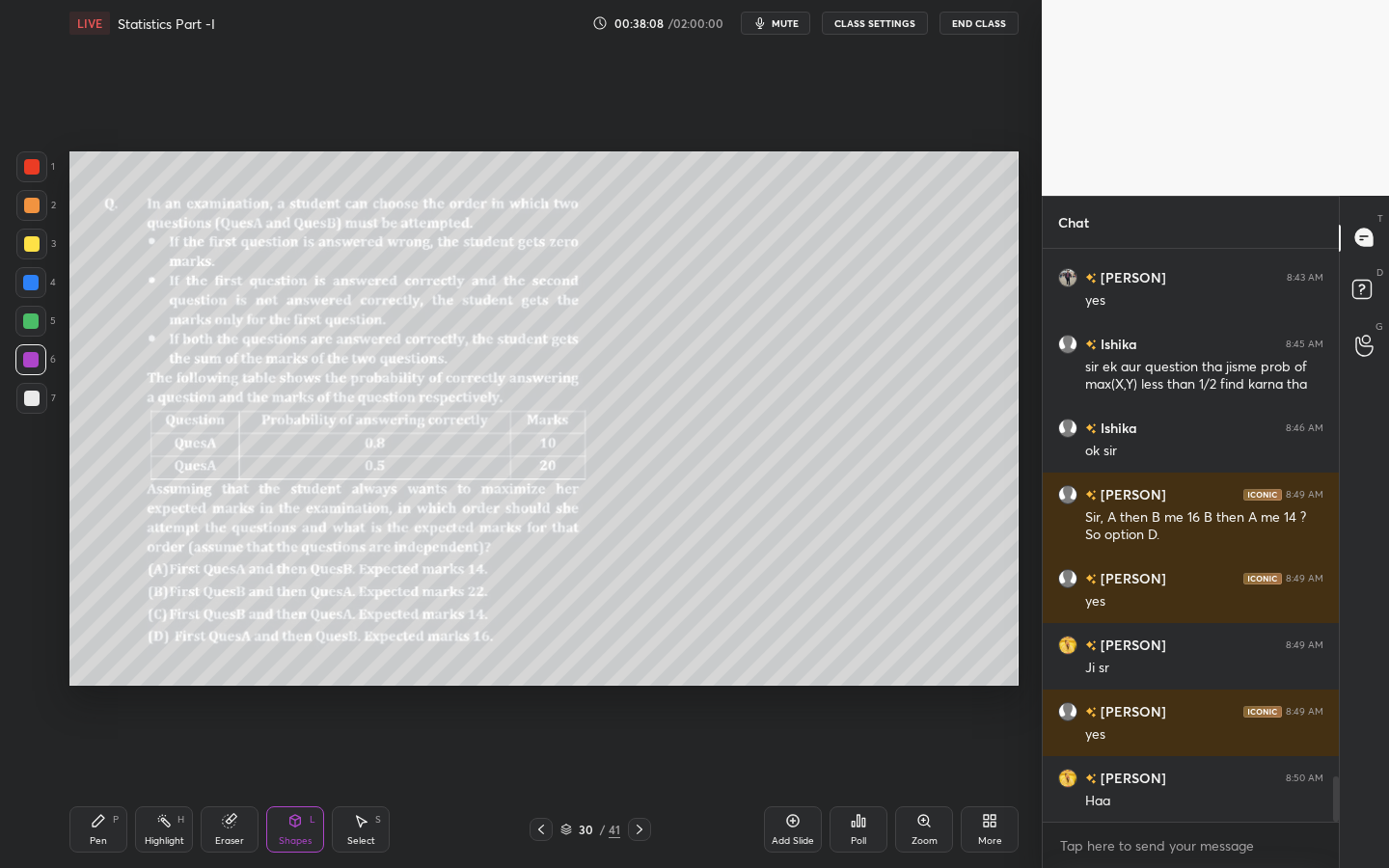 click on "Pen P" at bounding box center (98, 829) 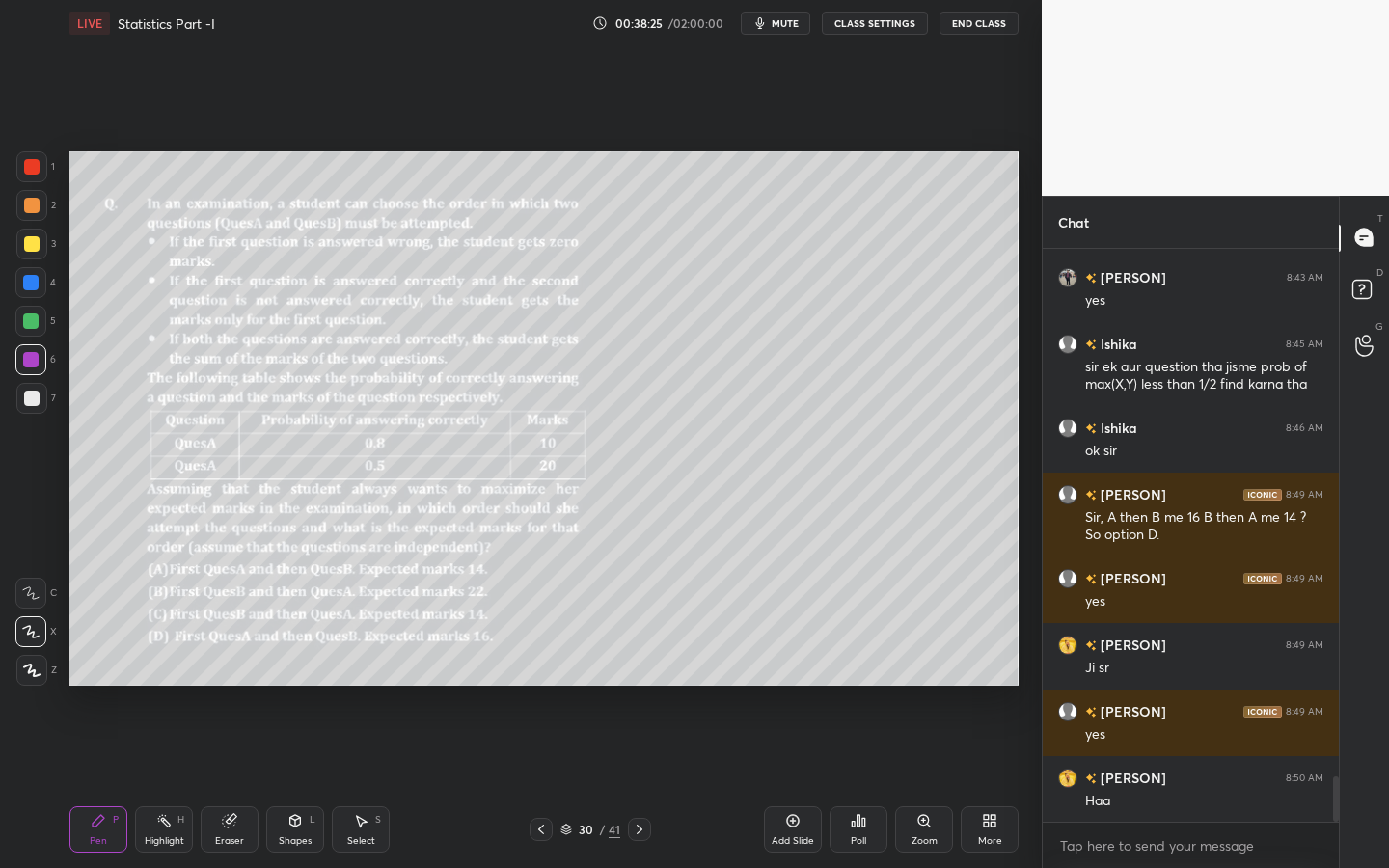 click on "Shapes L" at bounding box center (295, 829) 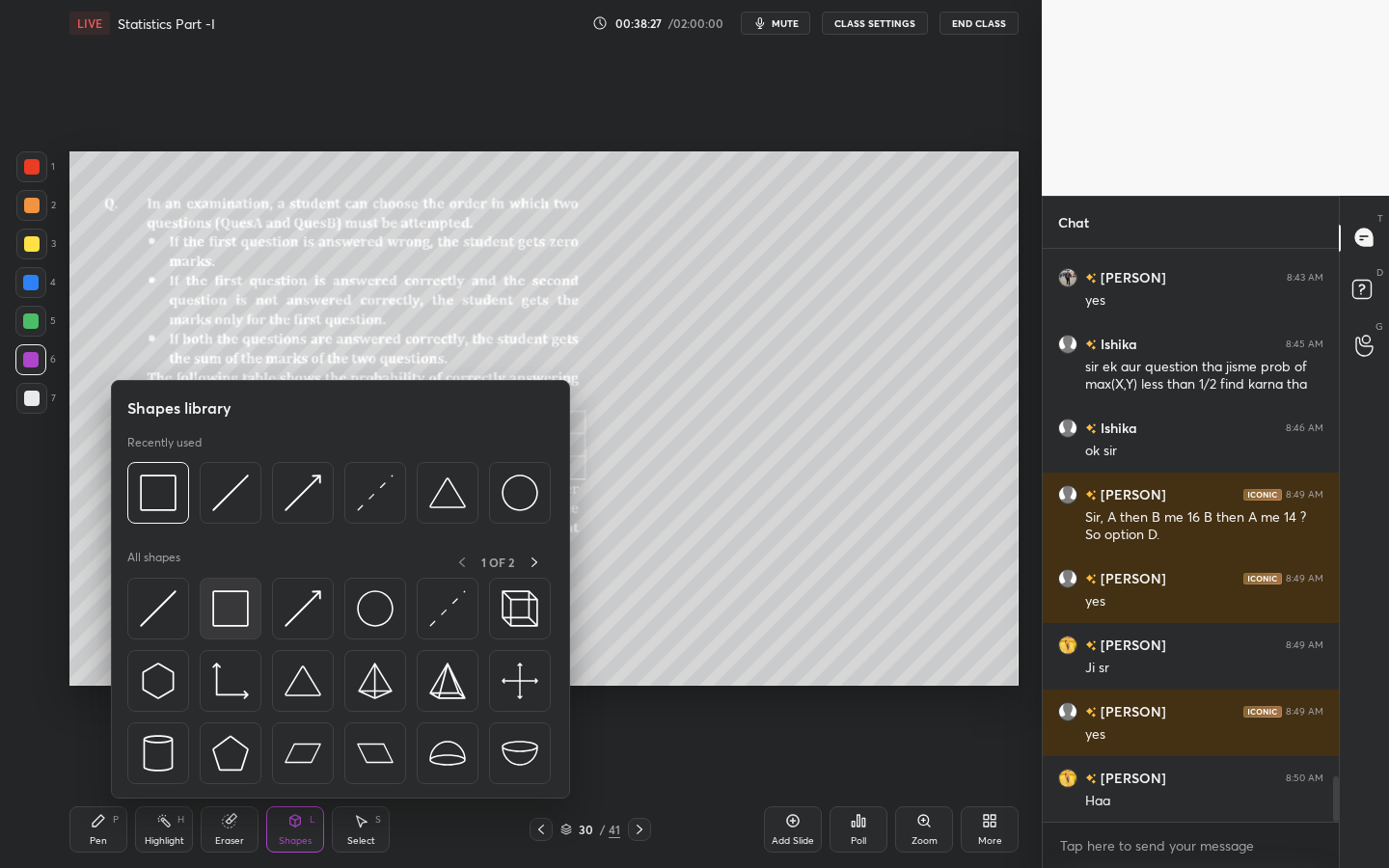 click at bounding box center [231, 609] 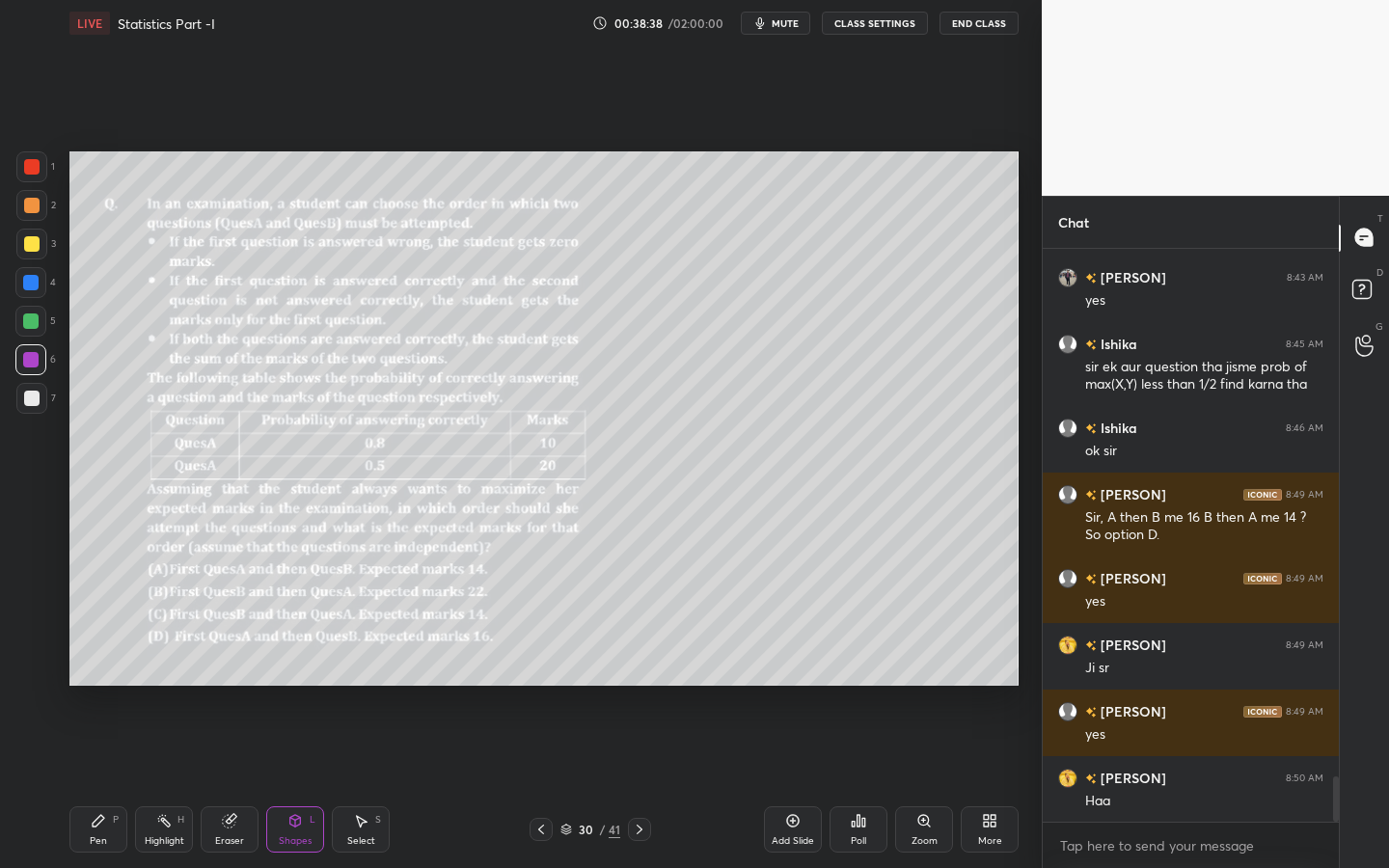 click on "Pen P" at bounding box center [98, 829] 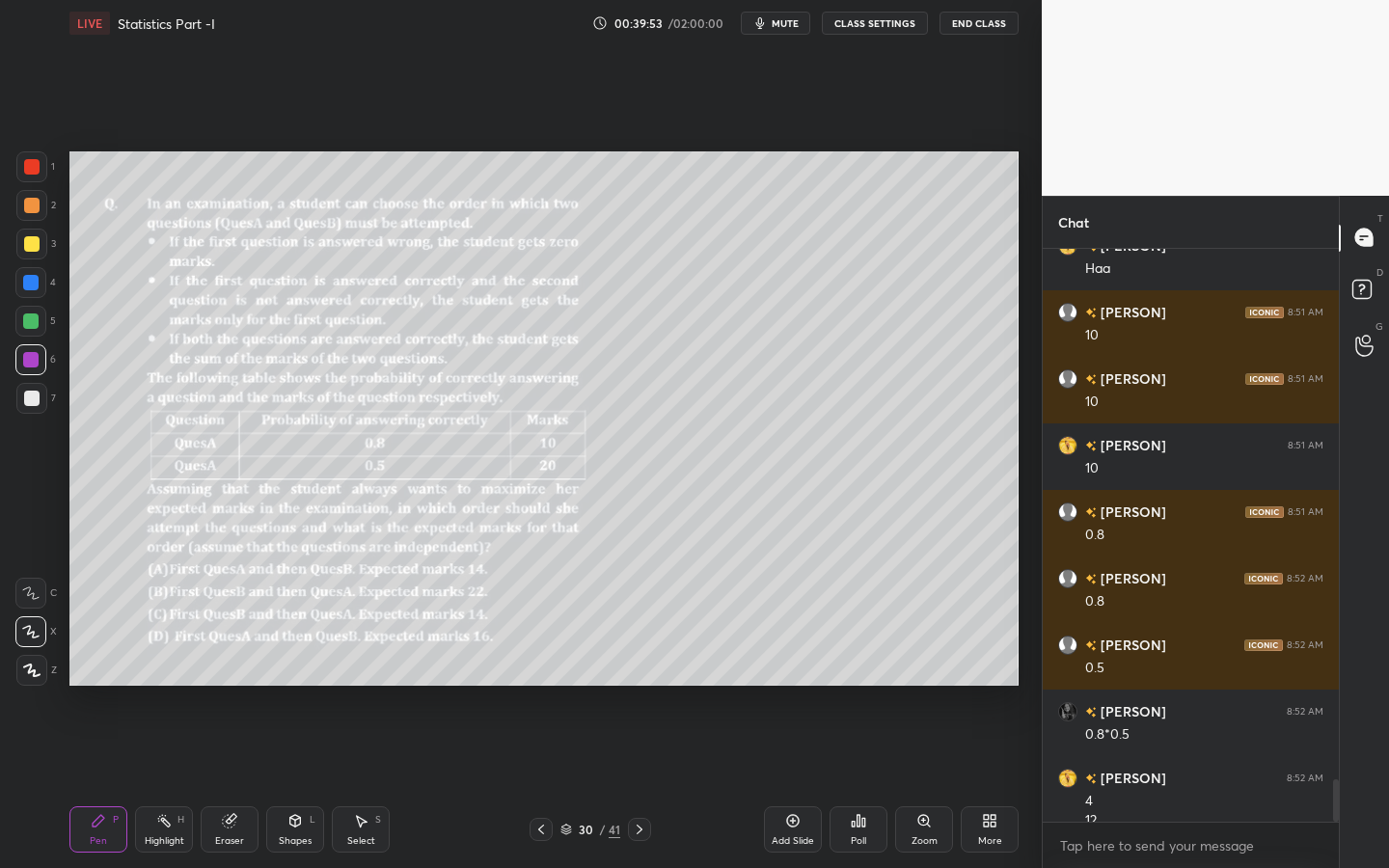 scroll, scrollTop: 7267, scrollLeft: 0, axis: vertical 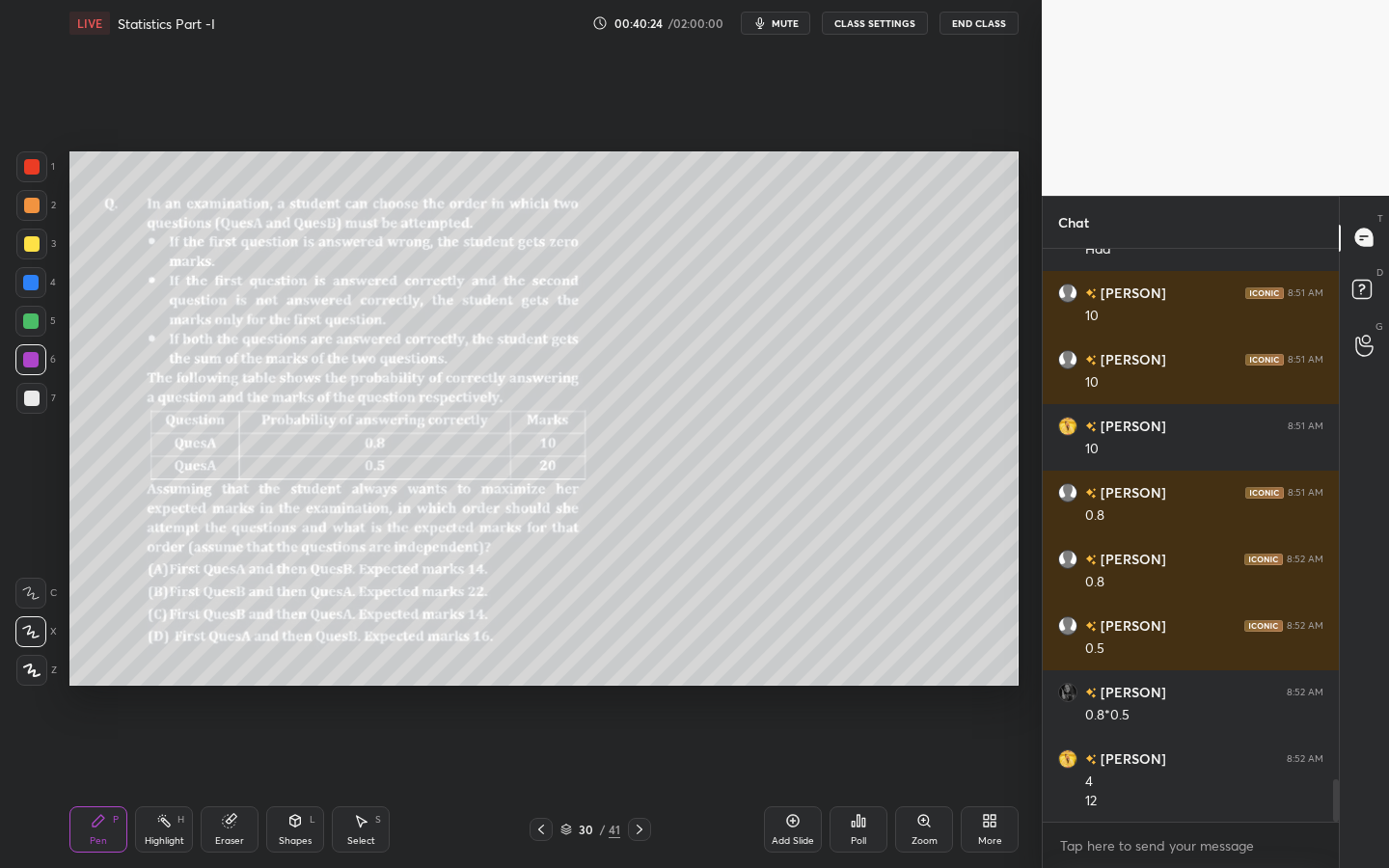 click at bounding box center (31, 321) 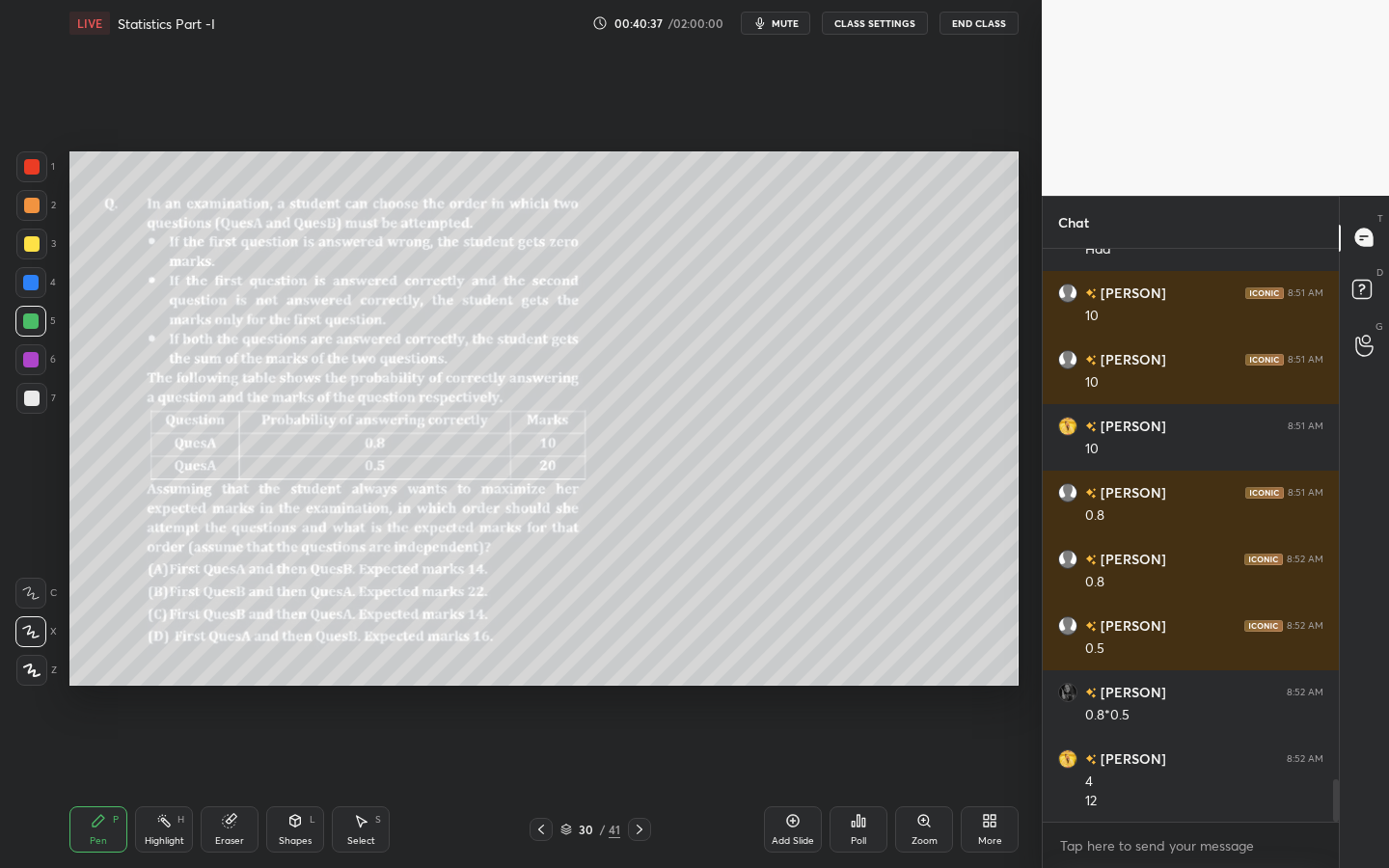 click at bounding box center [32, 398] 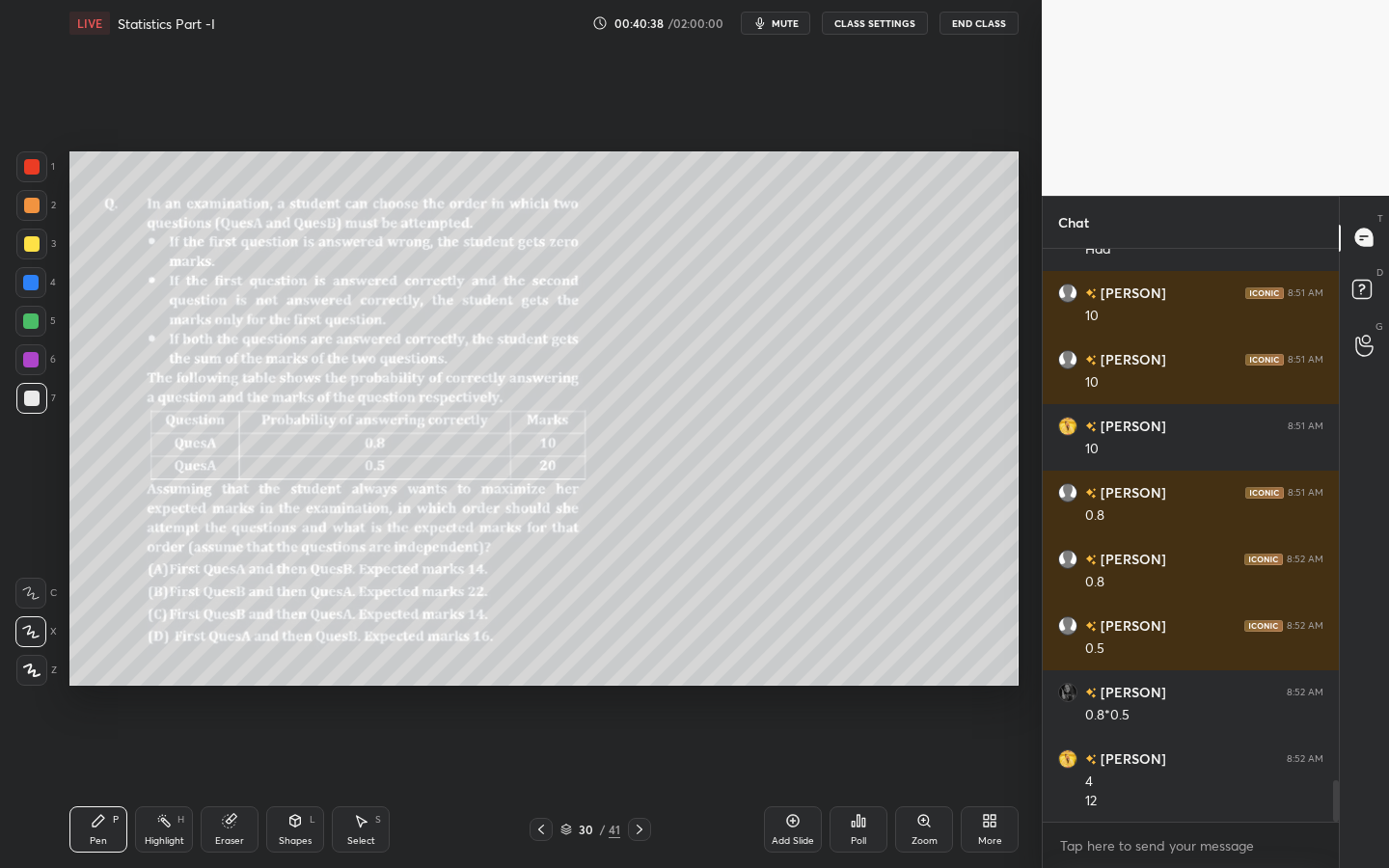 scroll, scrollTop: 7334, scrollLeft: 0, axis: vertical 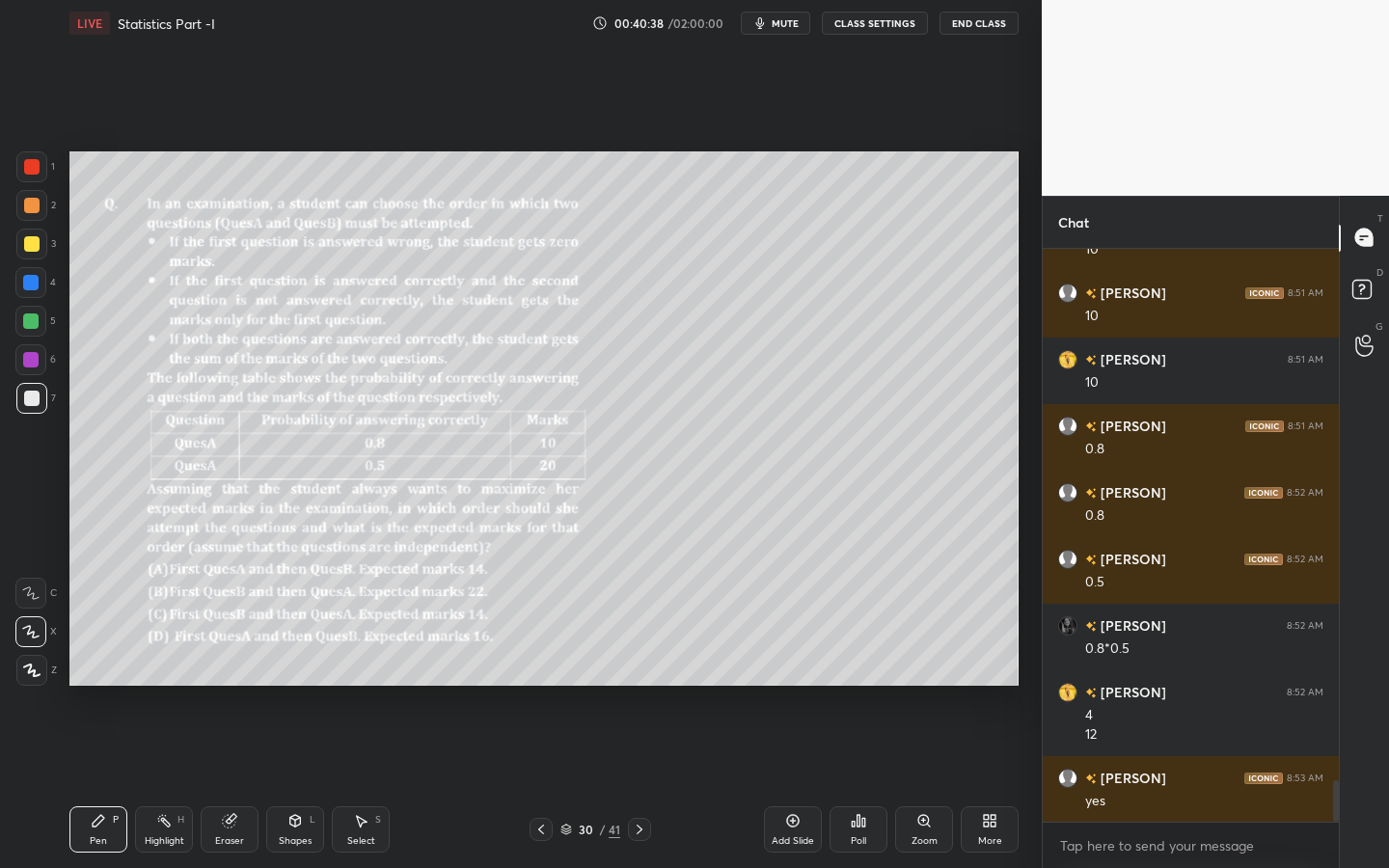 click at bounding box center [31, 321] 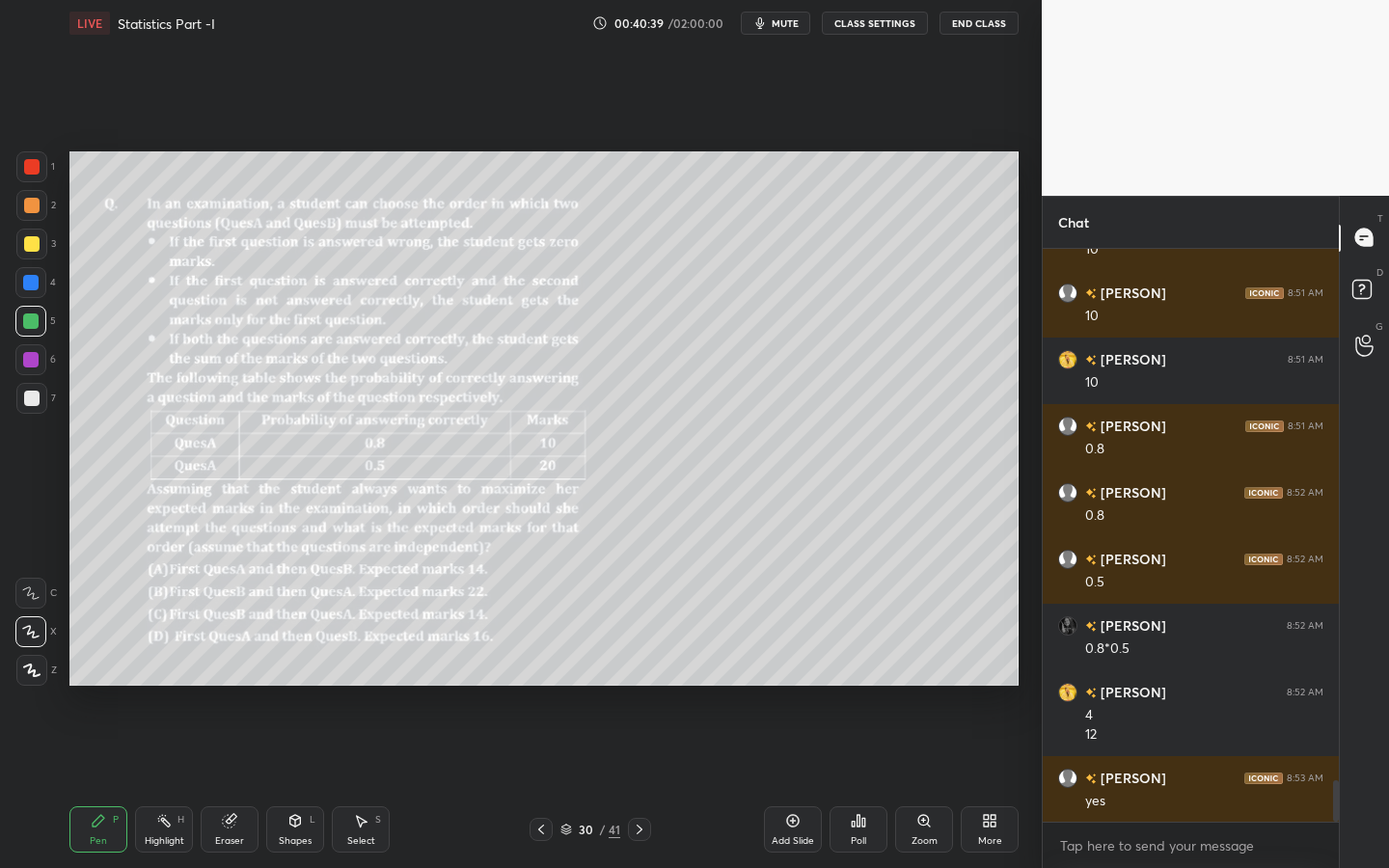 scroll, scrollTop: 7400, scrollLeft: 0, axis: vertical 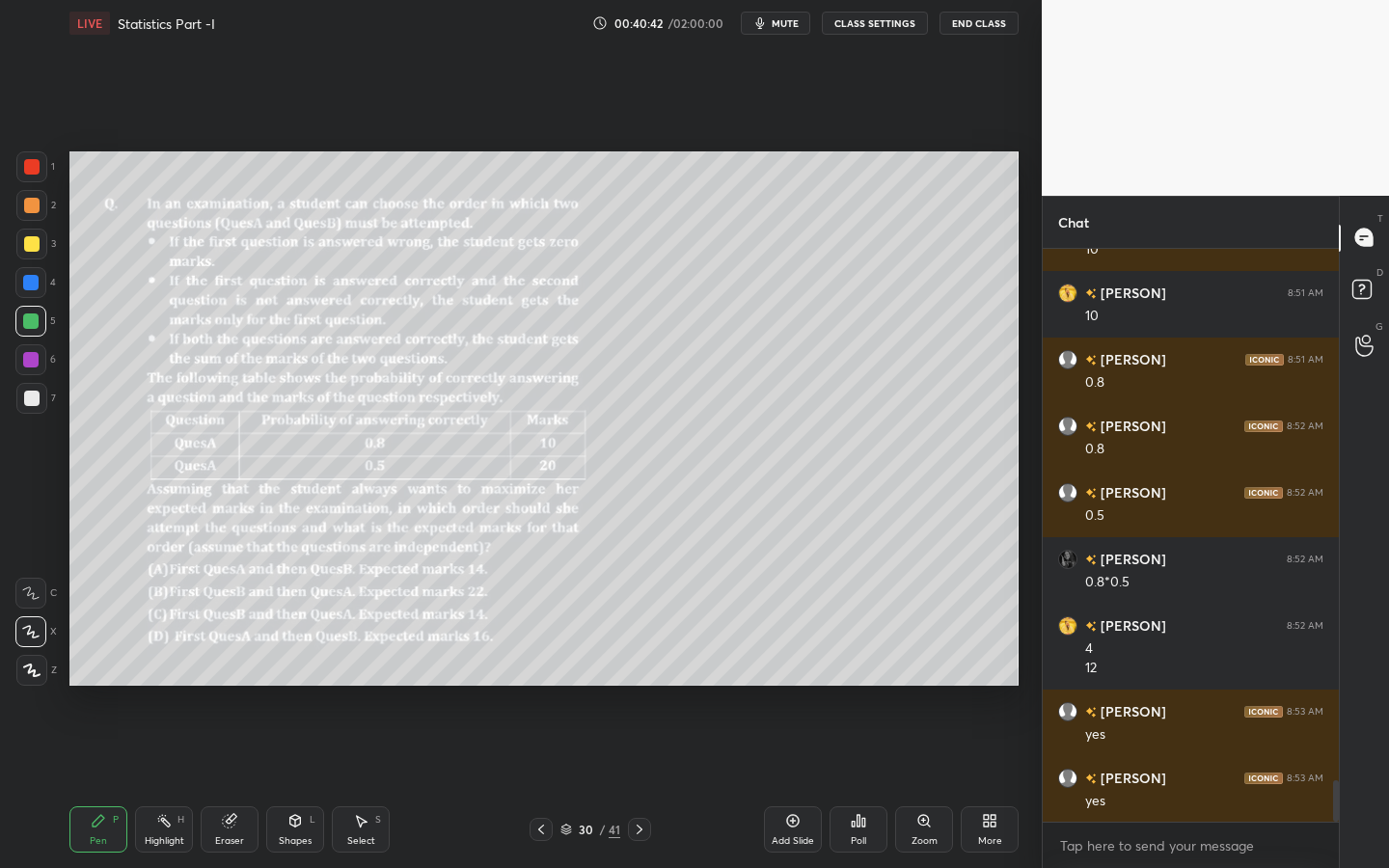 click at bounding box center [32, 244] 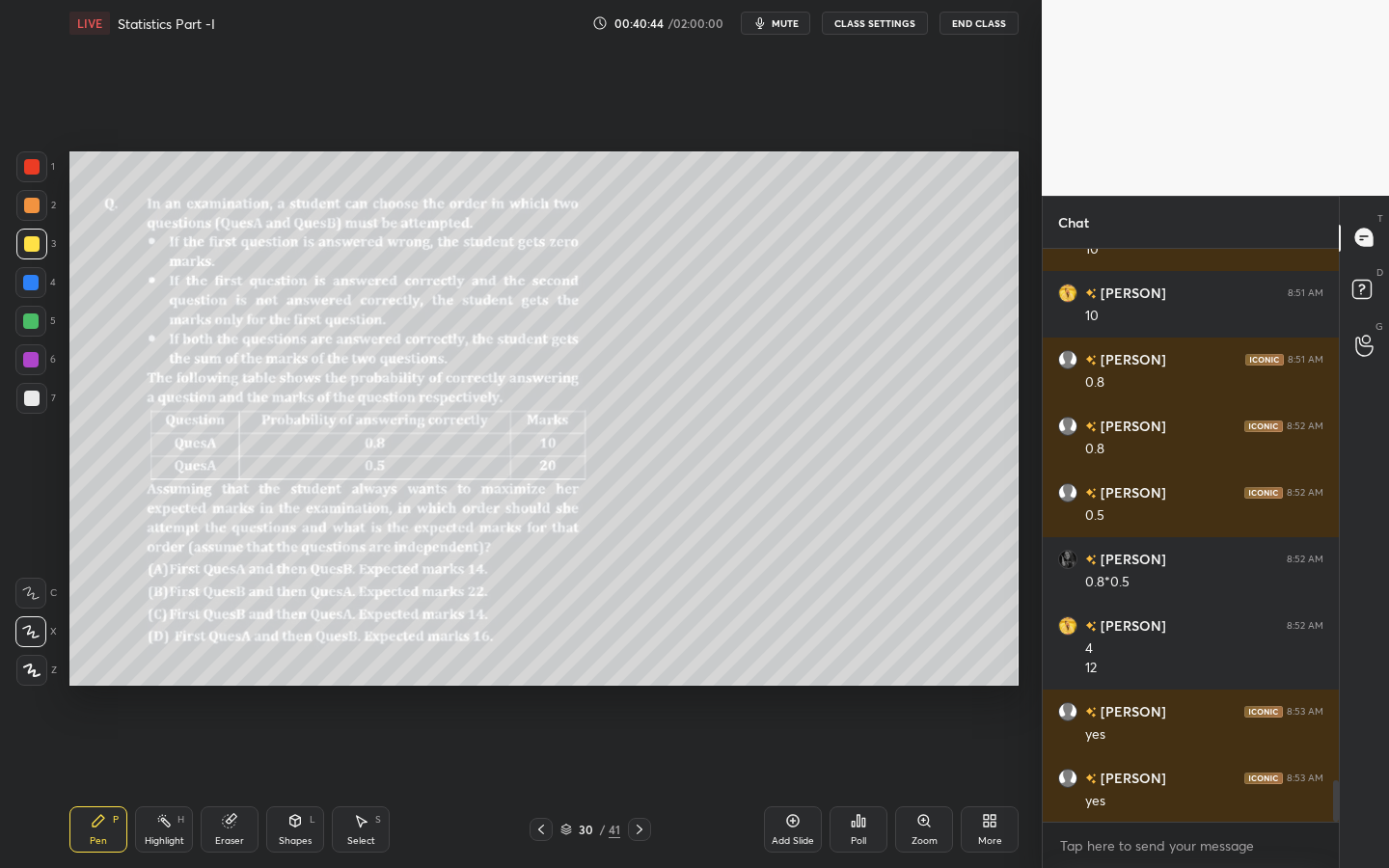 click on "Select S" at bounding box center (361, 829) 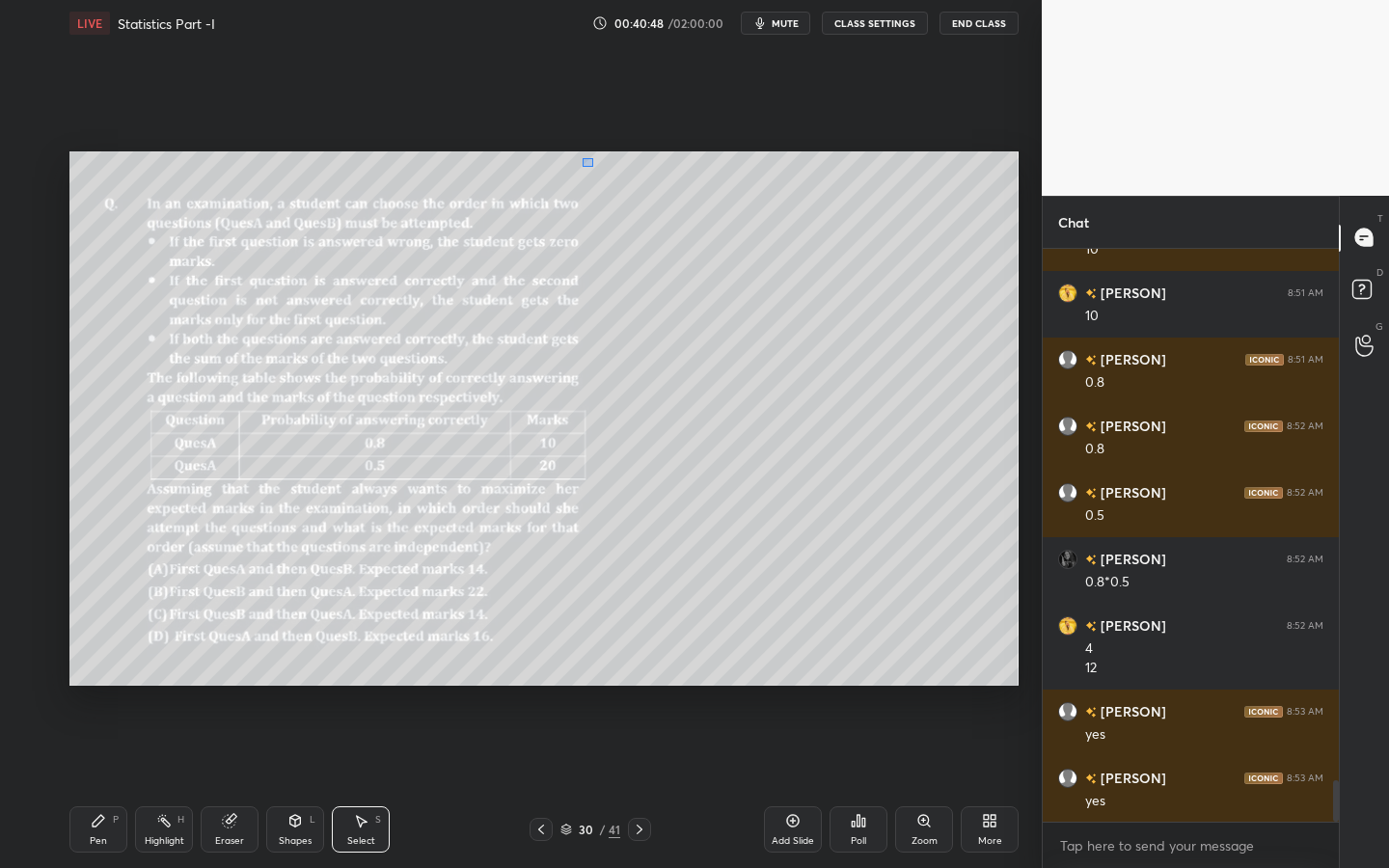 drag, startPoint x: 592, startPoint y: 167, endPoint x: 595, endPoint y: 157, distance: 10.440307 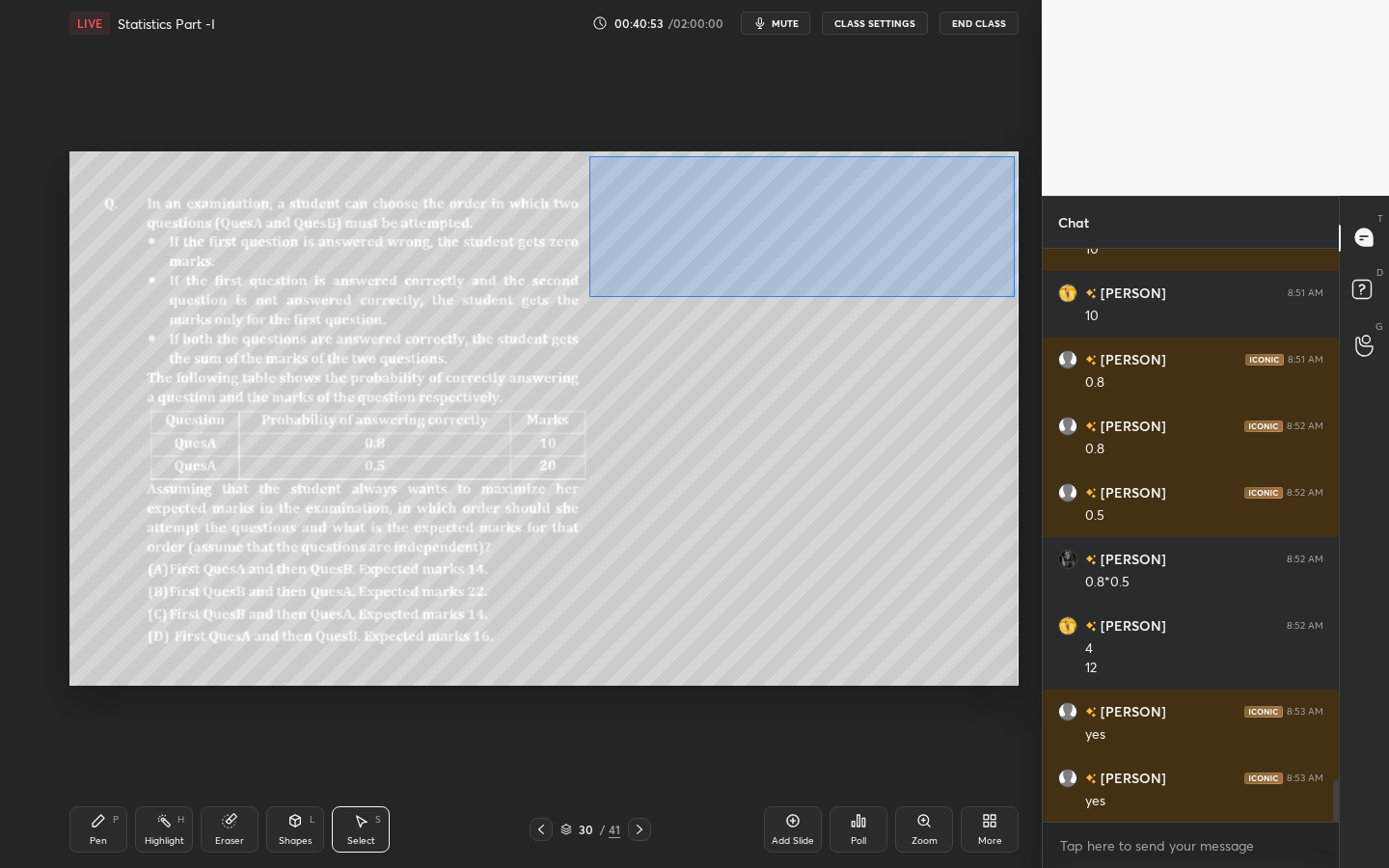 drag, startPoint x: 588, startPoint y: 156, endPoint x: 1012, endPoint y: 298, distance: 447.1465 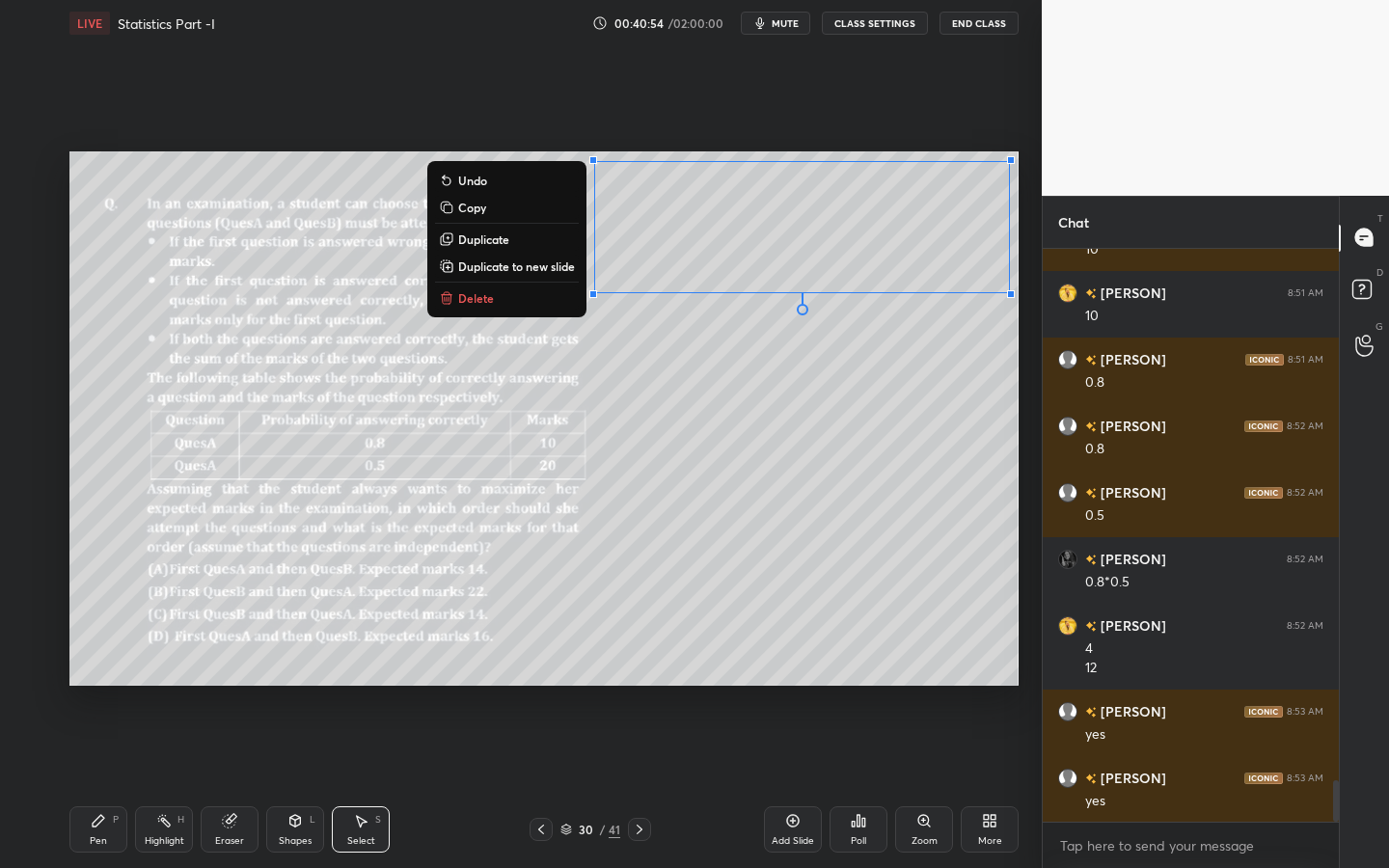 click on "Duplicate" at bounding box center [483, 239] 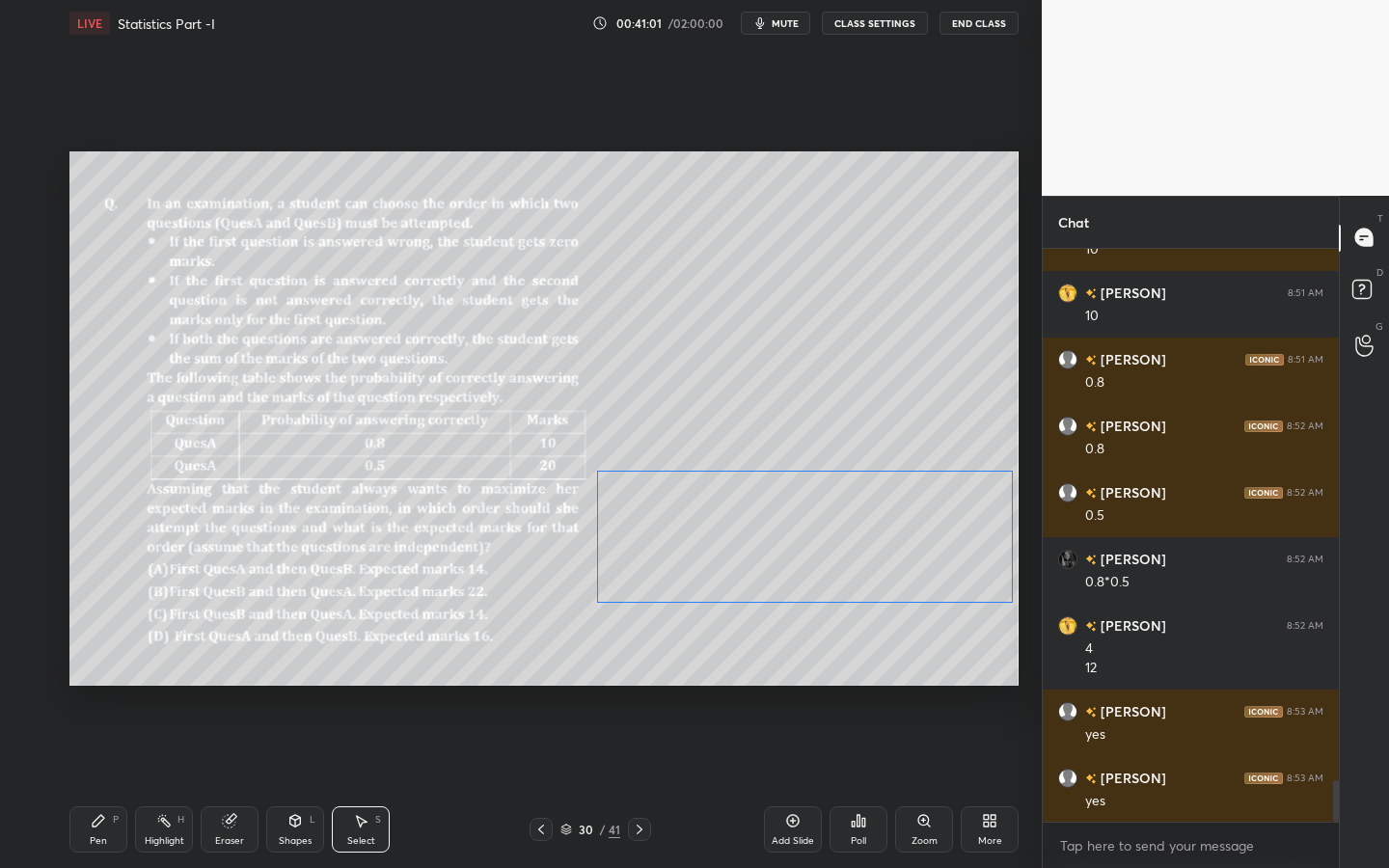 drag, startPoint x: 819, startPoint y: 411, endPoint x: 790, endPoint y: 547, distance: 139.05754 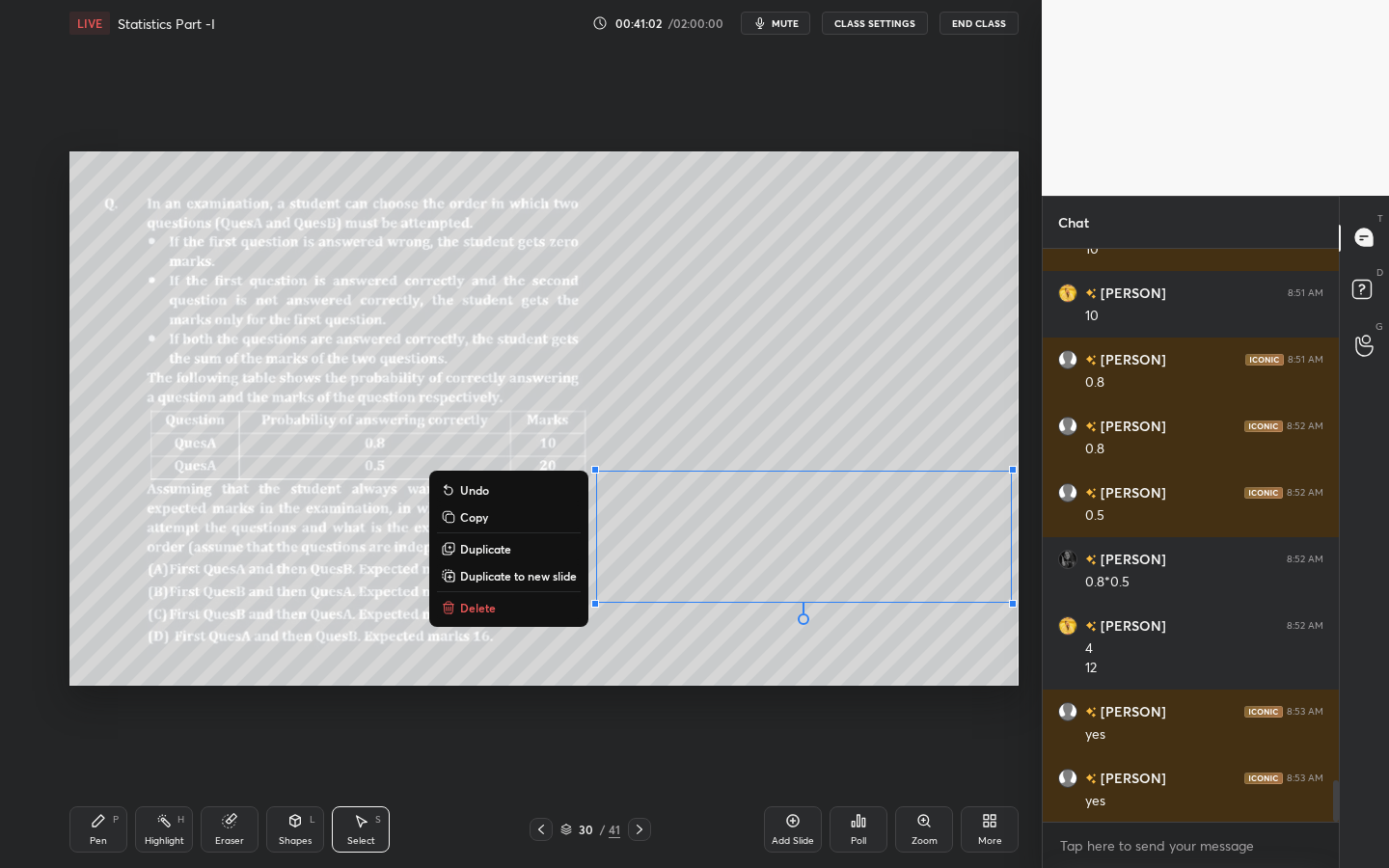 click on "Pen P" at bounding box center (98, 829) 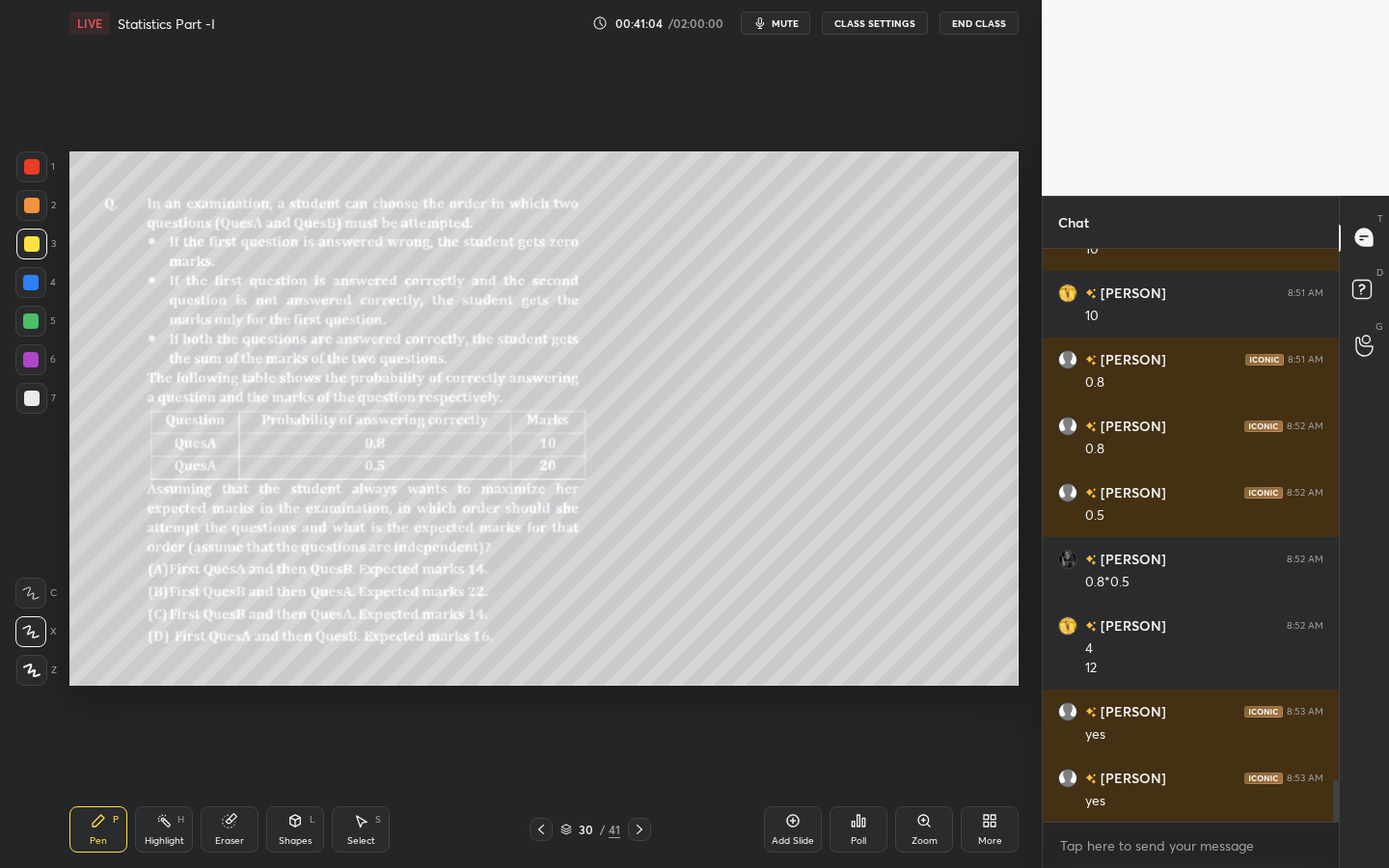 click on "Eraser" at bounding box center (230, 829) 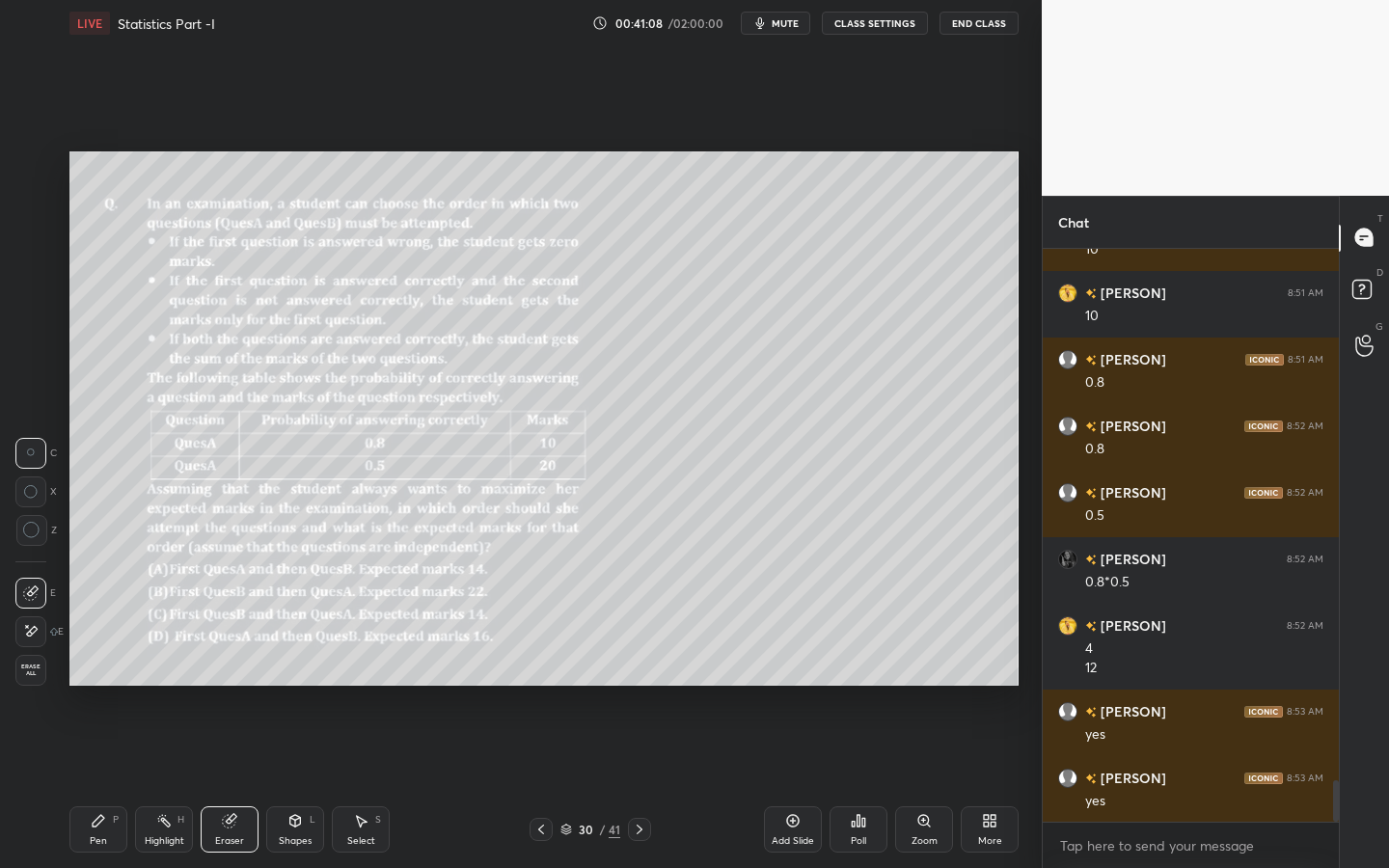 drag, startPoint x: 97, startPoint y: 826, endPoint x: 124, endPoint y: 791, distance: 44.204072 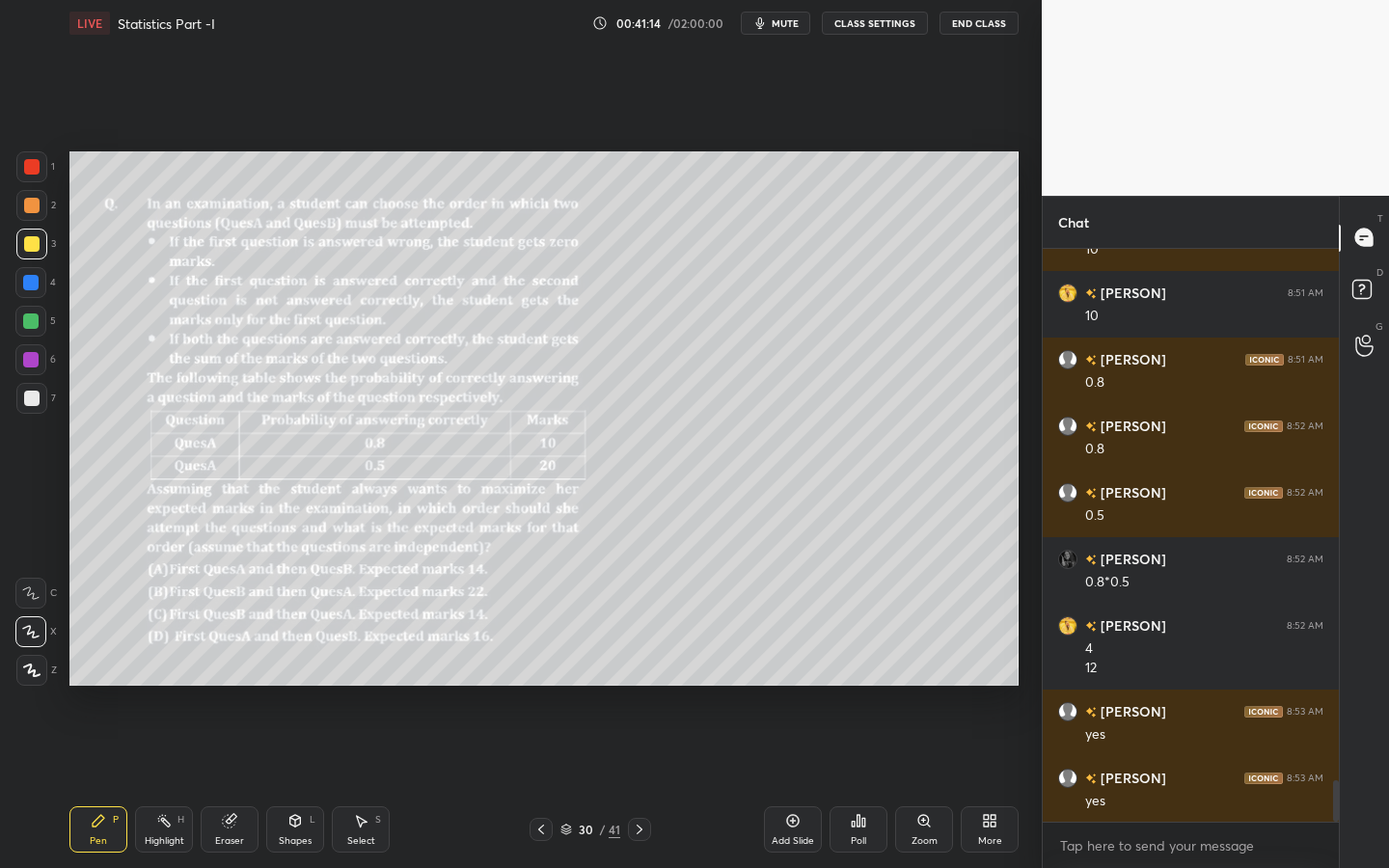 click on "Eraser" at bounding box center (230, 829) 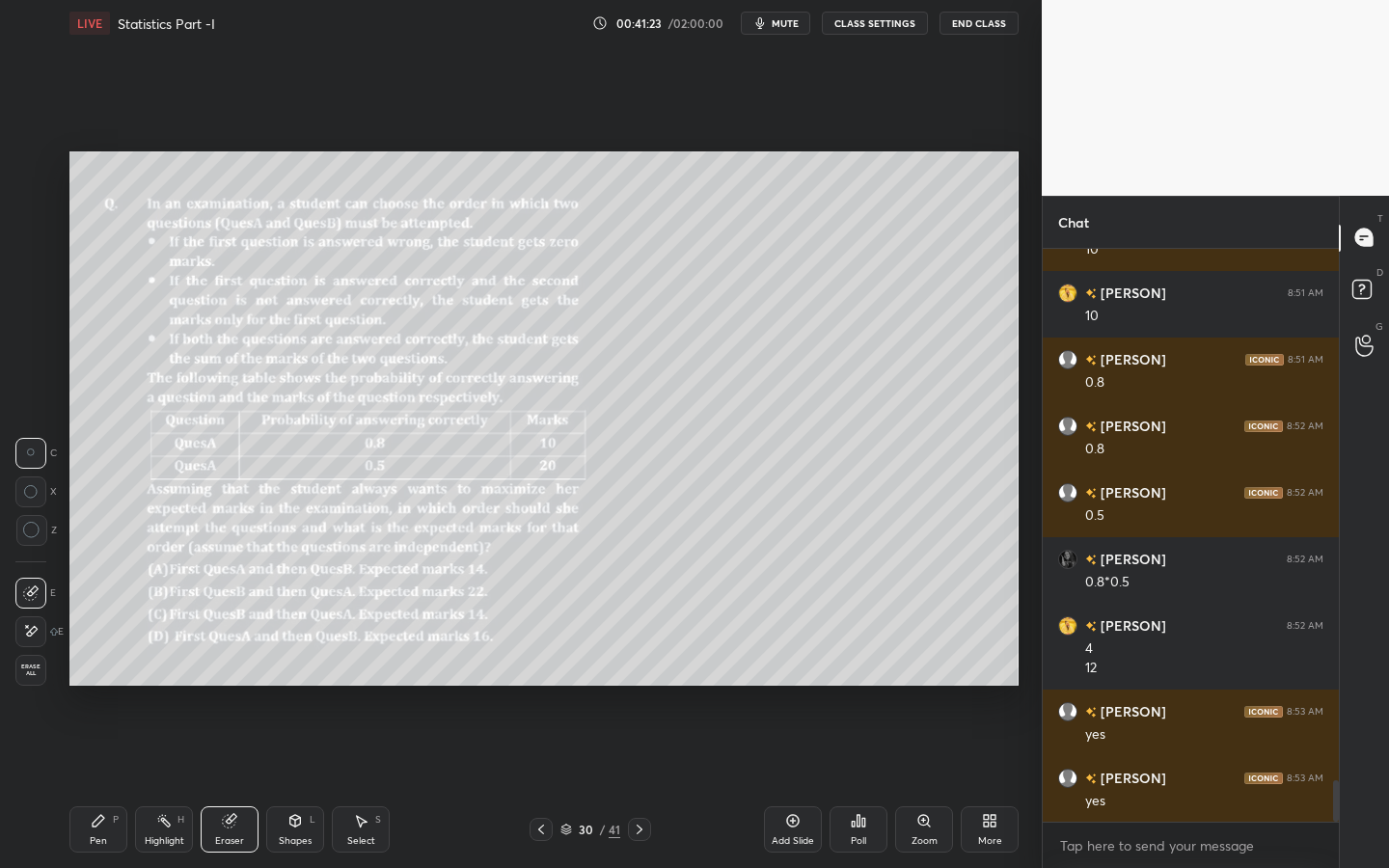 click 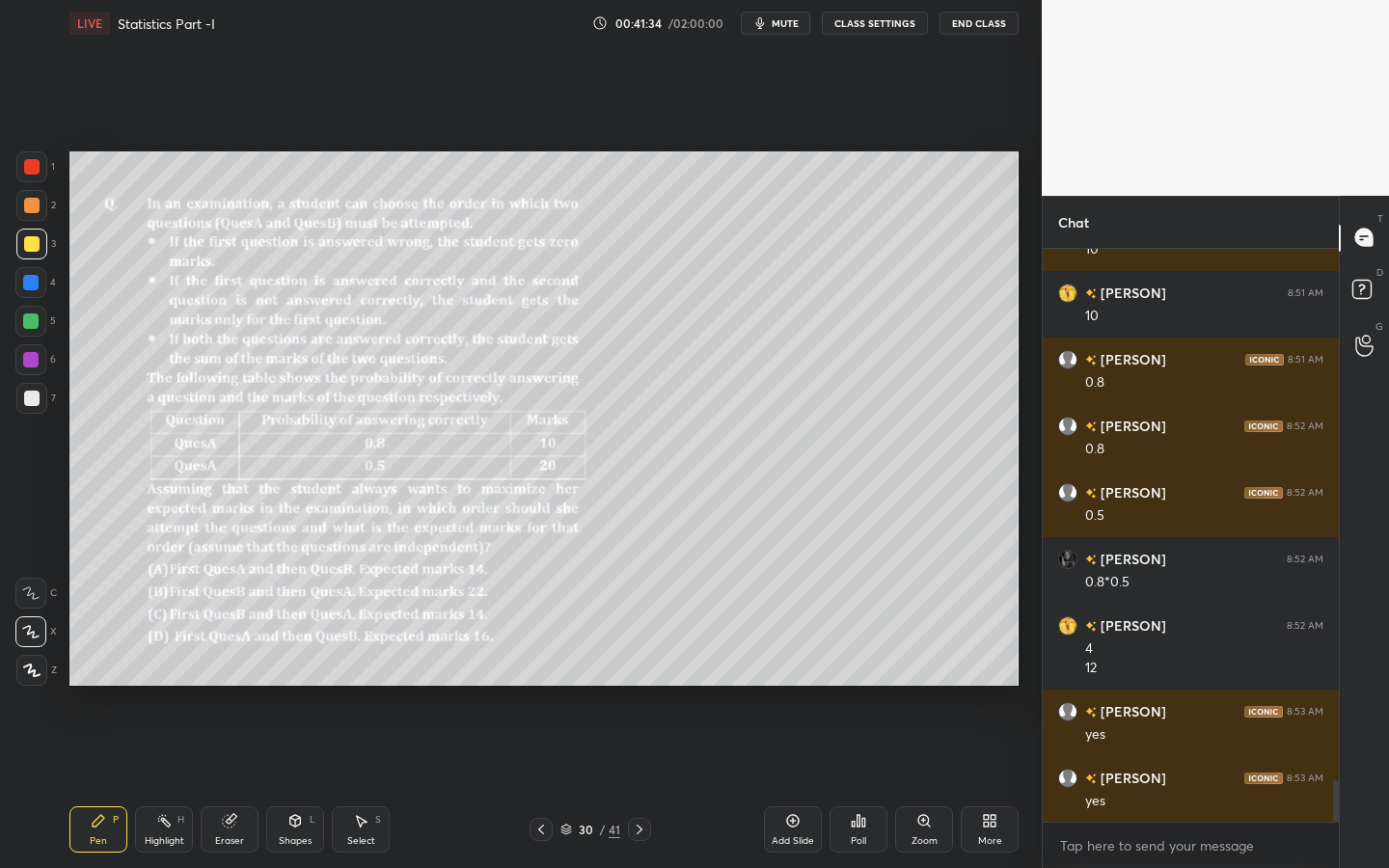 click on "Eraser" at bounding box center [230, 829] 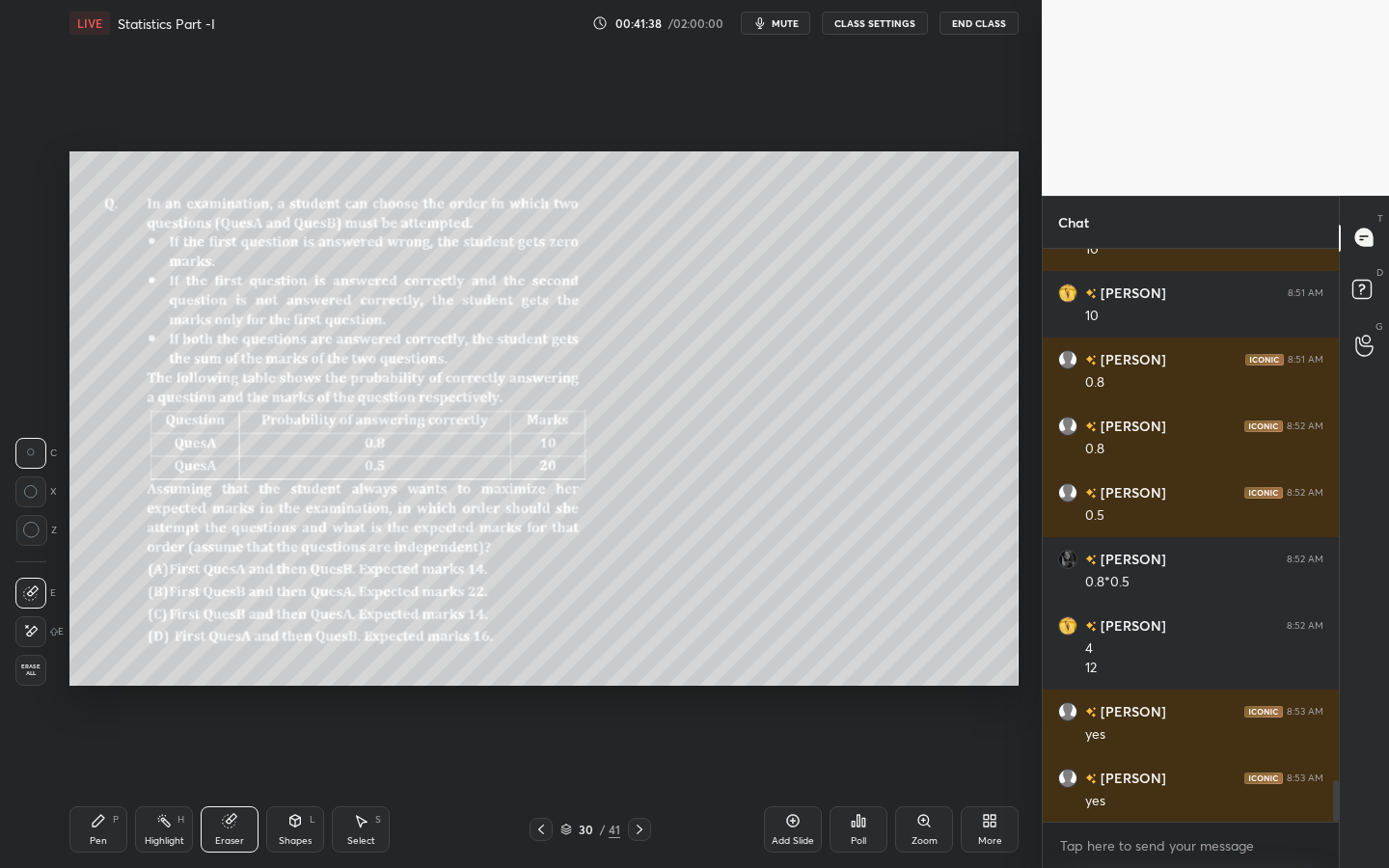 scroll, scrollTop: 7467, scrollLeft: 0, axis: vertical 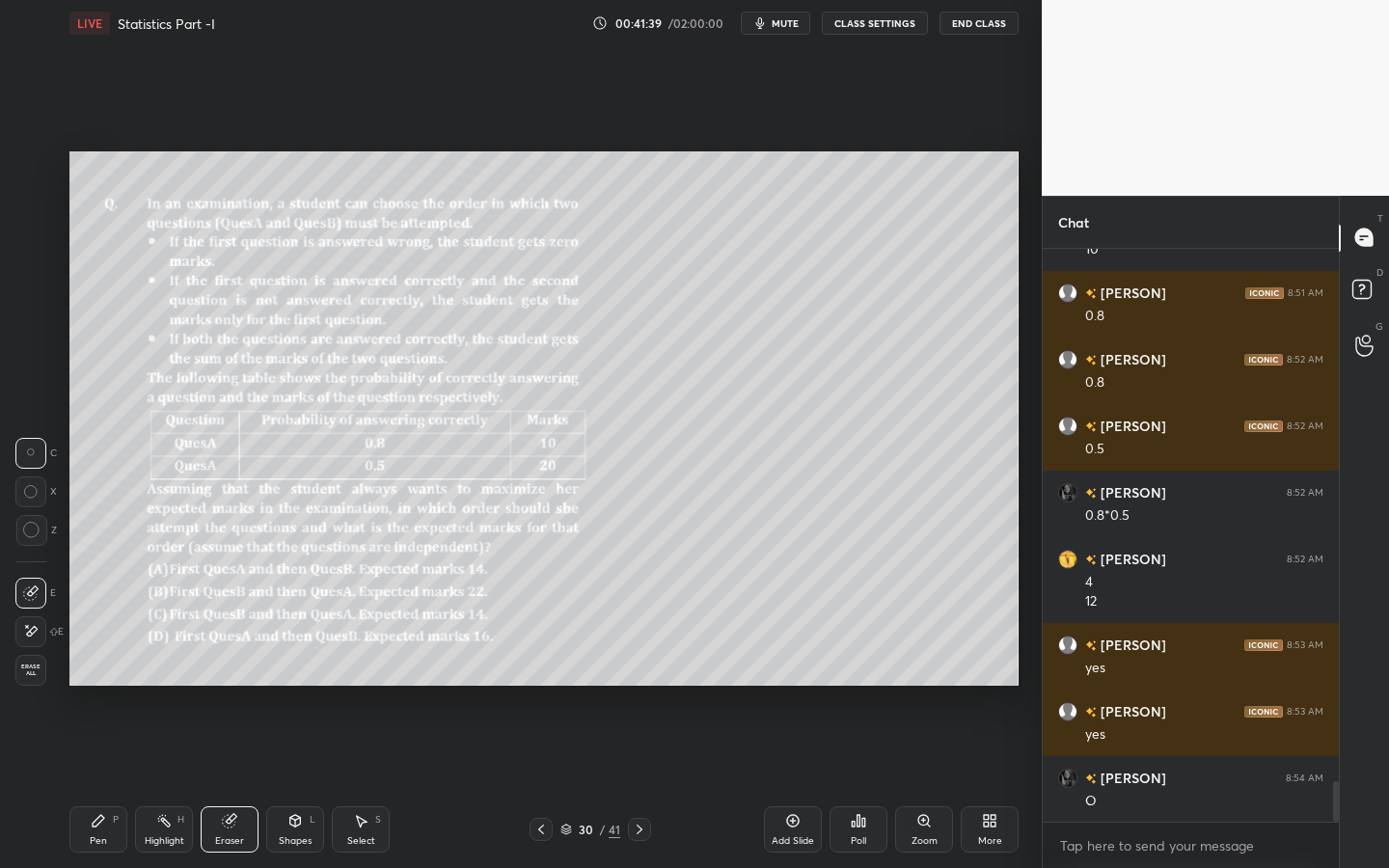 click on "Pen P" at bounding box center (98, 829) 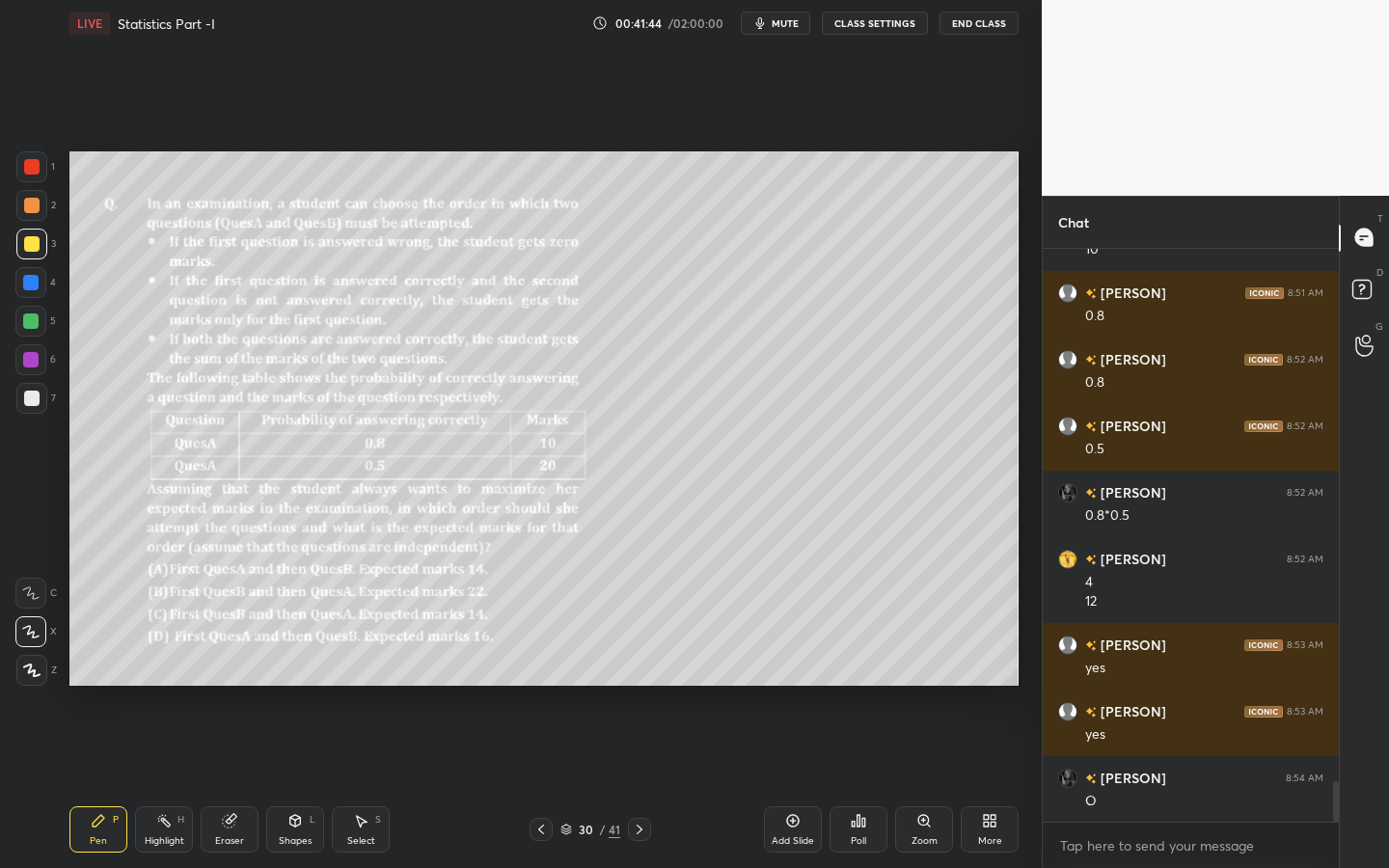 click on "Eraser" at bounding box center (230, 829) 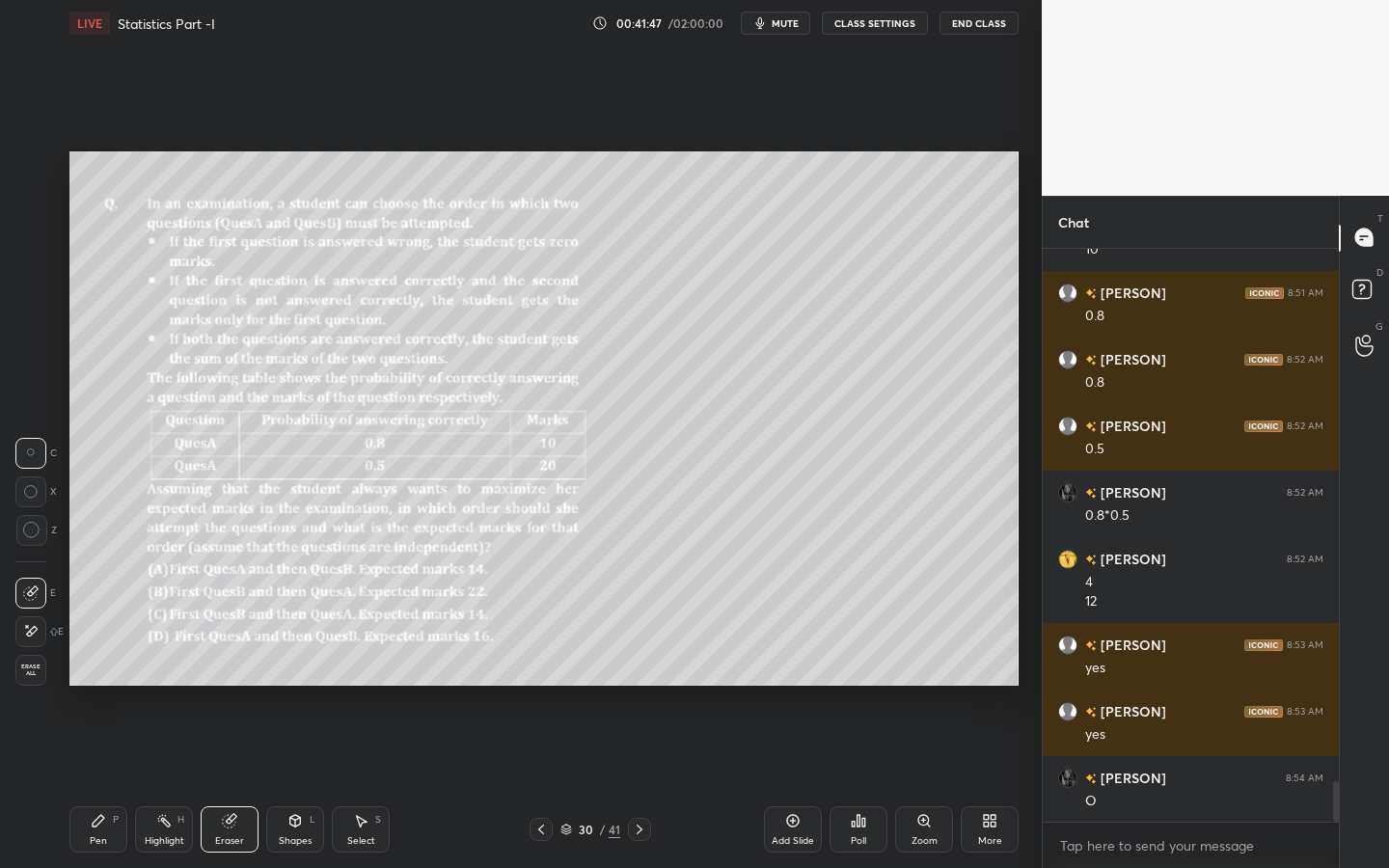 click on "Pen P" at bounding box center (98, 829) 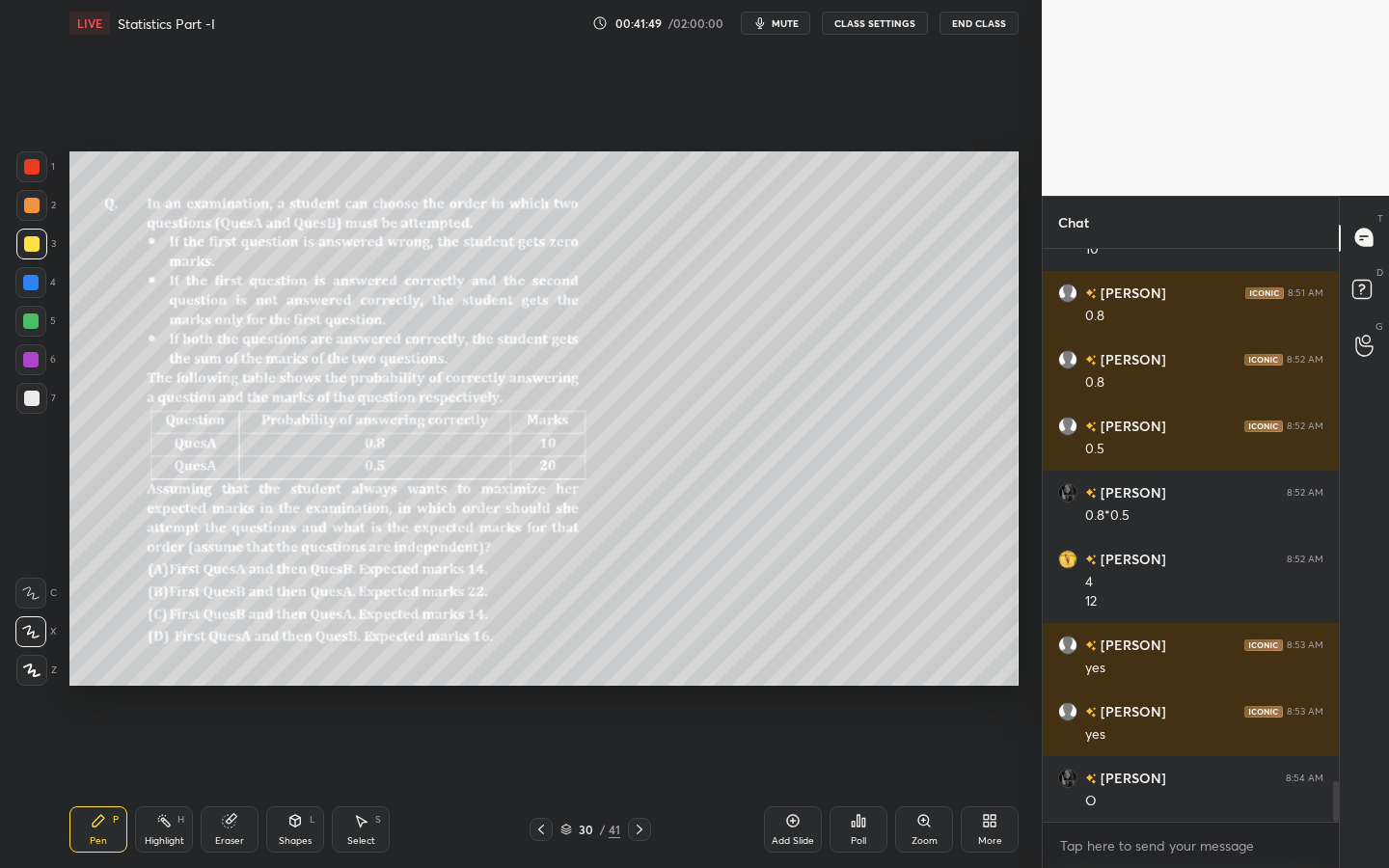drag, startPoint x: 235, startPoint y: 827, endPoint x: 369, endPoint y: 719, distance: 172.10462 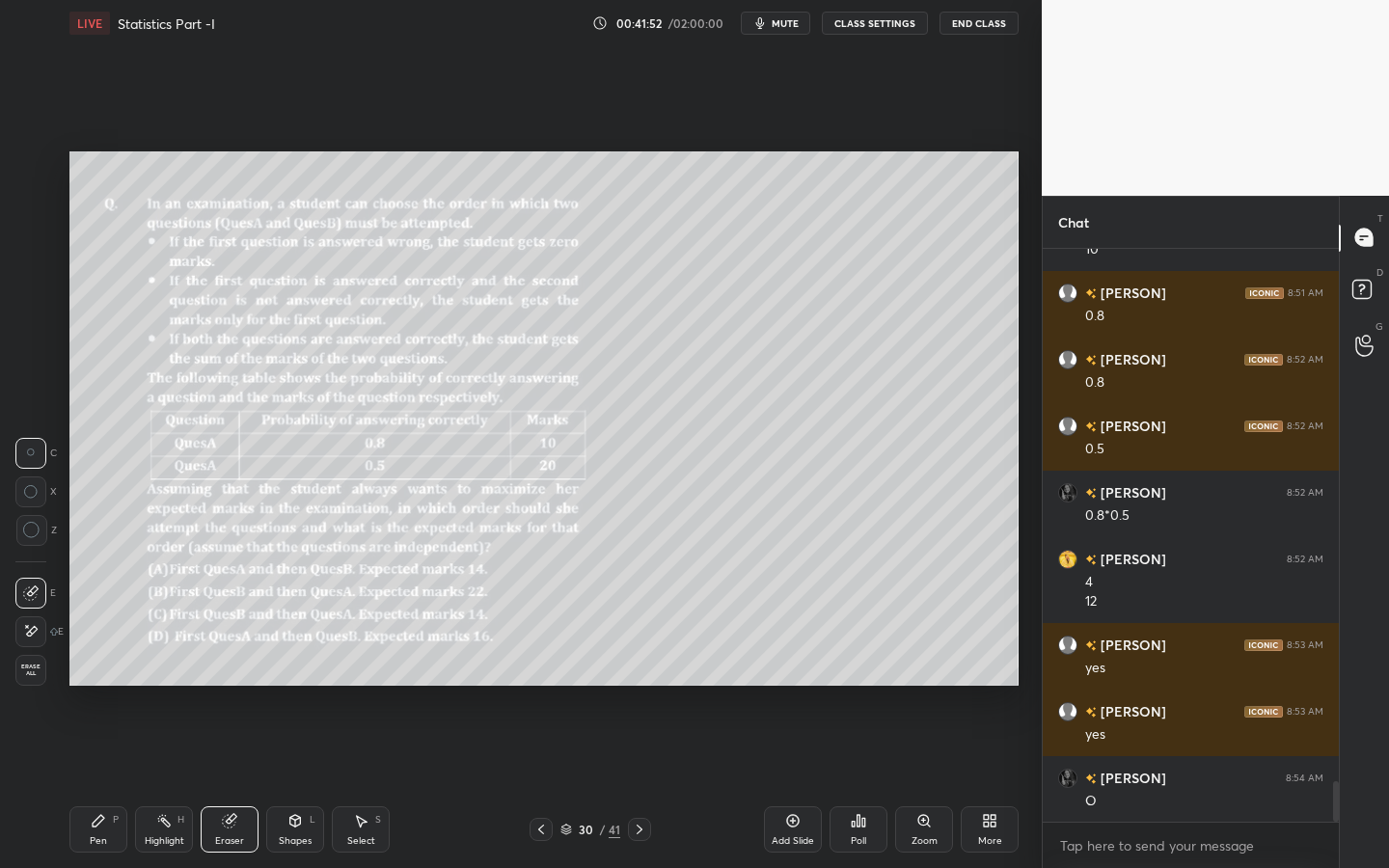 click 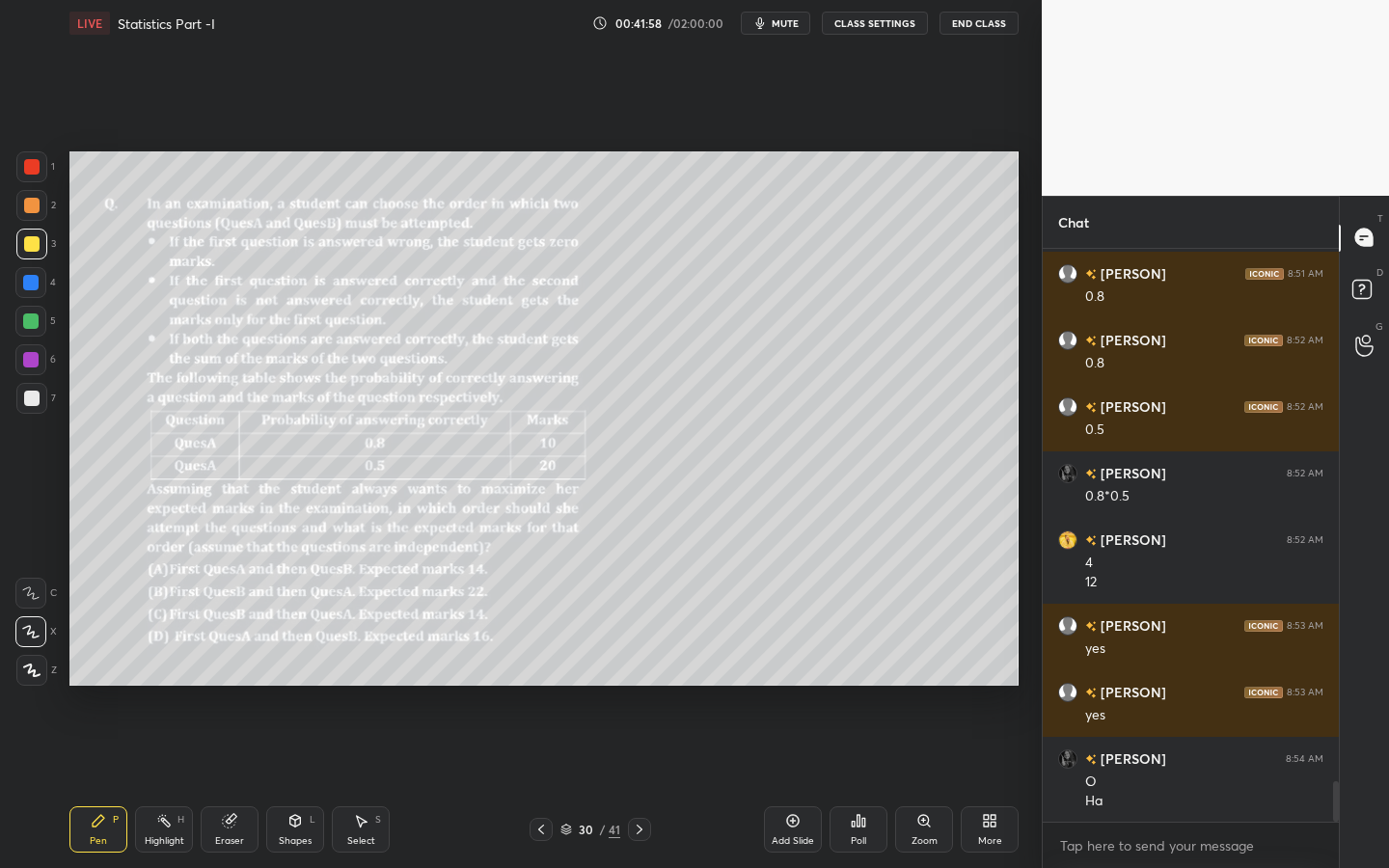 scroll, scrollTop: 7553, scrollLeft: 0, axis: vertical 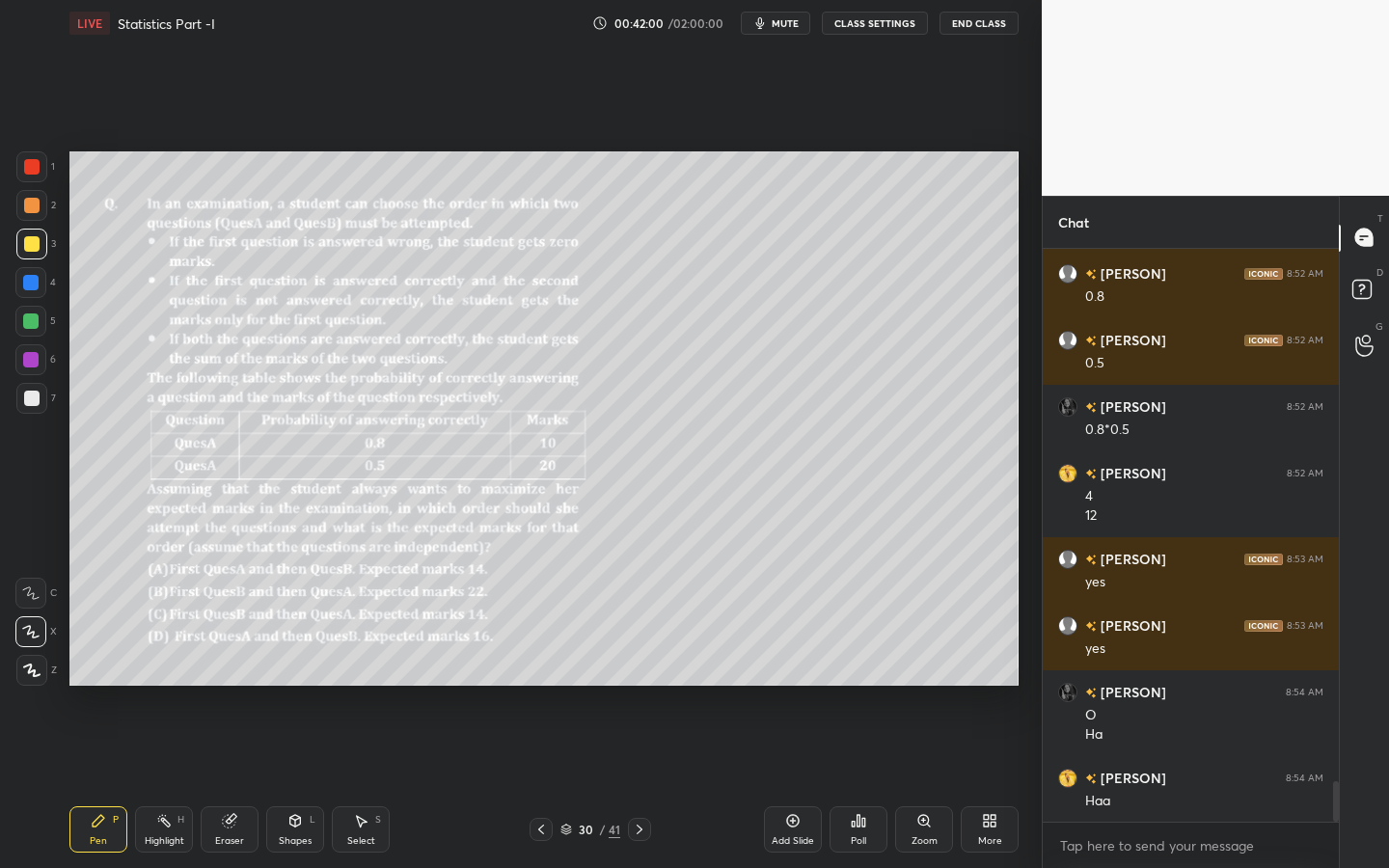 click on "Shapes L" at bounding box center [295, 829] 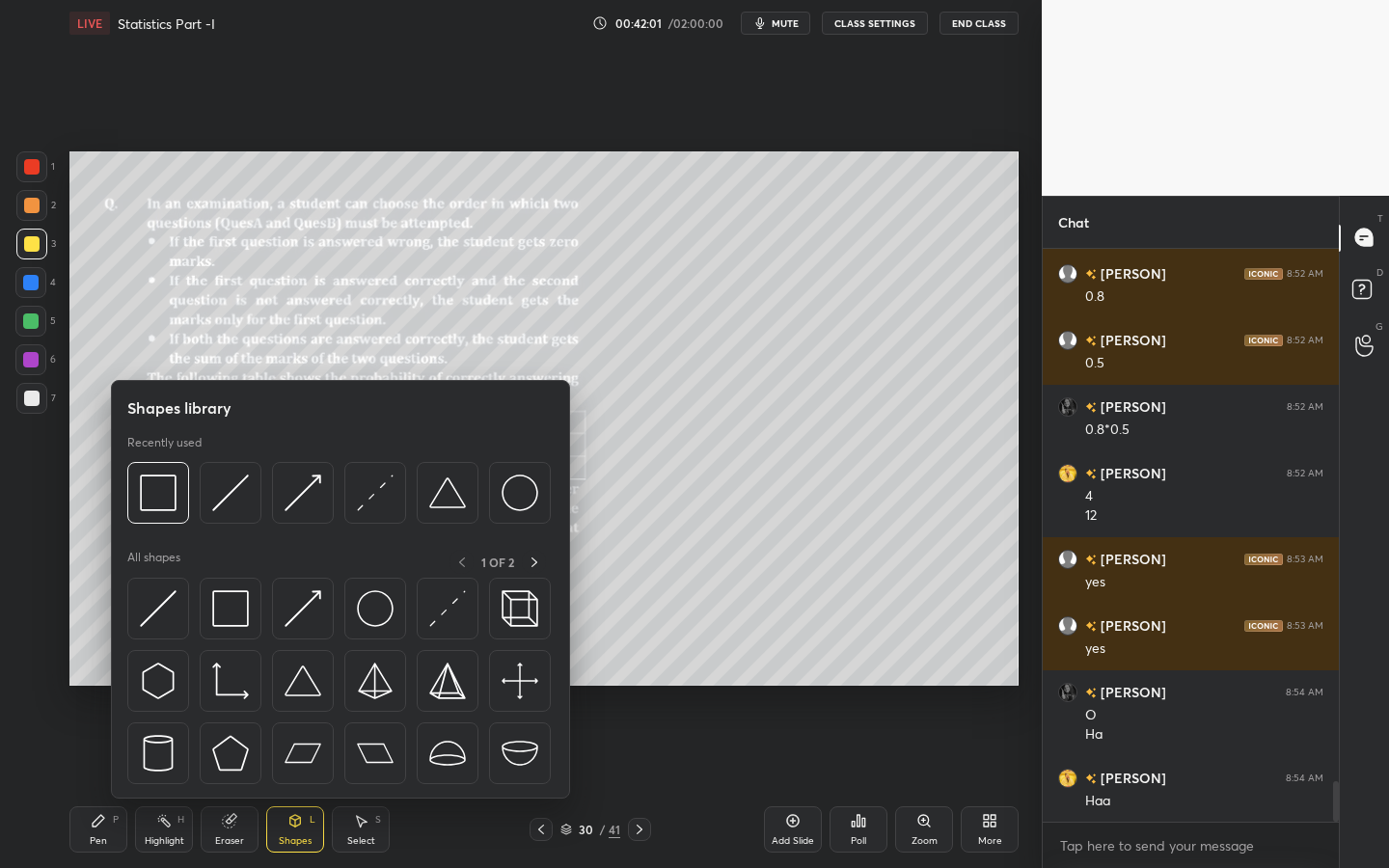 click on "Eraser" at bounding box center [230, 829] 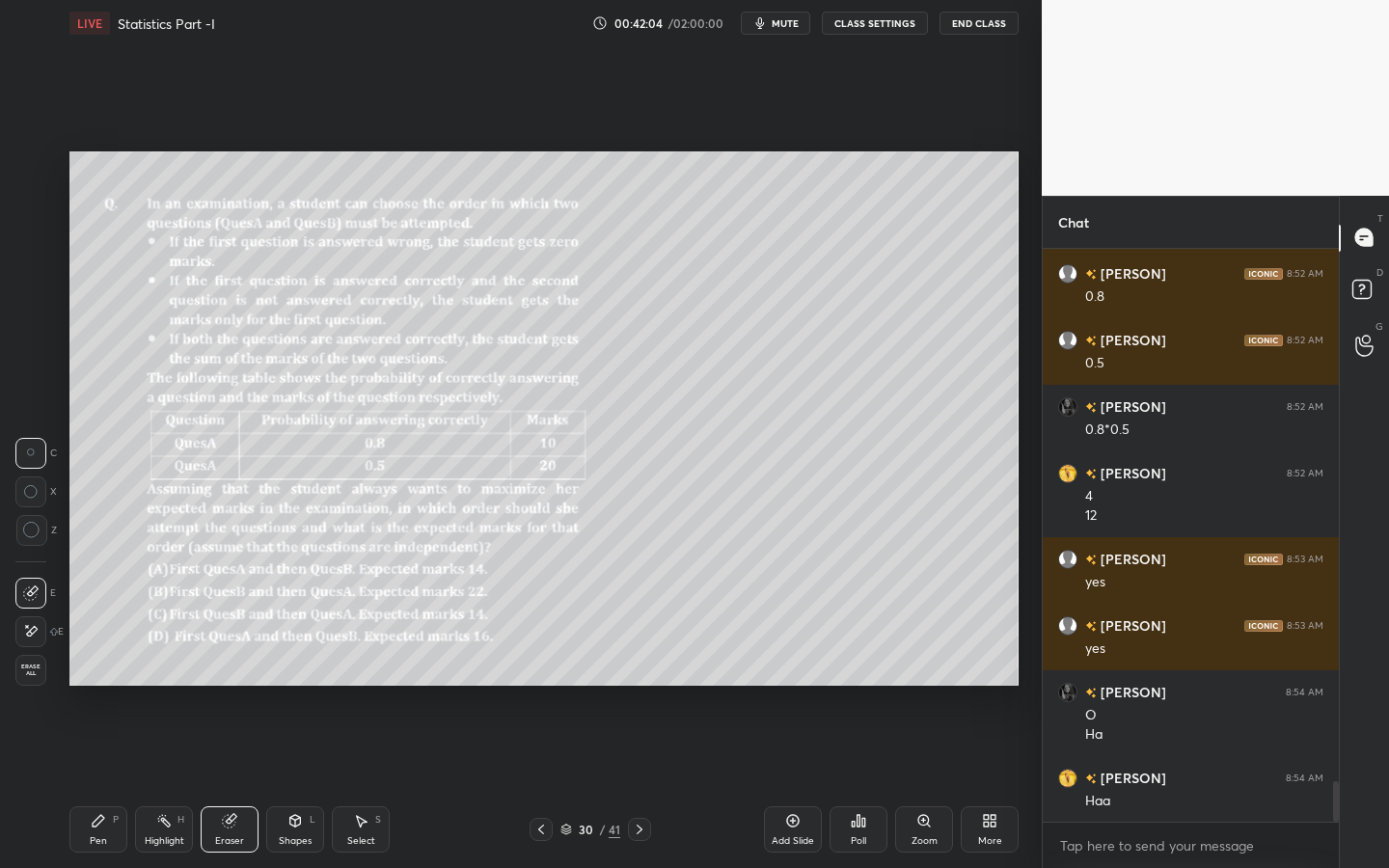 drag, startPoint x: 101, startPoint y: 830, endPoint x: 202, endPoint y: 773, distance: 115.97414 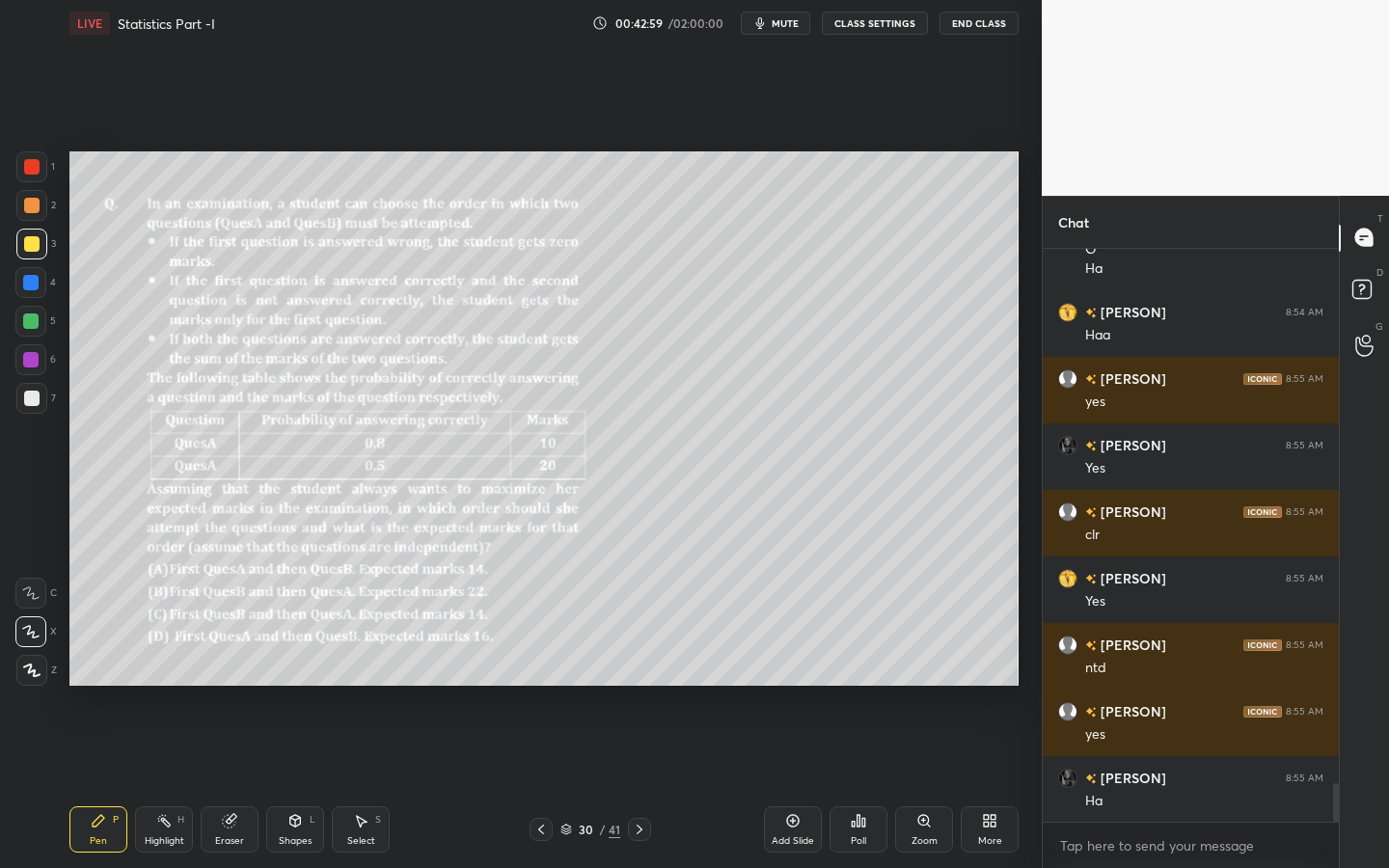 scroll, scrollTop: 8085, scrollLeft: 0, axis: vertical 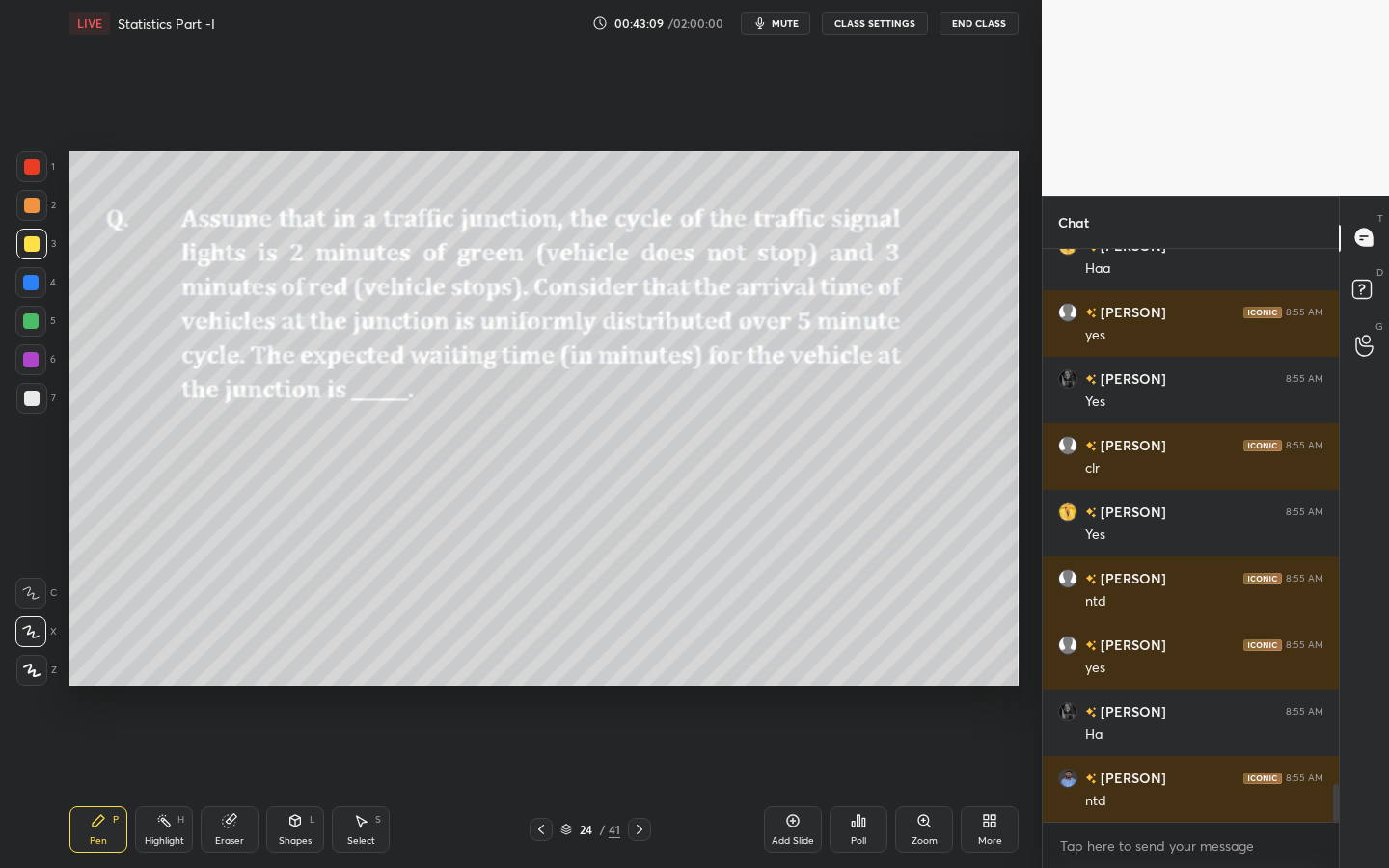 drag, startPoint x: 34, startPoint y: 206, endPoint x: 60, endPoint y: 191, distance: 30.01666 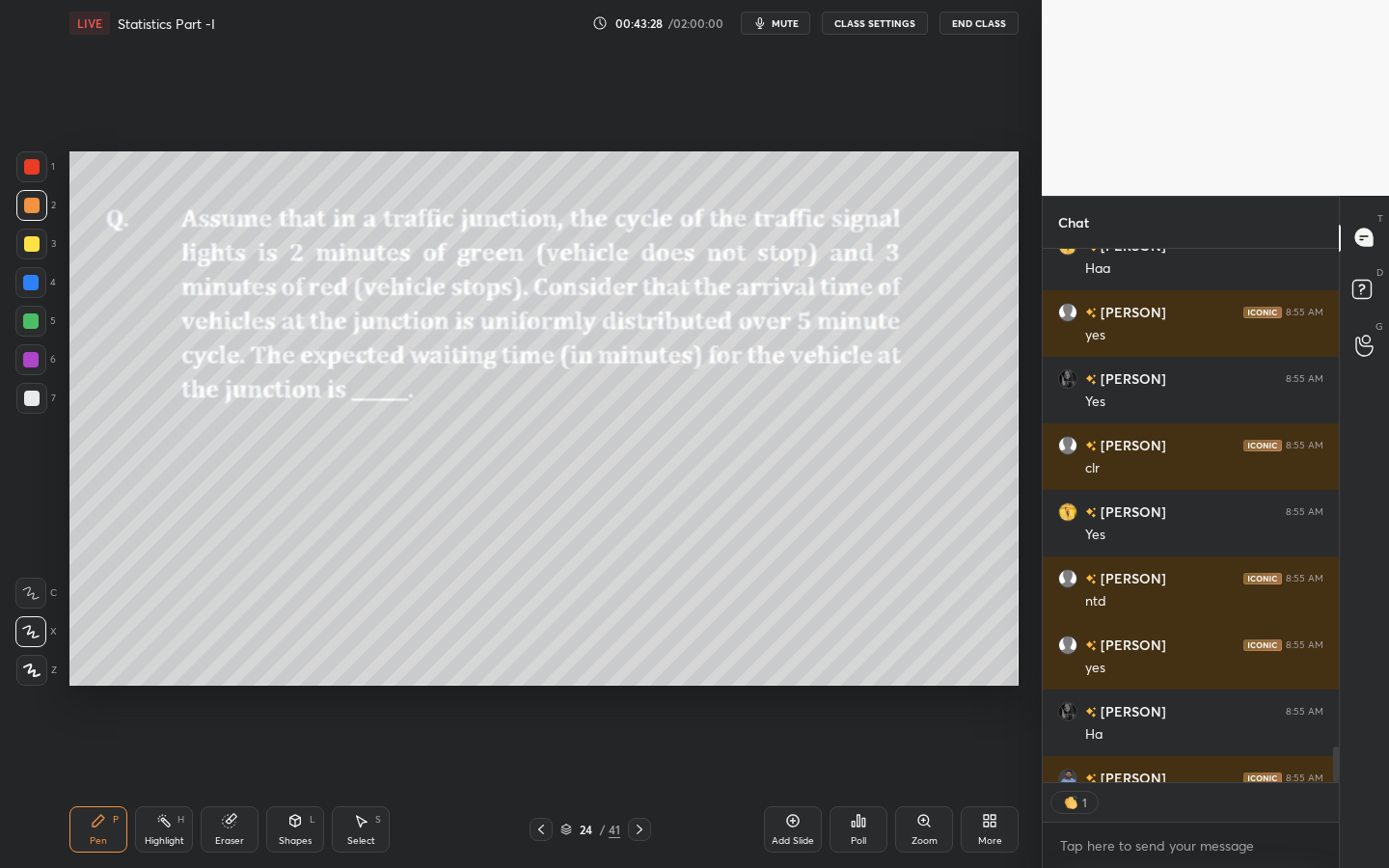 scroll, scrollTop: 528, scrollLeft: 290, axis: both 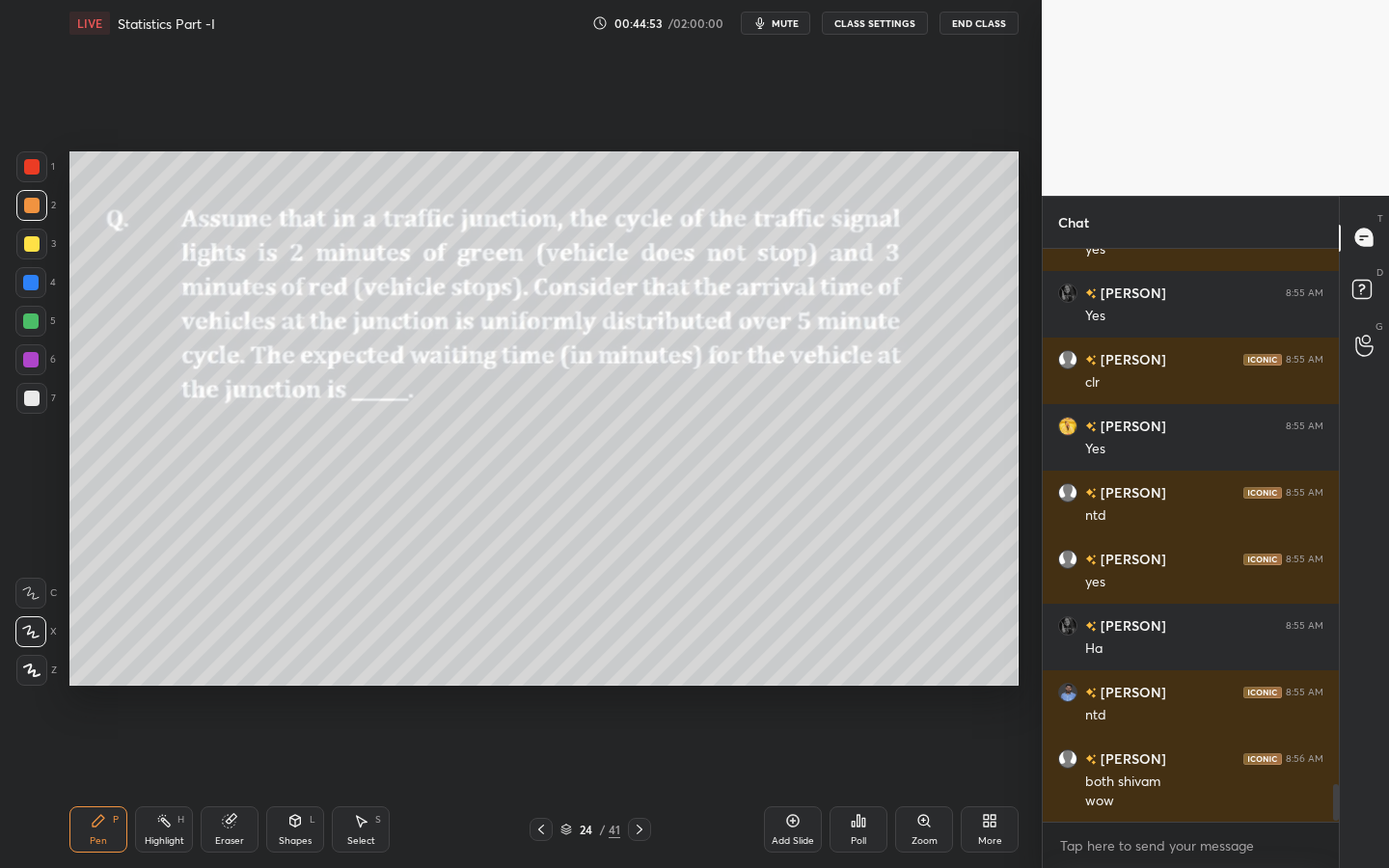 click at bounding box center (32, 244) 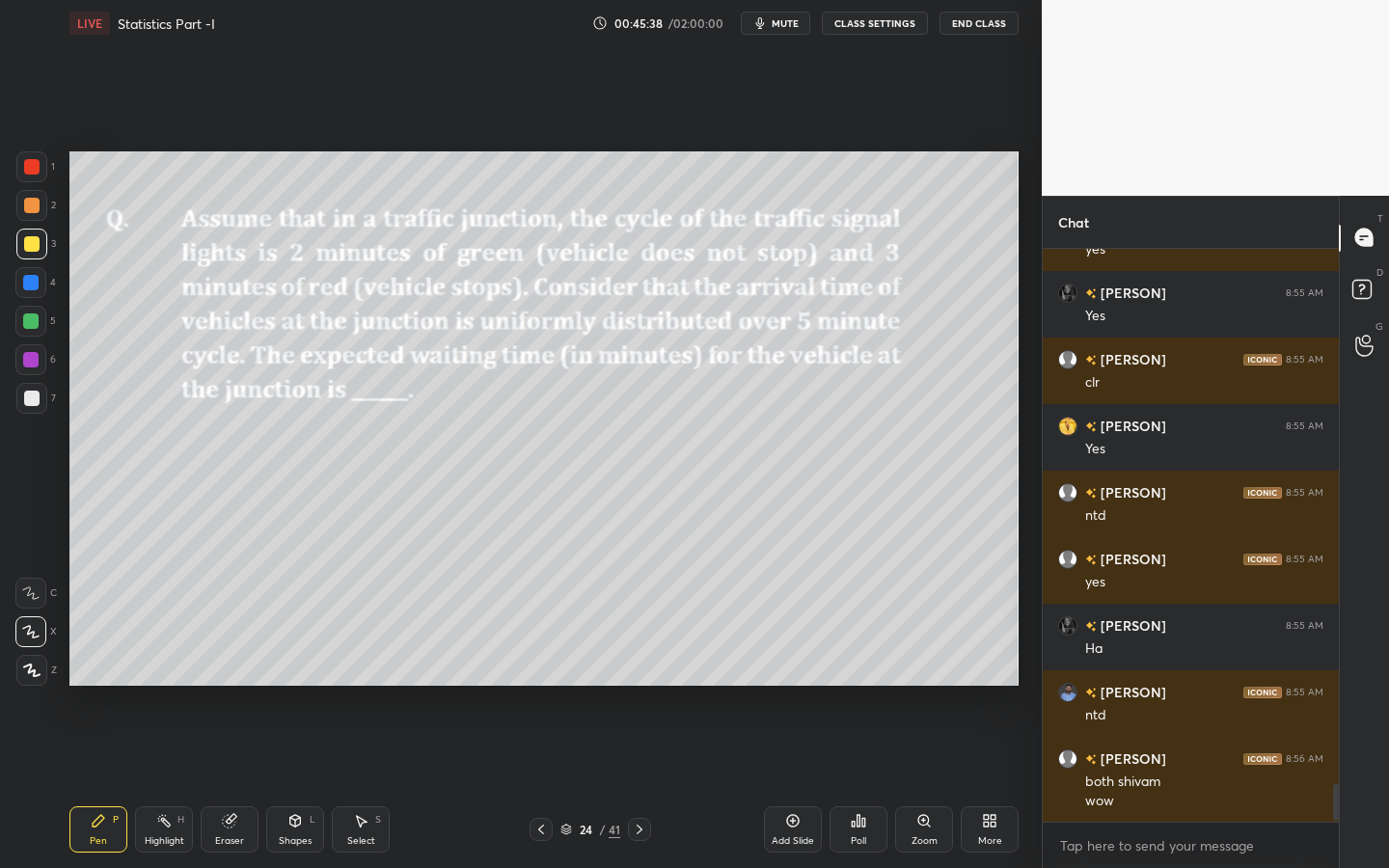 click on "Shapes" at bounding box center [295, 841] 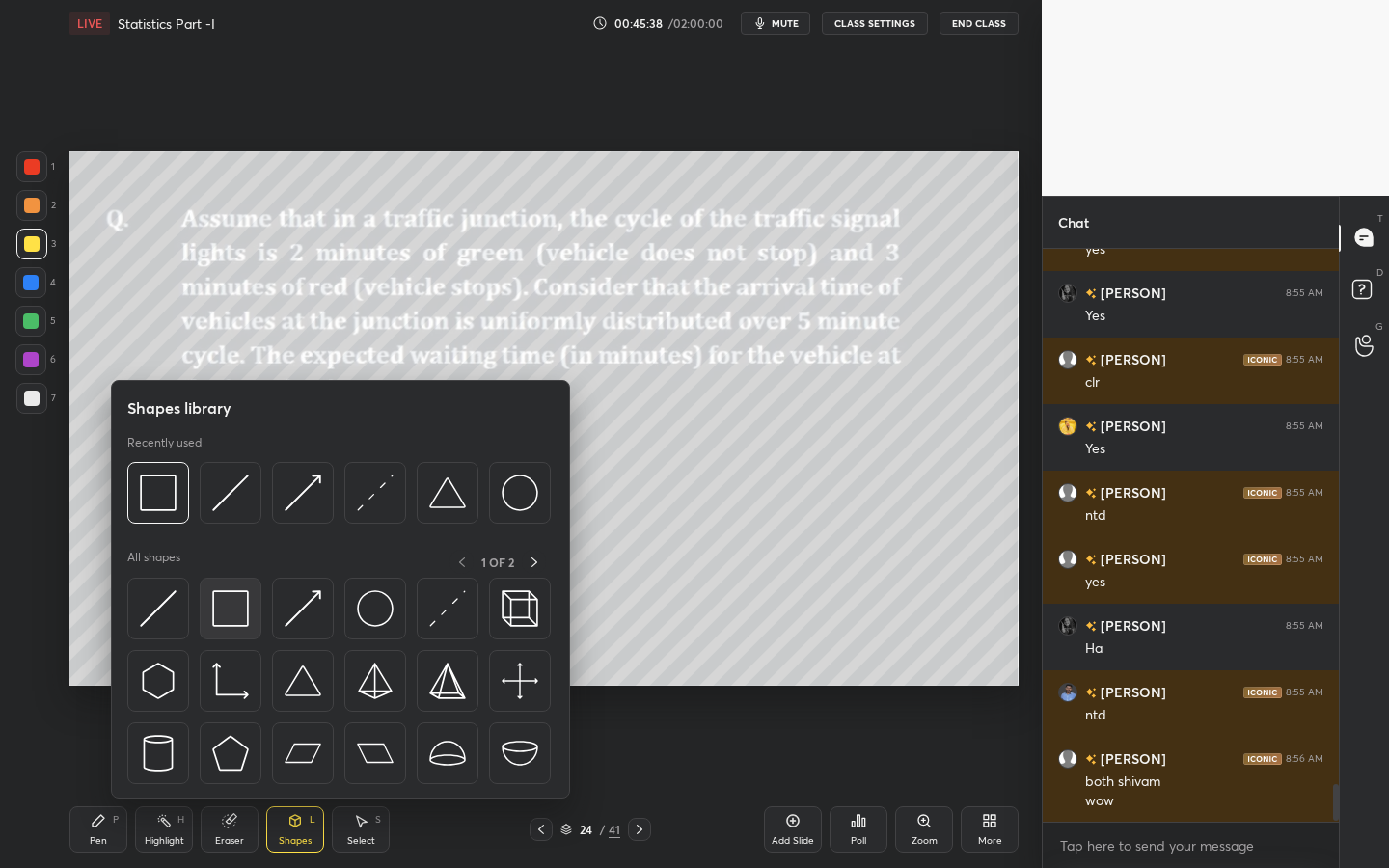 click at bounding box center (231, 609) 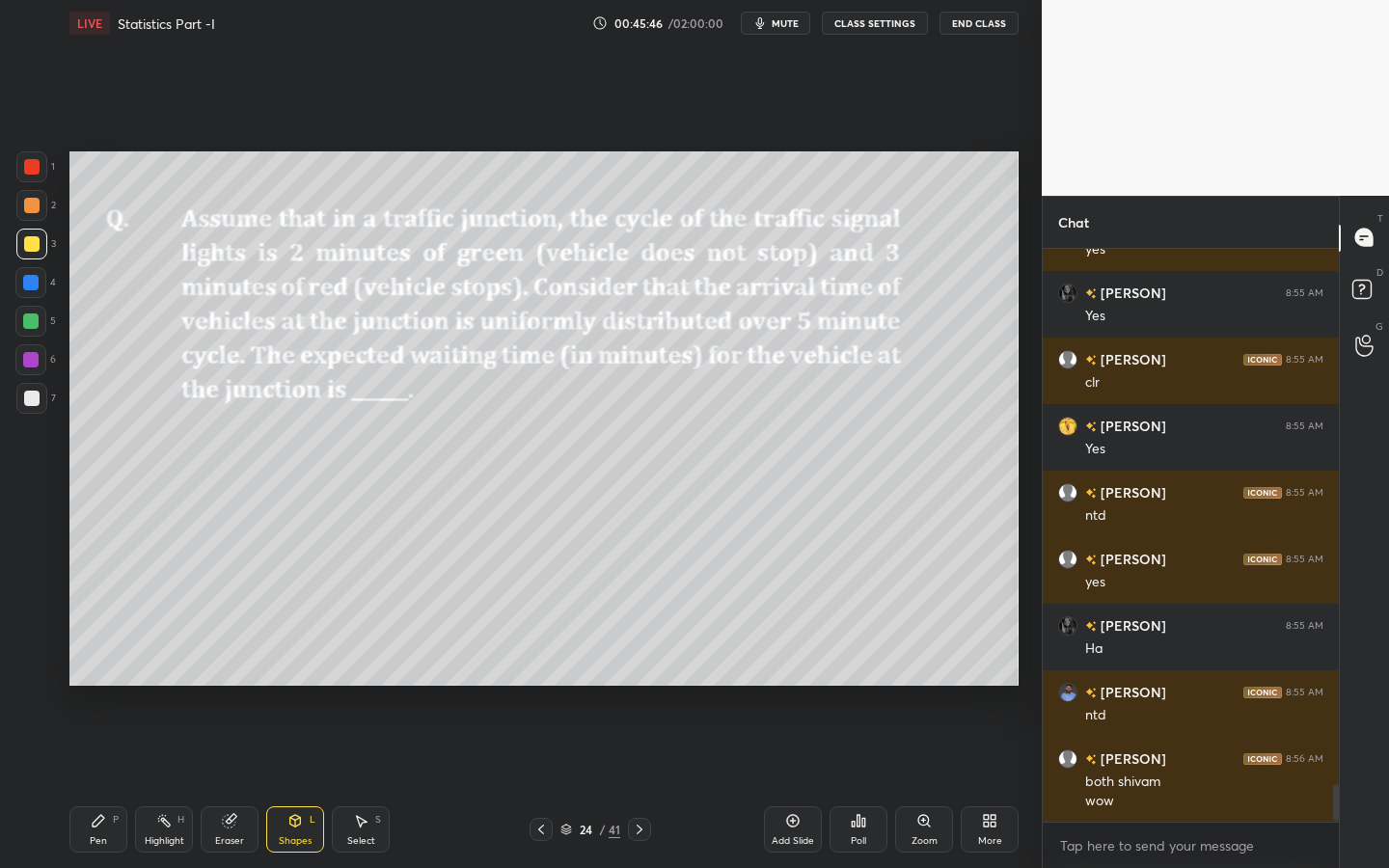 drag, startPoint x: 312, startPoint y: 838, endPoint x: 335, endPoint y: 816, distance: 31.82766 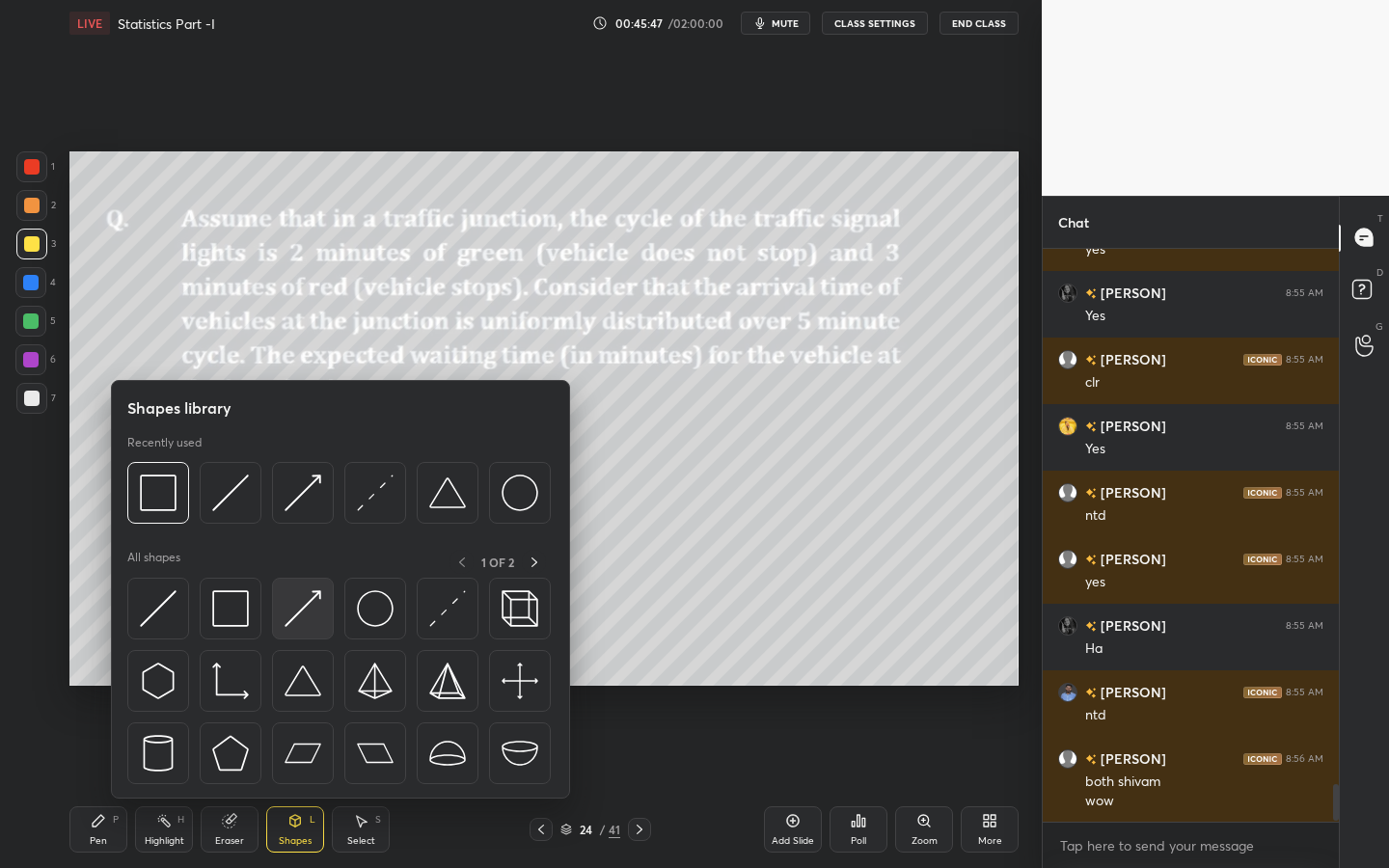 click at bounding box center [303, 609] 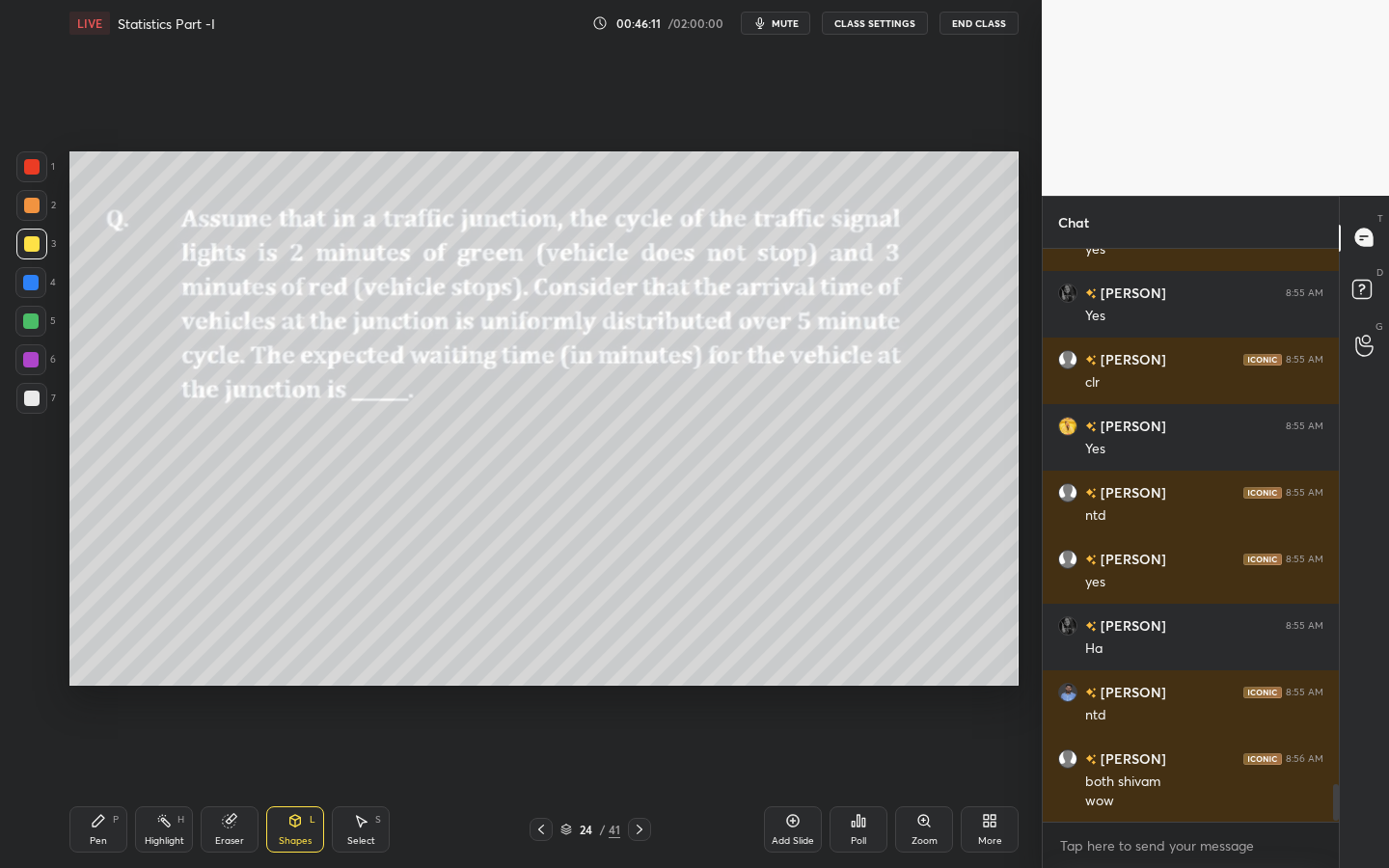 click 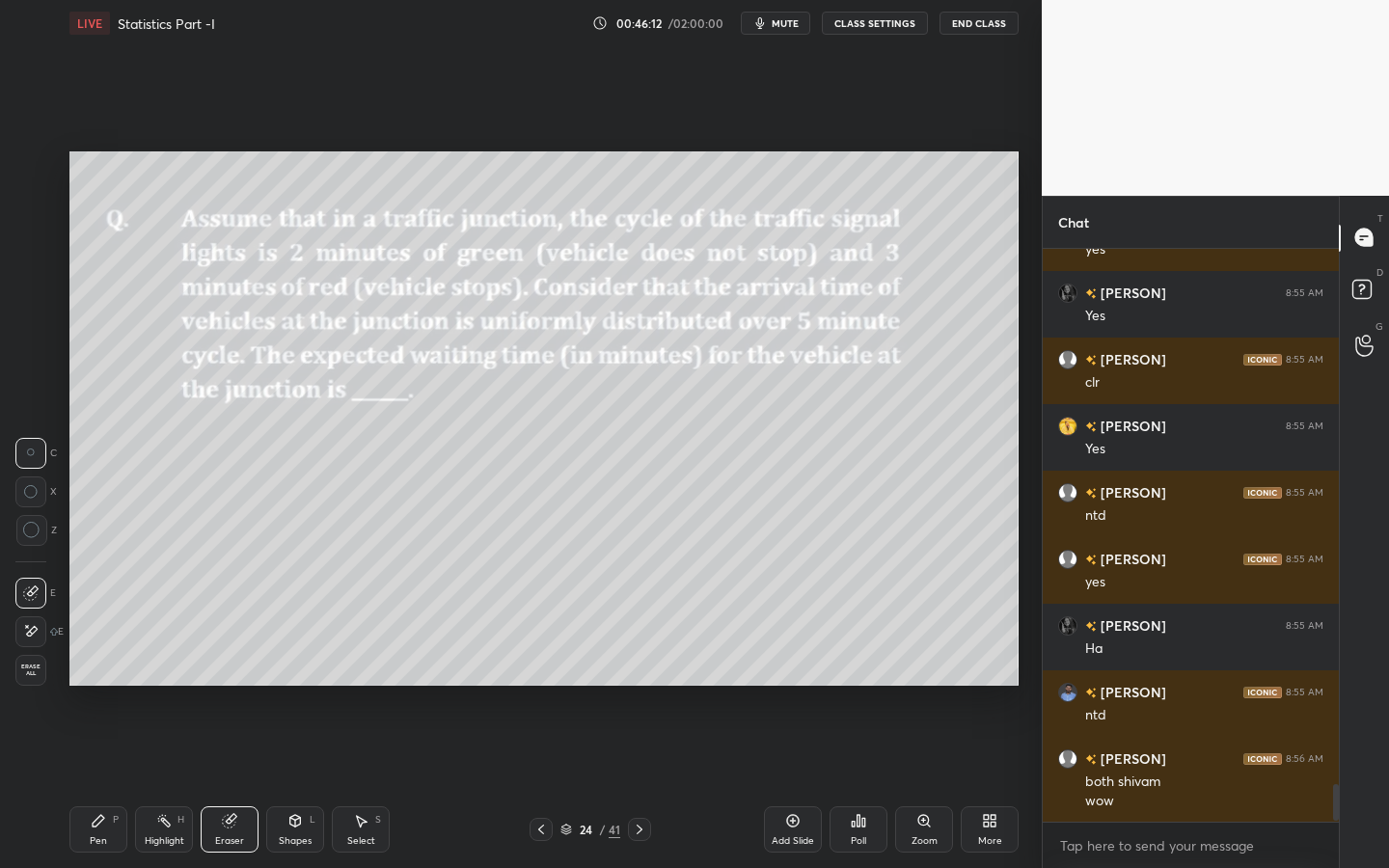click at bounding box center (31, 632) 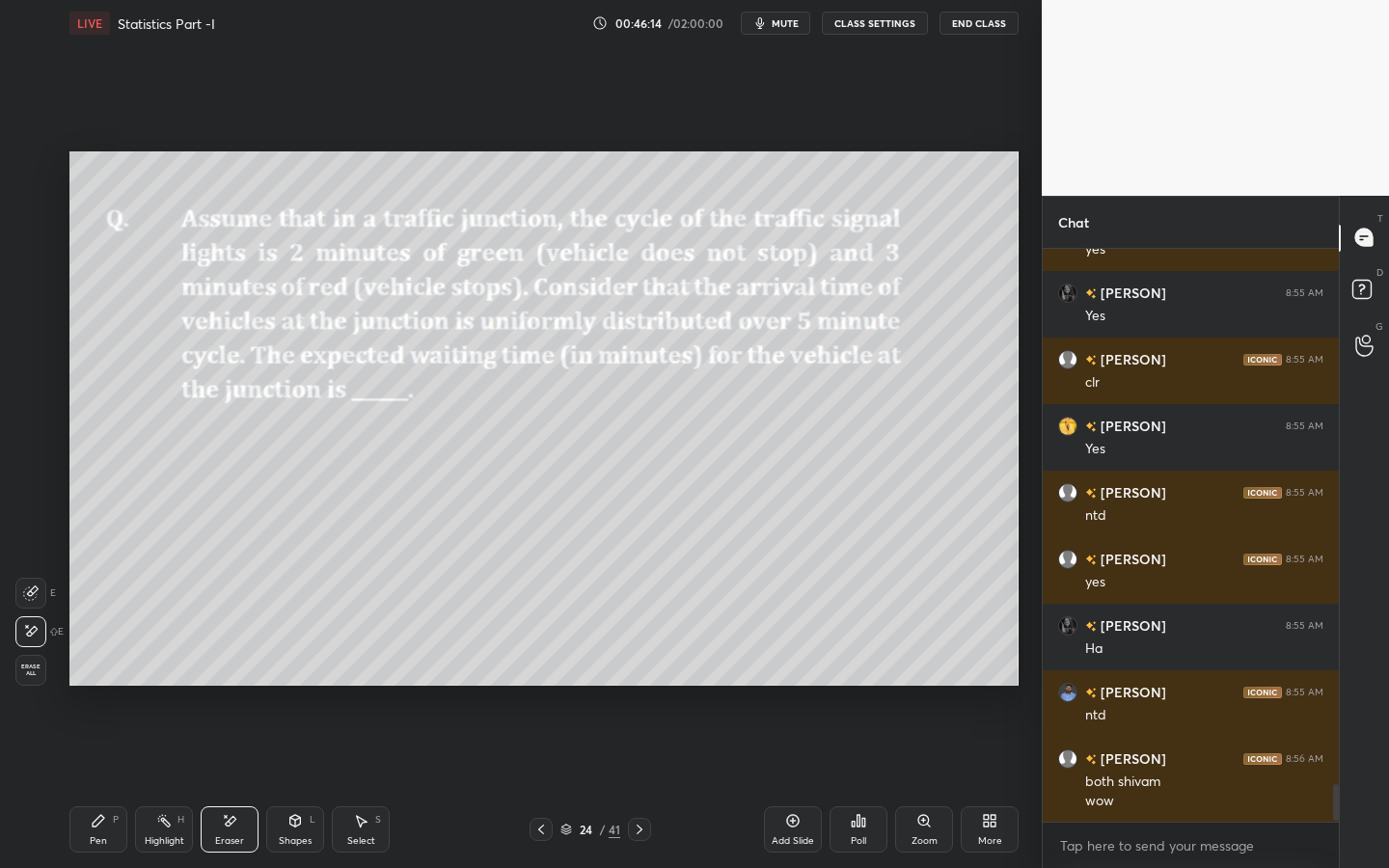 click on "Pen P" at bounding box center [98, 829] 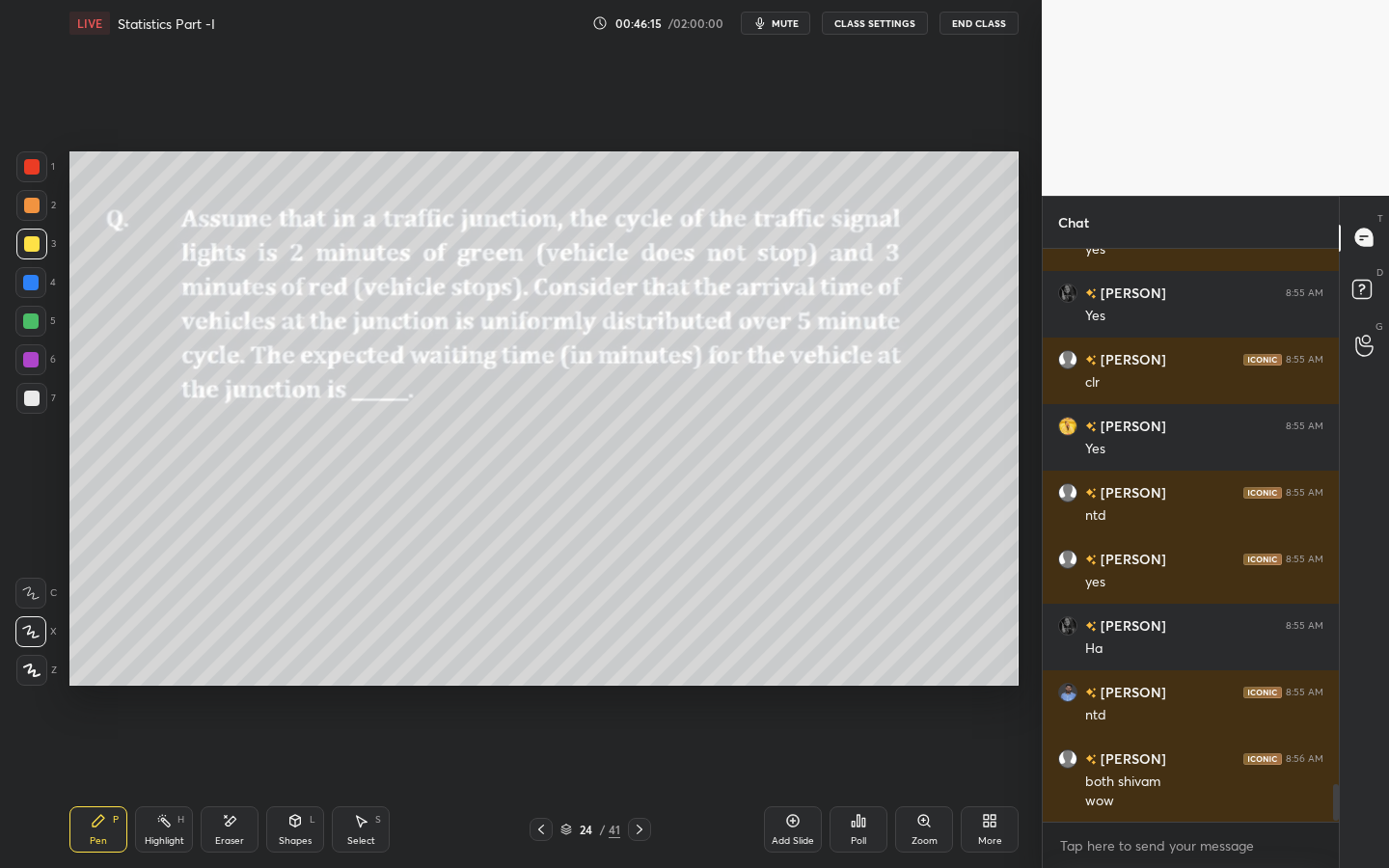 click at bounding box center (31, 321) 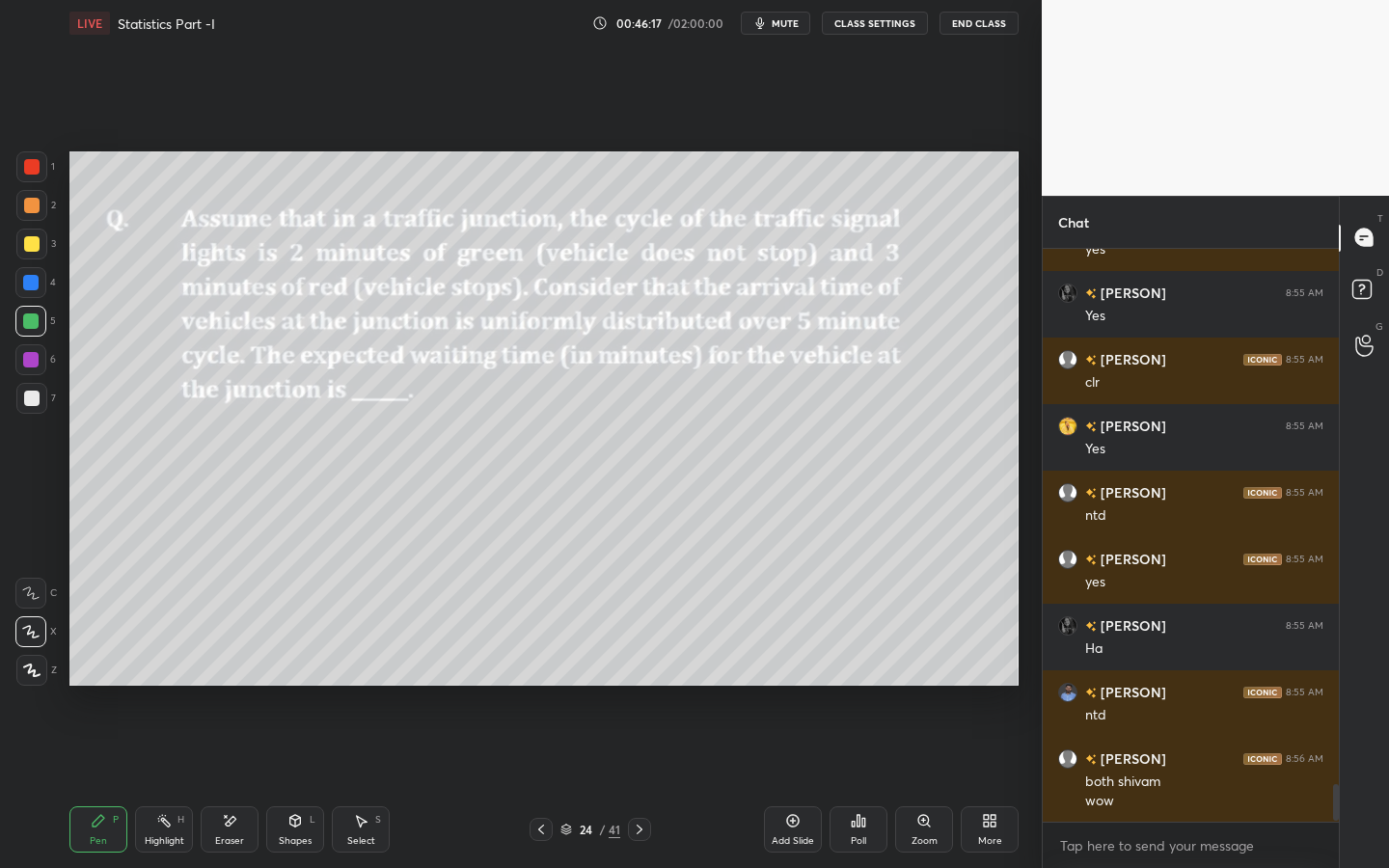 click at bounding box center [32, 398] 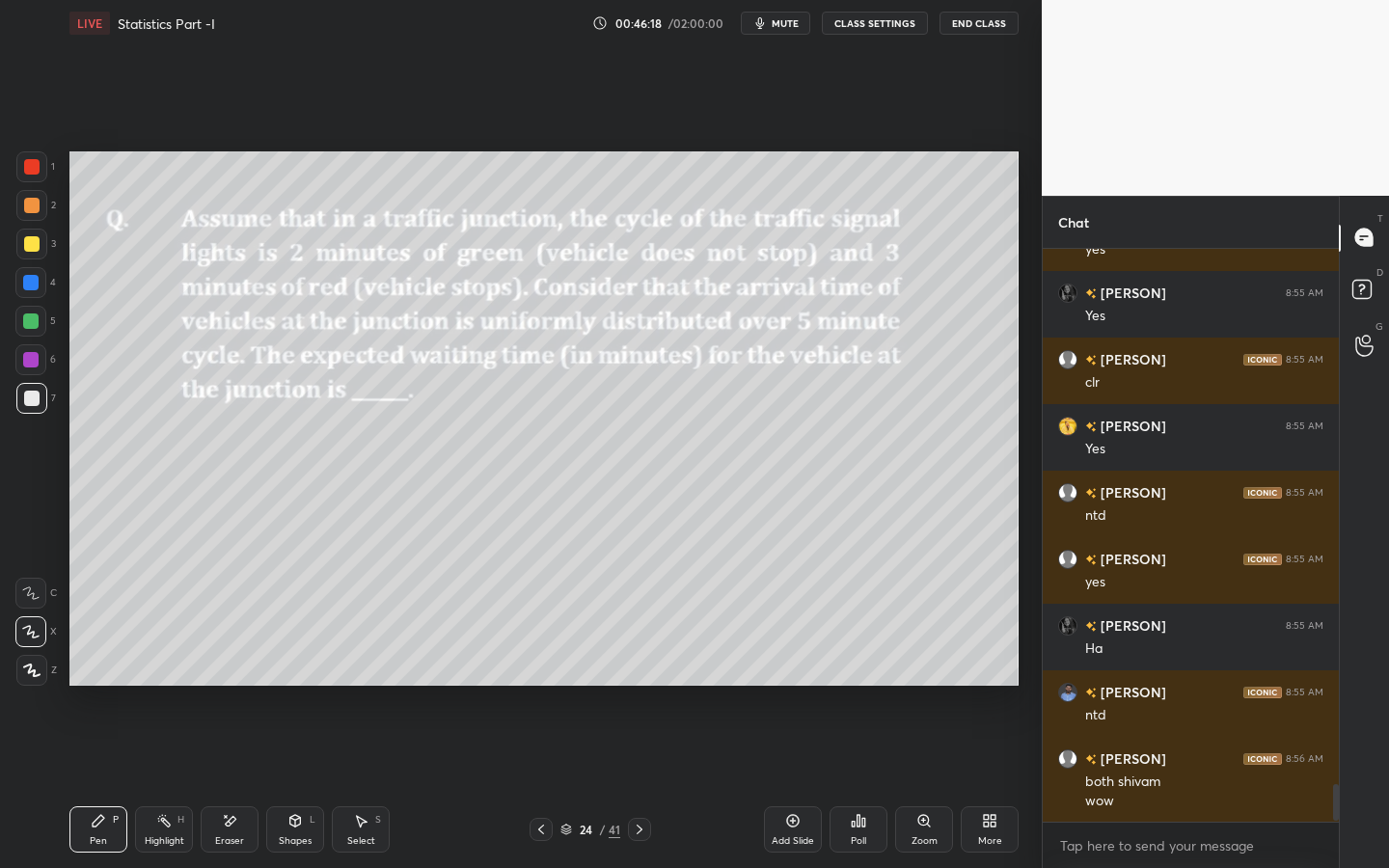 click on "Shapes L" at bounding box center [295, 829] 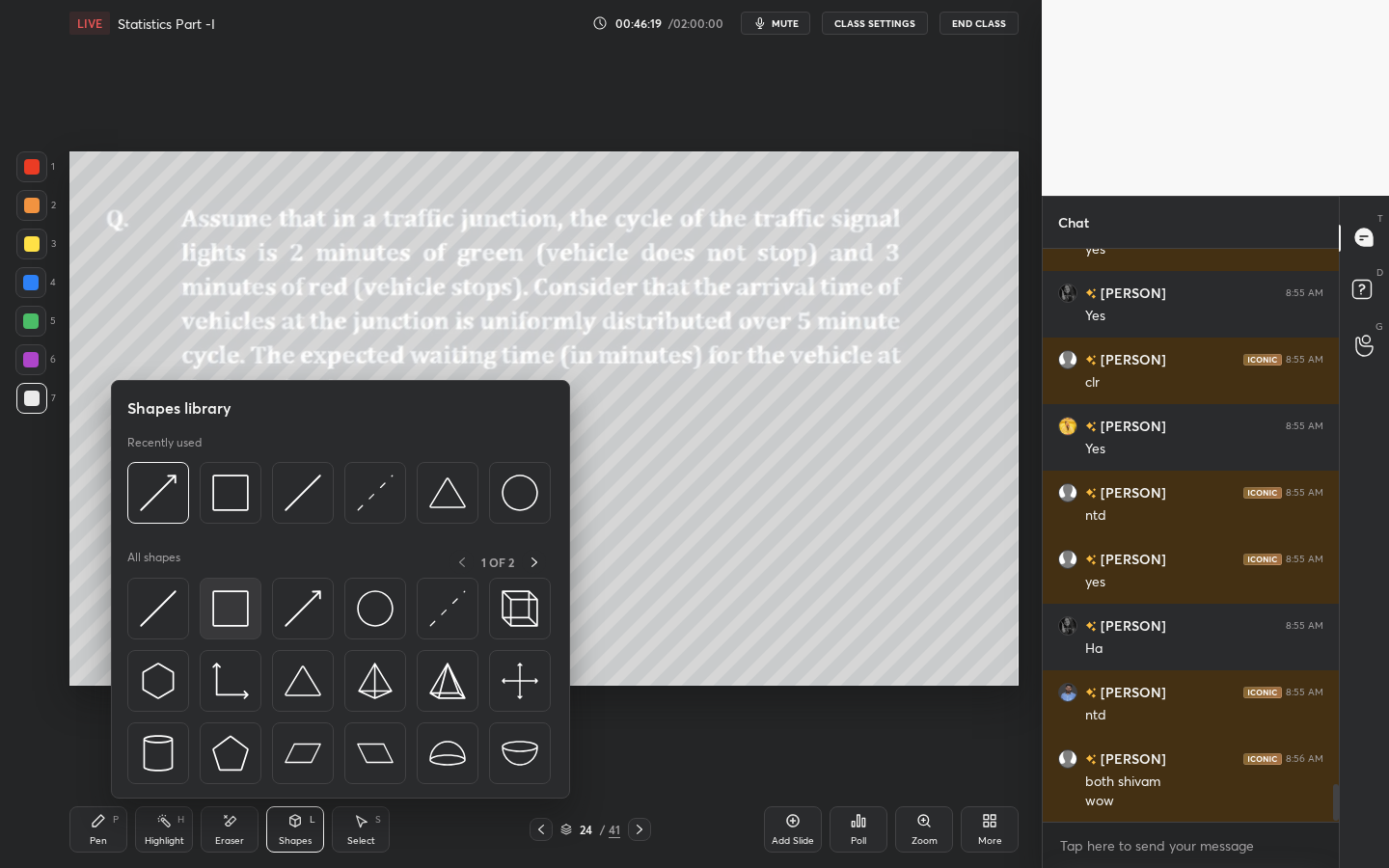 click at bounding box center (231, 609) 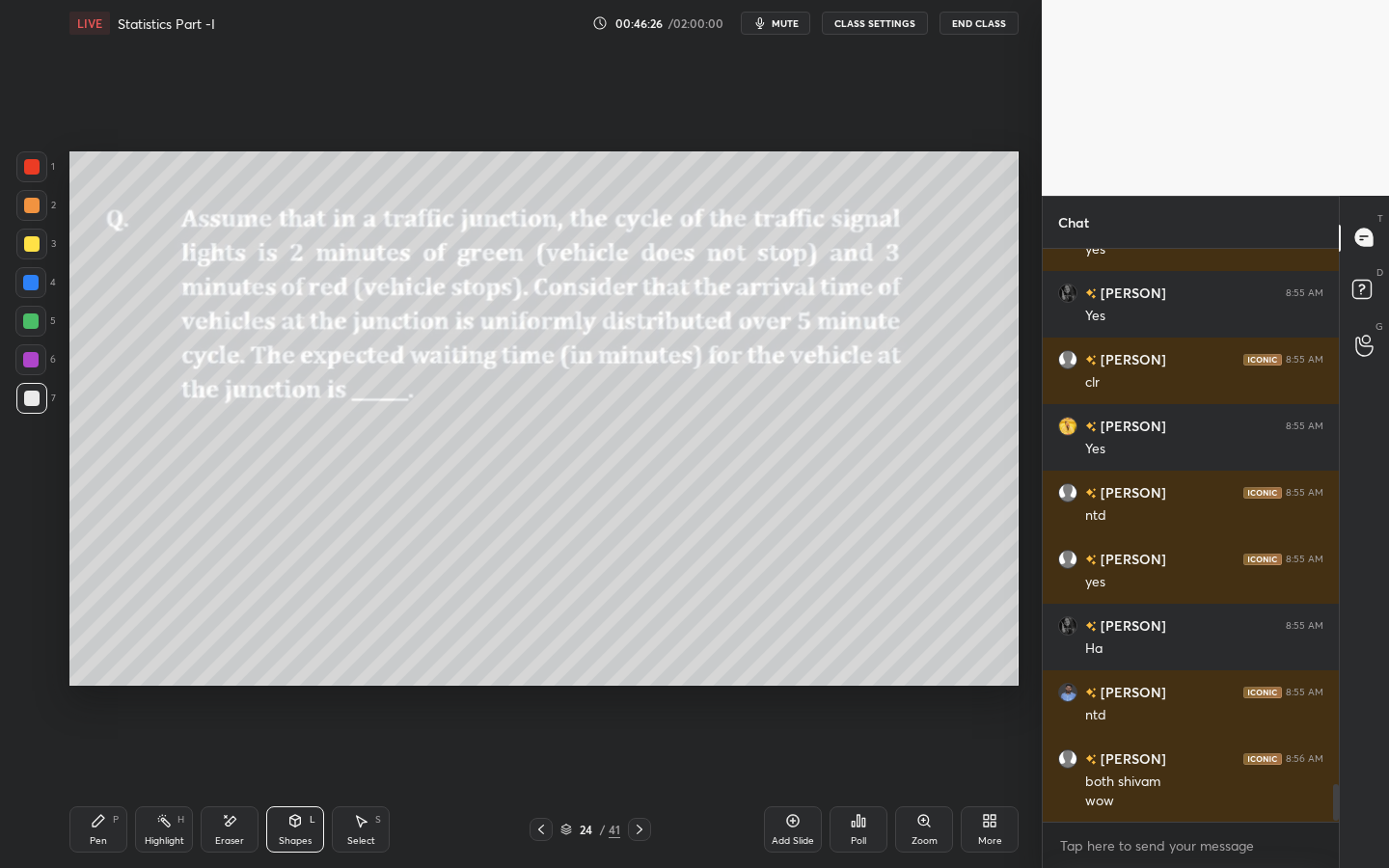 click on "Pen P" at bounding box center [98, 829] 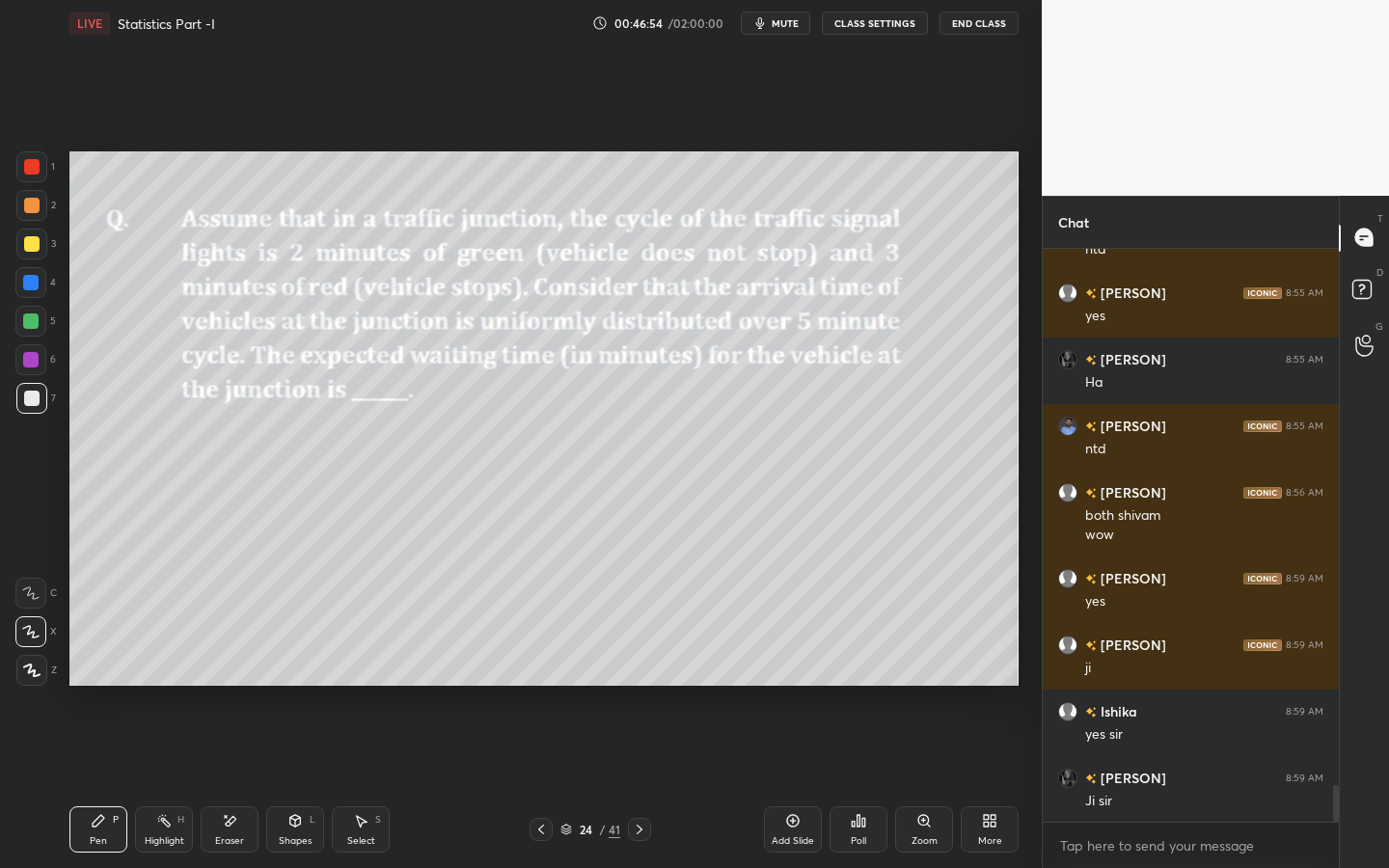 scroll, scrollTop: 8504, scrollLeft: 0, axis: vertical 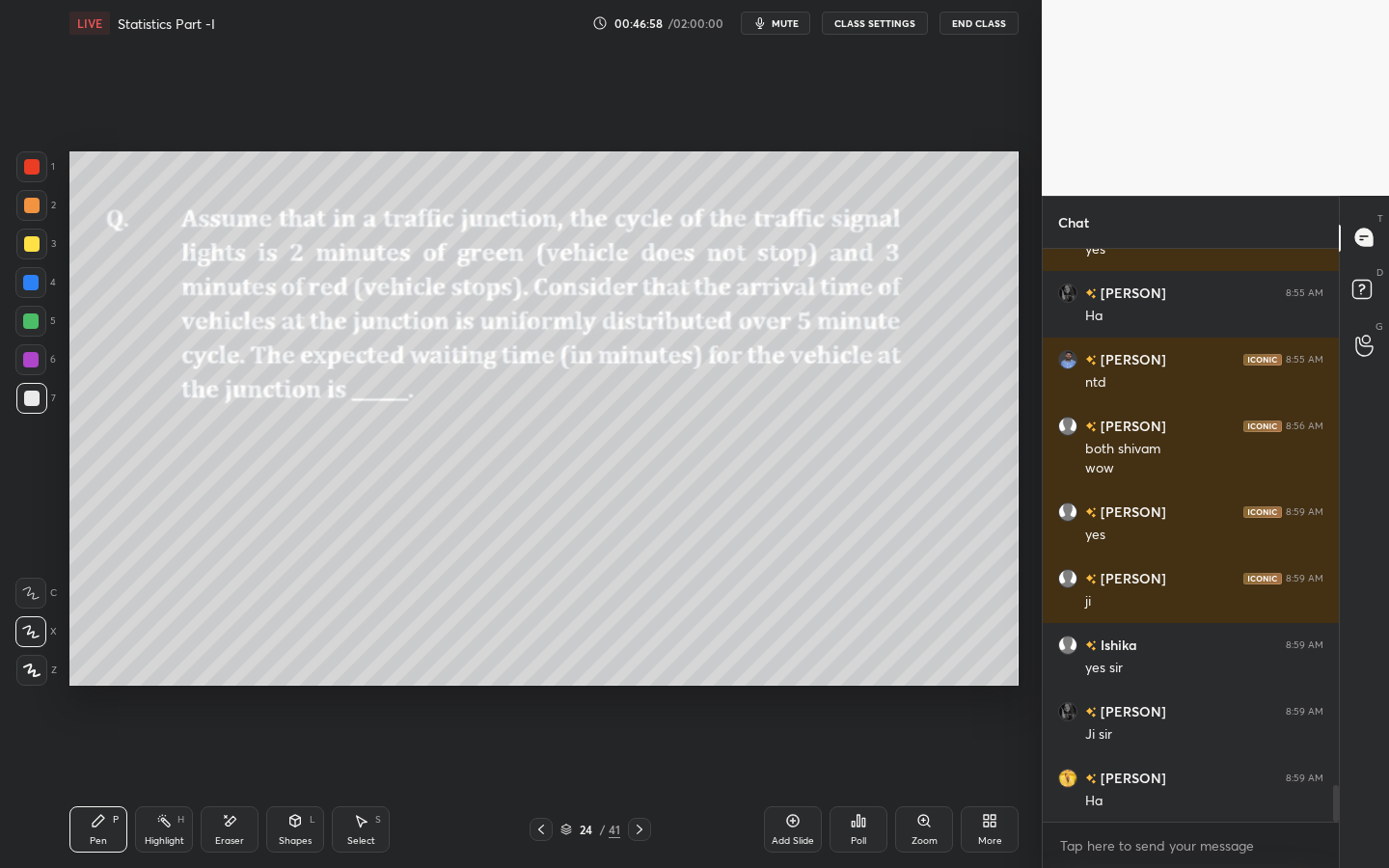 click on "Shapes L" at bounding box center (295, 829) 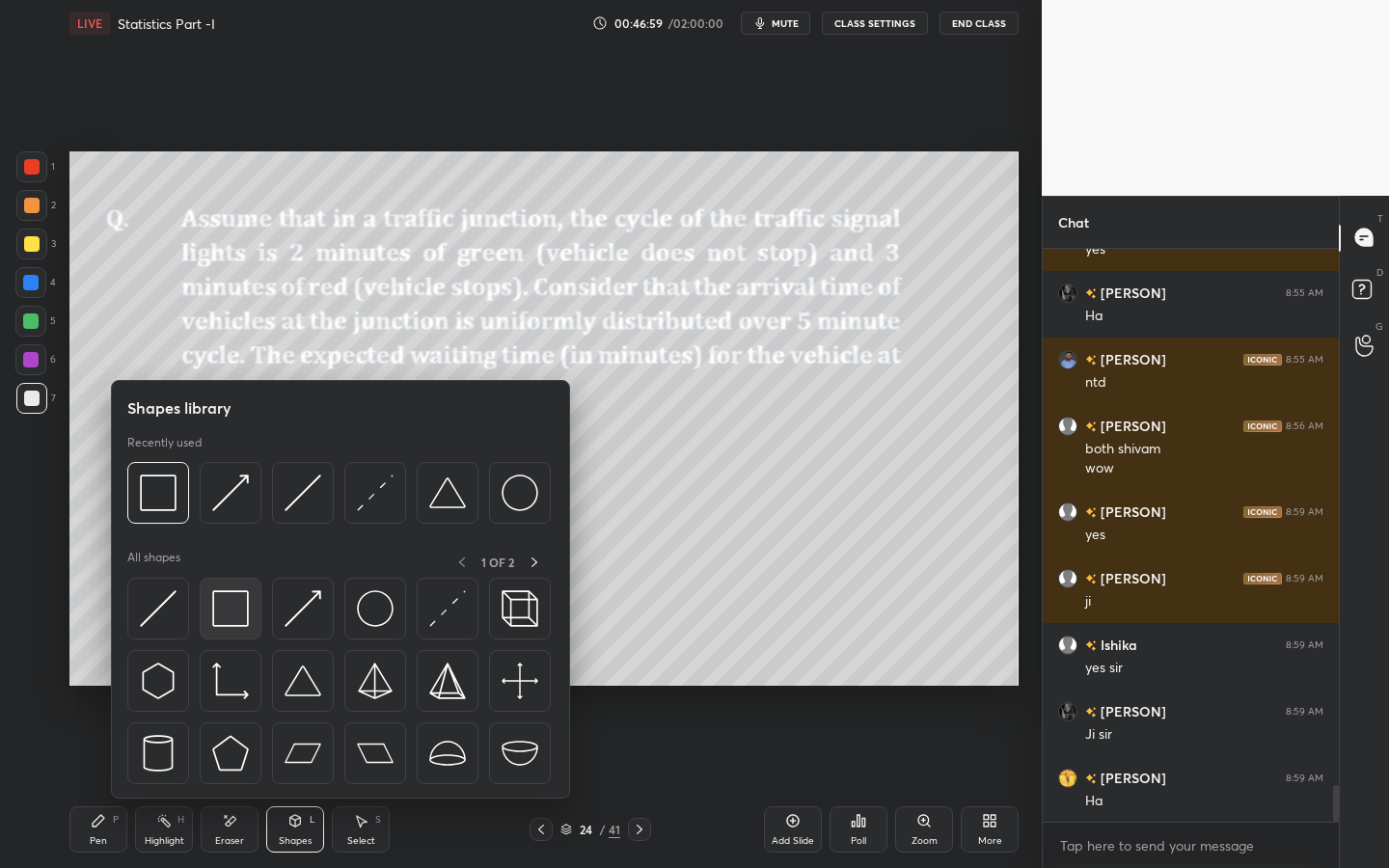 click at bounding box center (231, 609) 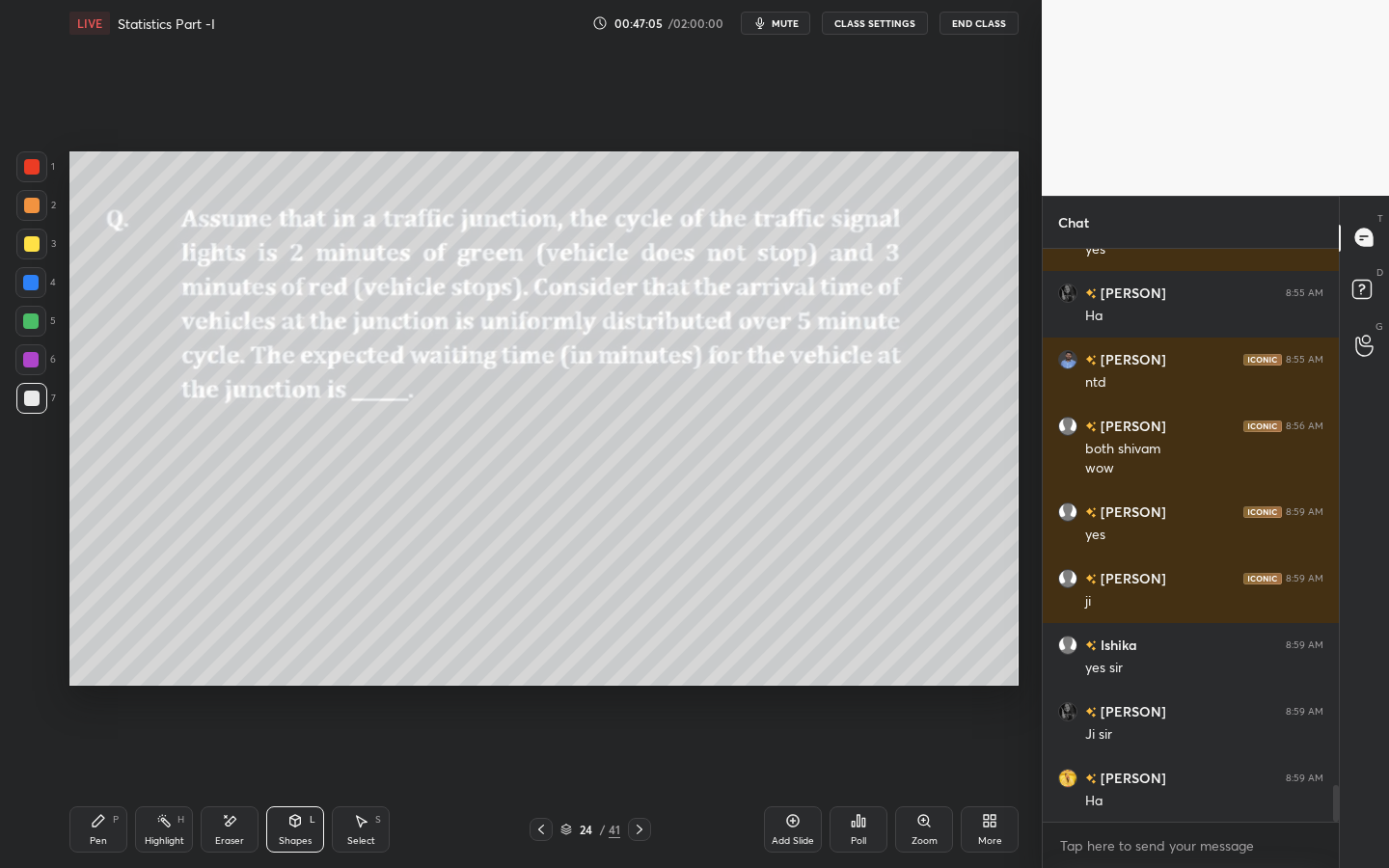 drag, startPoint x: 35, startPoint y: 318, endPoint x: 63, endPoint y: 319, distance: 28.017851 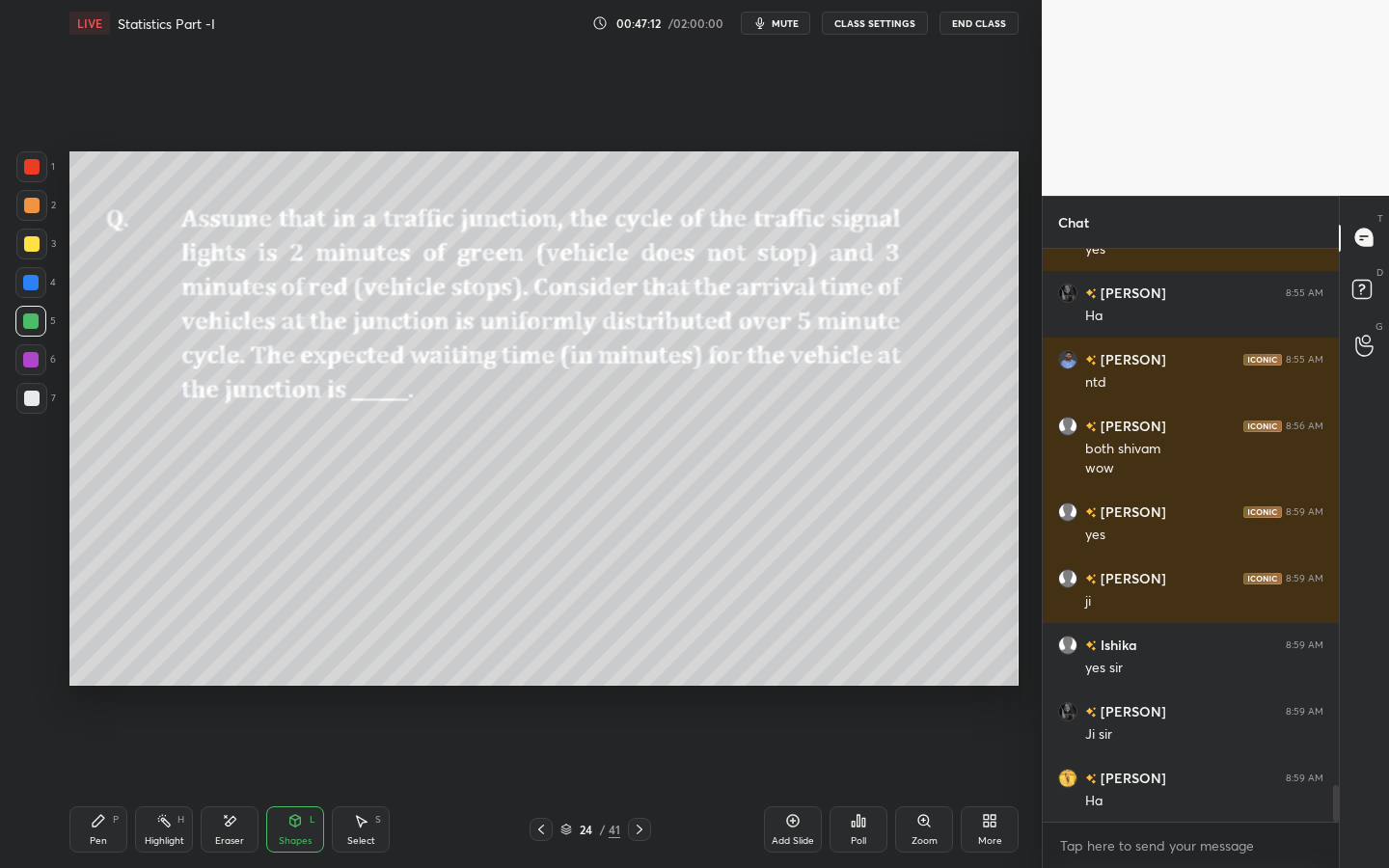 click 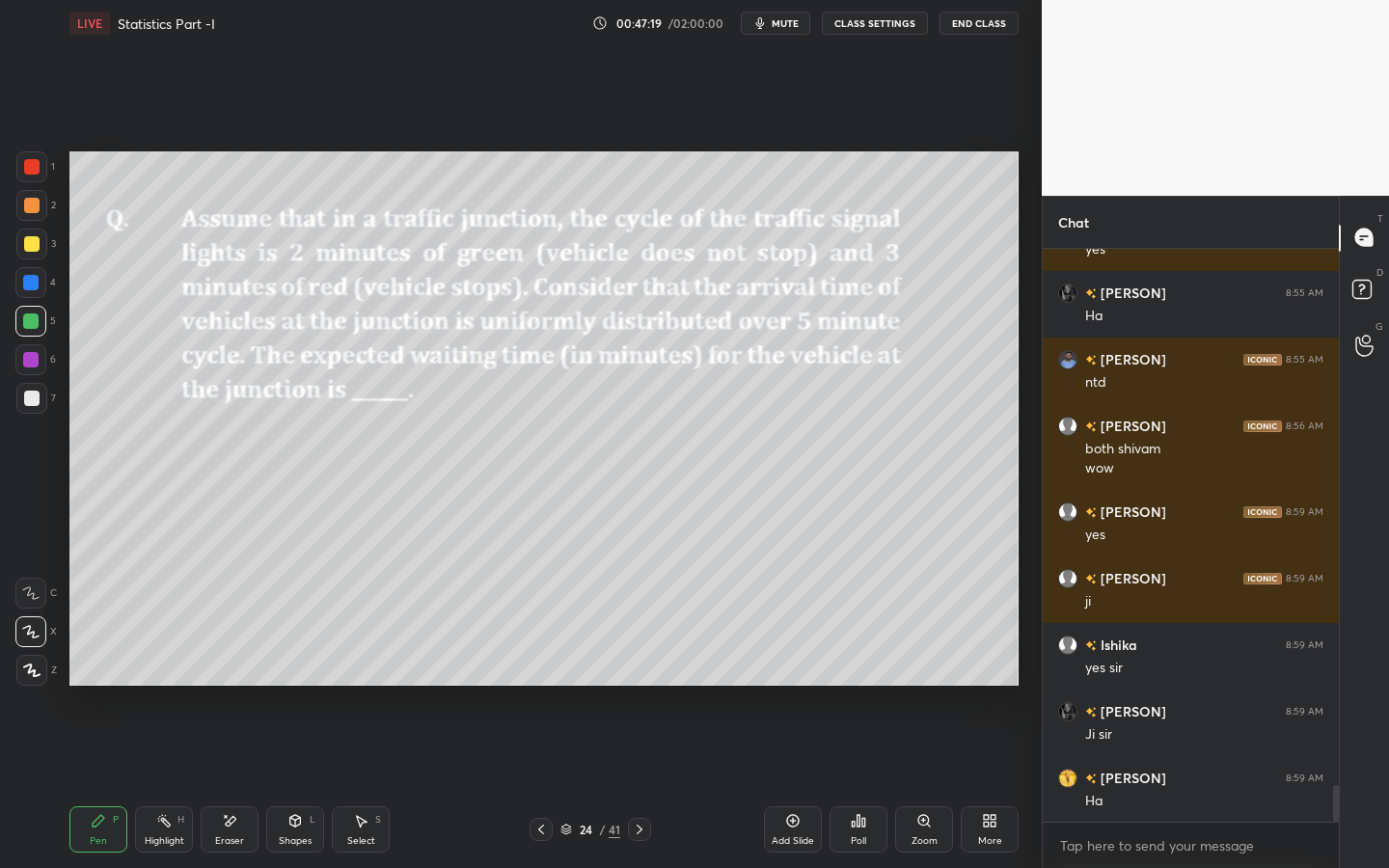 drag, startPoint x: 34, startPoint y: 171, endPoint x: 41, endPoint y: 177, distance: 9.219544 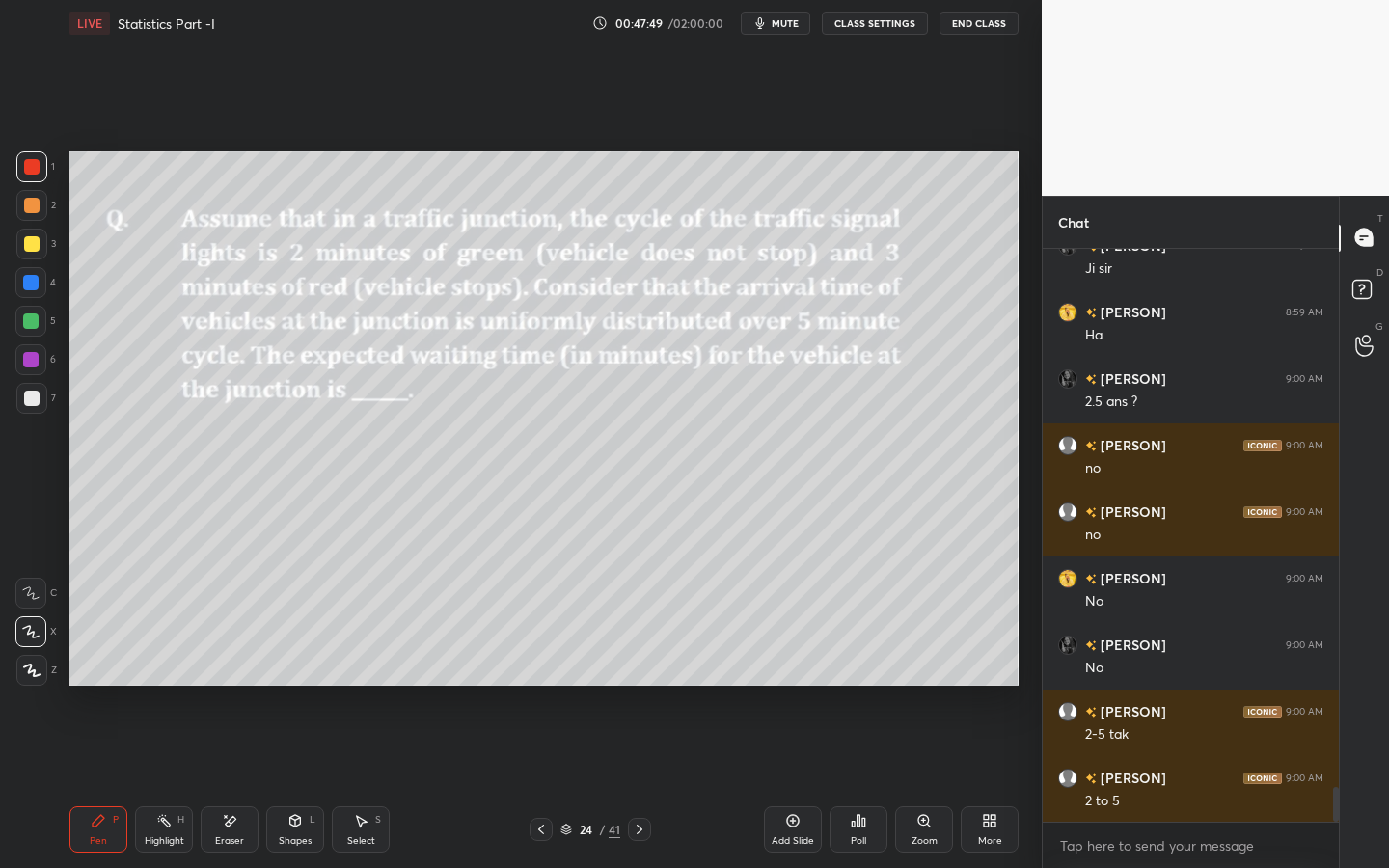 scroll, scrollTop: 9036, scrollLeft: 0, axis: vertical 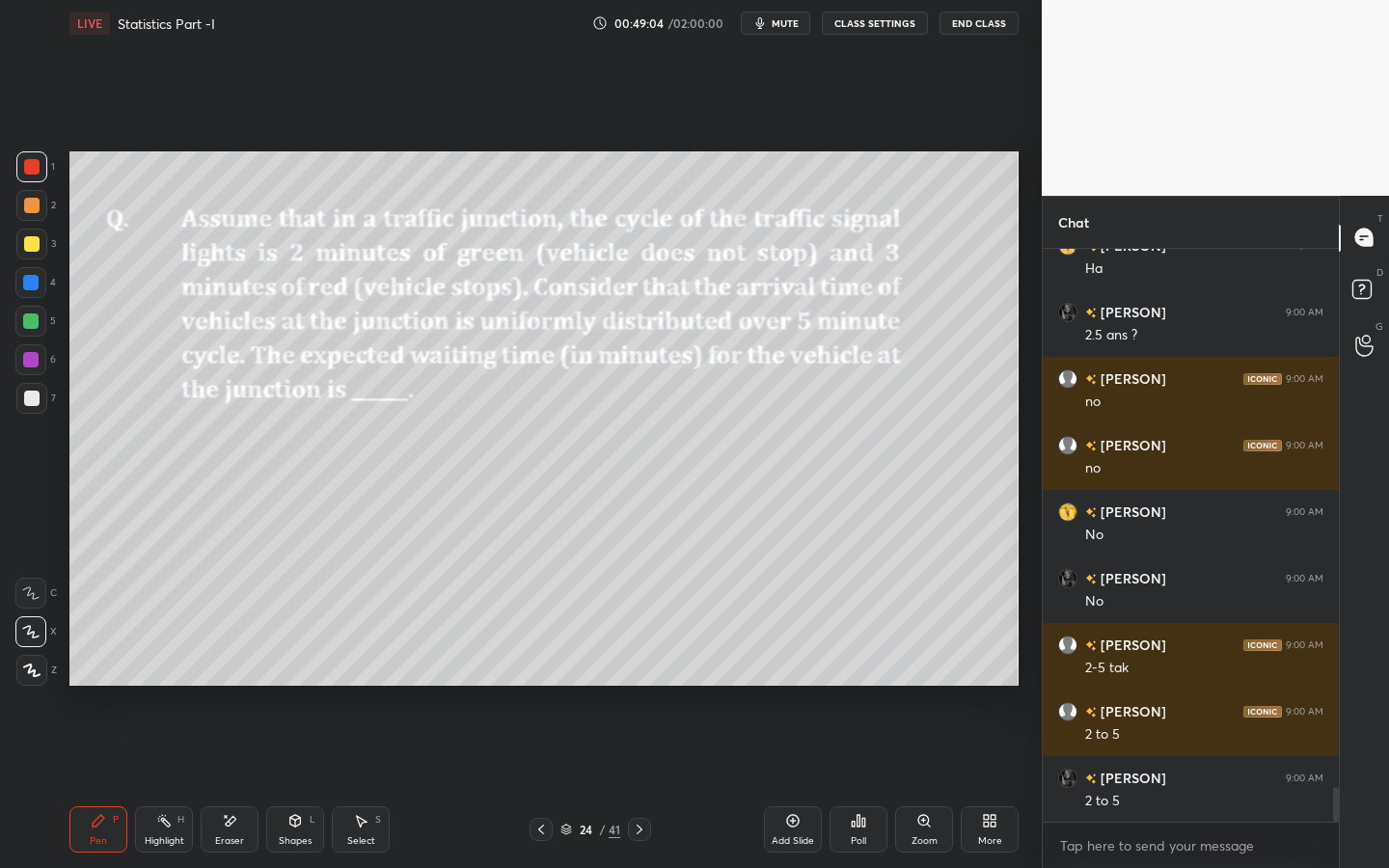 drag, startPoint x: 25, startPoint y: 362, endPoint x: 59, endPoint y: 350, distance: 36 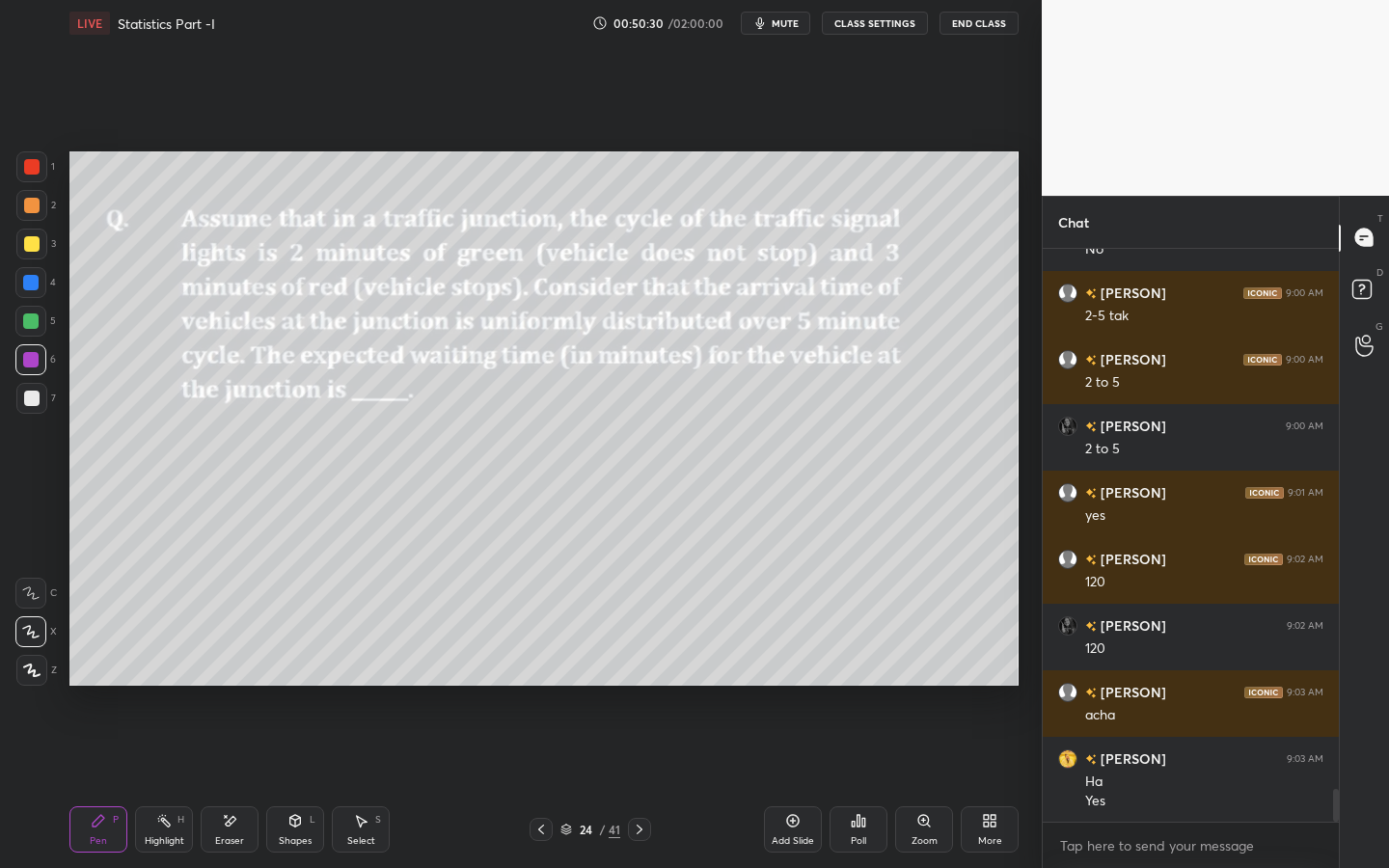 scroll, scrollTop: 9454, scrollLeft: 0, axis: vertical 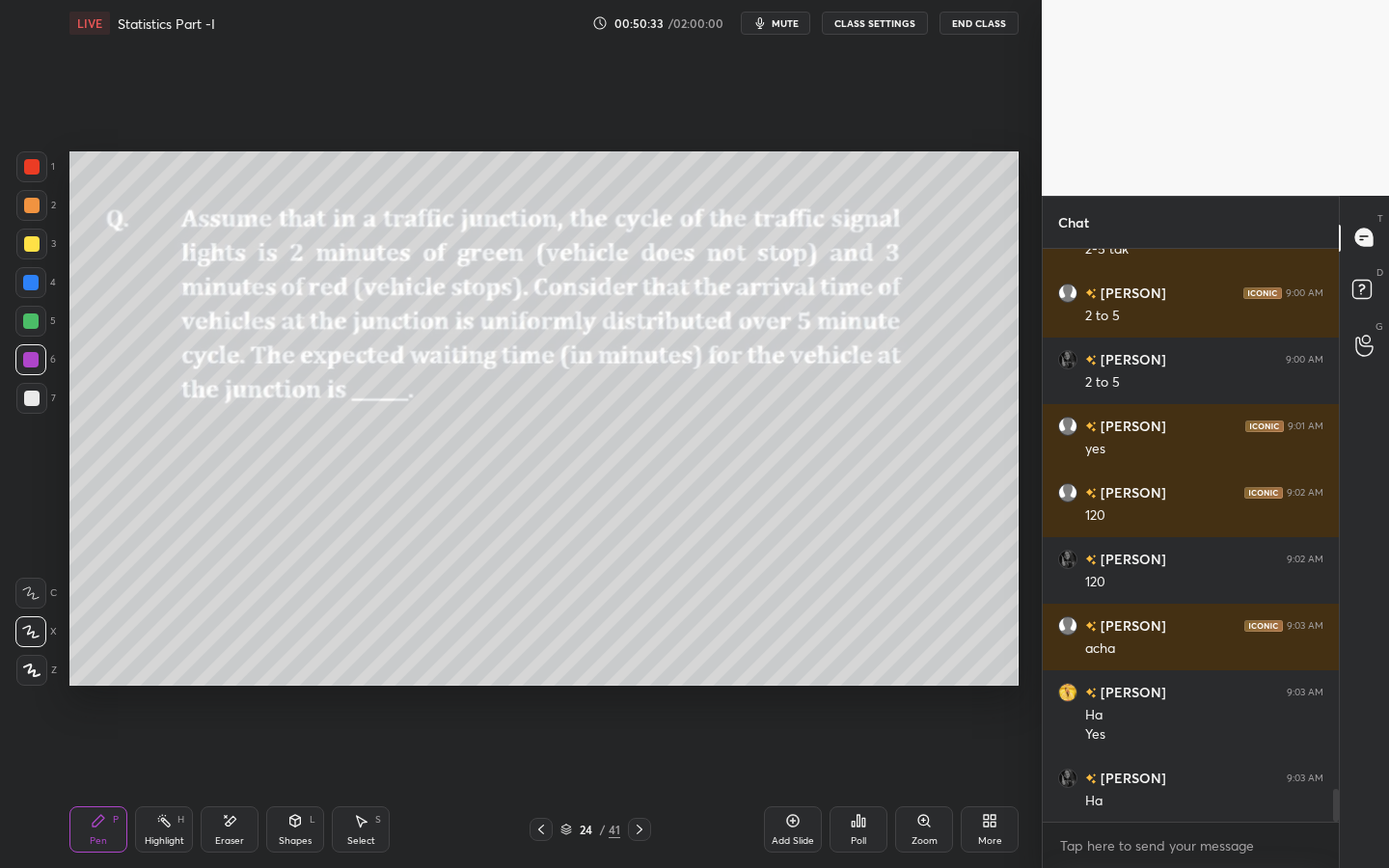 click at bounding box center (32, 398) 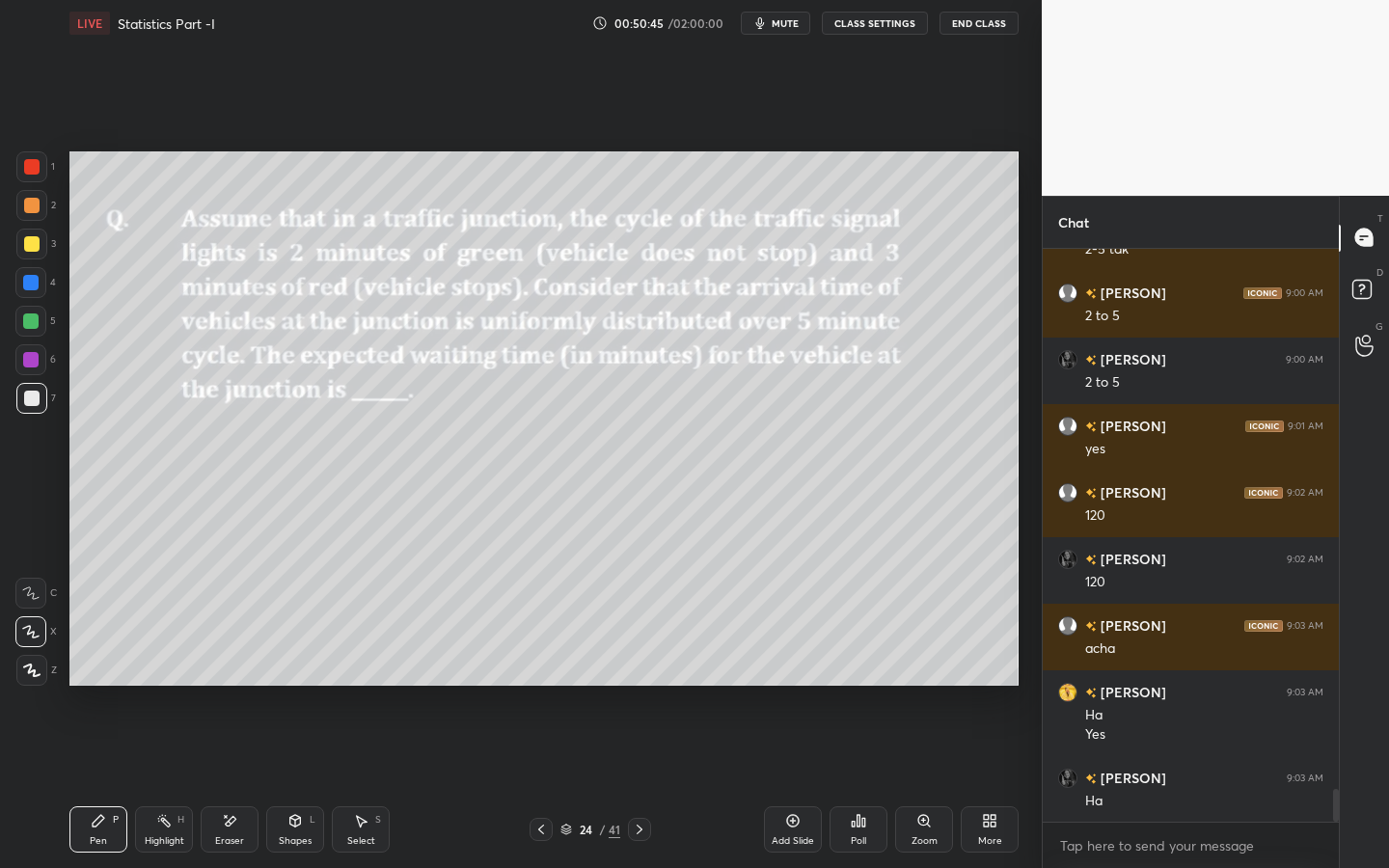 click 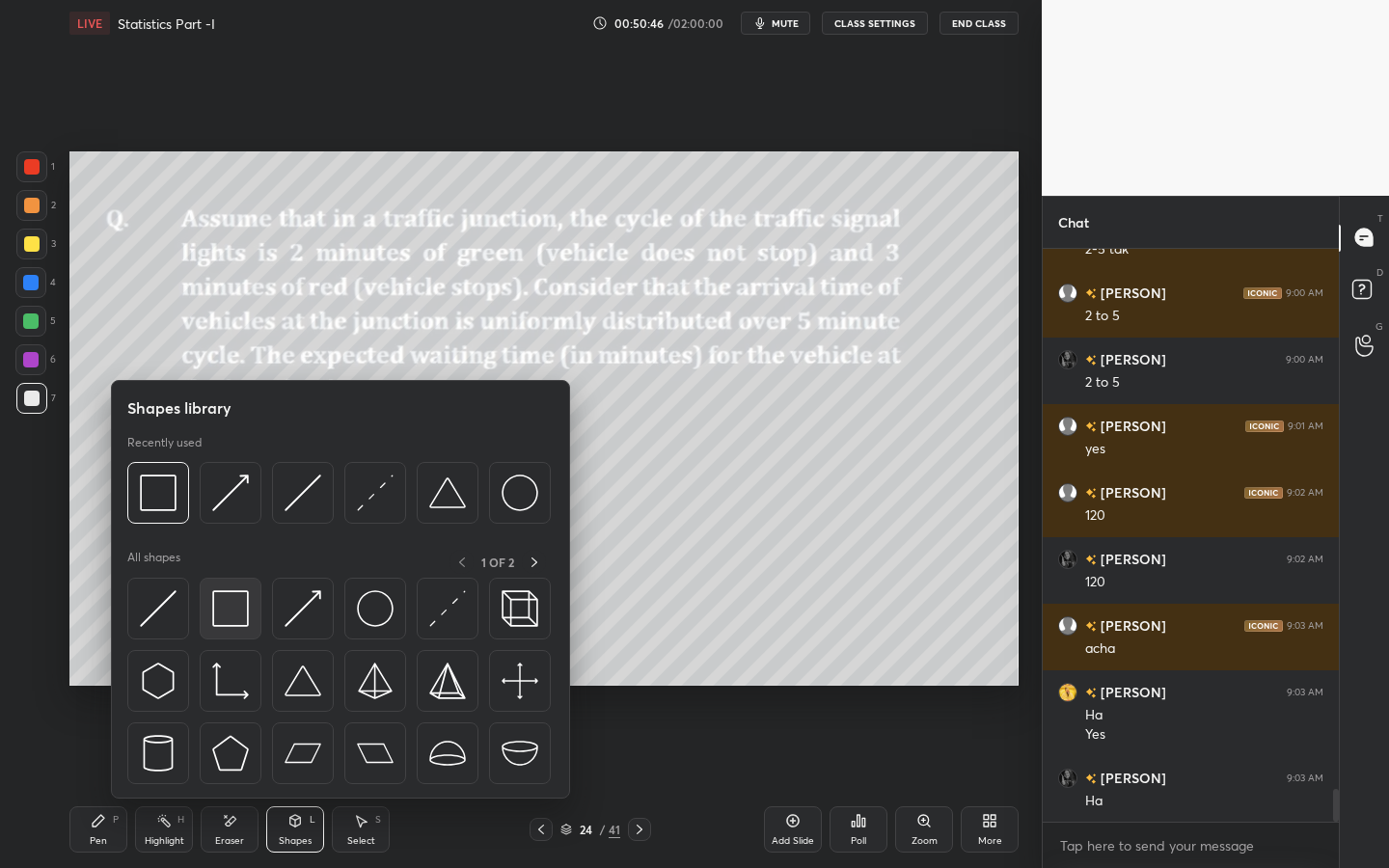 click at bounding box center (231, 609) 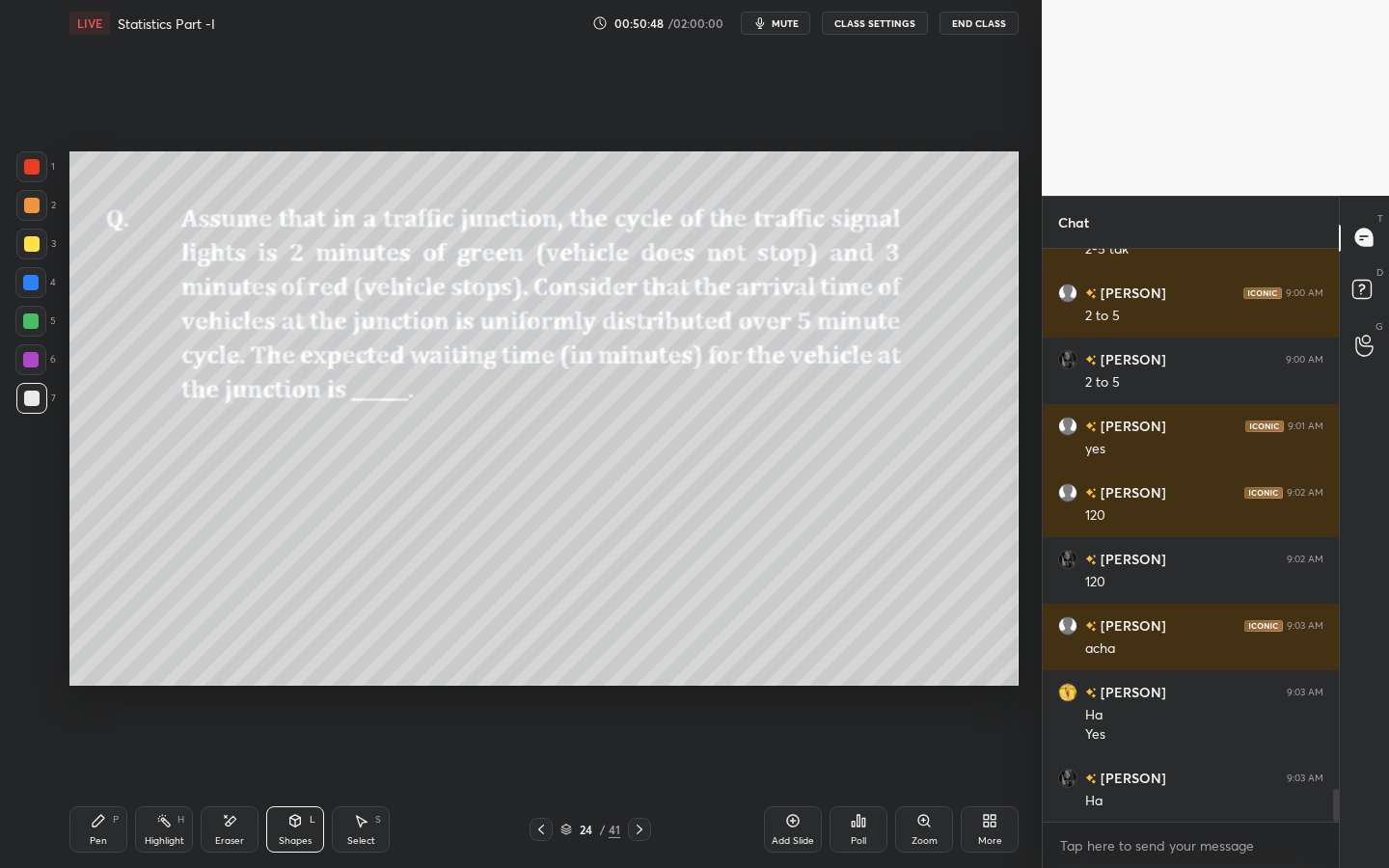 click on "Pen P" at bounding box center [98, 829] 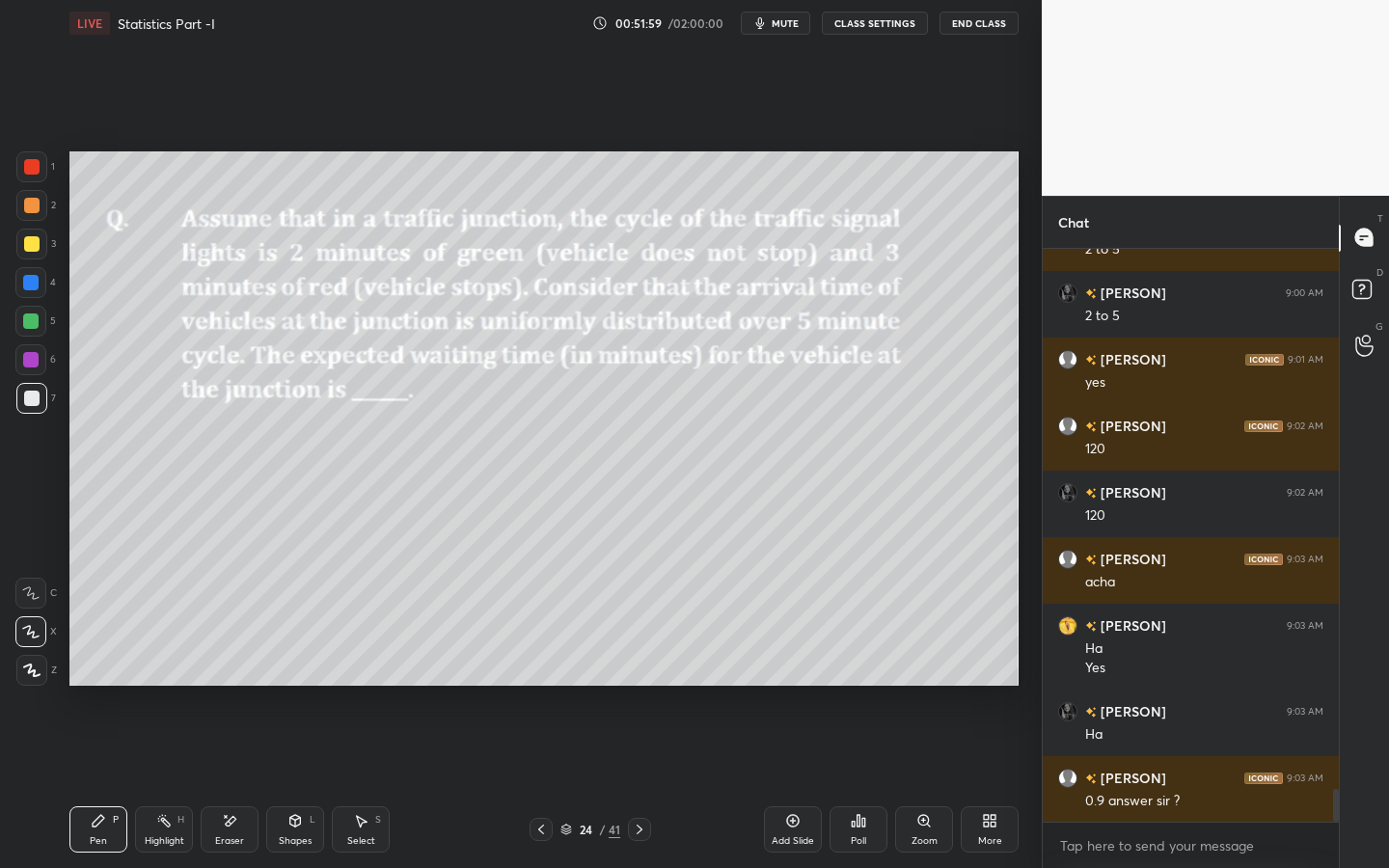 scroll, scrollTop: 9588, scrollLeft: 0, axis: vertical 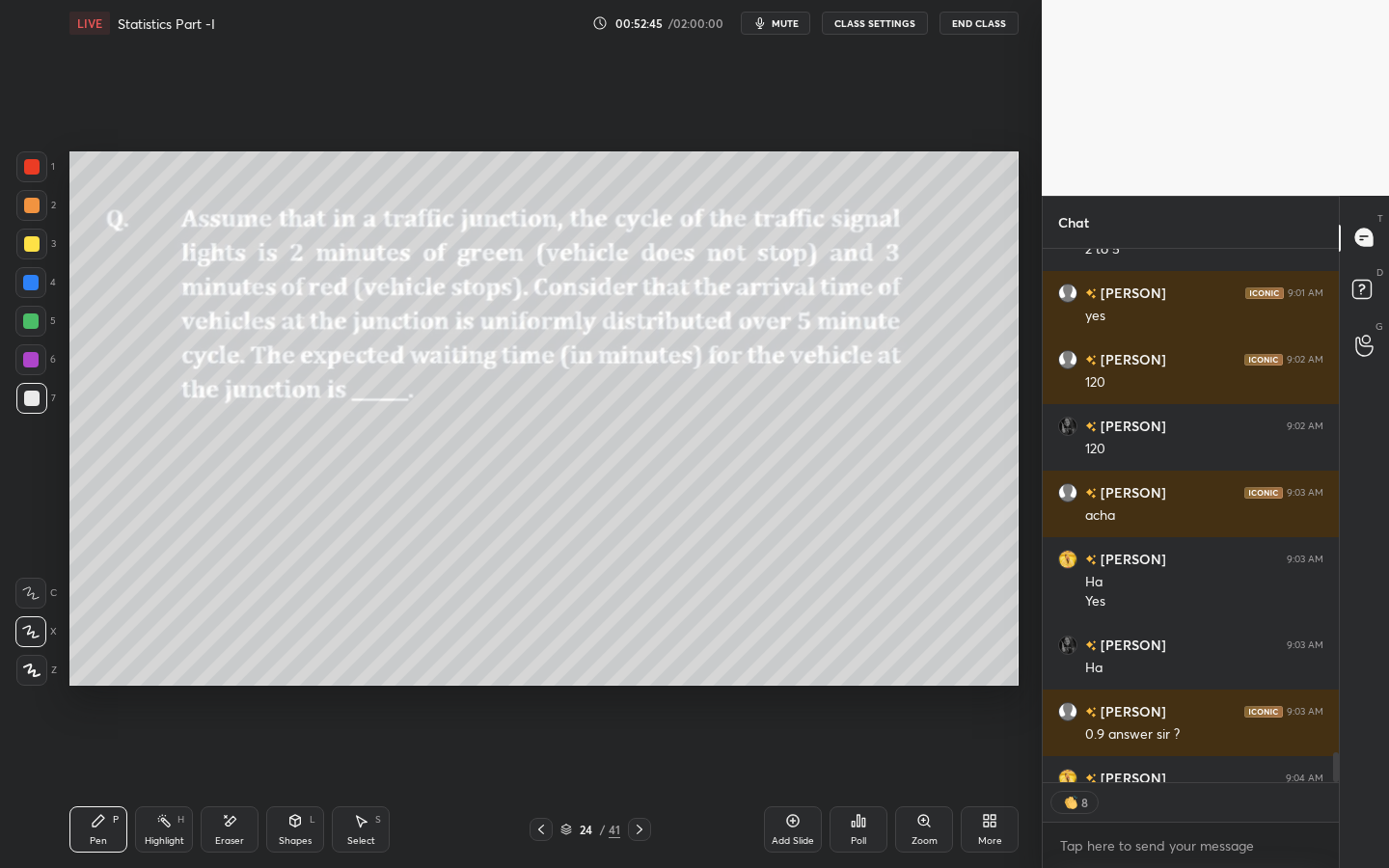 click 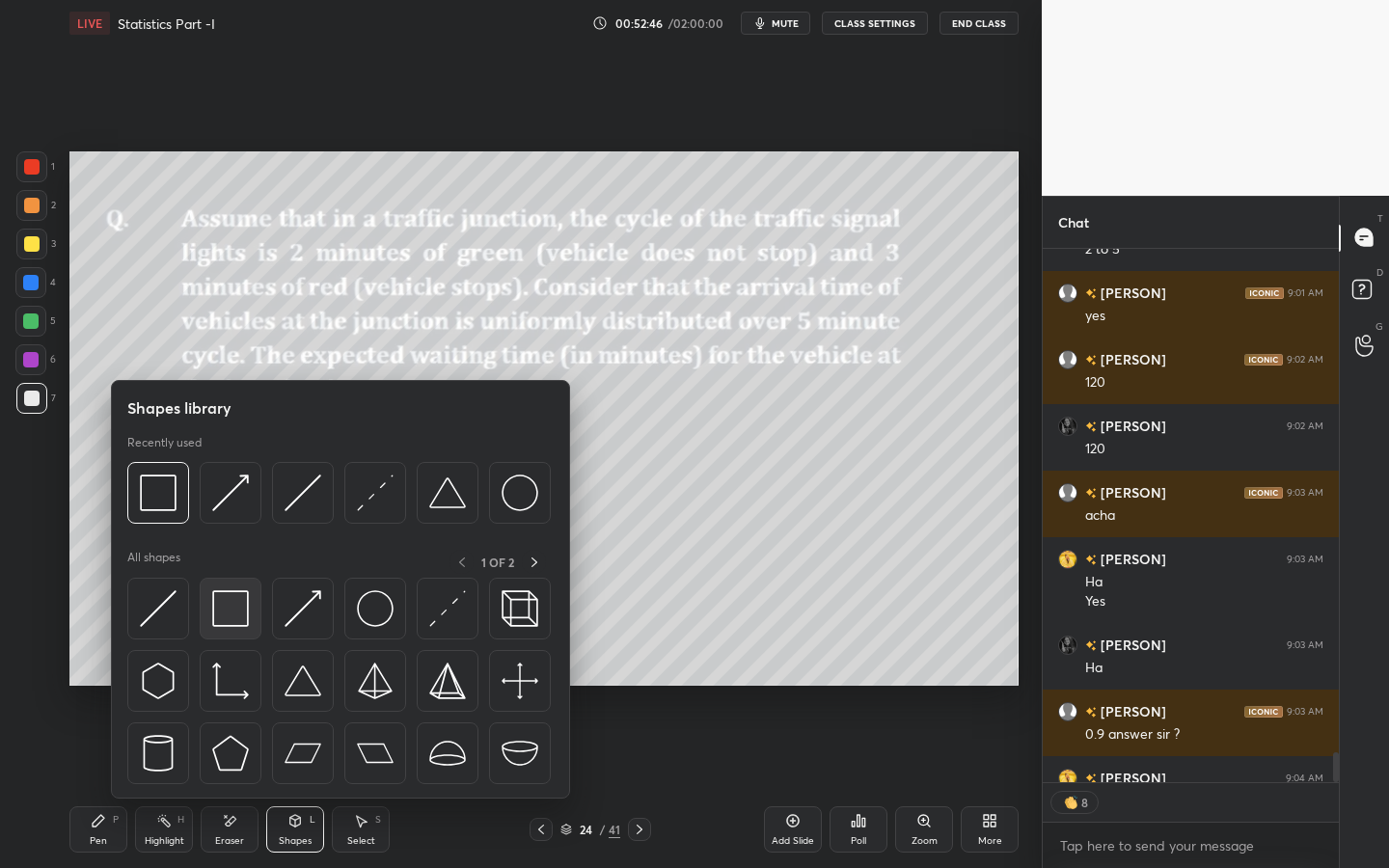 click at bounding box center (231, 609) 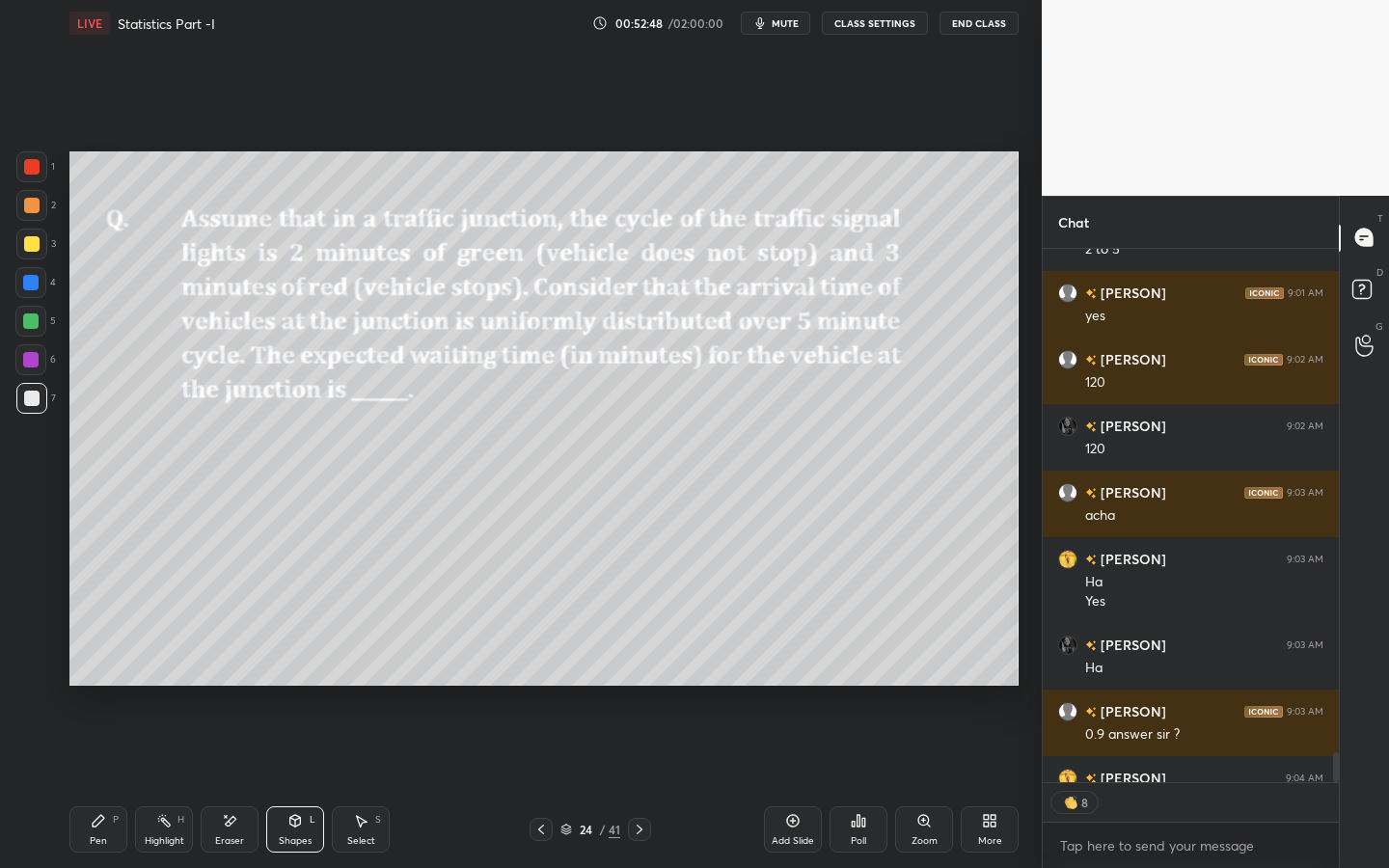 drag, startPoint x: 35, startPoint y: 366, endPoint x: 65, endPoint y: 378, distance: 32.31099 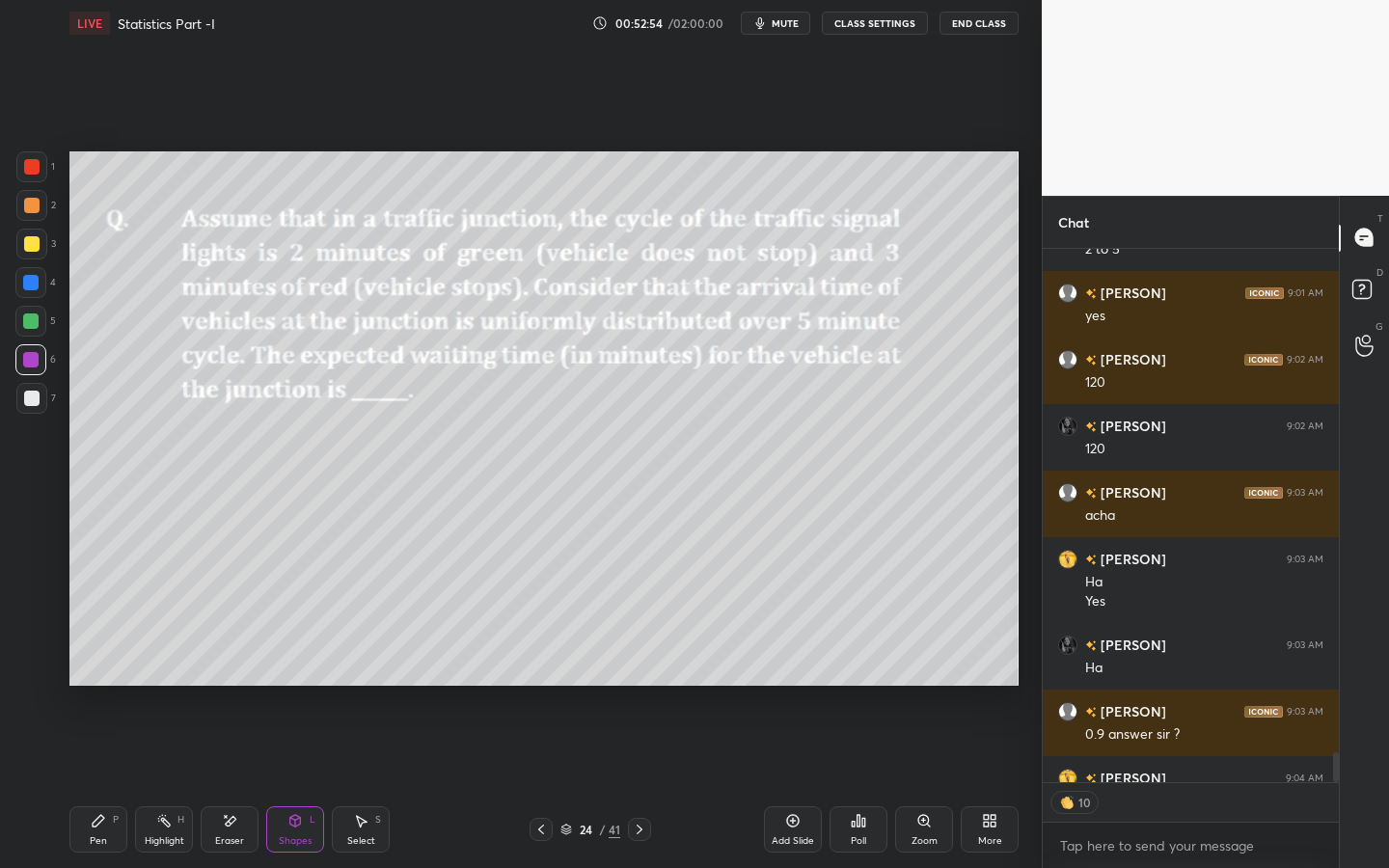 click on "Eraser" at bounding box center (230, 841) 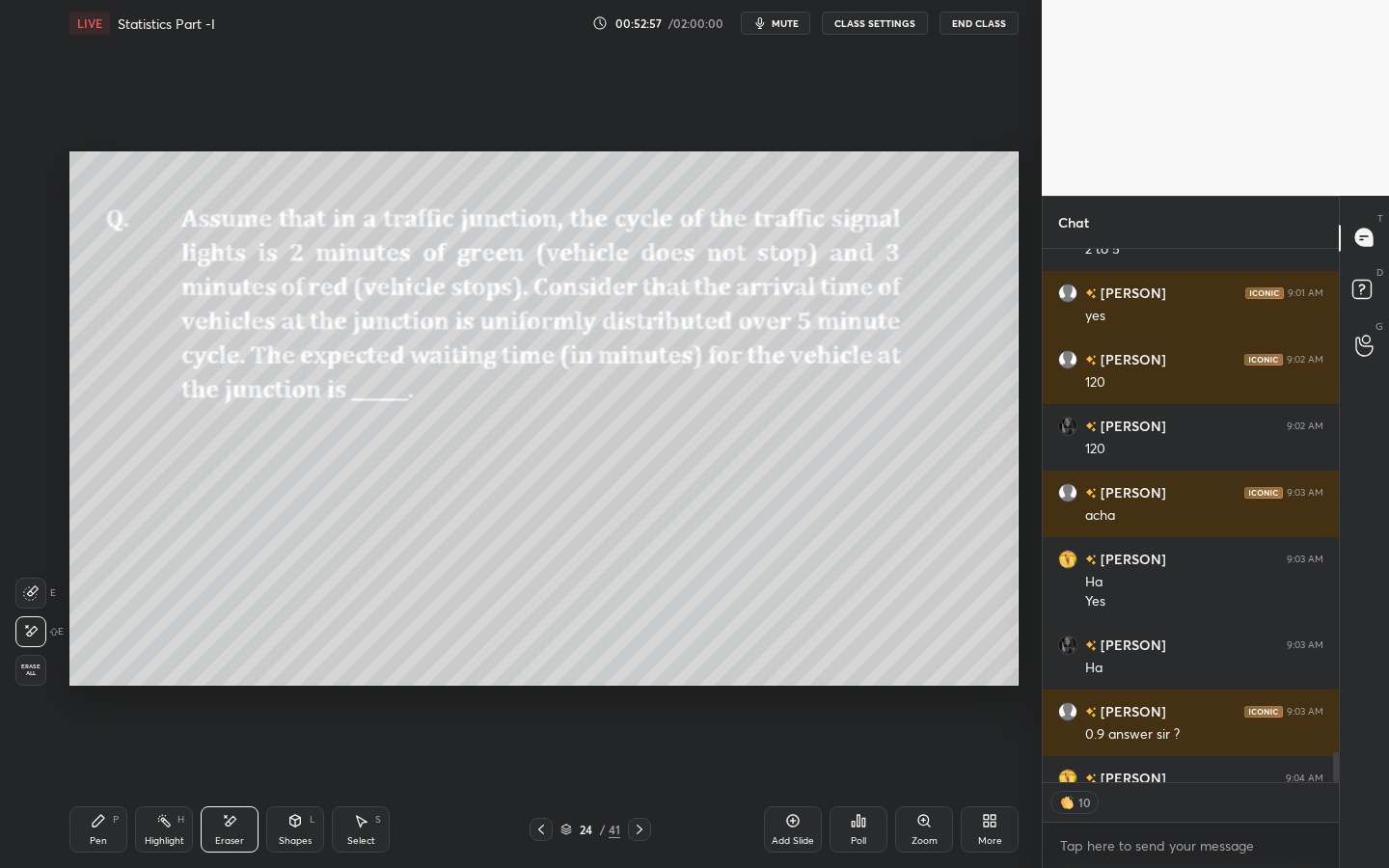 click 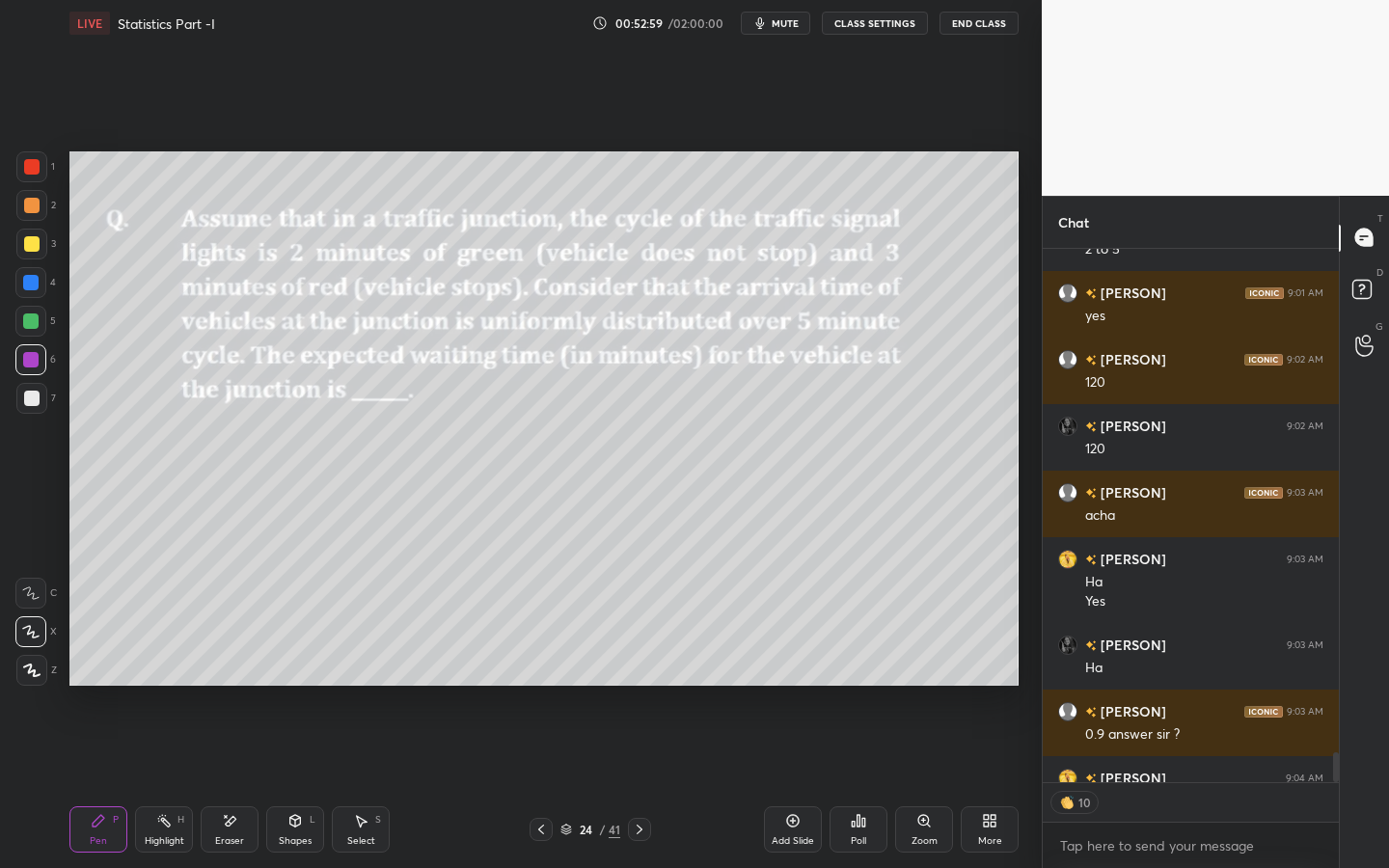 scroll, scrollTop: 7, scrollLeft: 7, axis: both 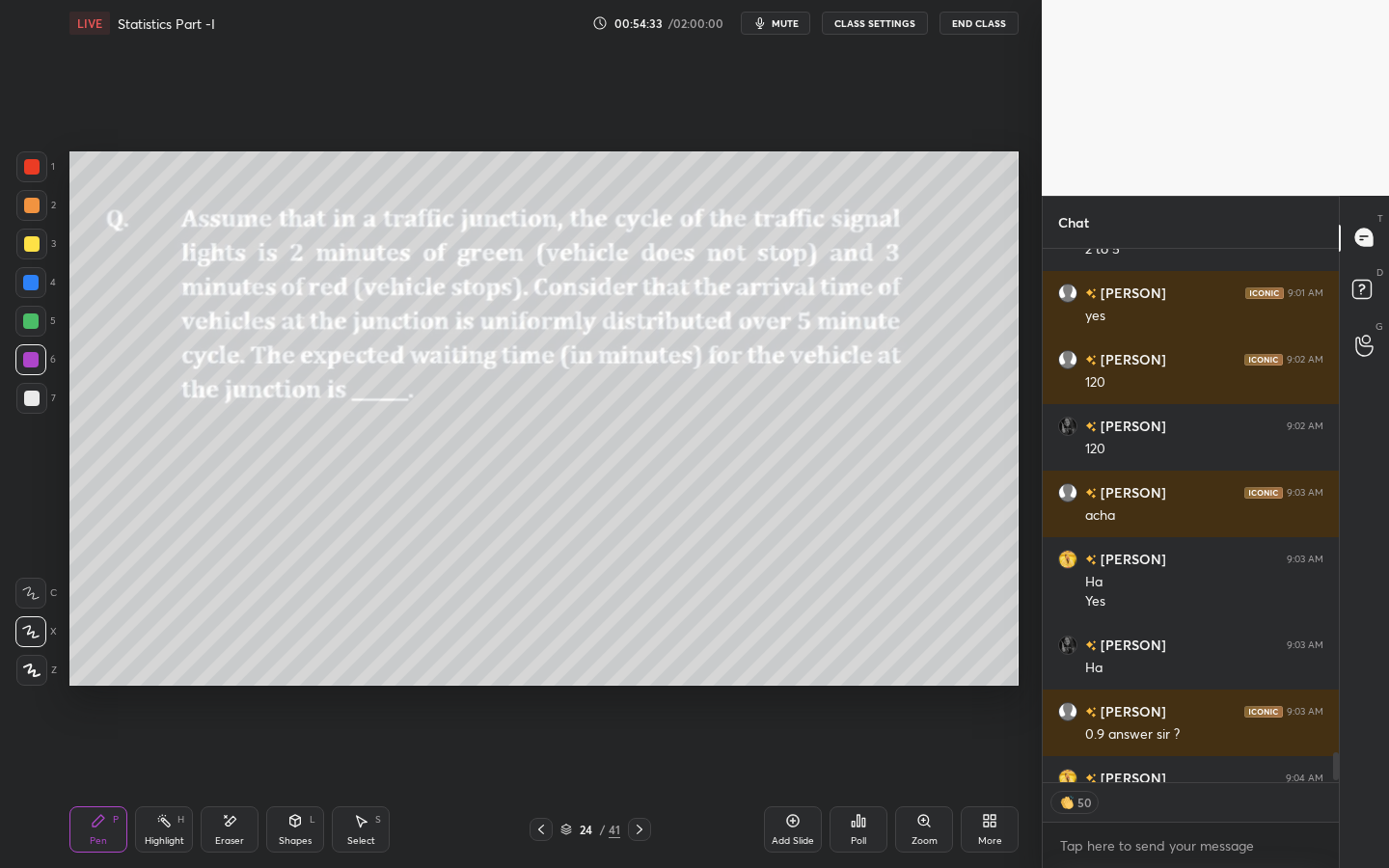 type on "x" 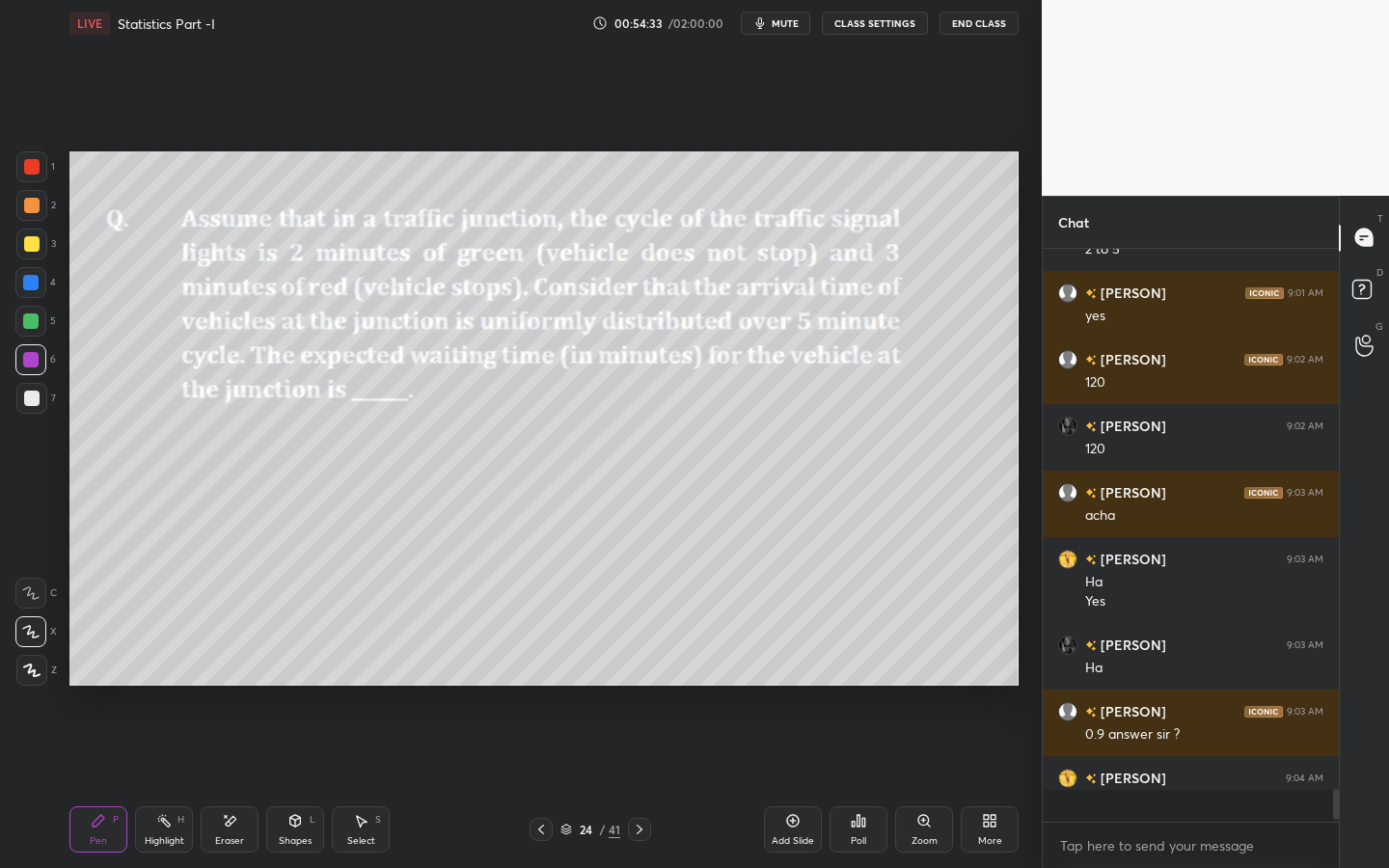scroll, scrollTop: 7, scrollLeft: 7, axis: both 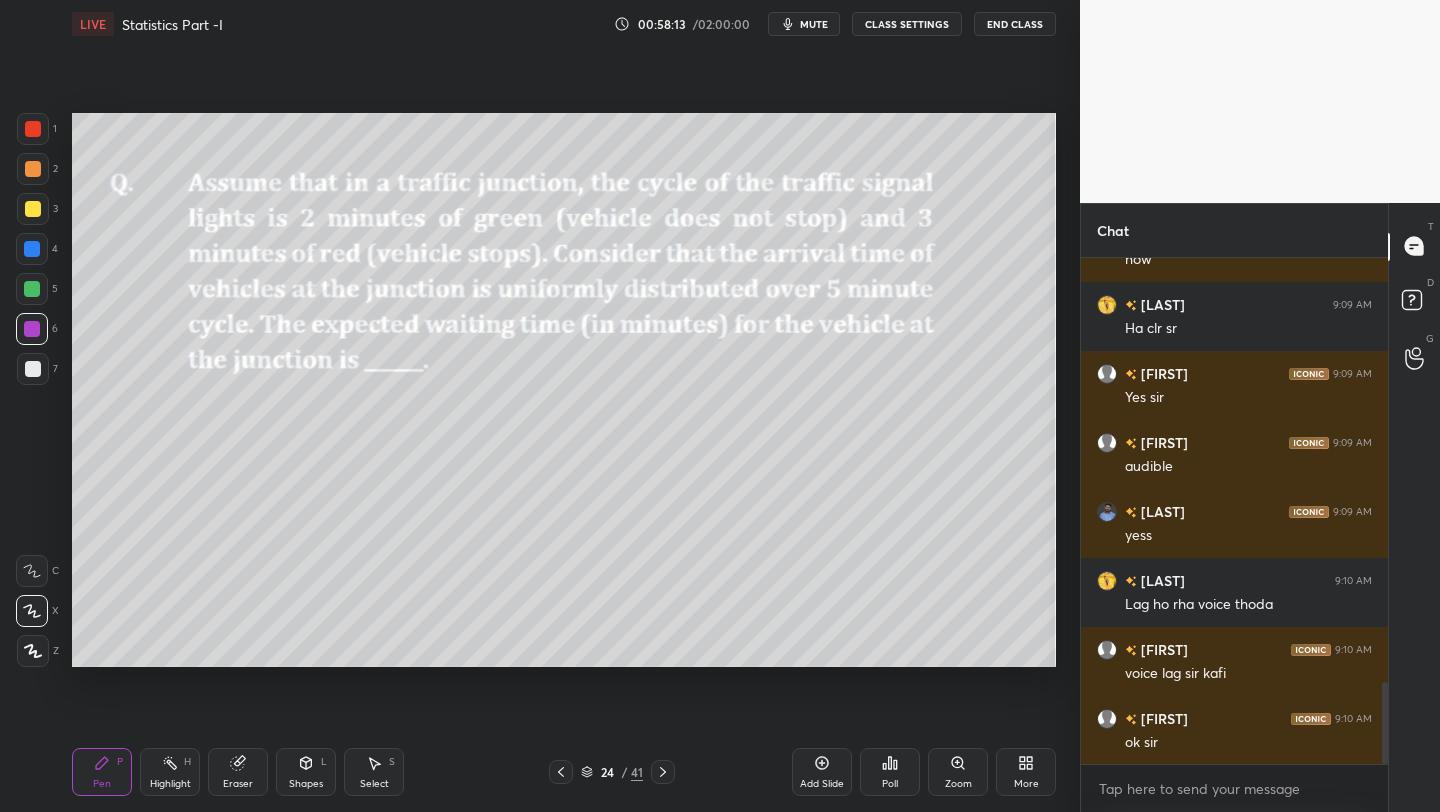 click on "Eraser" at bounding box center (238, 772) 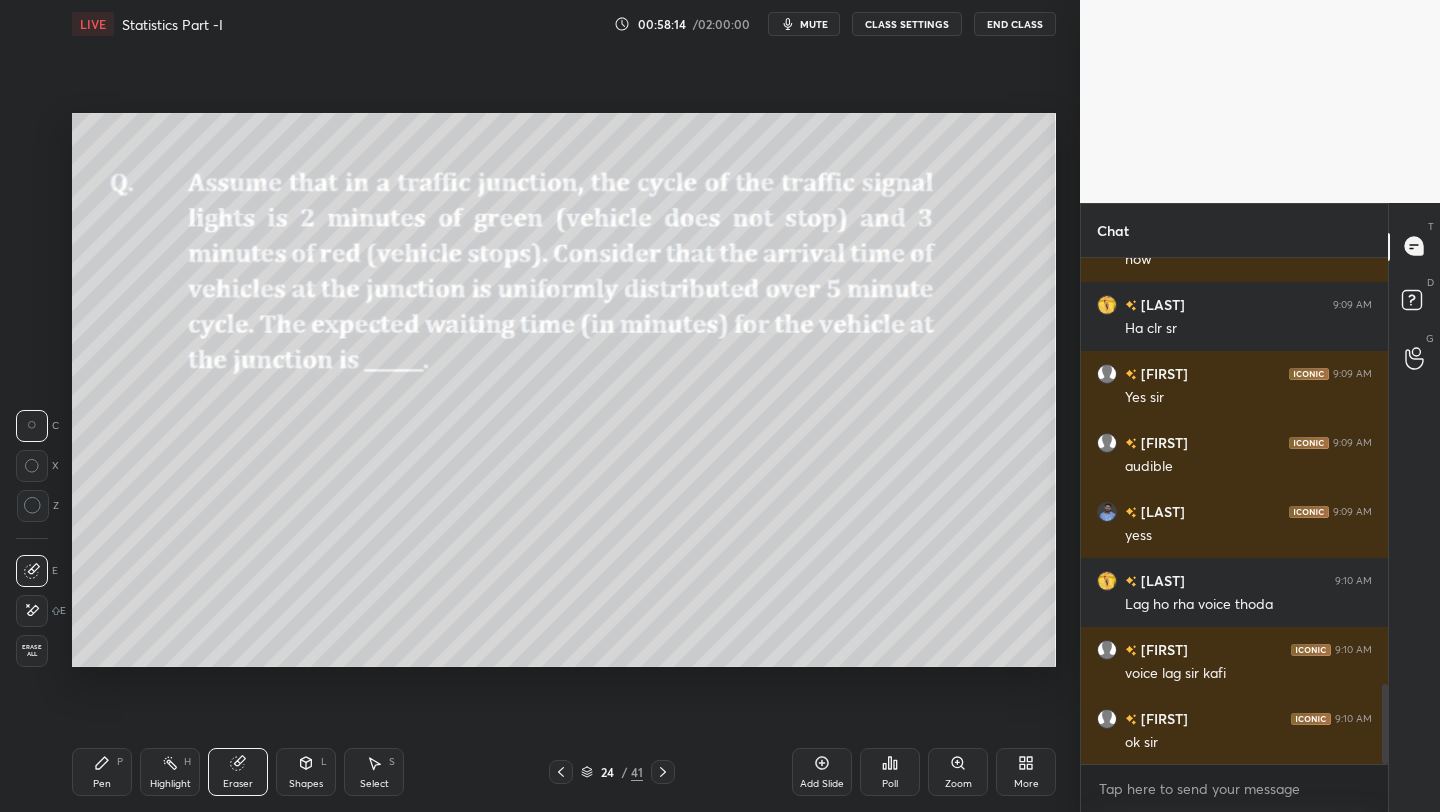 scroll, scrollTop: 2689, scrollLeft: 0, axis: vertical 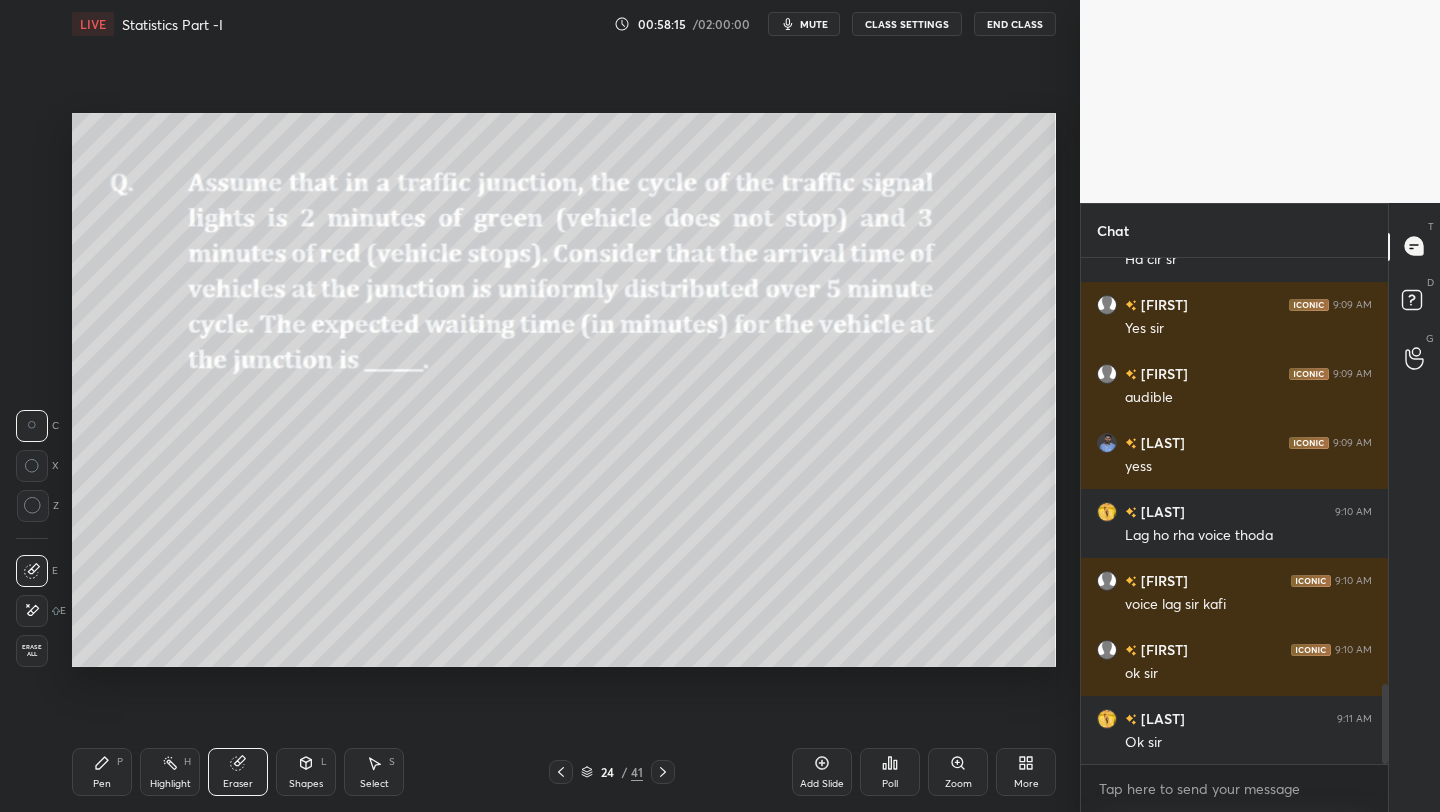 click 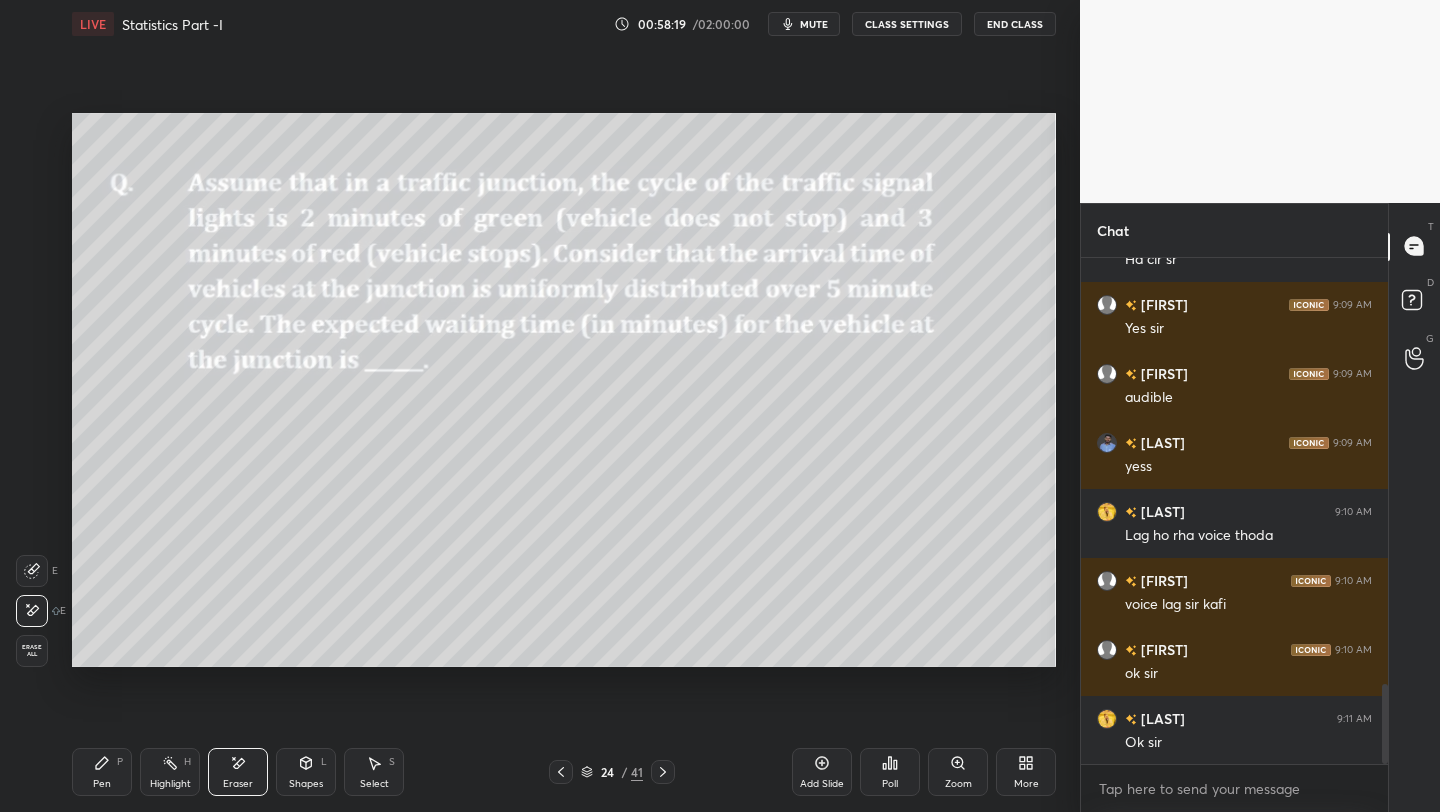 click on "Pen P Highlight H Eraser Shapes L Select S 24 / 41 Add Slide Poll Zoom More" at bounding box center [564, 772] 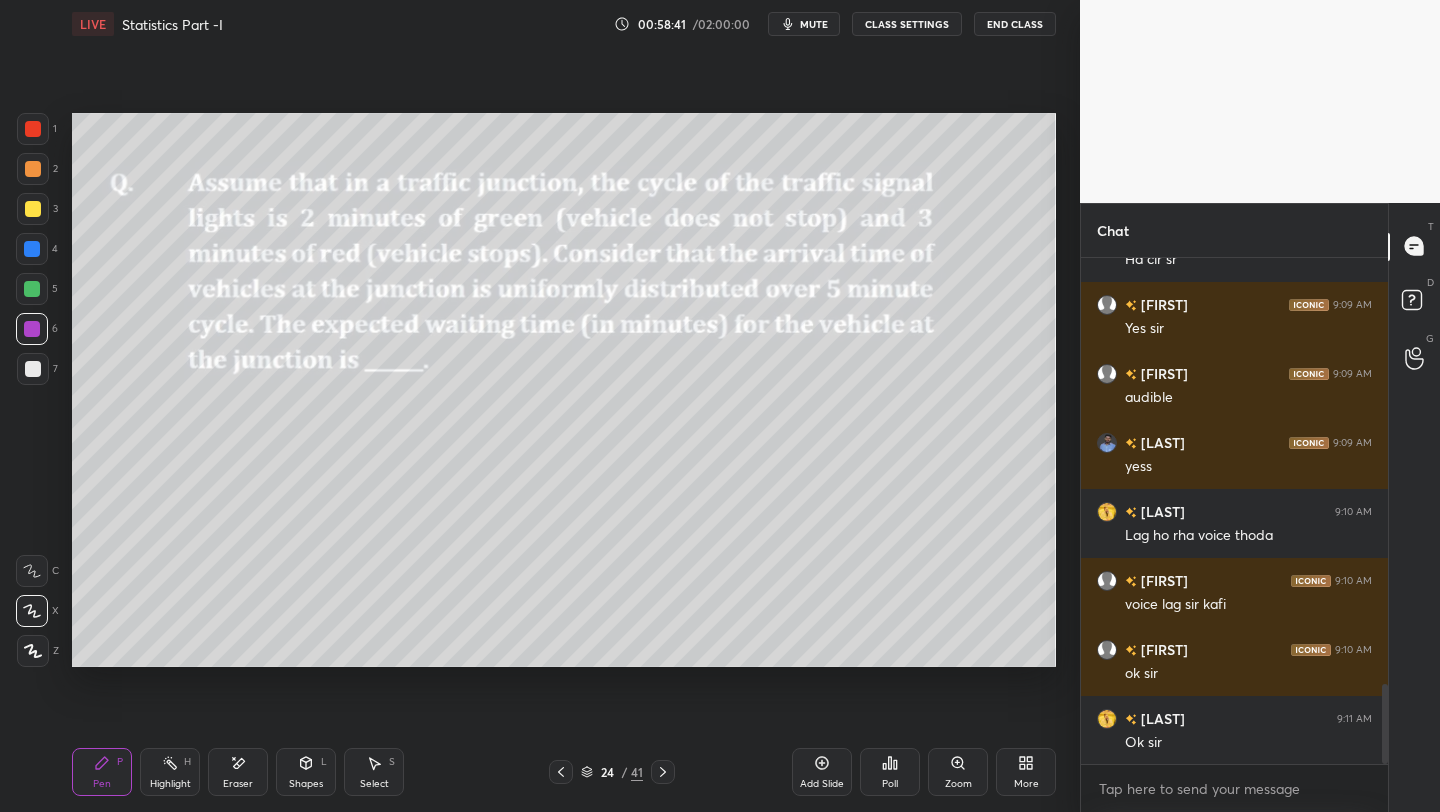 click on "Eraser" at bounding box center [238, 772] 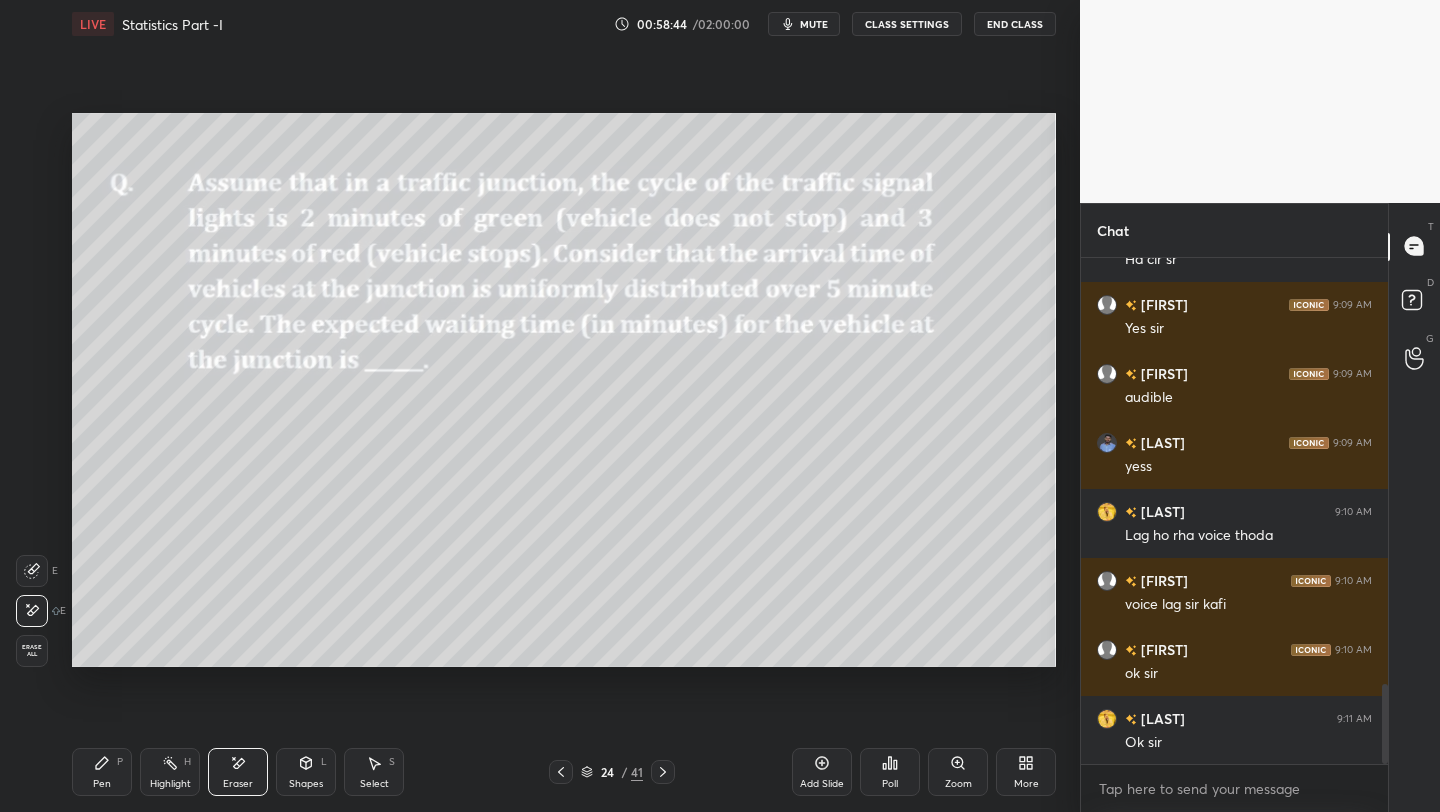 click on "Pen" at bounding box center (102, 784) 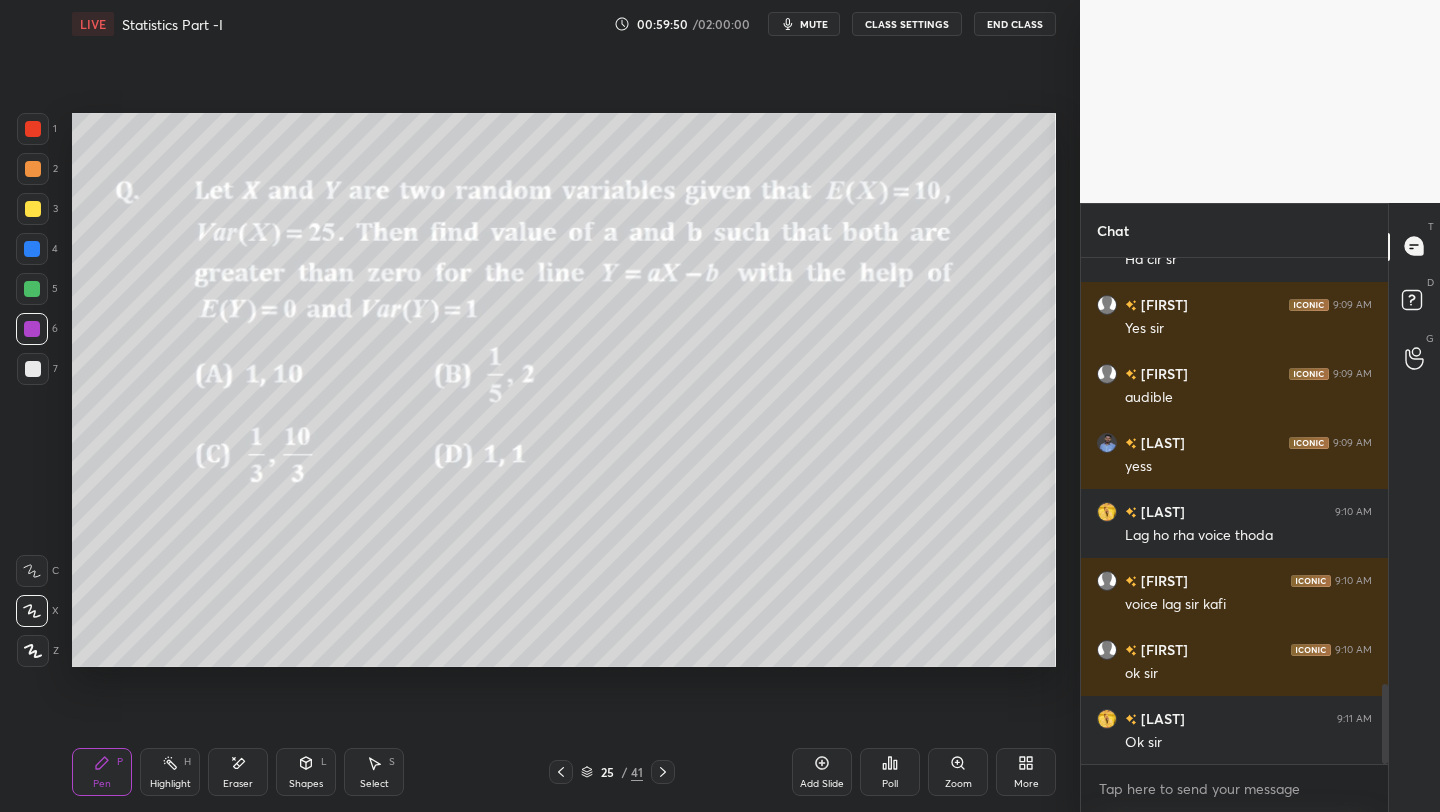 click on "Eraser" at bounding box center [238, 772] 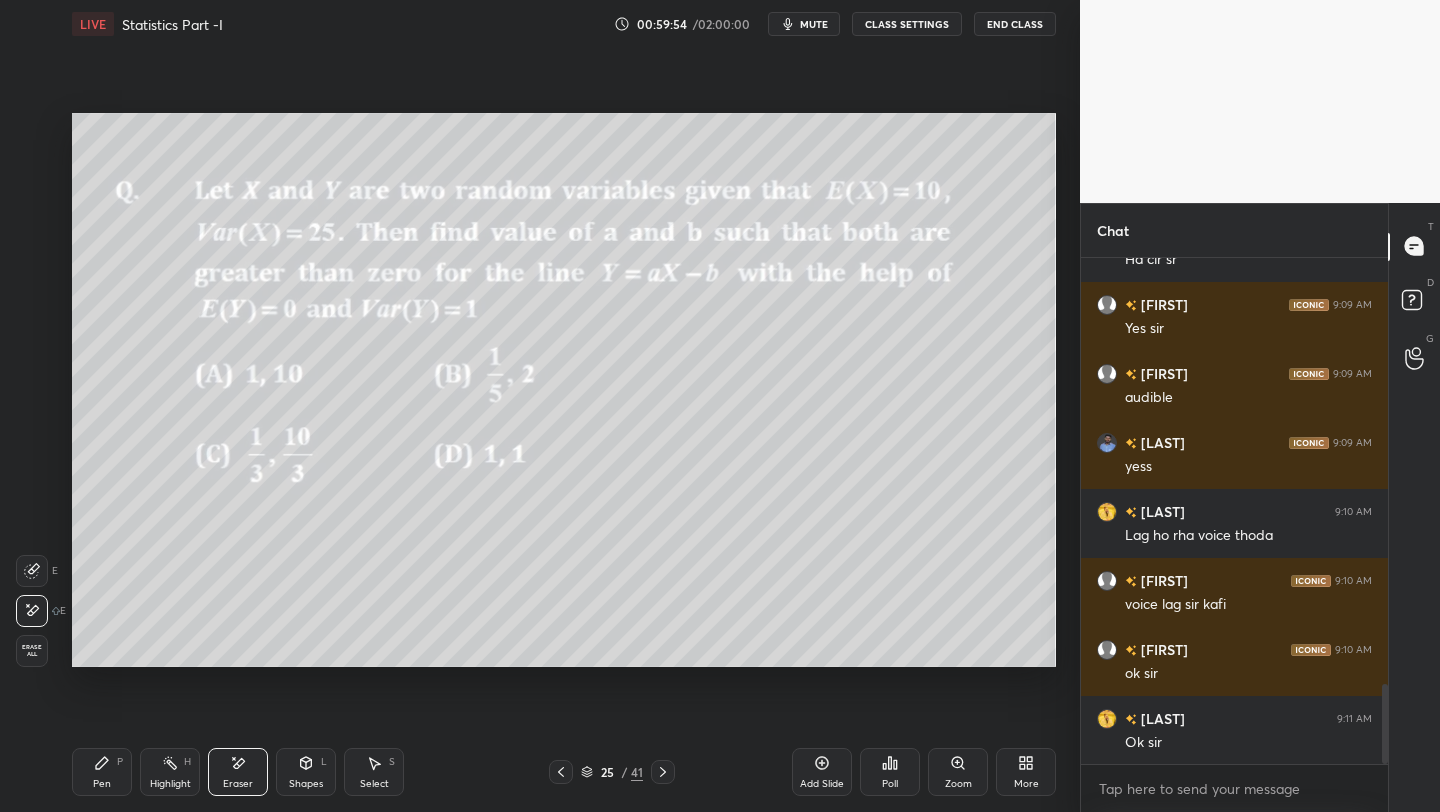 click on "Erase all" at bounding box center [32, 651] 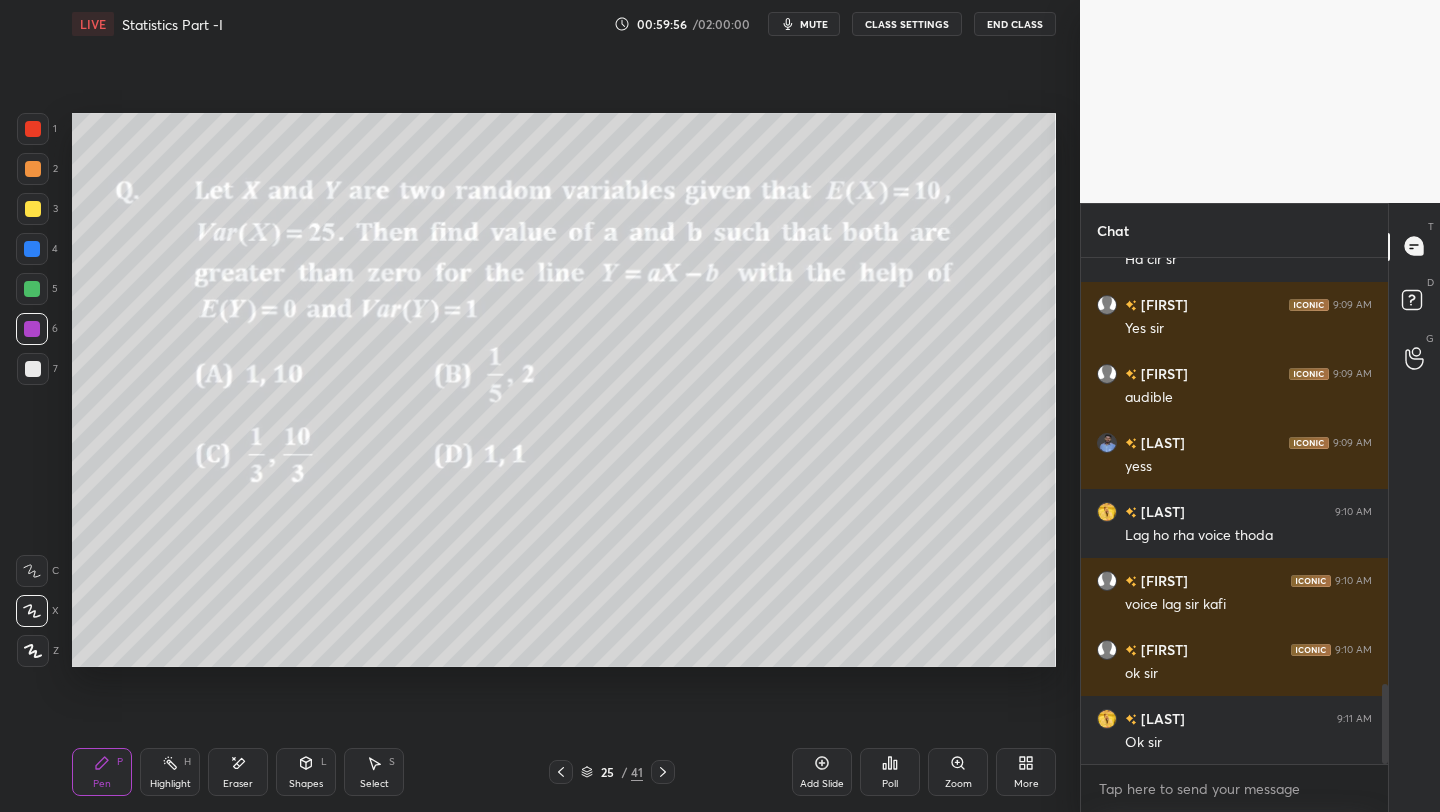 click on "End Class" at bounding box center [1015, 24] 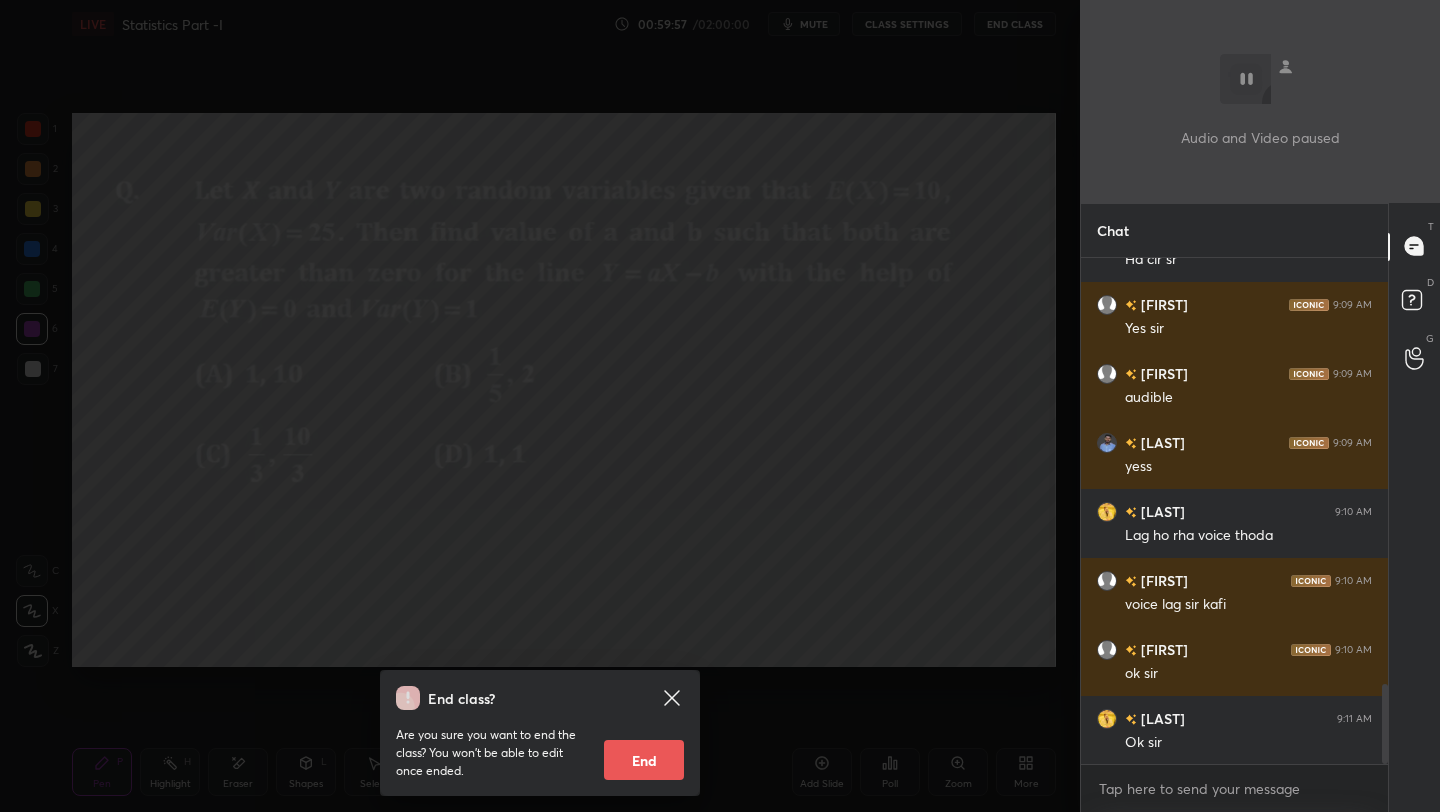 click on "End" at bounding box center [644, 760] 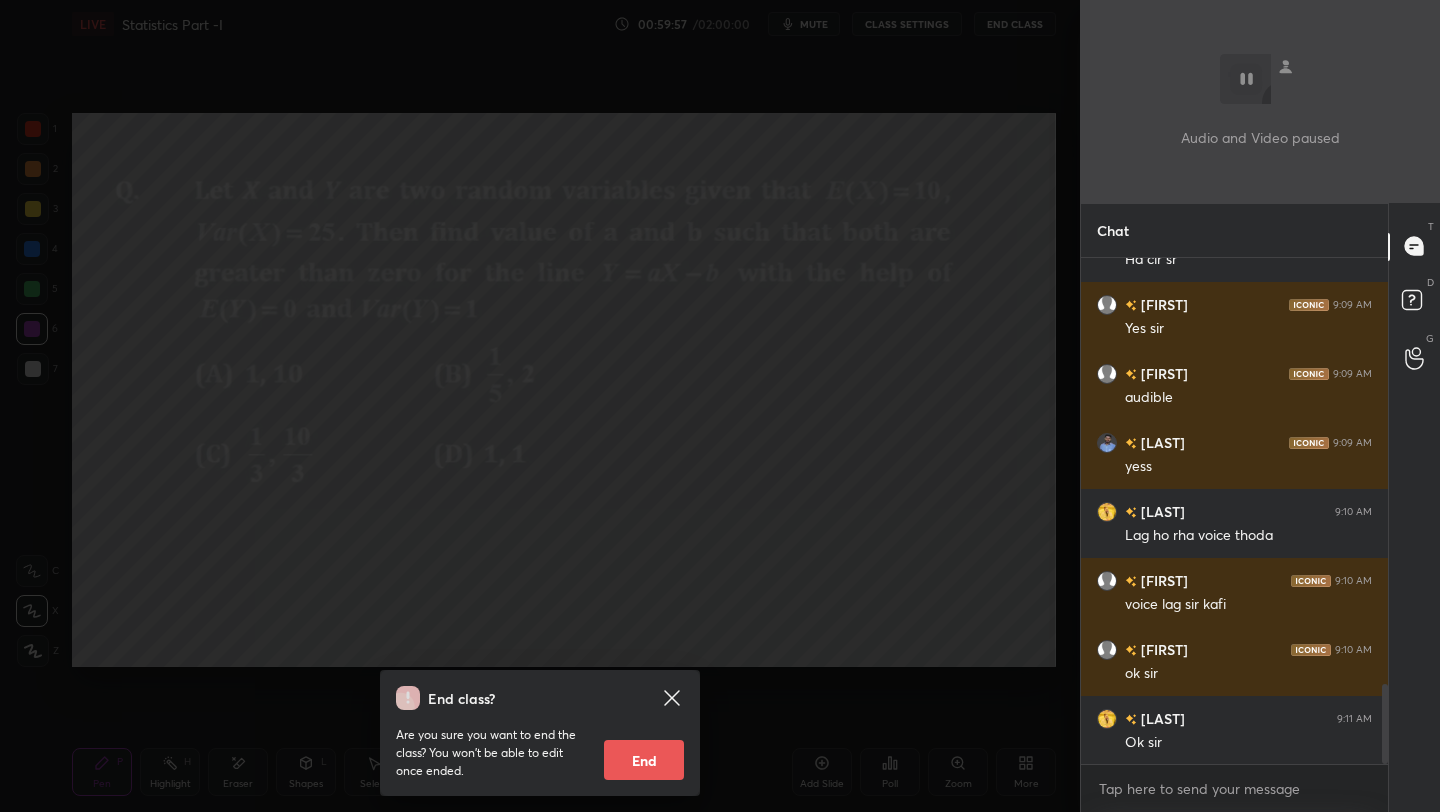 type on "x" 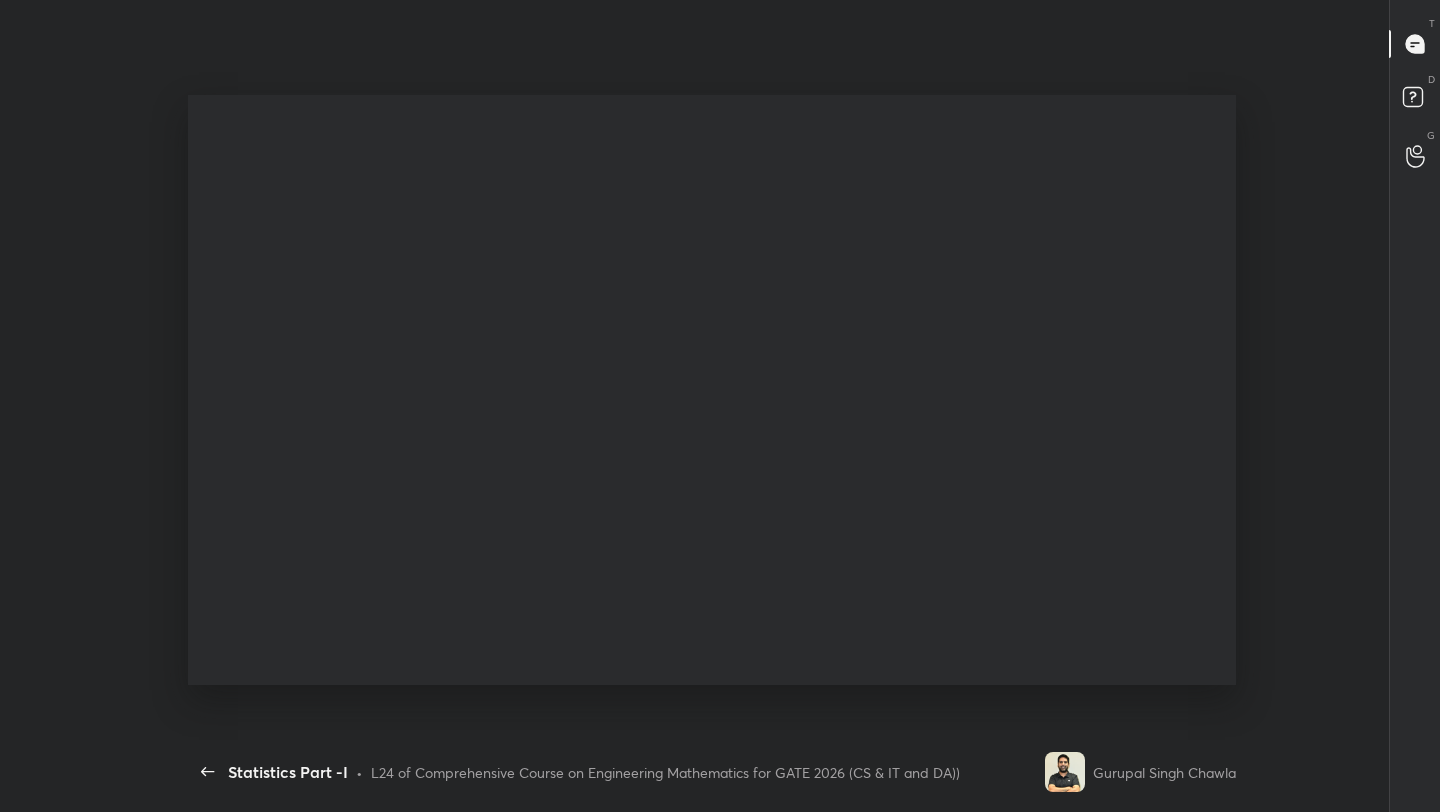 scroll, scrollTop: 99316, scrollLeft: 98579, axis: both 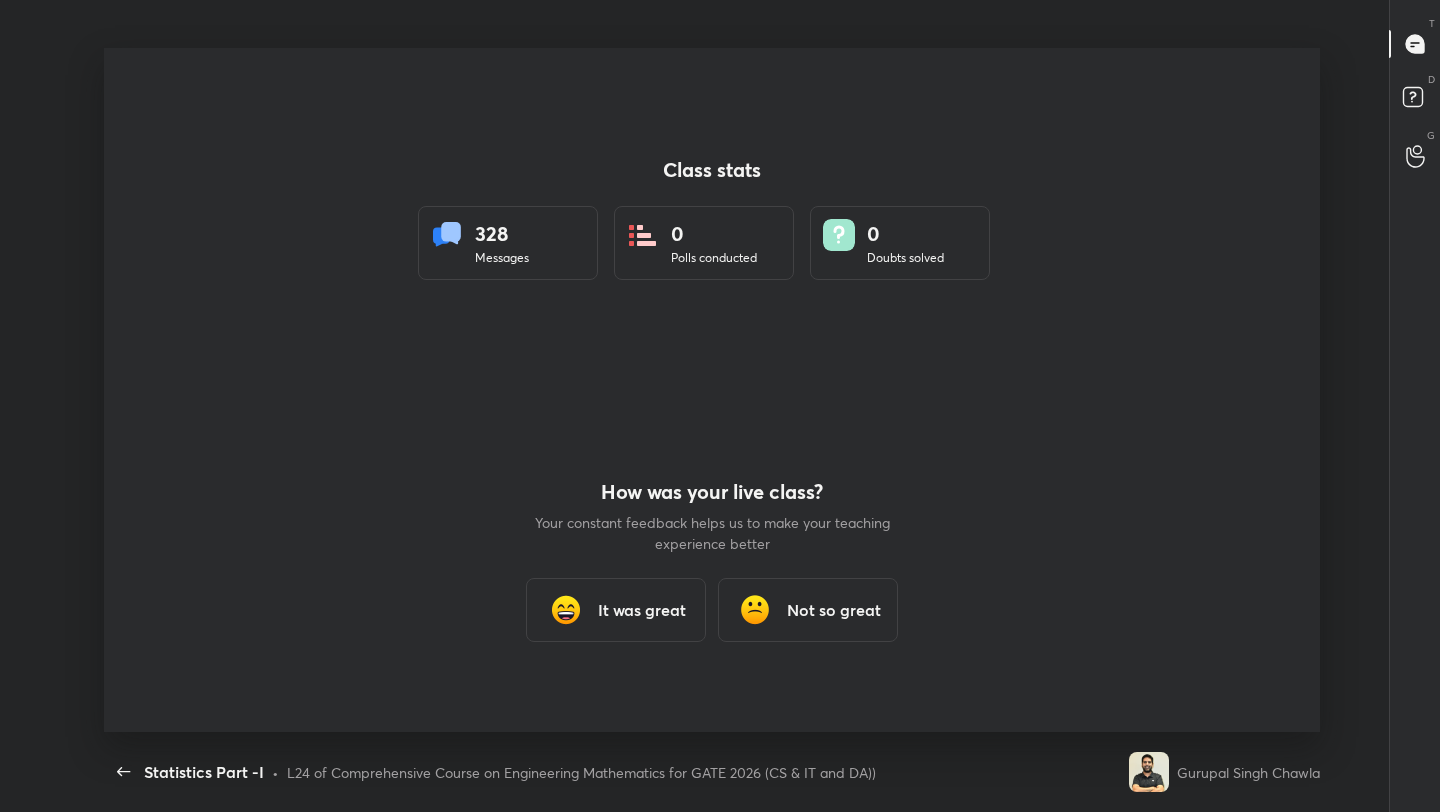 click on "Class stats 328 Messages 0 Polls conducted 0 Doubts solved How was your live class? Your constant feedback helps us to make your teaching experience better It was great Not so great" at bounding box center (712, 390) 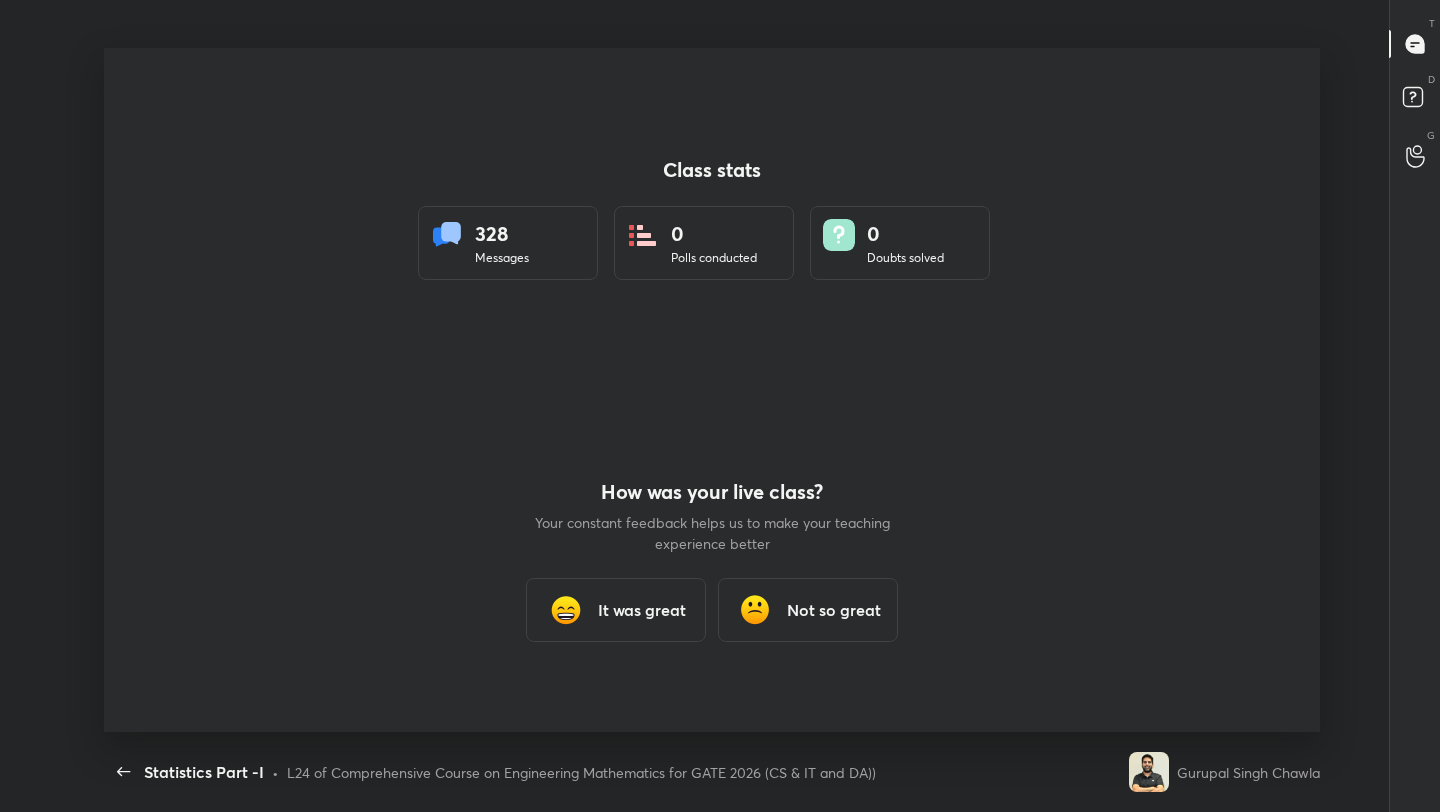click on "It was great" at bounding box center (616, 610) 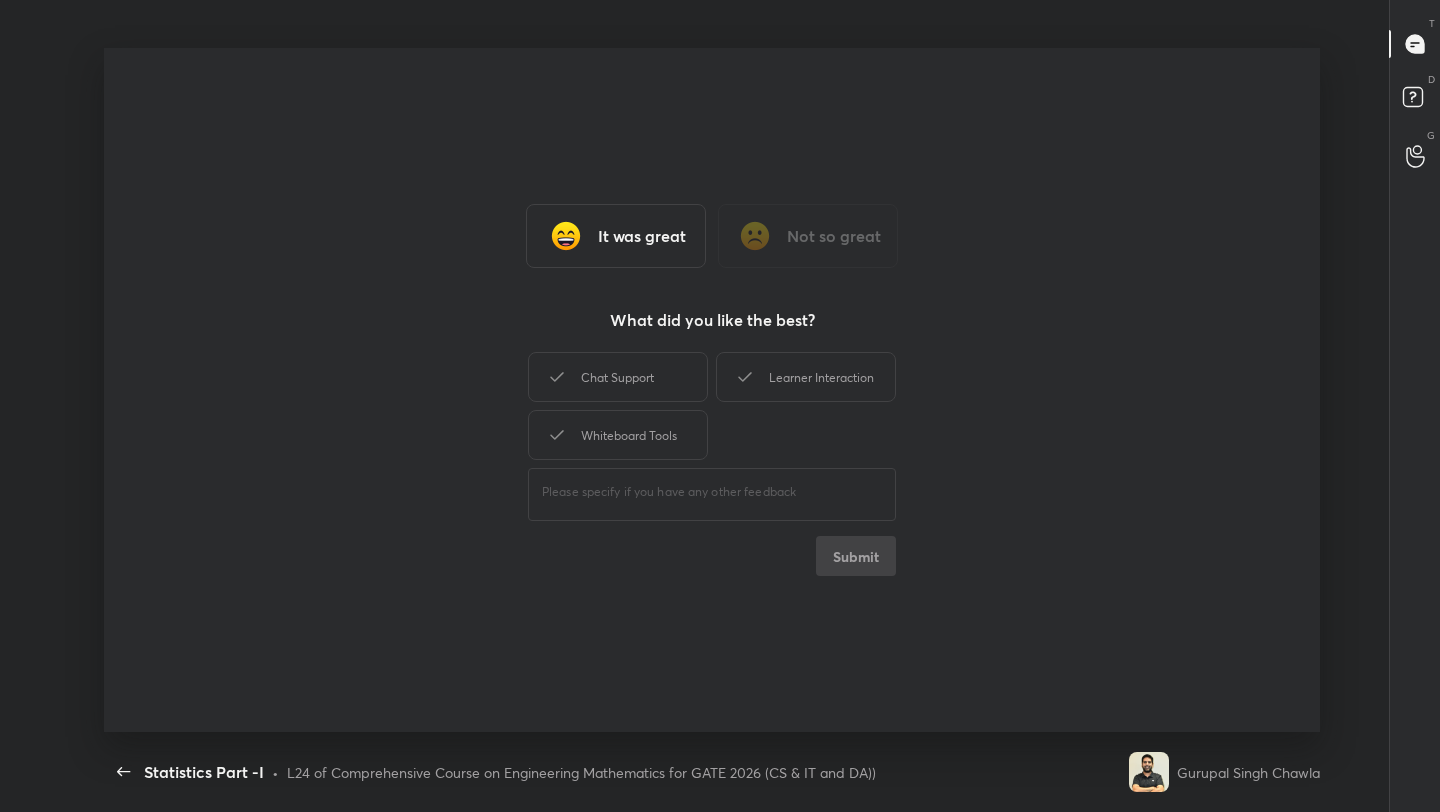 click on "It was great Not so great What did you like the best? Chat Support Learner Interaction Whiteboard Tools ​ Submit" at bounding box center [712, 390] 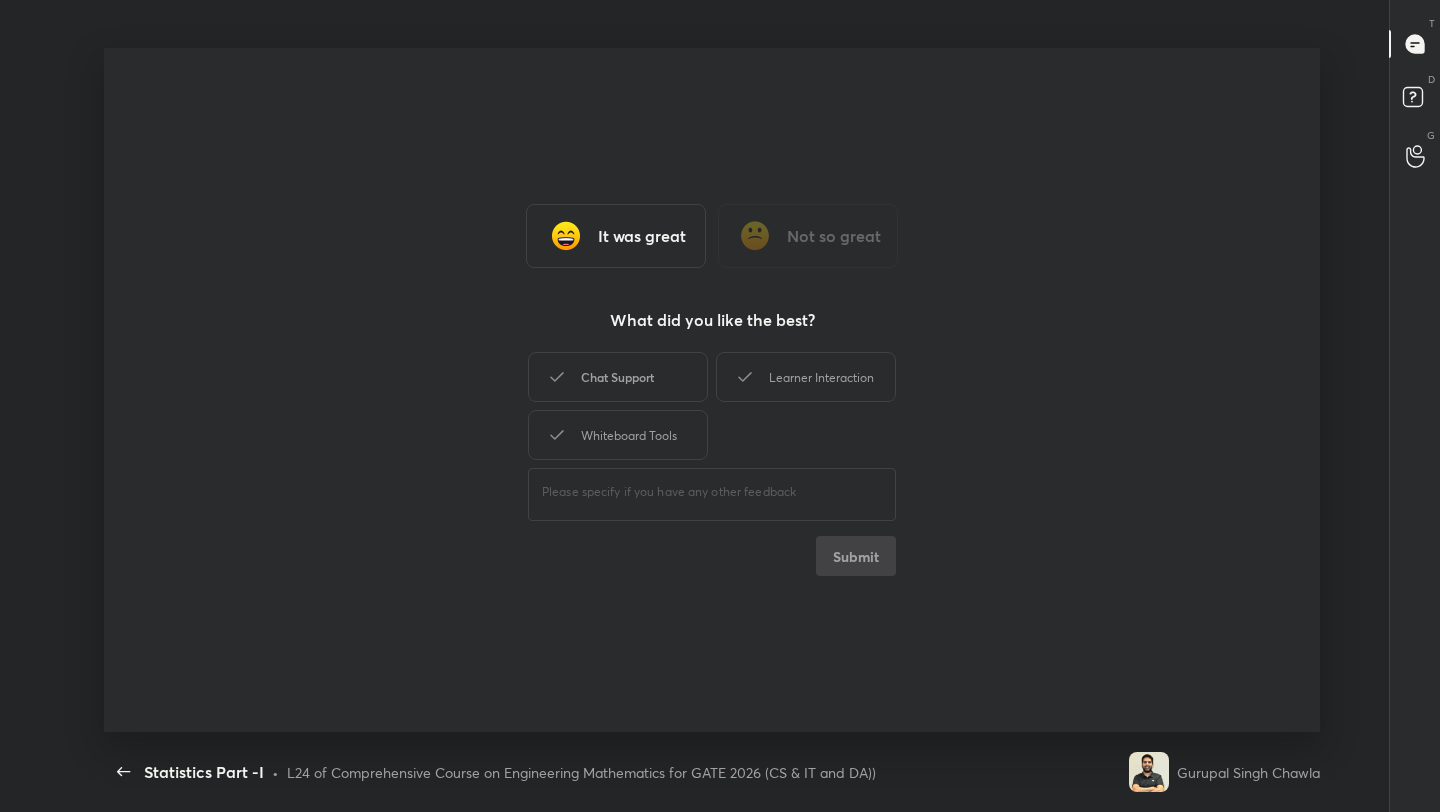 click on "Chat Support" at bounding box center (618, 377) 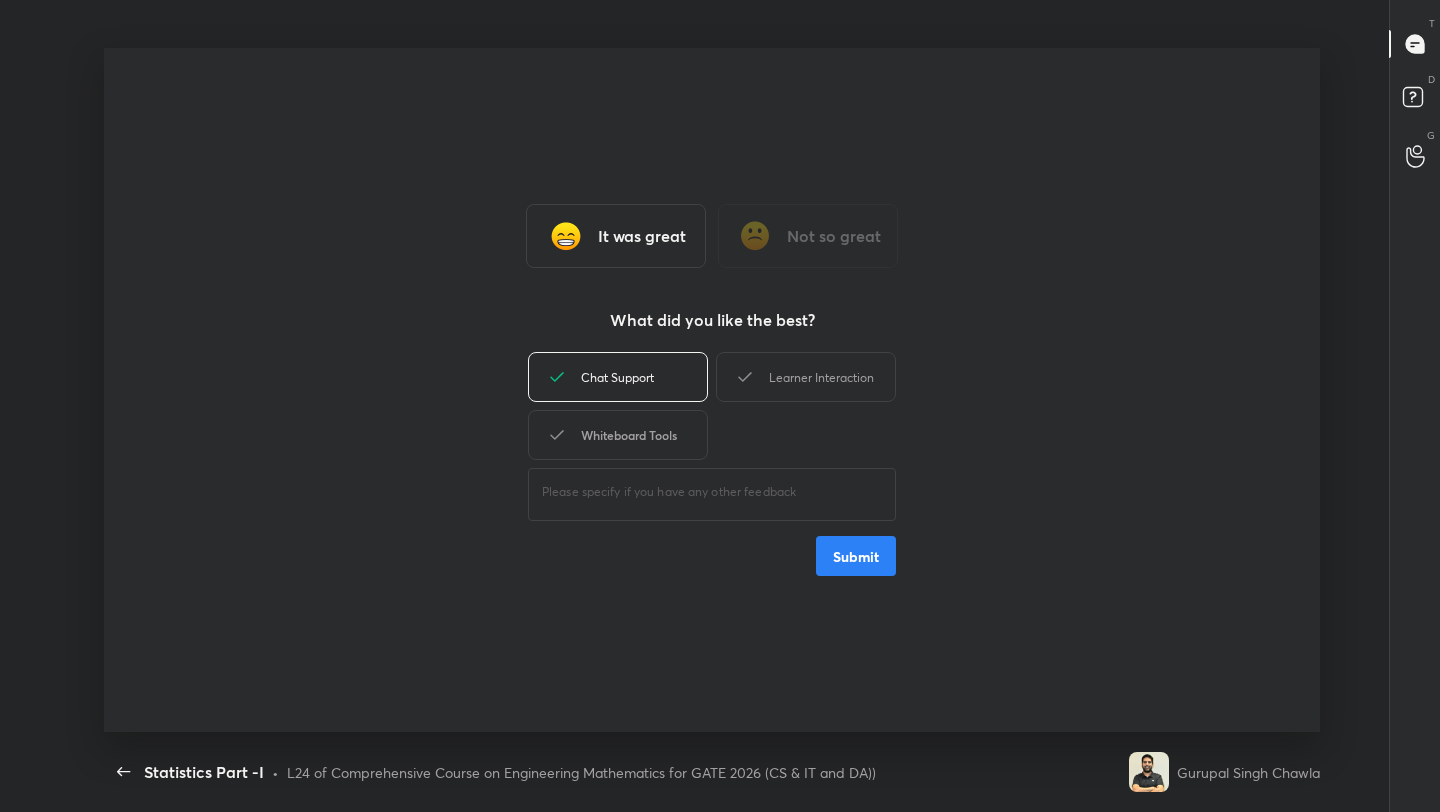click on "Whiteboard Tools" at bounding box center [618, 435] 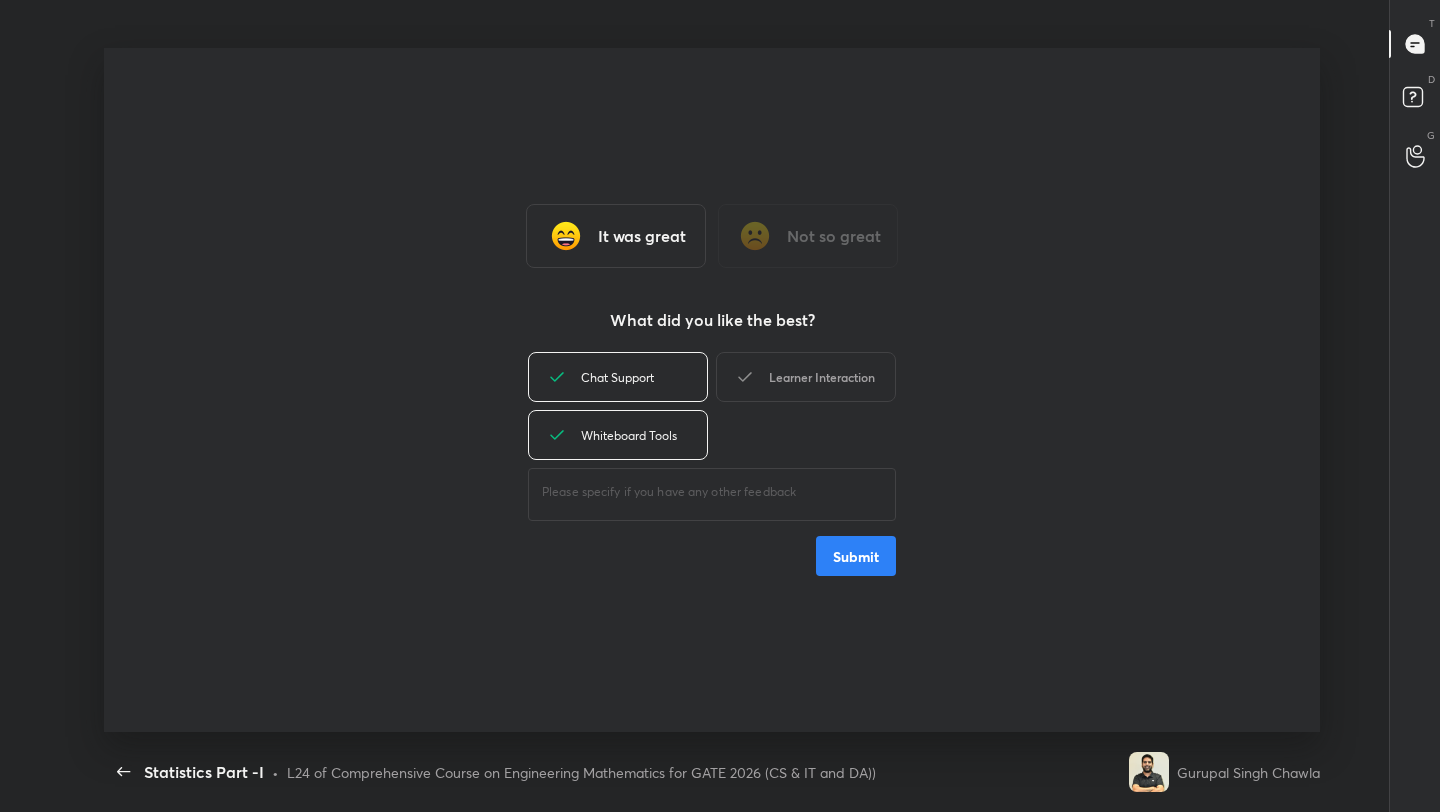click on "Learner Interaction" at bounding box center (806, 377) 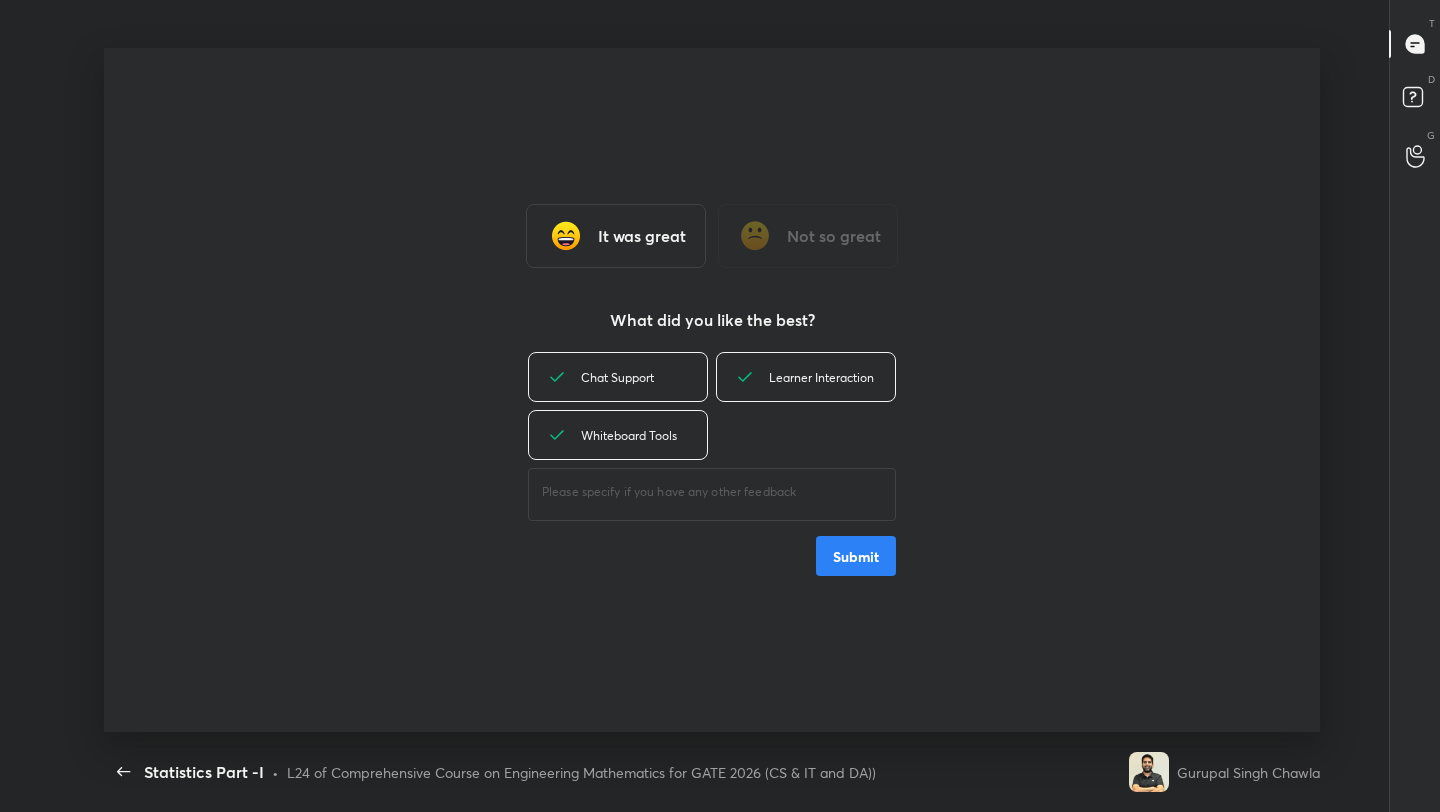 click on "Submit" at bounding box center [856, 556] 